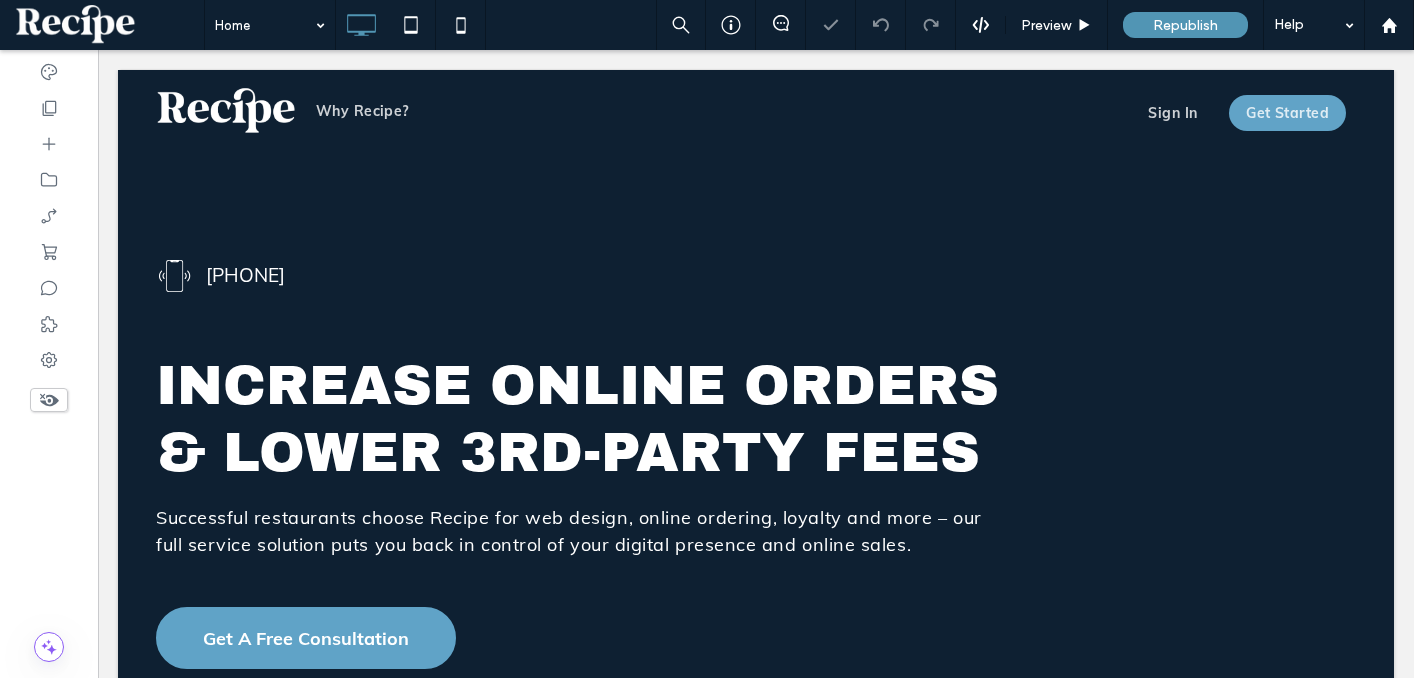 scroll, scrollTop: 0, scrollLeft: 0, axis: both 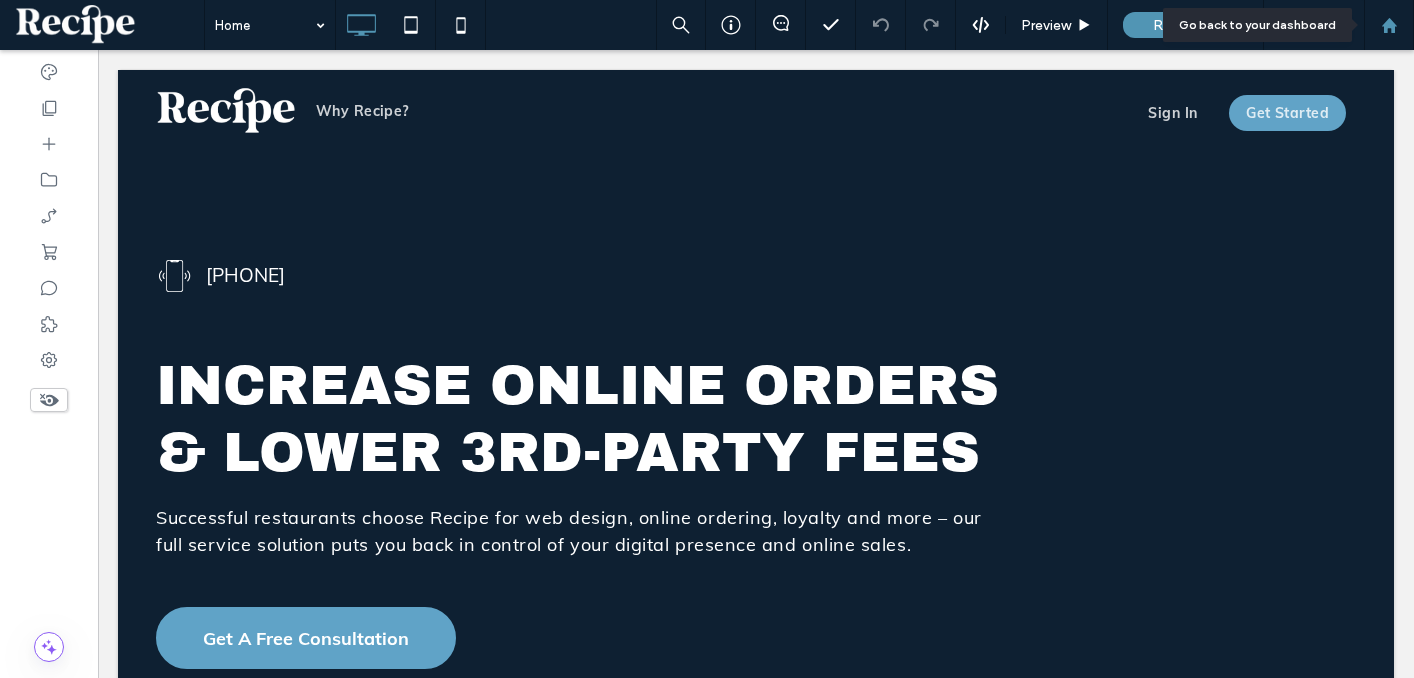 click at bounding box center [1389, 25] 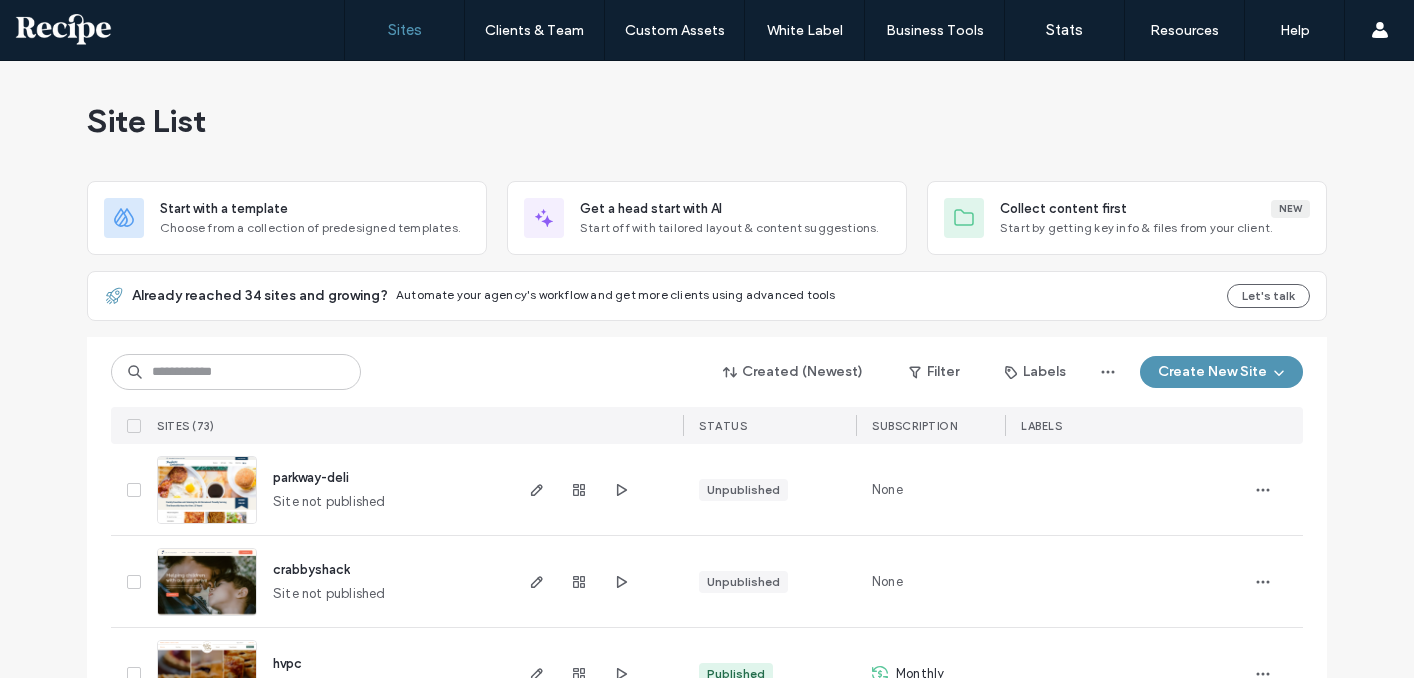 scroll, scrollTop: 0, scrollLeft: 0, axis: both 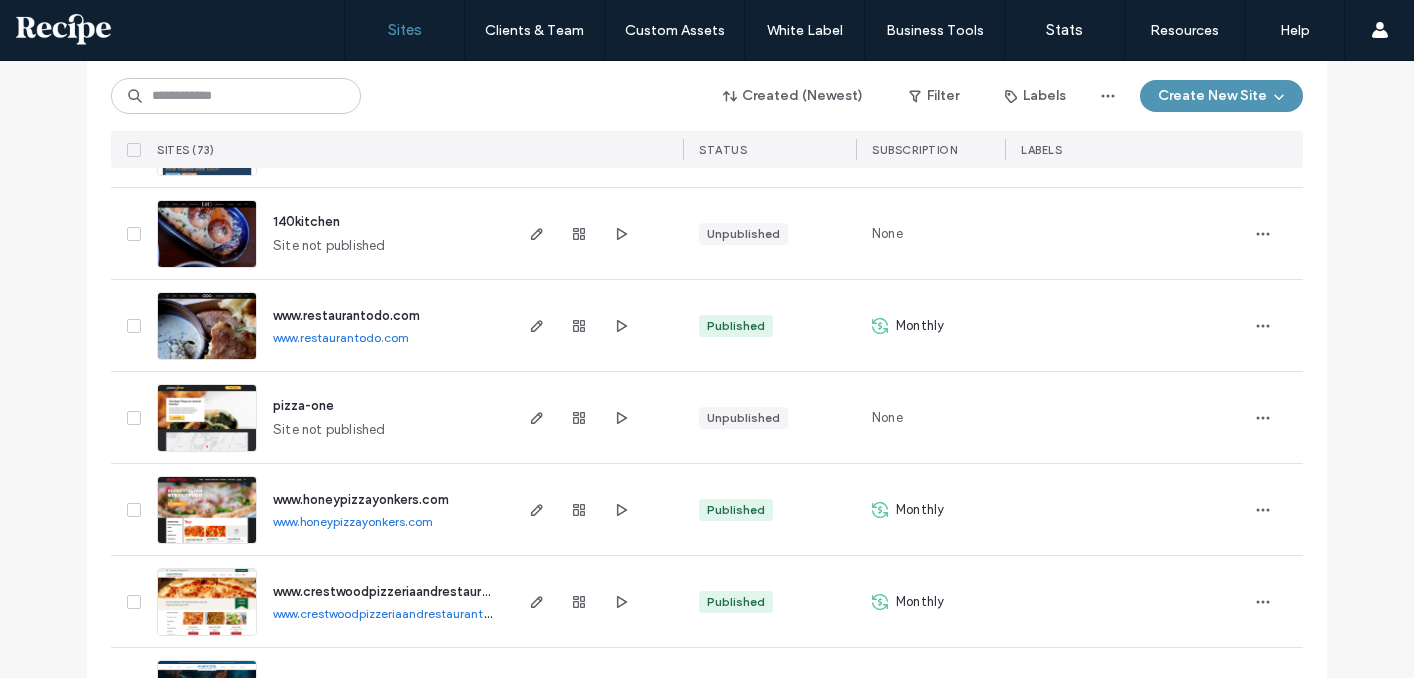 click 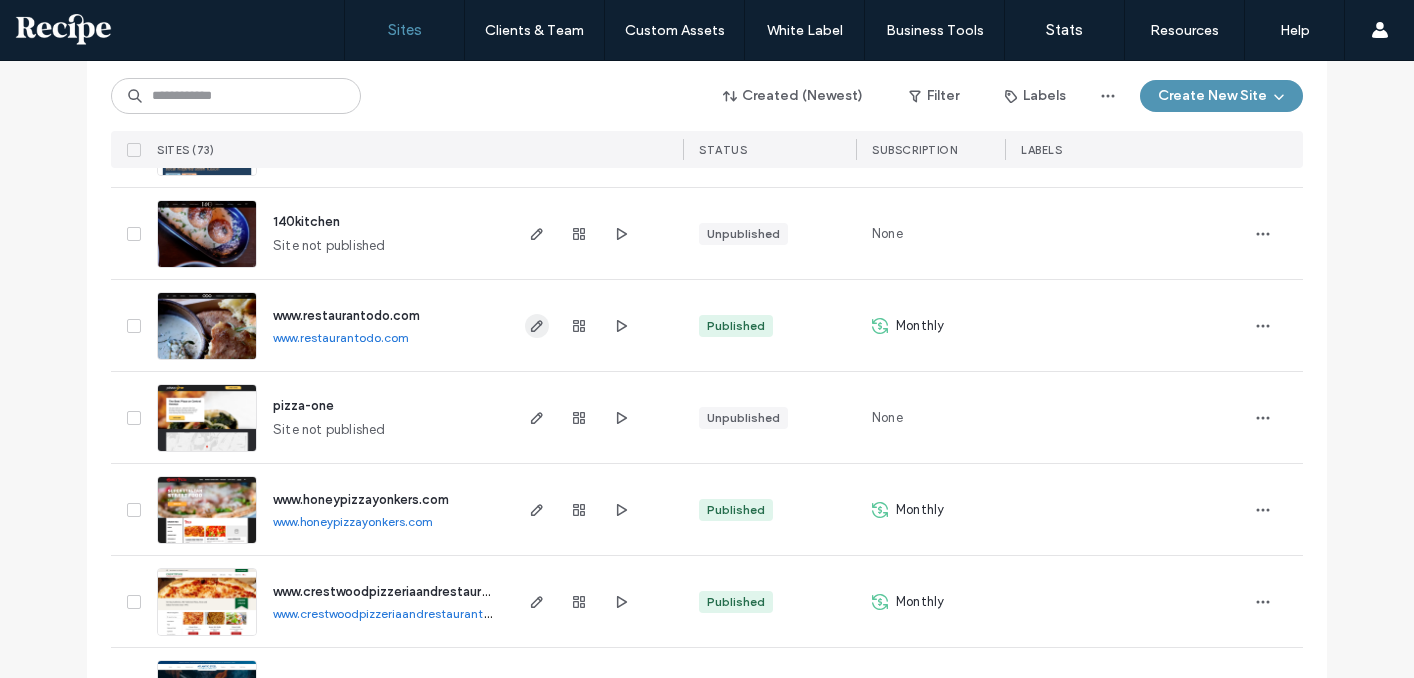click 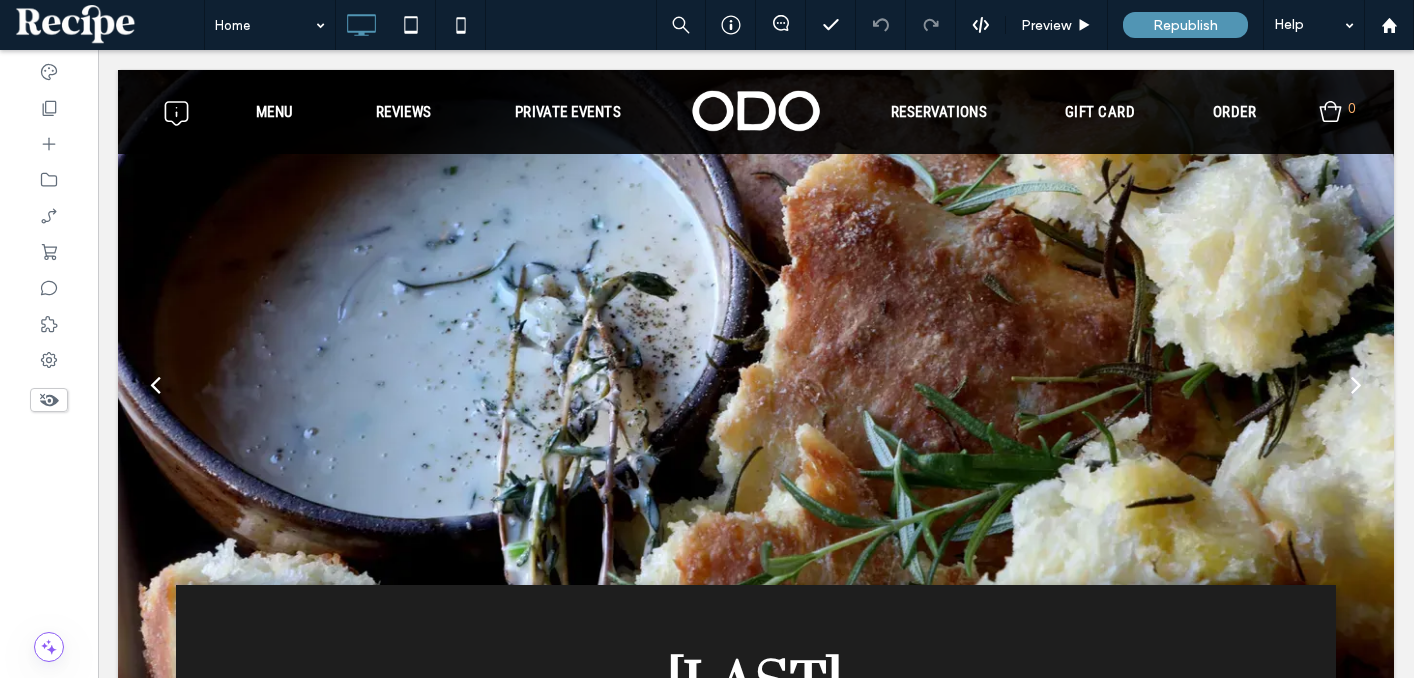 scroll, scrollTop: 0, scrollLeft: 0, axis: both 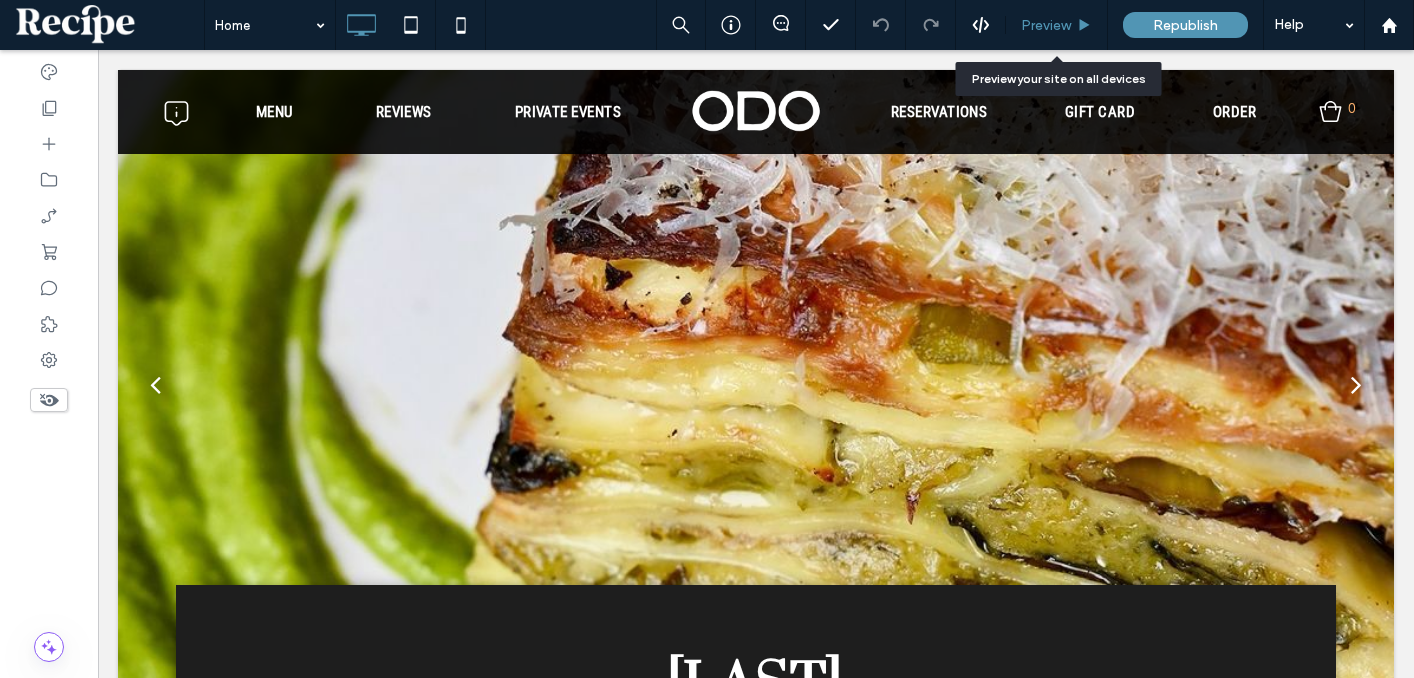 click on "Preview" at bounding box center (1046, 25) 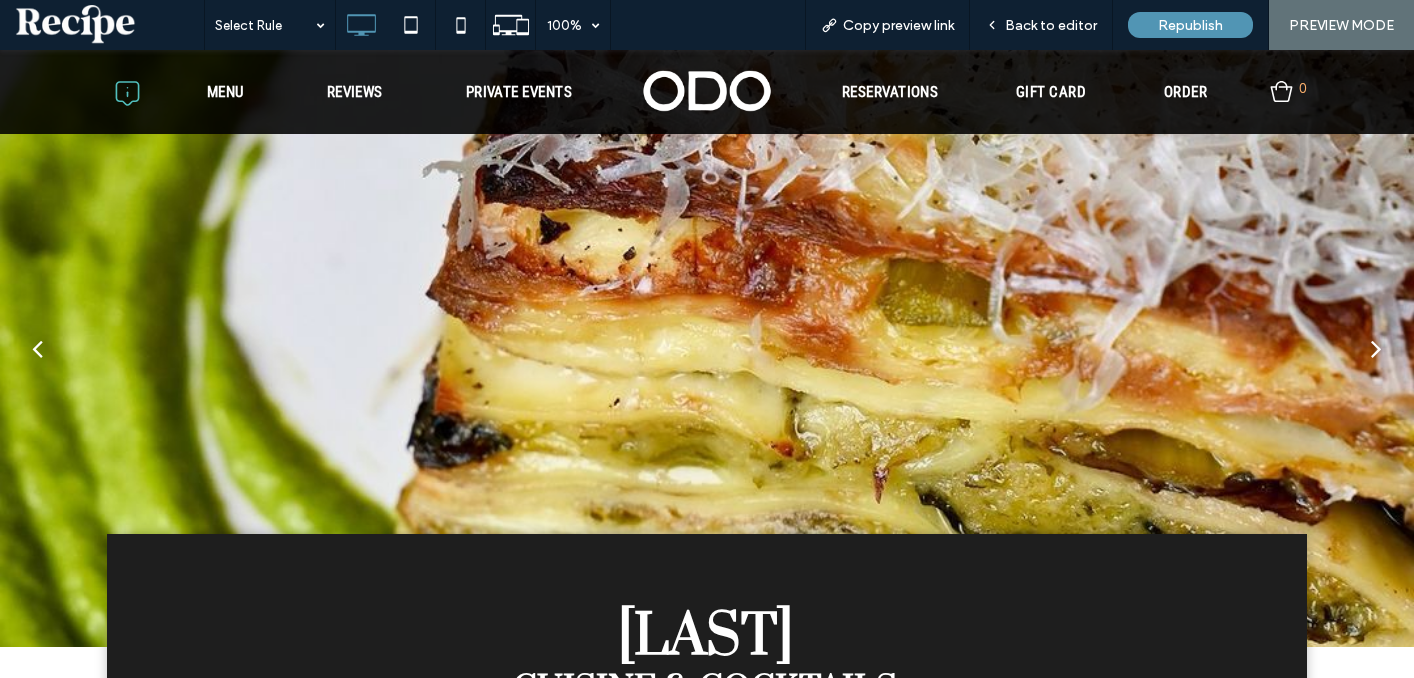 click 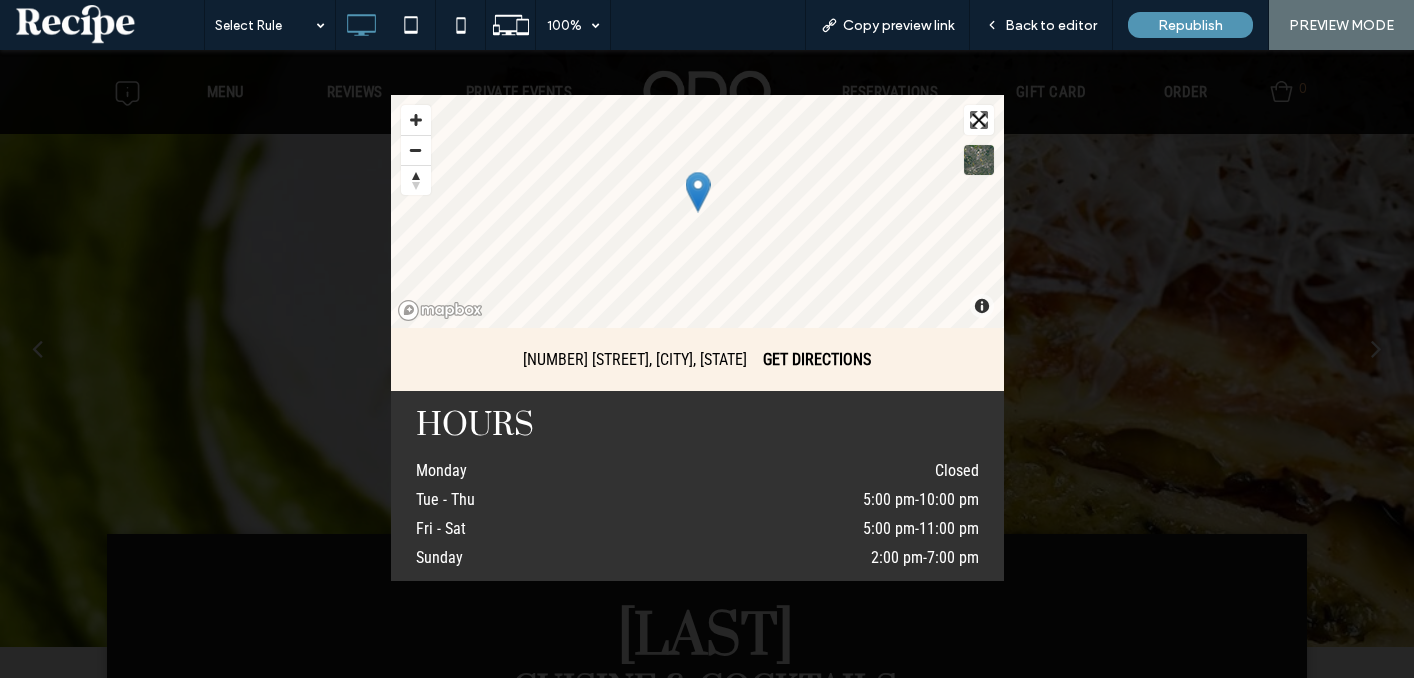 click at bounding box center [707, 364] 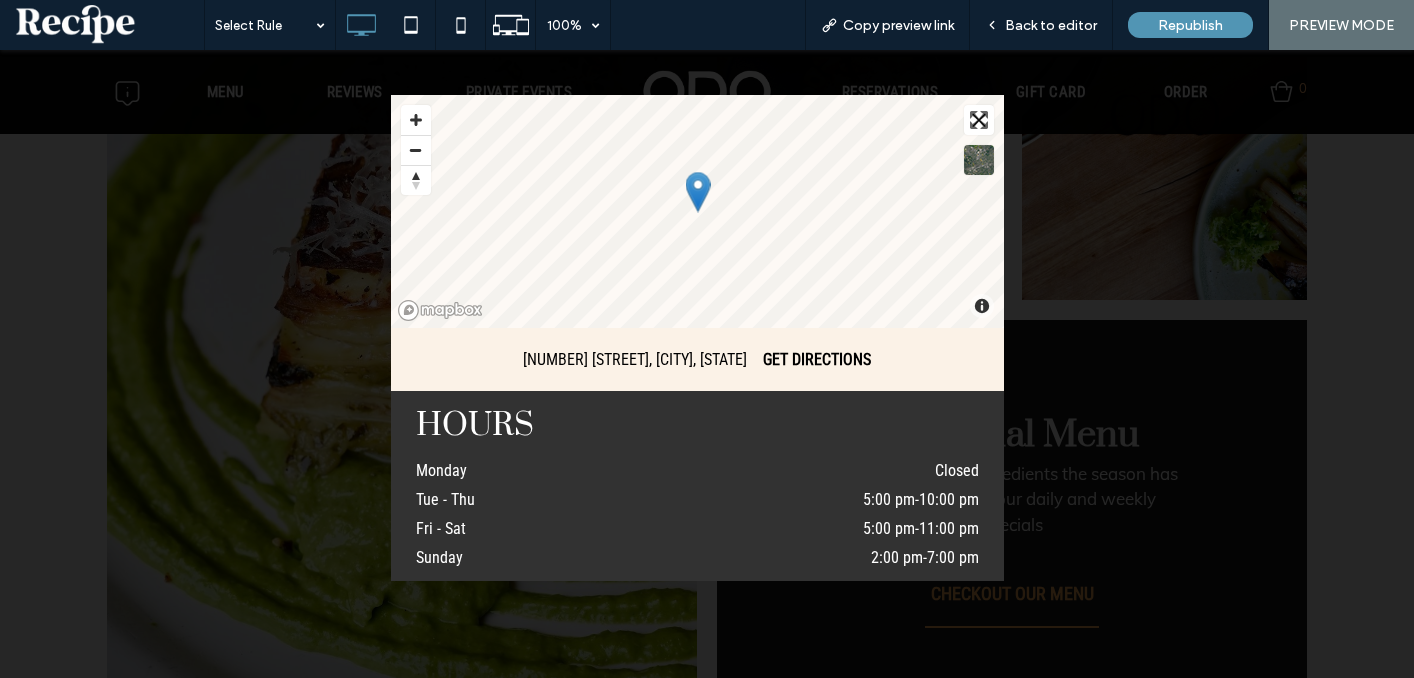 scroll, scrollTop: 1141, scrollLeft: 0, axis: vertical 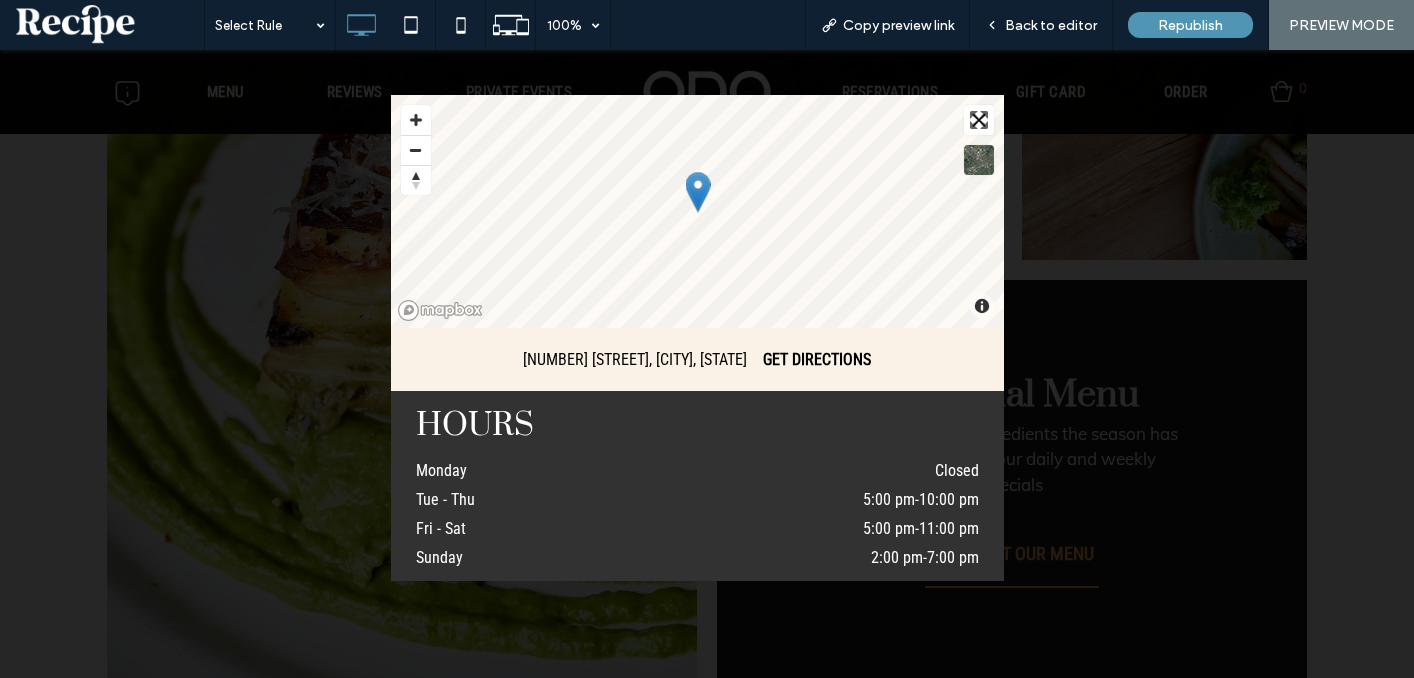 click at bounding box center [707, 364] 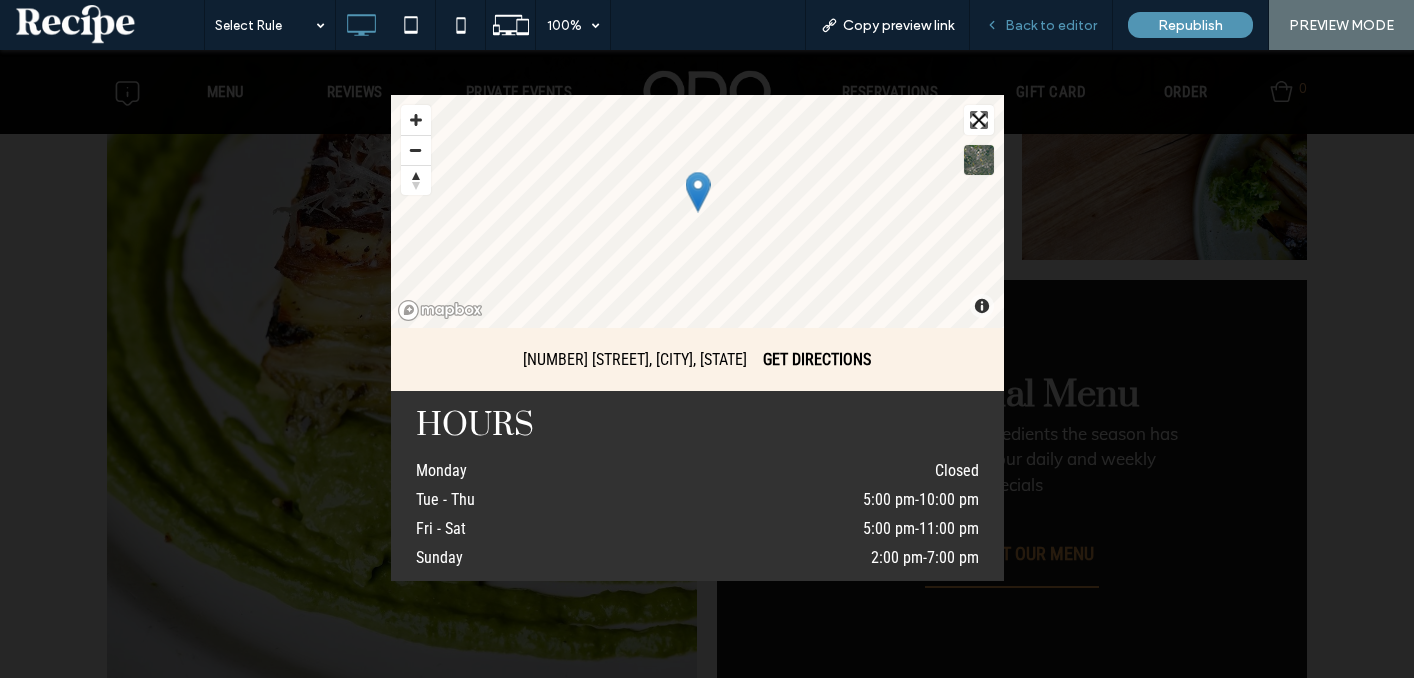 click on "Back to editor" at bounding box center [1041, 25] 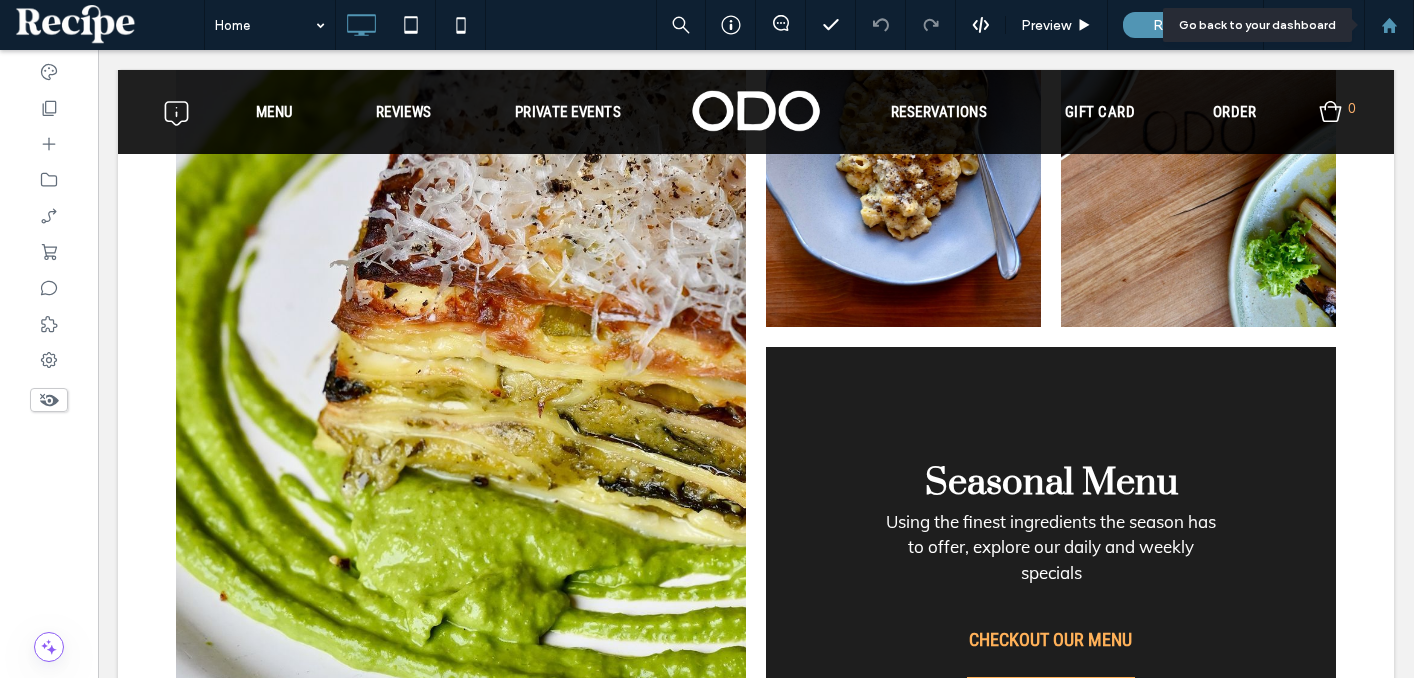 click 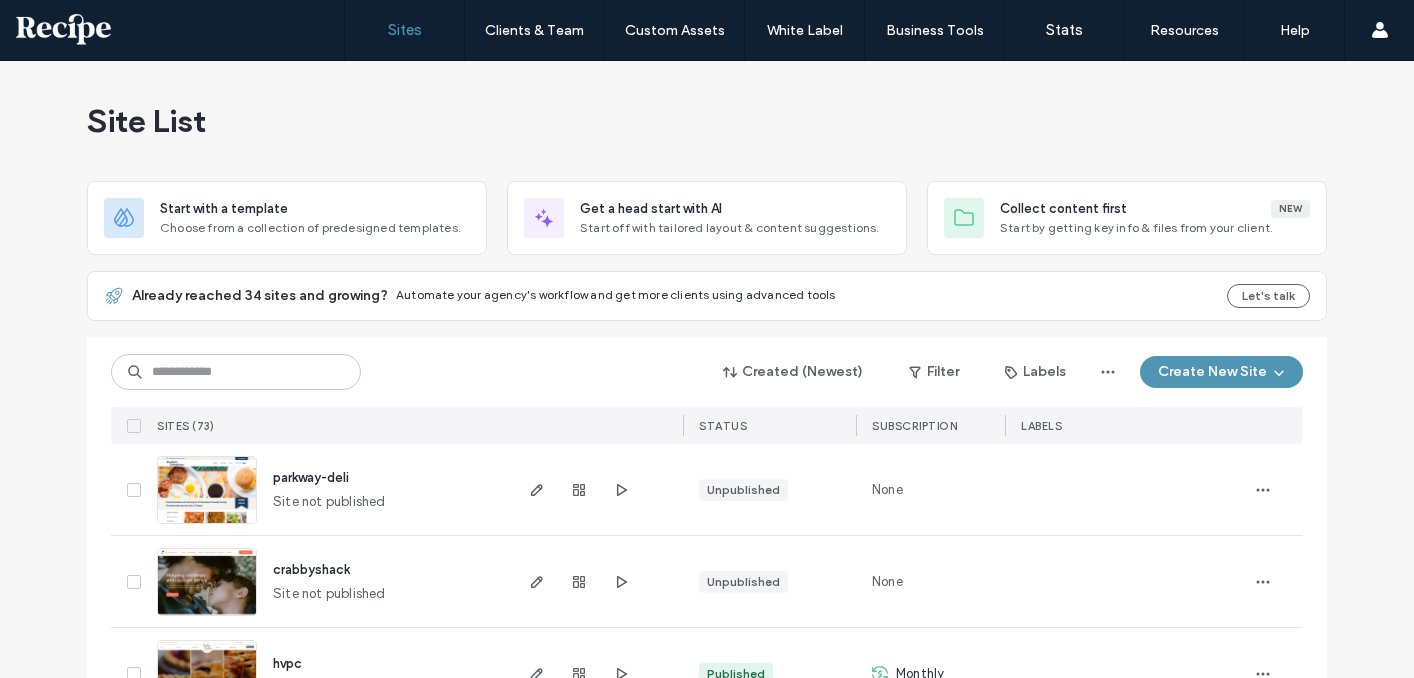 scroll, scrollTop: 0, scrollLeft: 0, axis: both 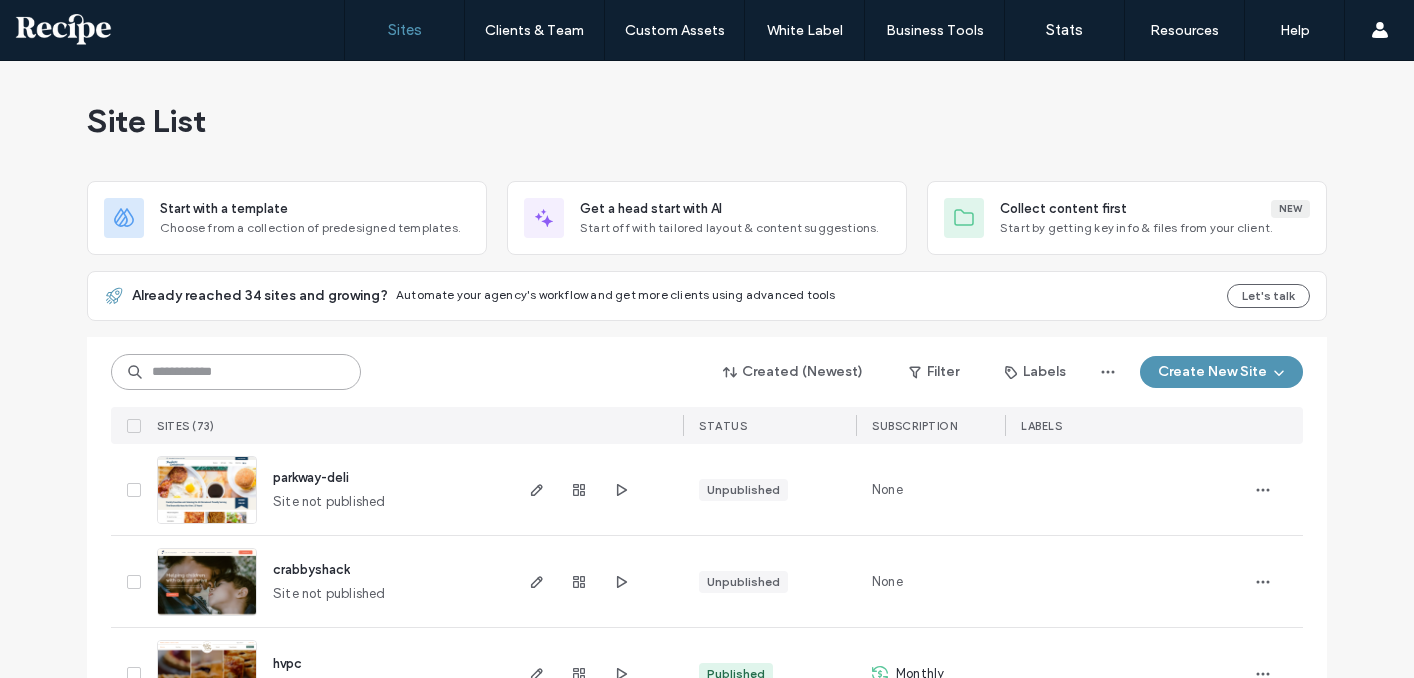 click at bounding box center [236, 372] 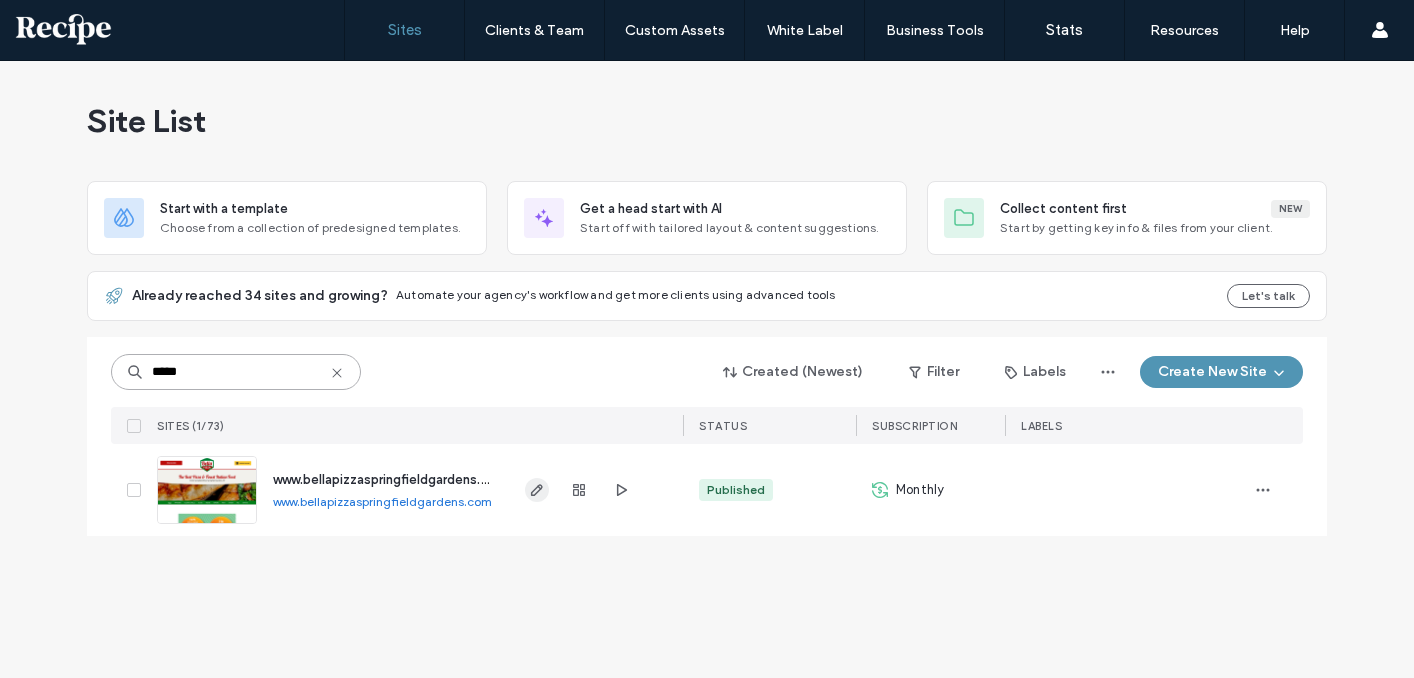 type on "*****" 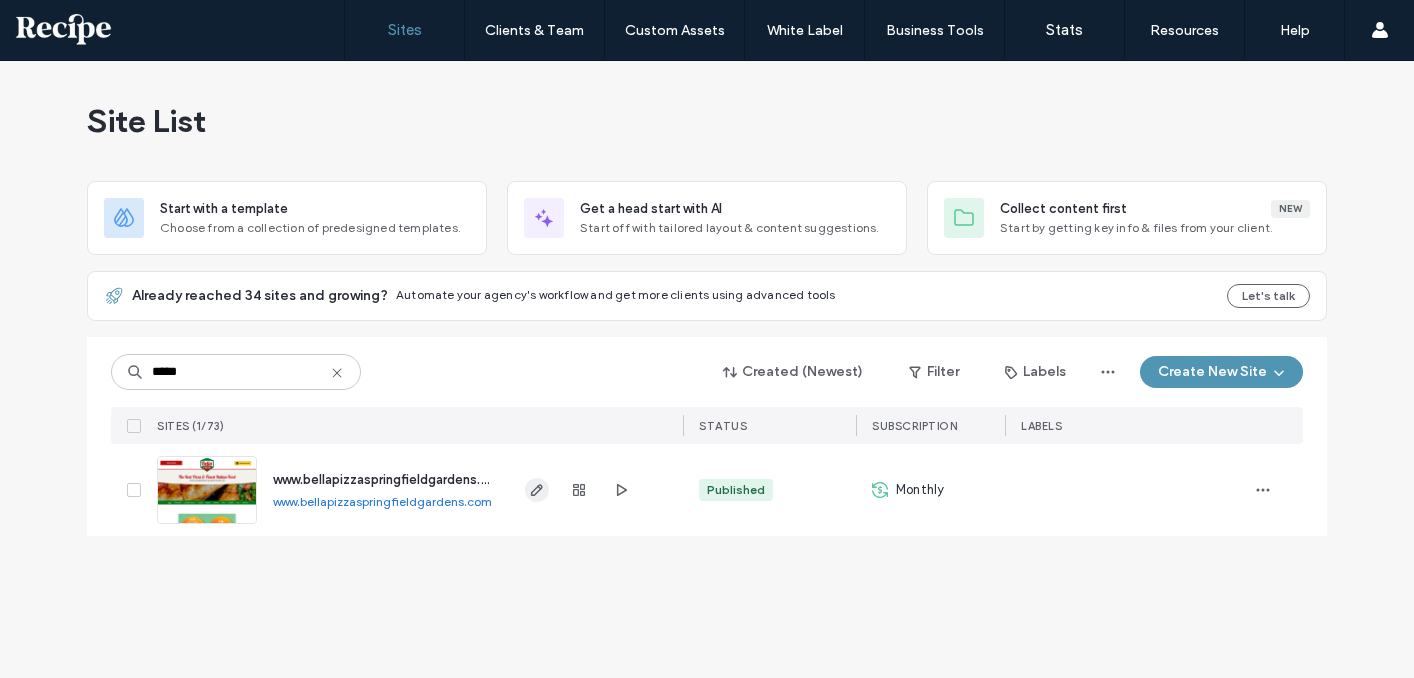 click 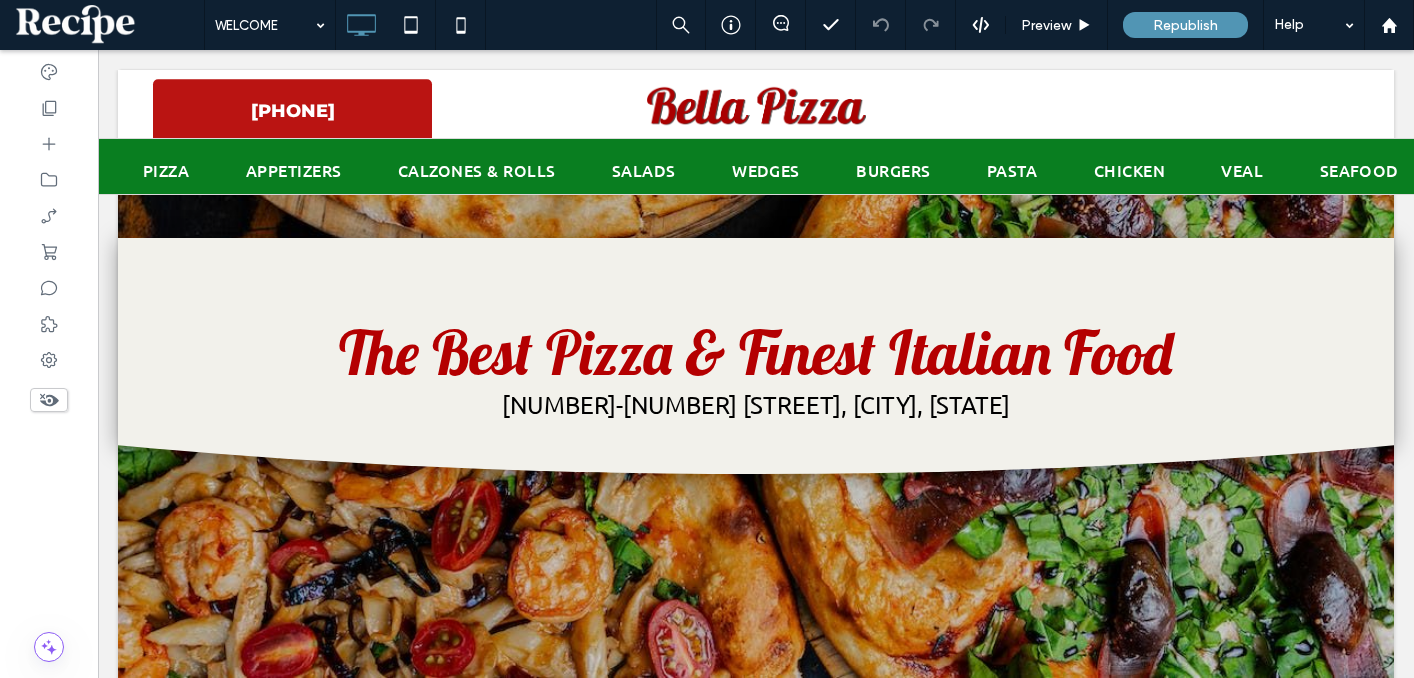 scroll, scrollTop: 722, scrollLeft: 0, axis: vertical 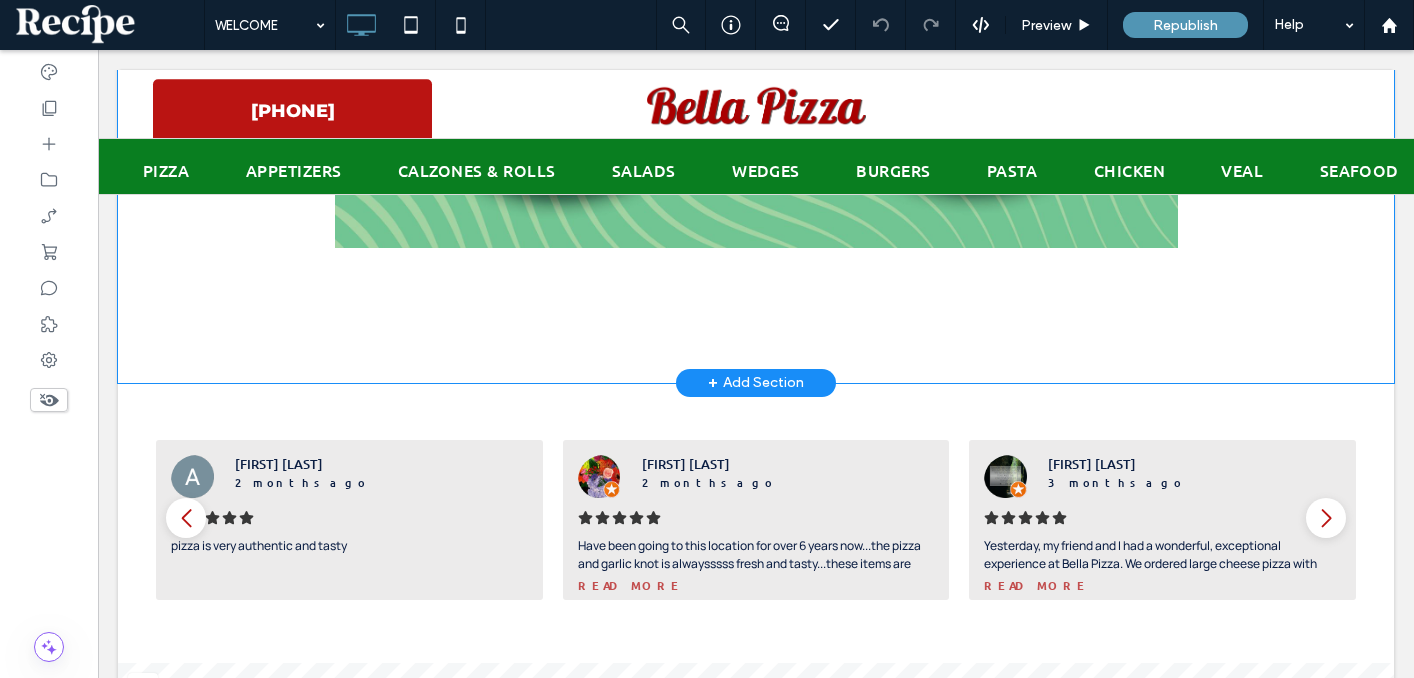 click on "+ Add Section" at bounding box center [756, 383] 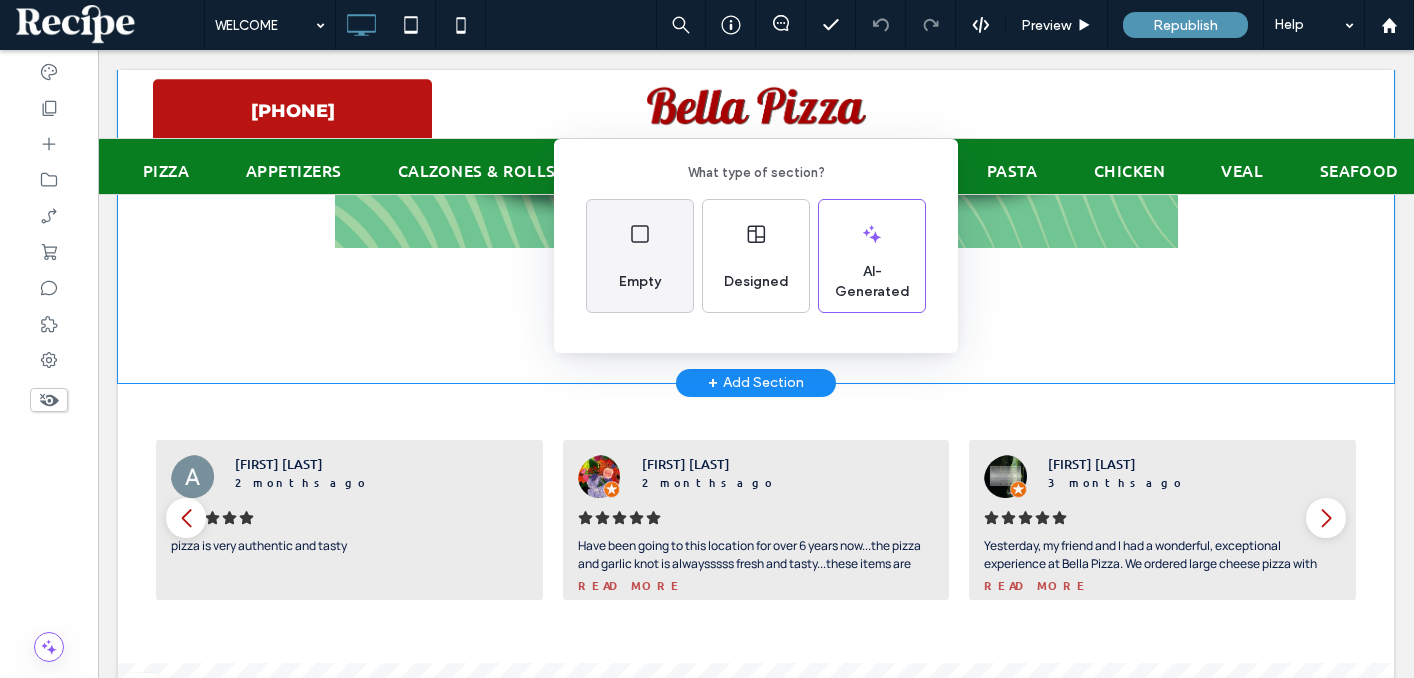 click on "Empty" at bounding box center (640, 256) 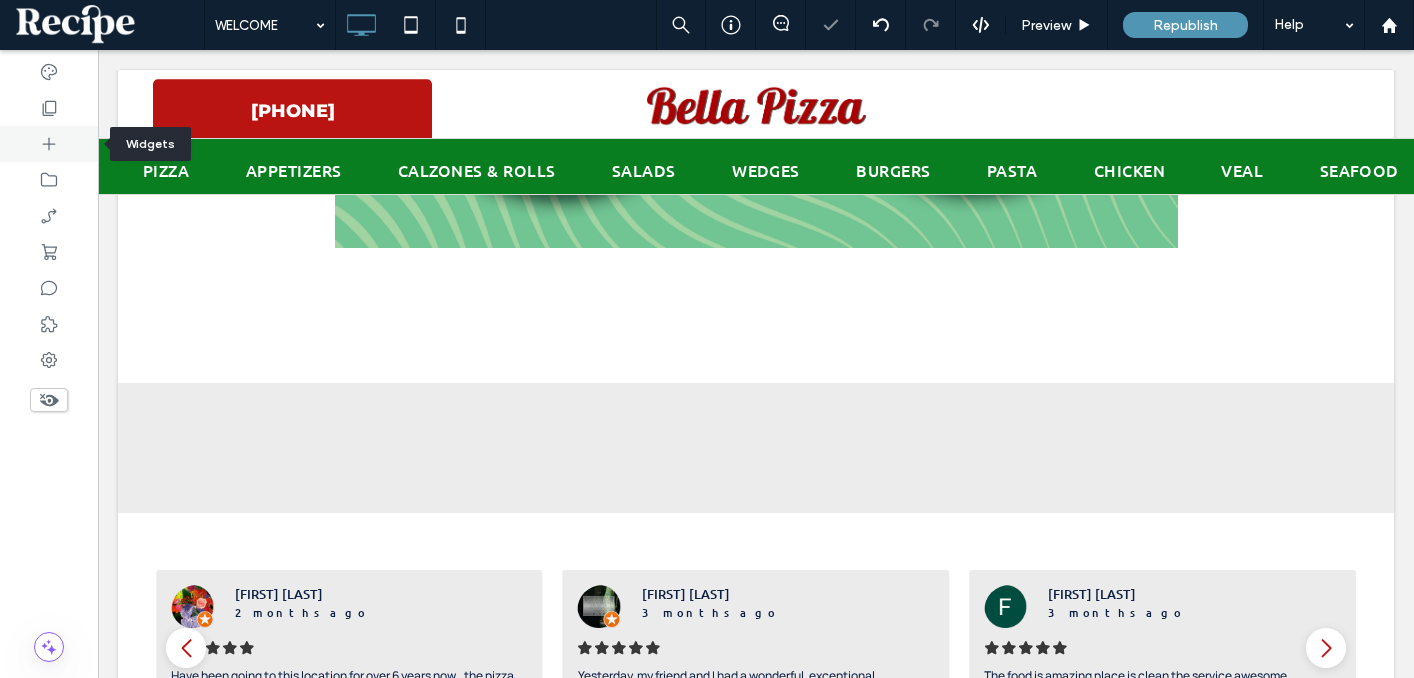 click at bounding box center [49, 144] 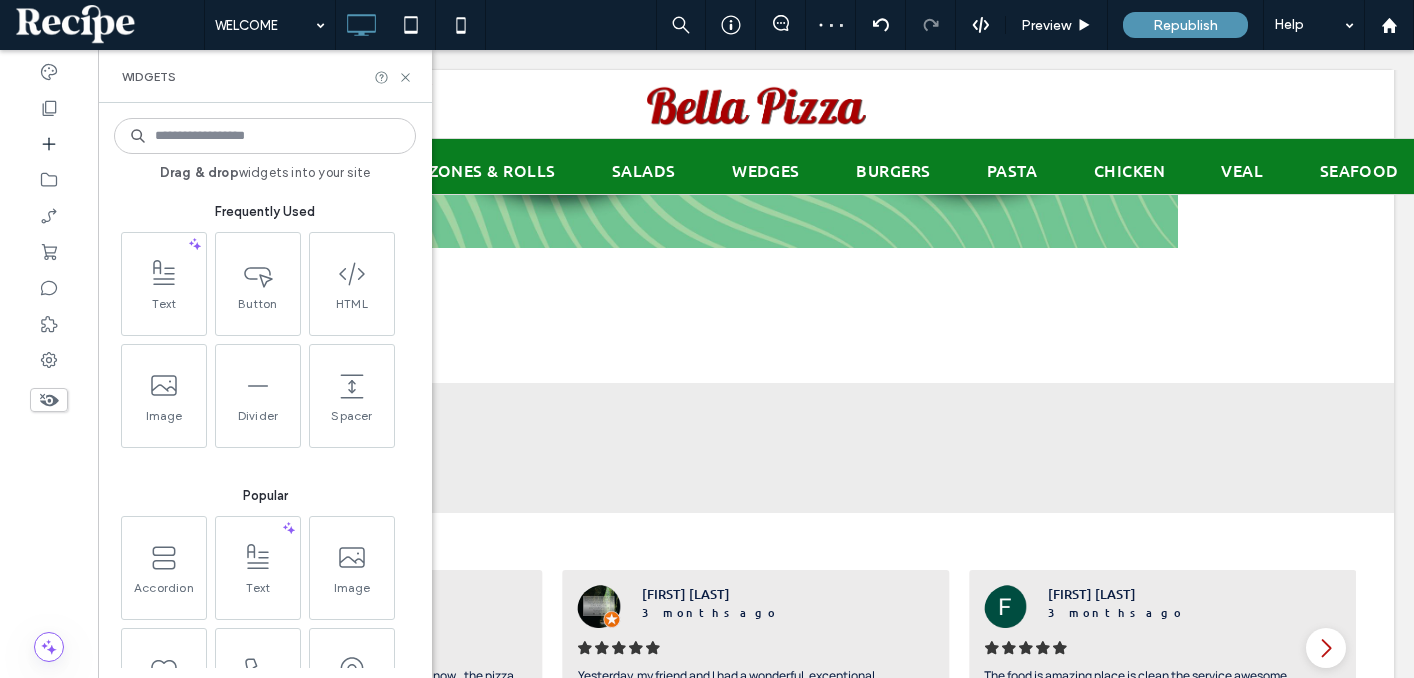 scroll, scrollTop: 229, scrollLeft: 0, axis: vertical 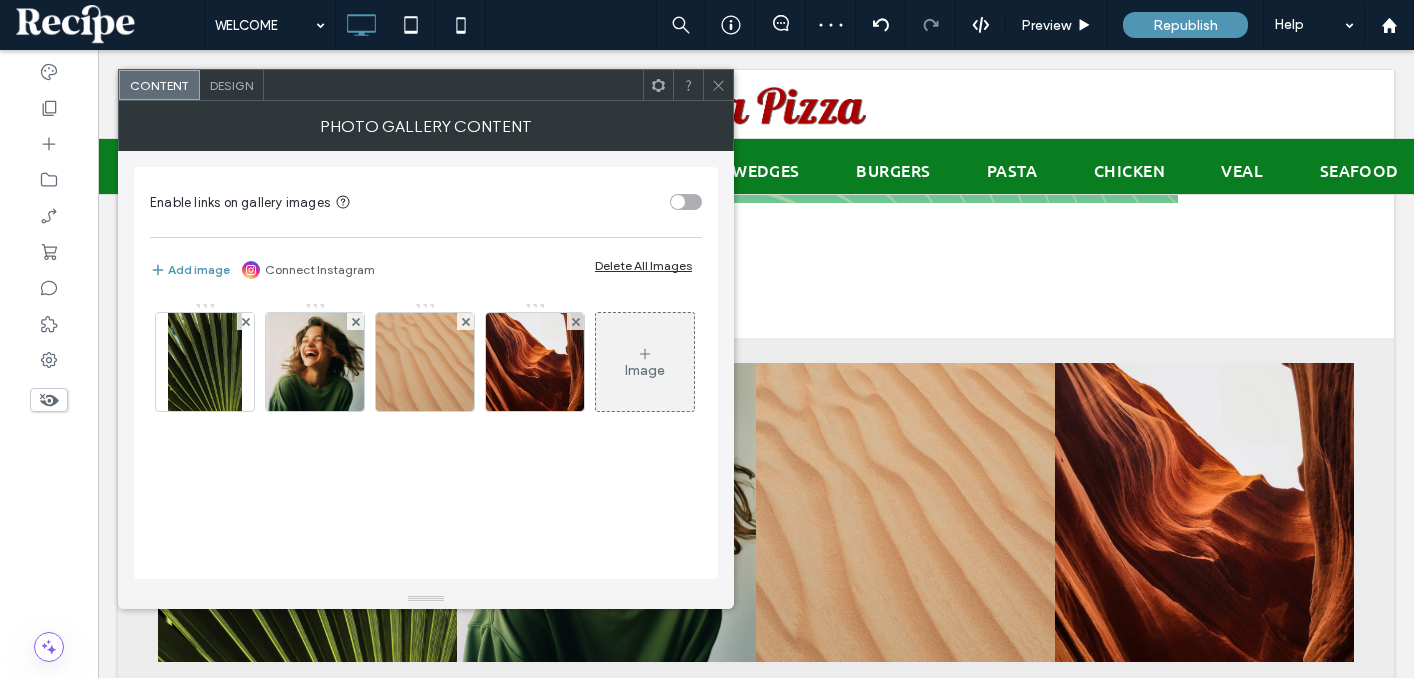 click on "Image" at bounding box center (425, 367) 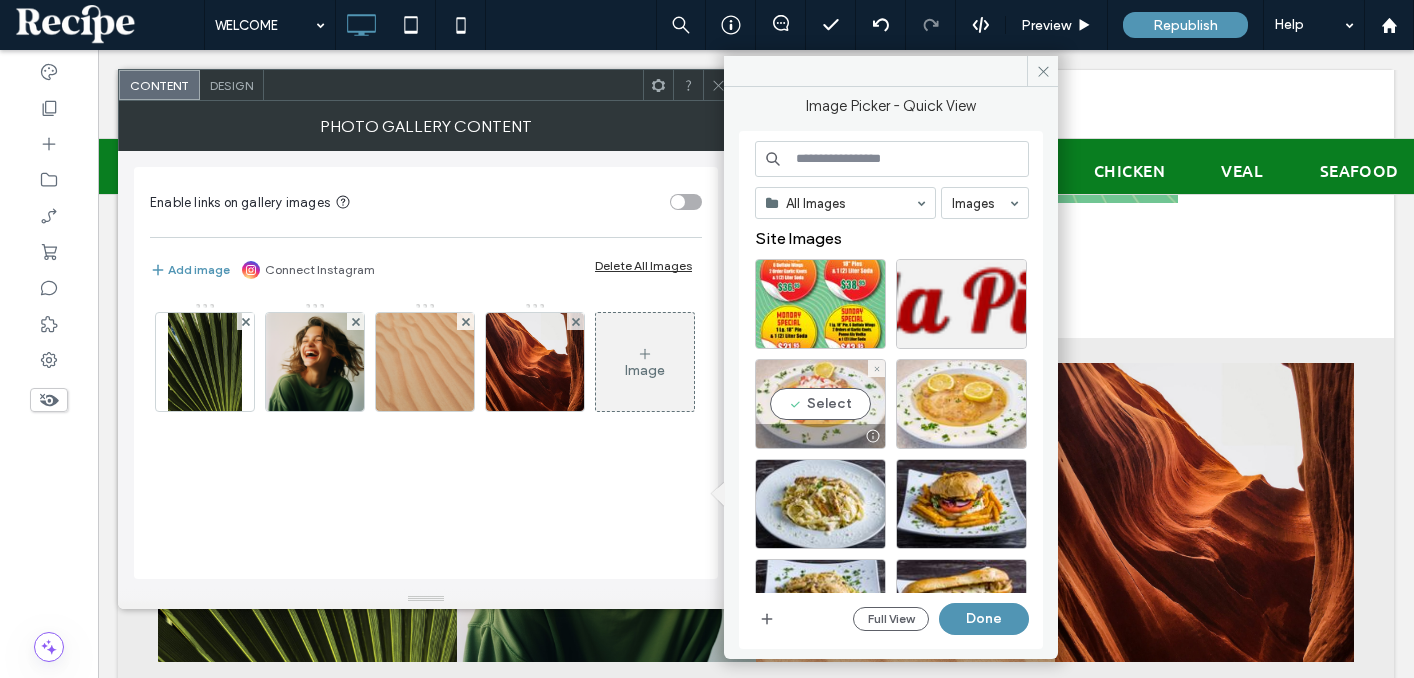 click on "Select" at bounding box center [820, 404] 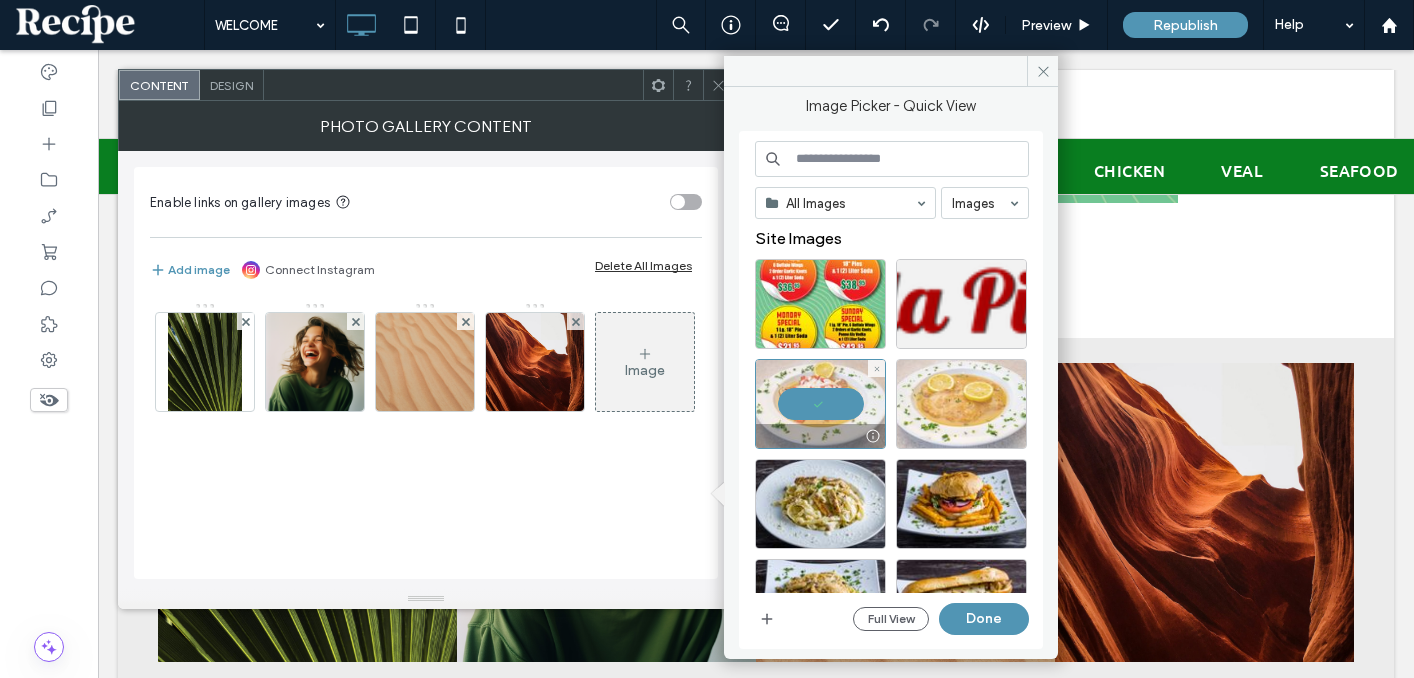 click at bounding box center [961, 404] 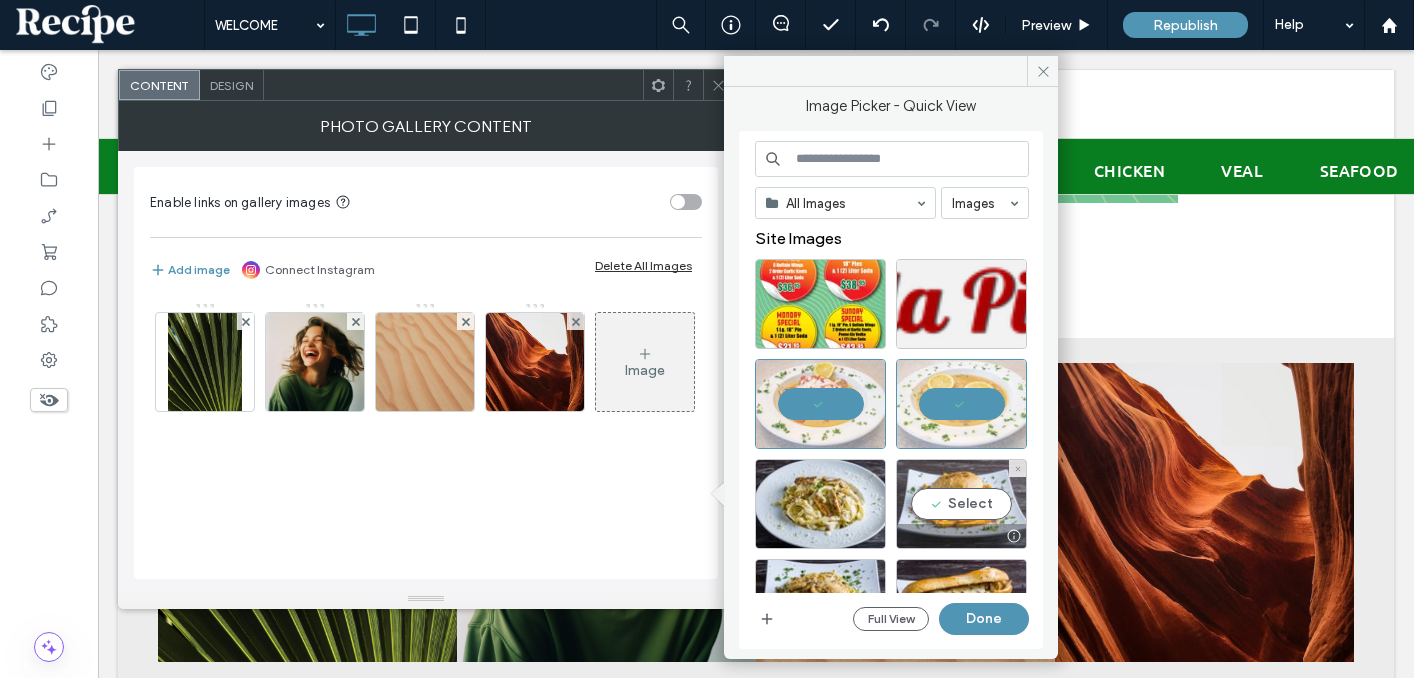 click on "Select" at bounding box center [961, 504] 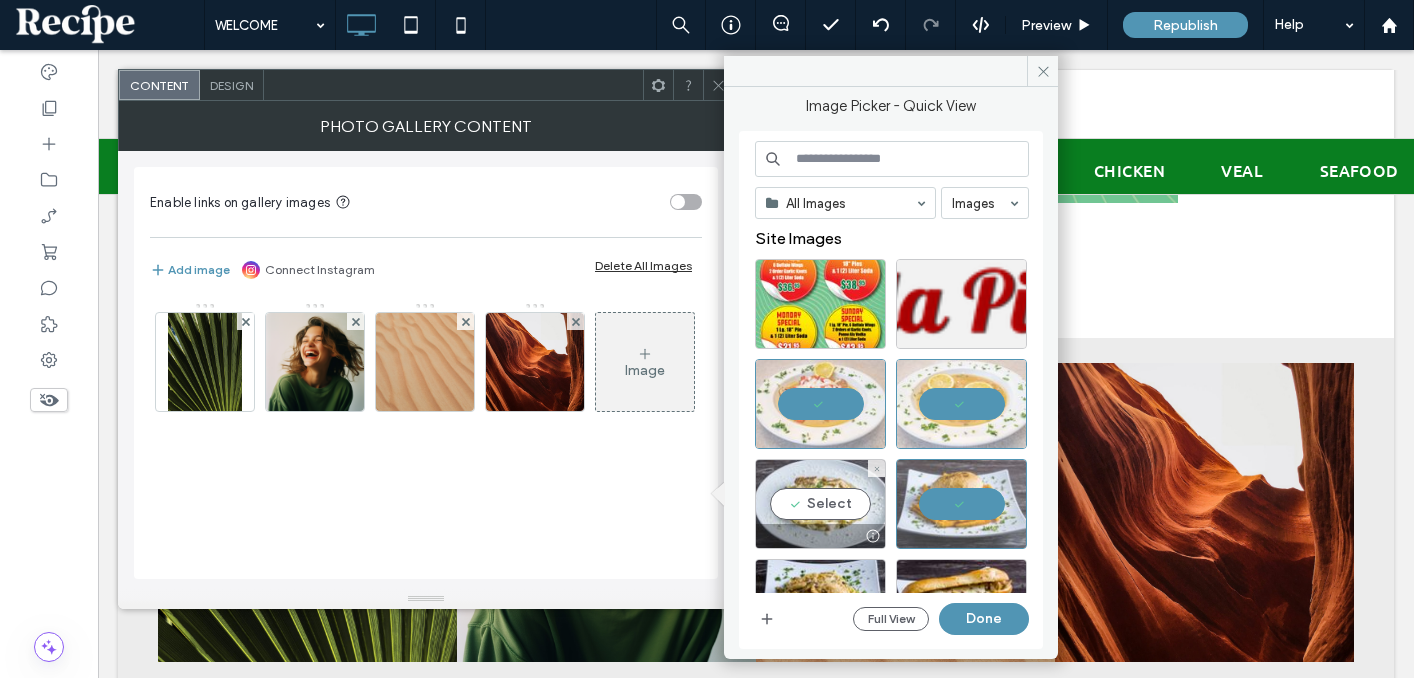 click on "Select" at bounding box center (820, 504) 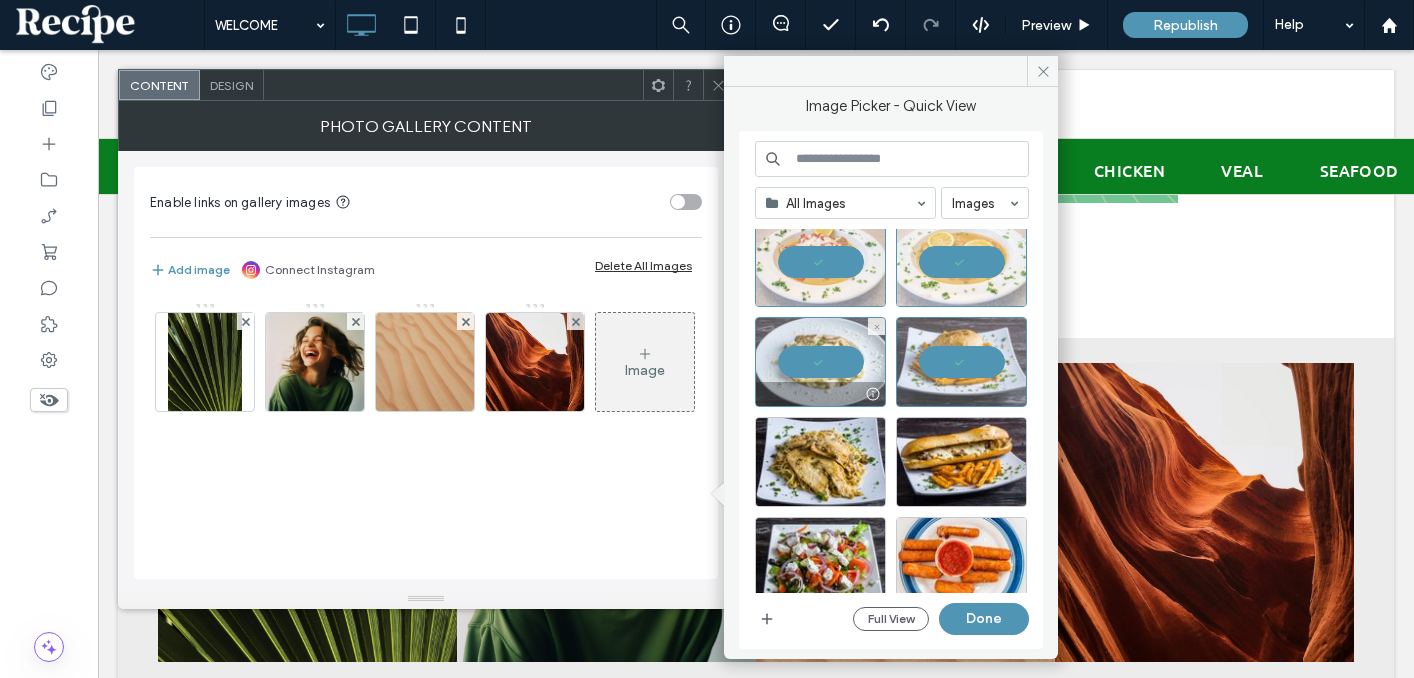 scroll, scrollTop: 176, scrollLeft: 0, axis: vertical 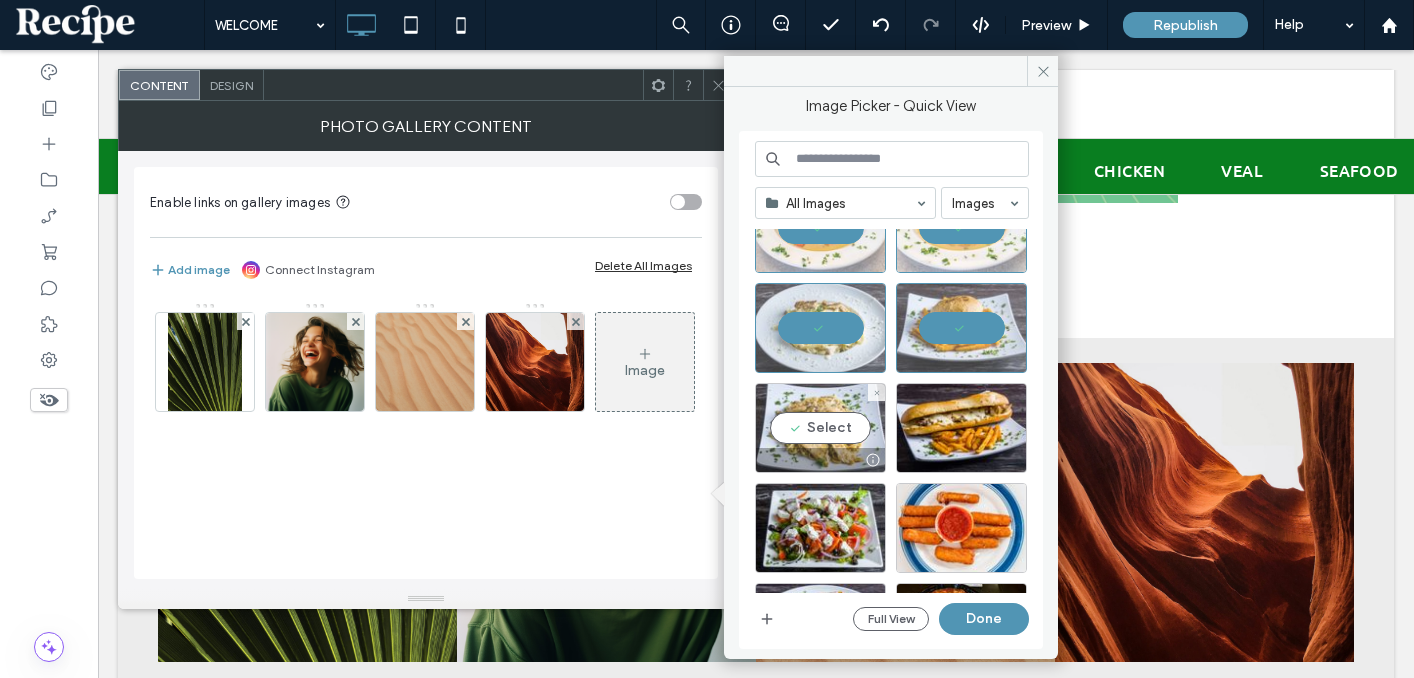 click on "Select" at bounding box center (820, 428) 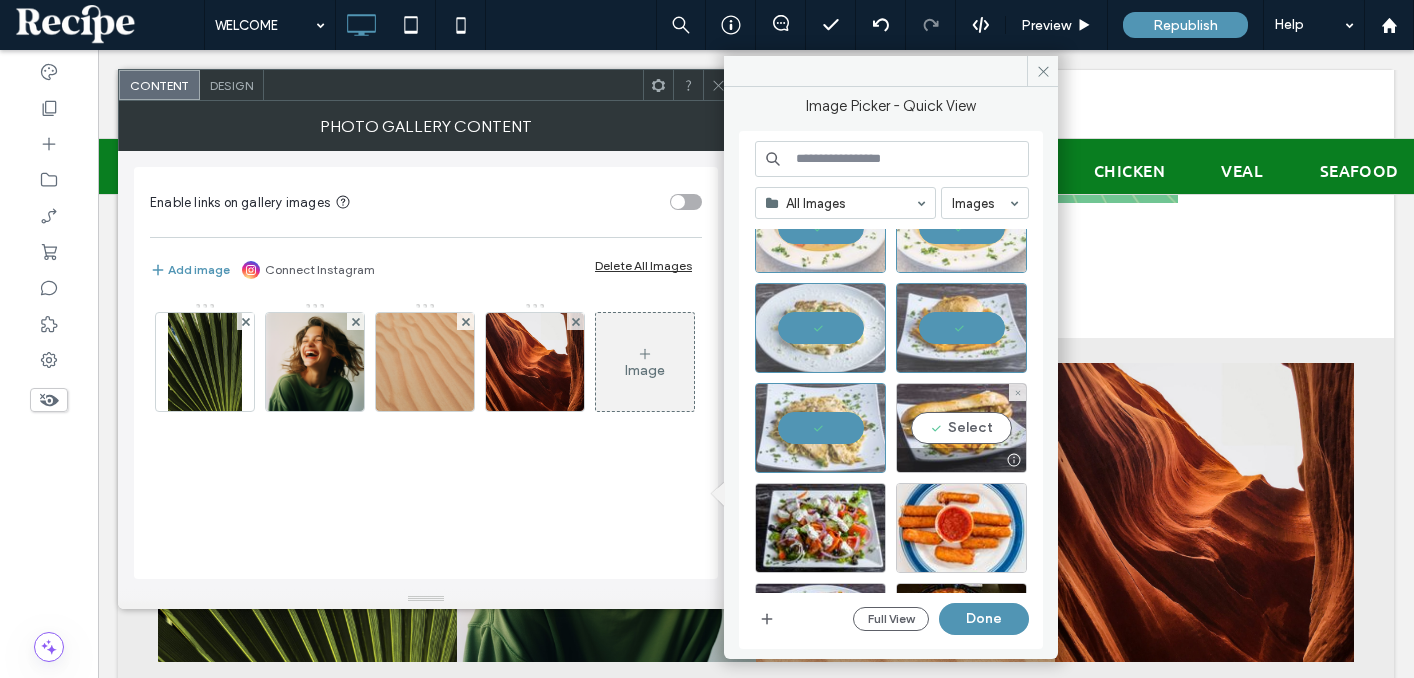 click on "Select" at bounding box center [961, 428] 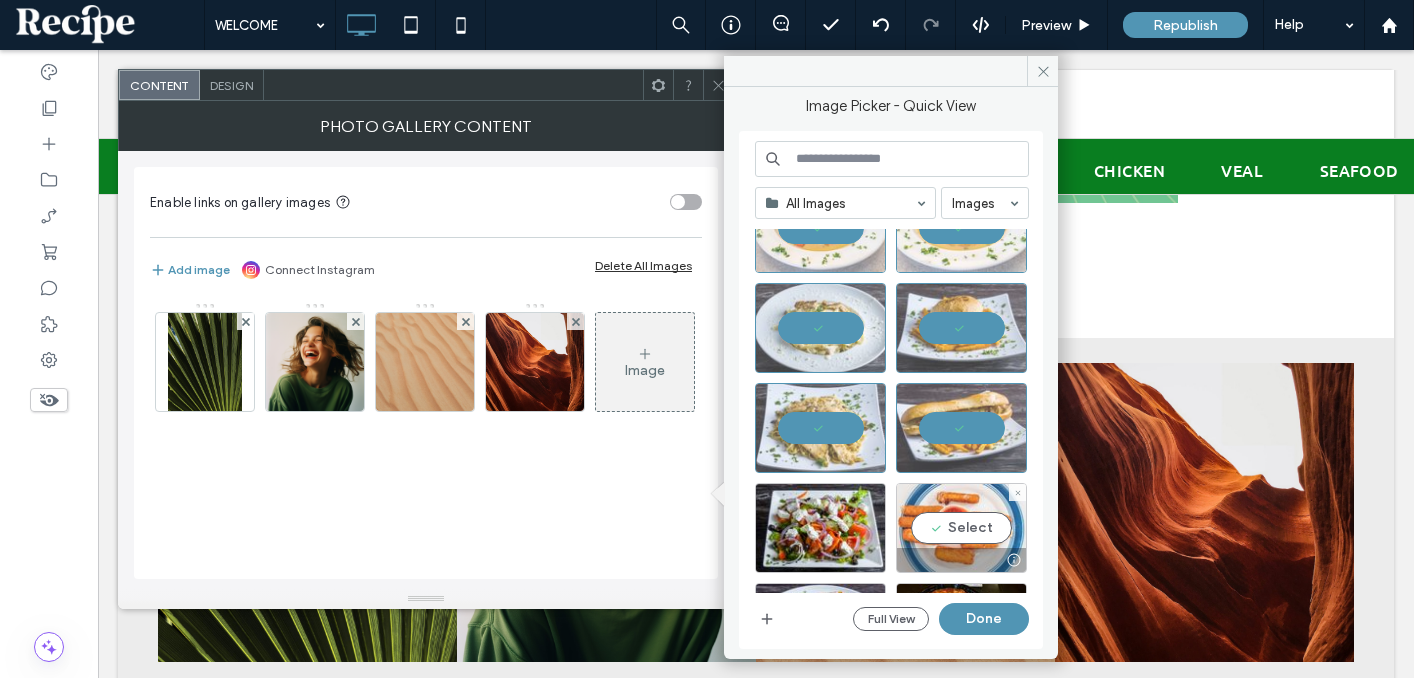 click on "Select" at bounding box center (961, 528) 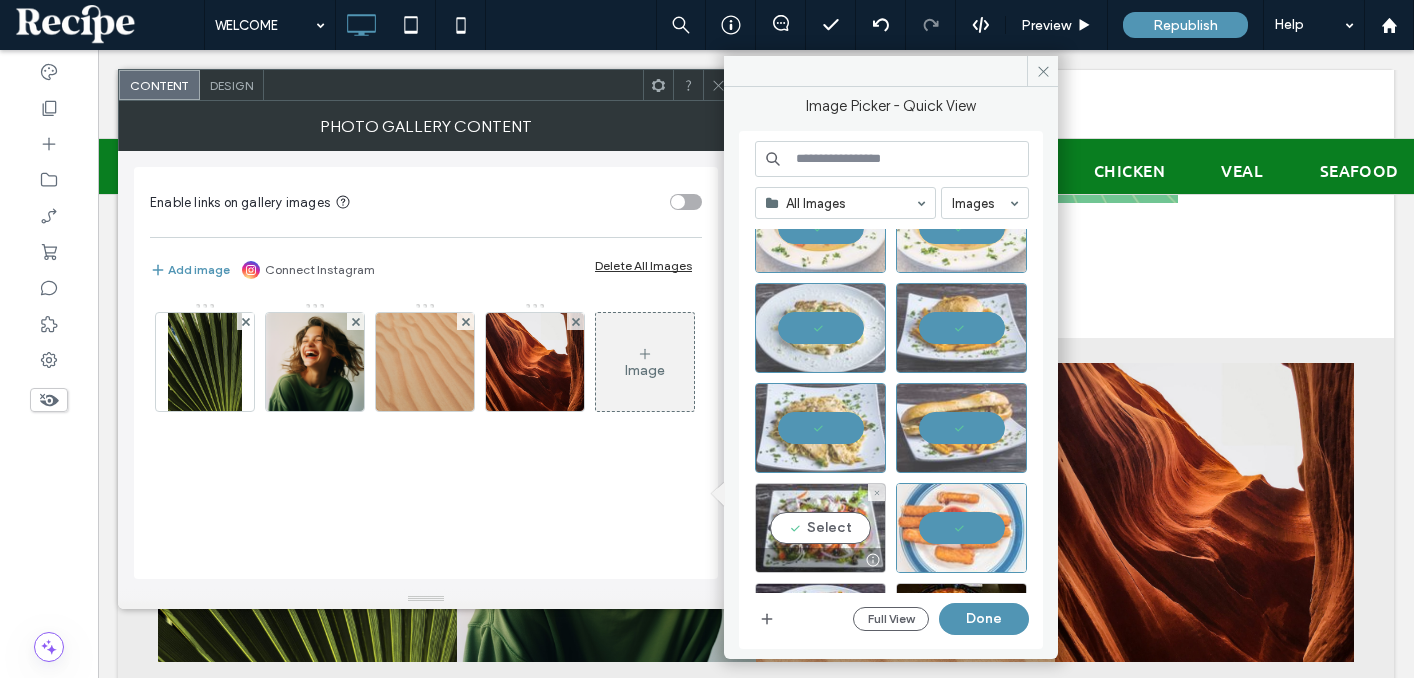 click on "Select" at bounding box center (820, 528) 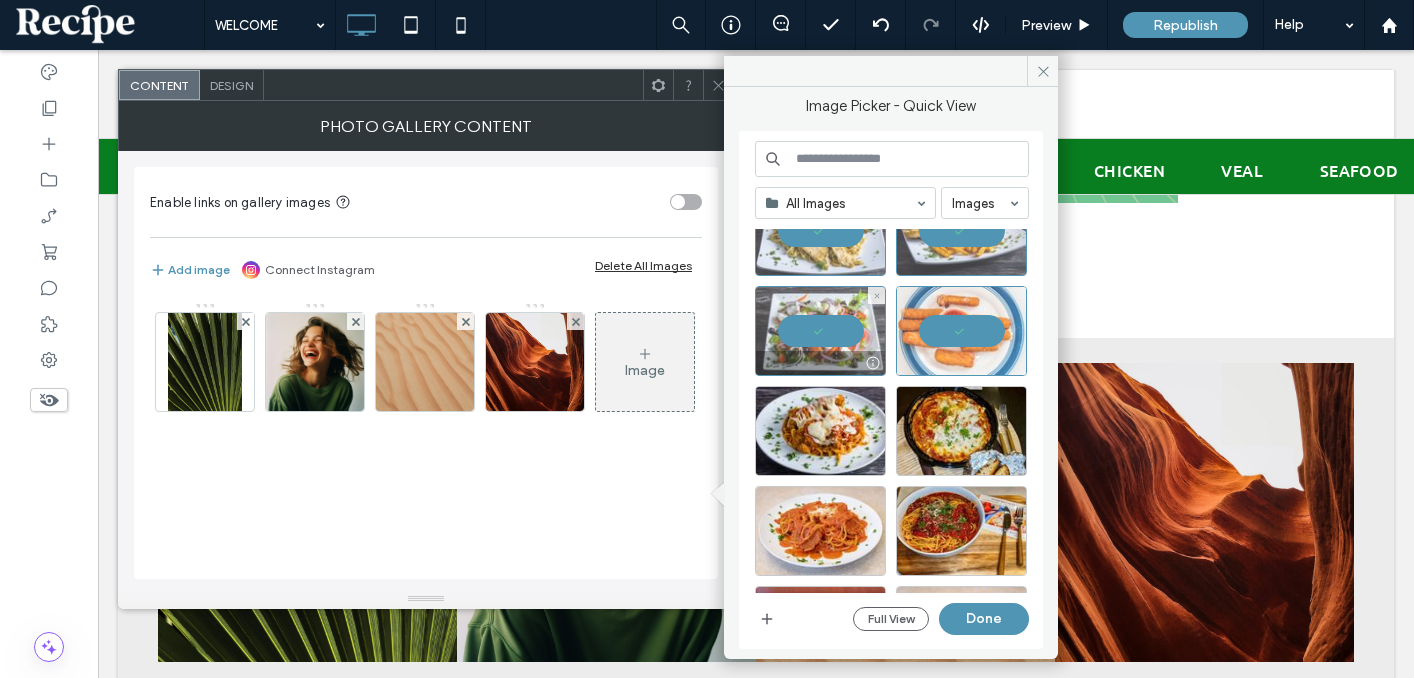 scroll, scrollTop: 372, scrollLeft: 0, axis: vertical 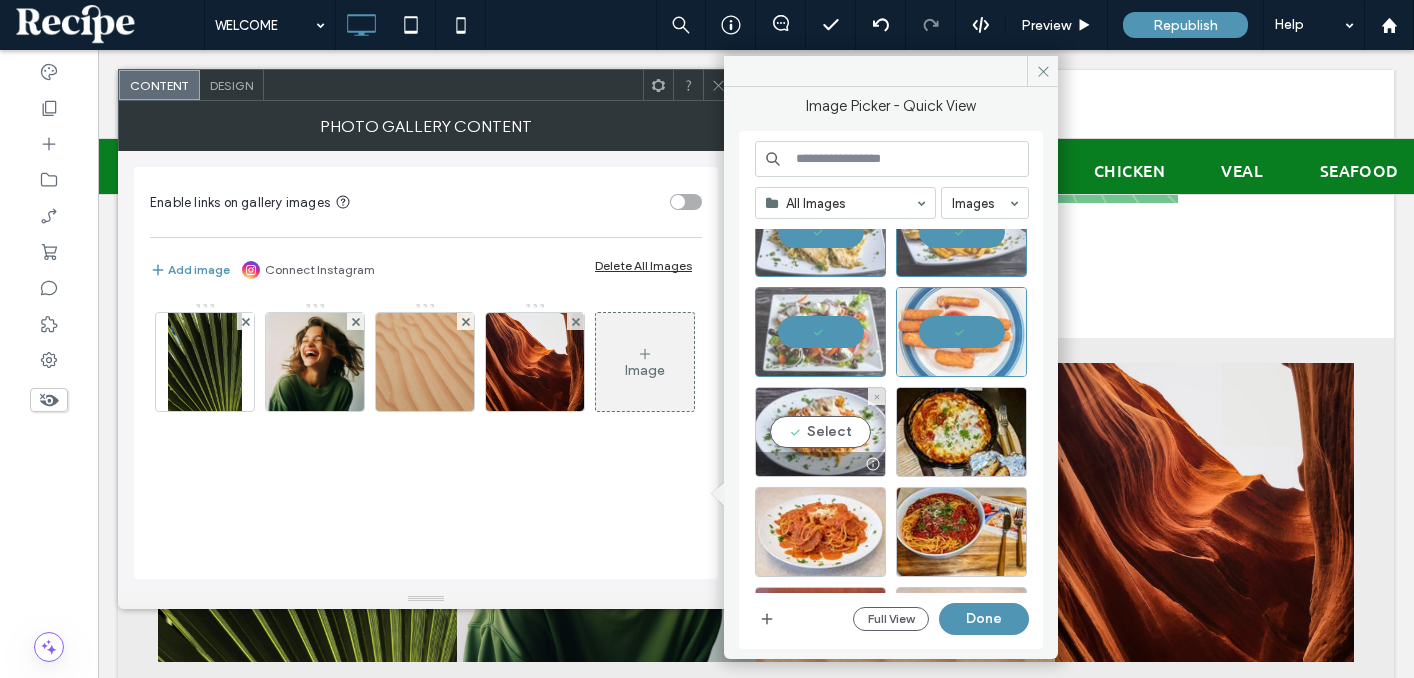 click on "Select" at bounding box center [820, 432] 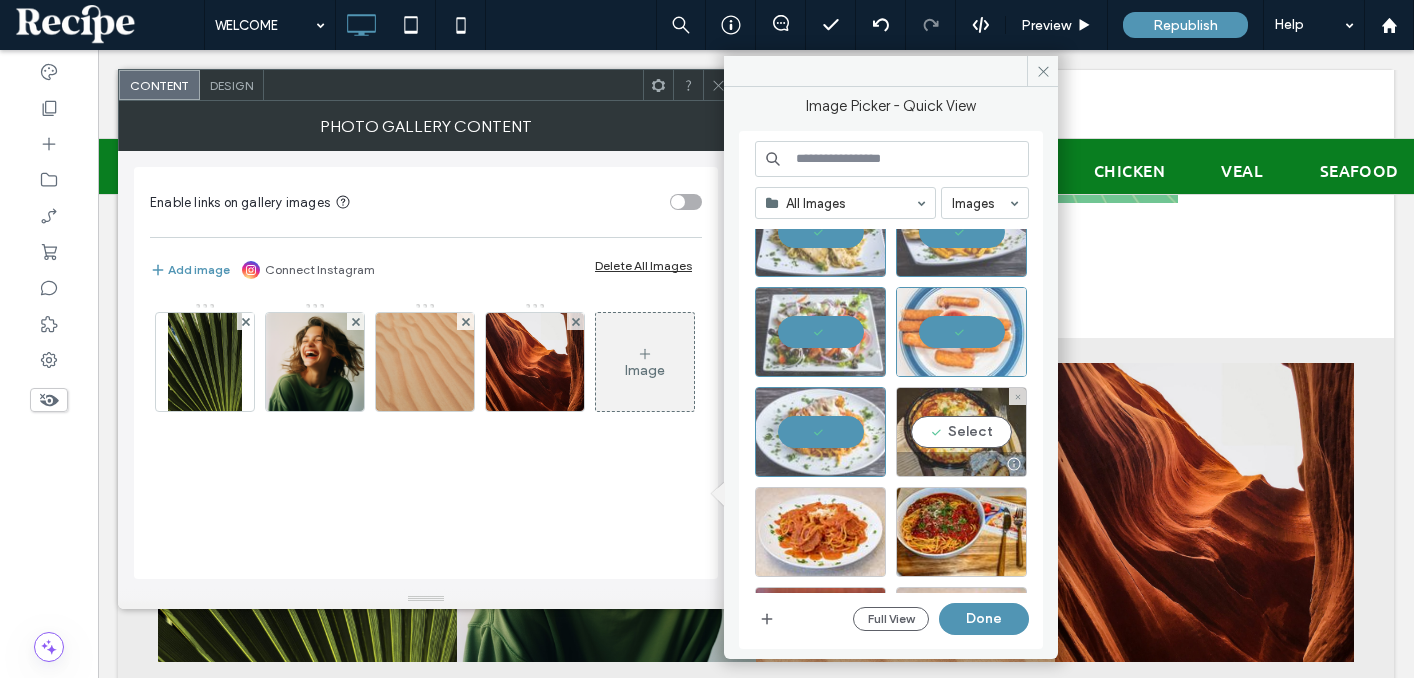click on "Select" at bounding box center (961, 432) 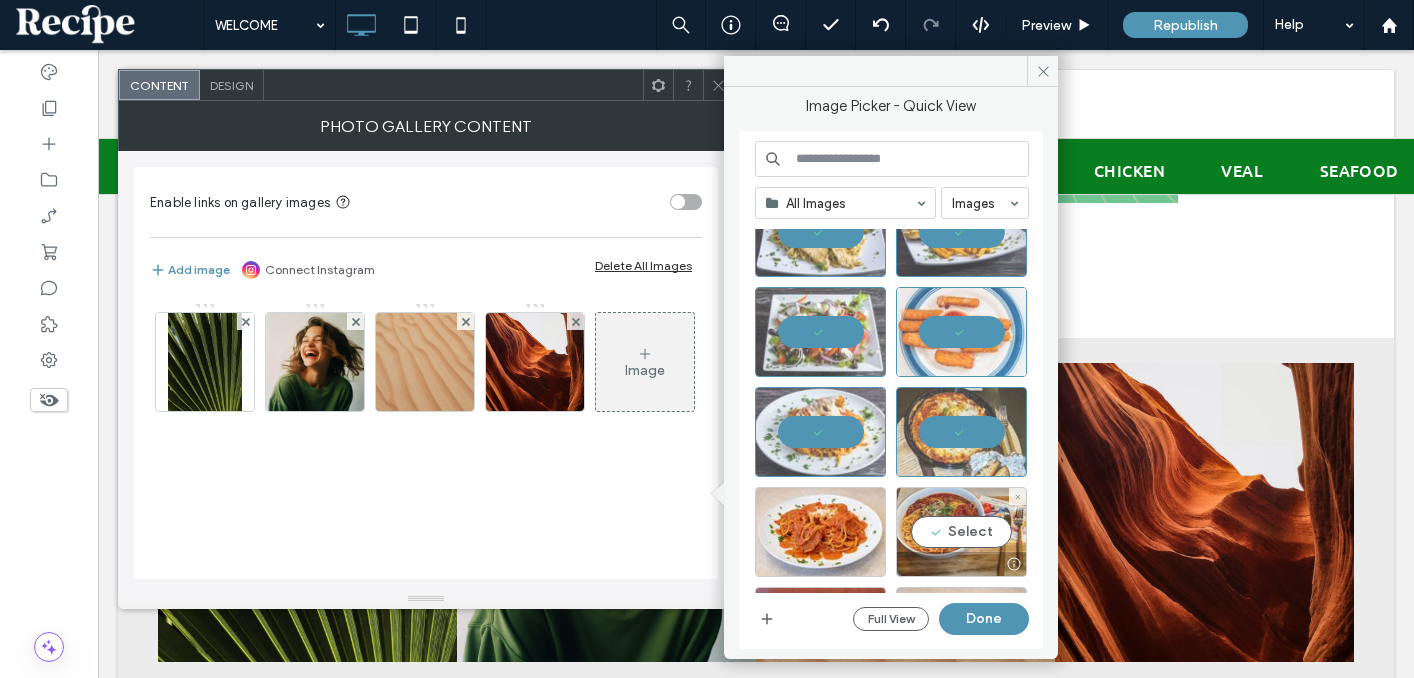 click on "Select" at bounding box center [961, 532] 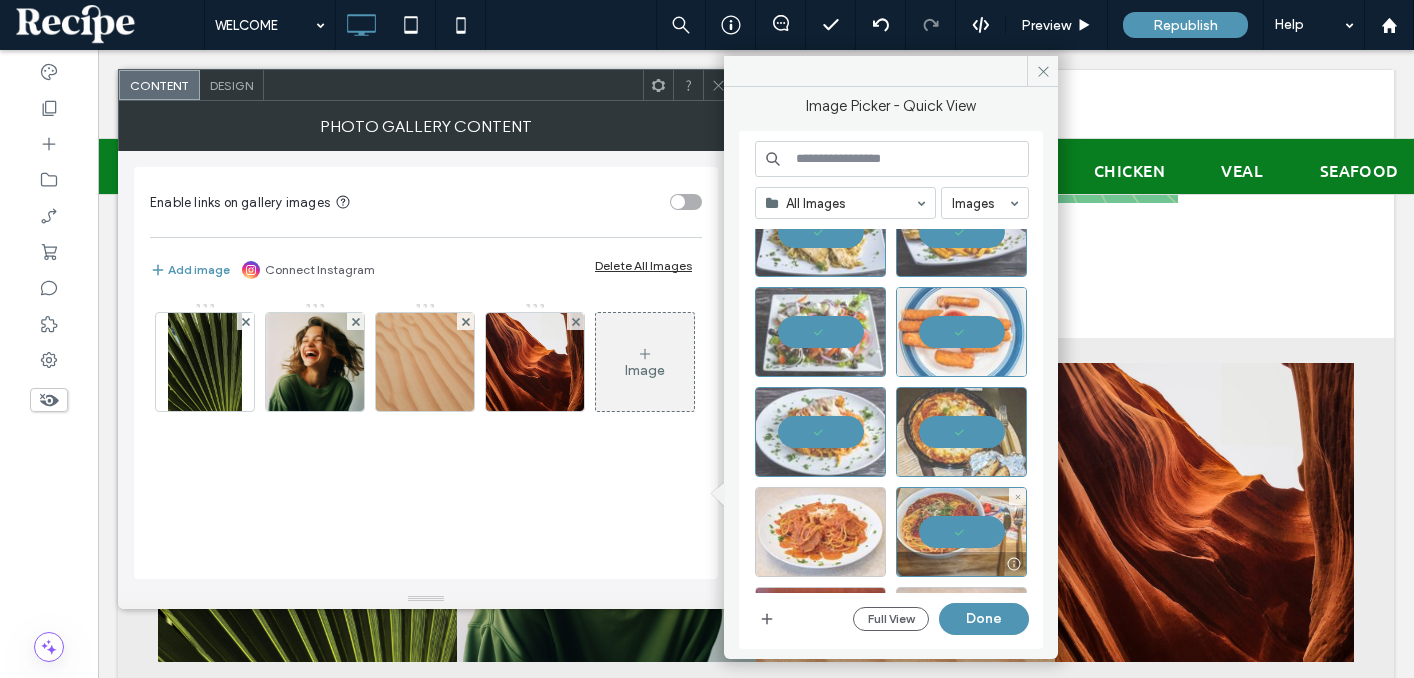 click at bounding box center (820, 532) 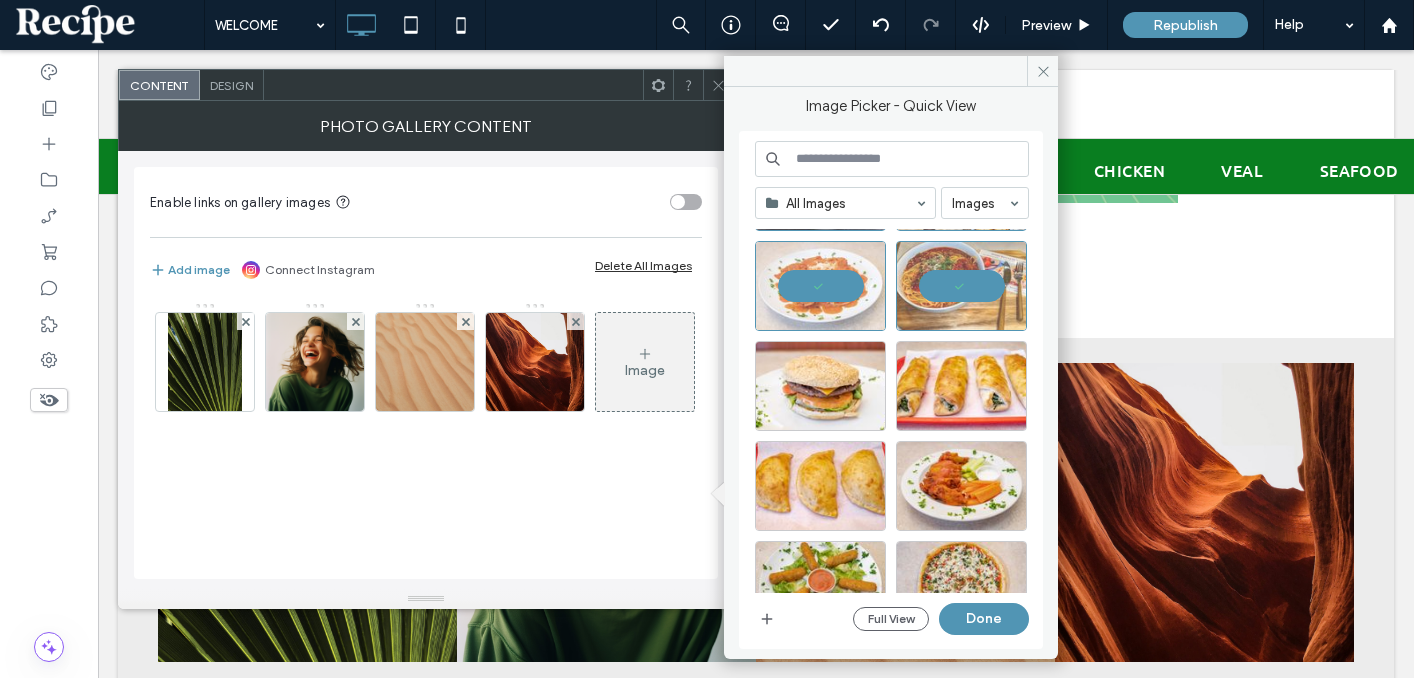 scroll, scrollTop: 619, scrollLeft: 0, axis: vertical 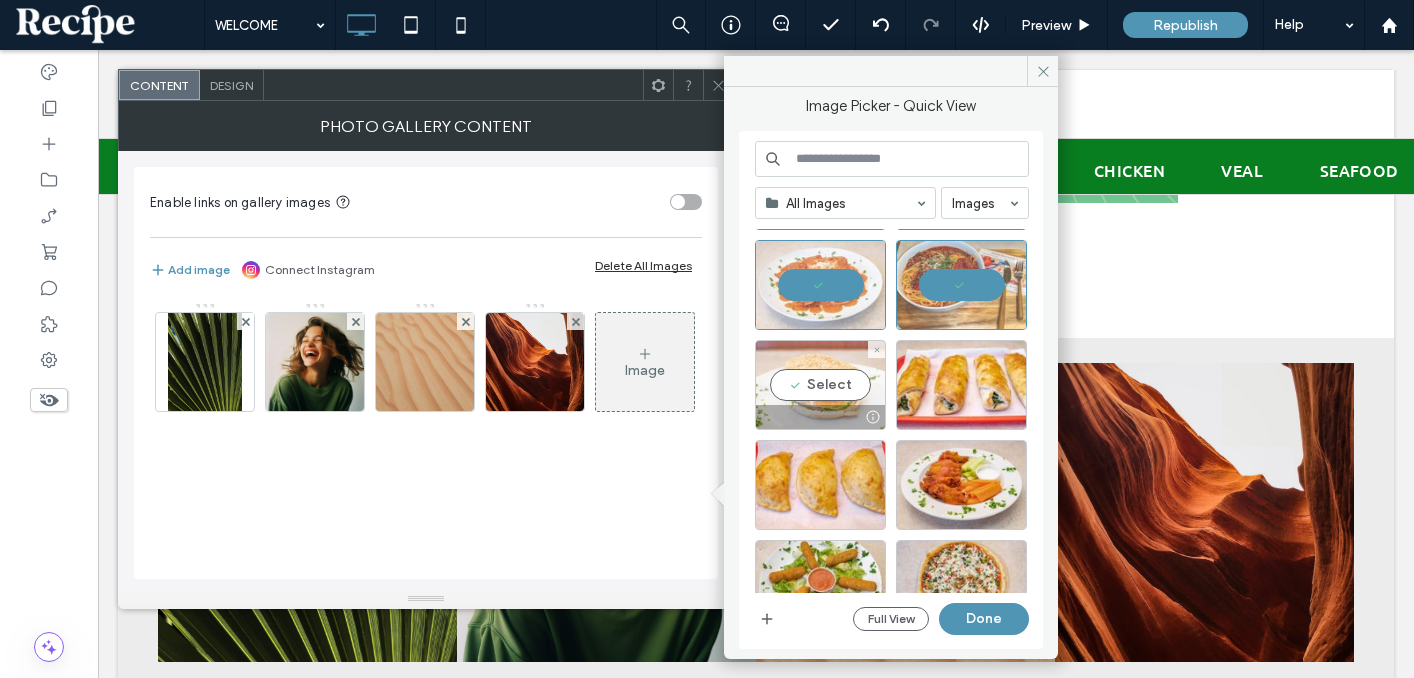 click on "Select" at bounding box center (820, 385) 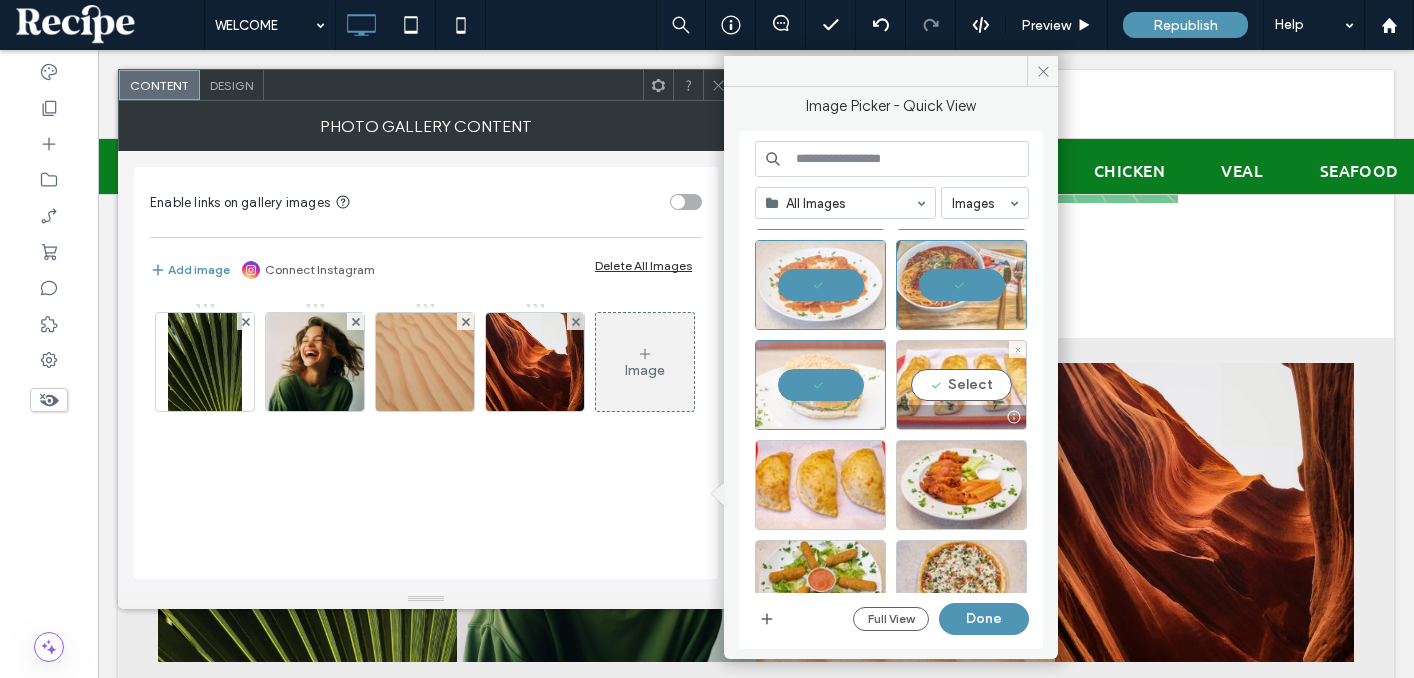 click at bounding box center (961, 417) 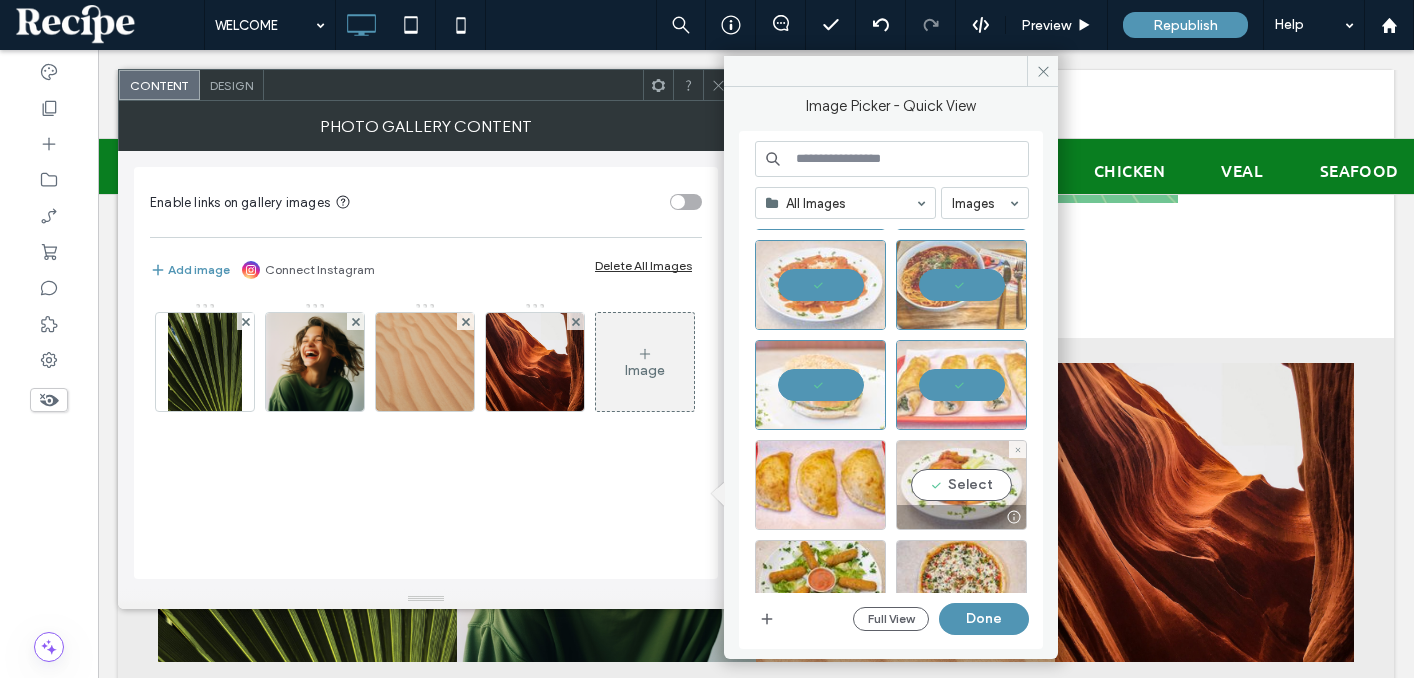 click at bounding box center [961, 517] 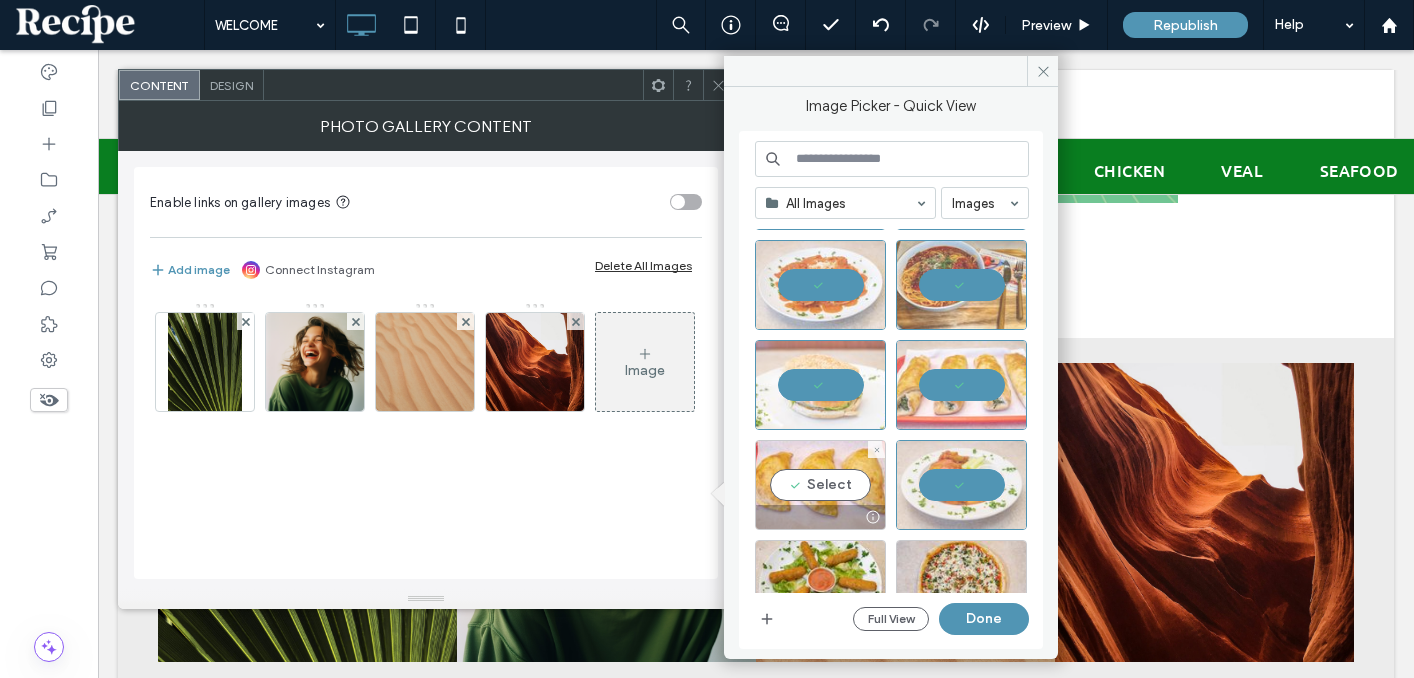click on "Select" at bounding box center (820, 485) 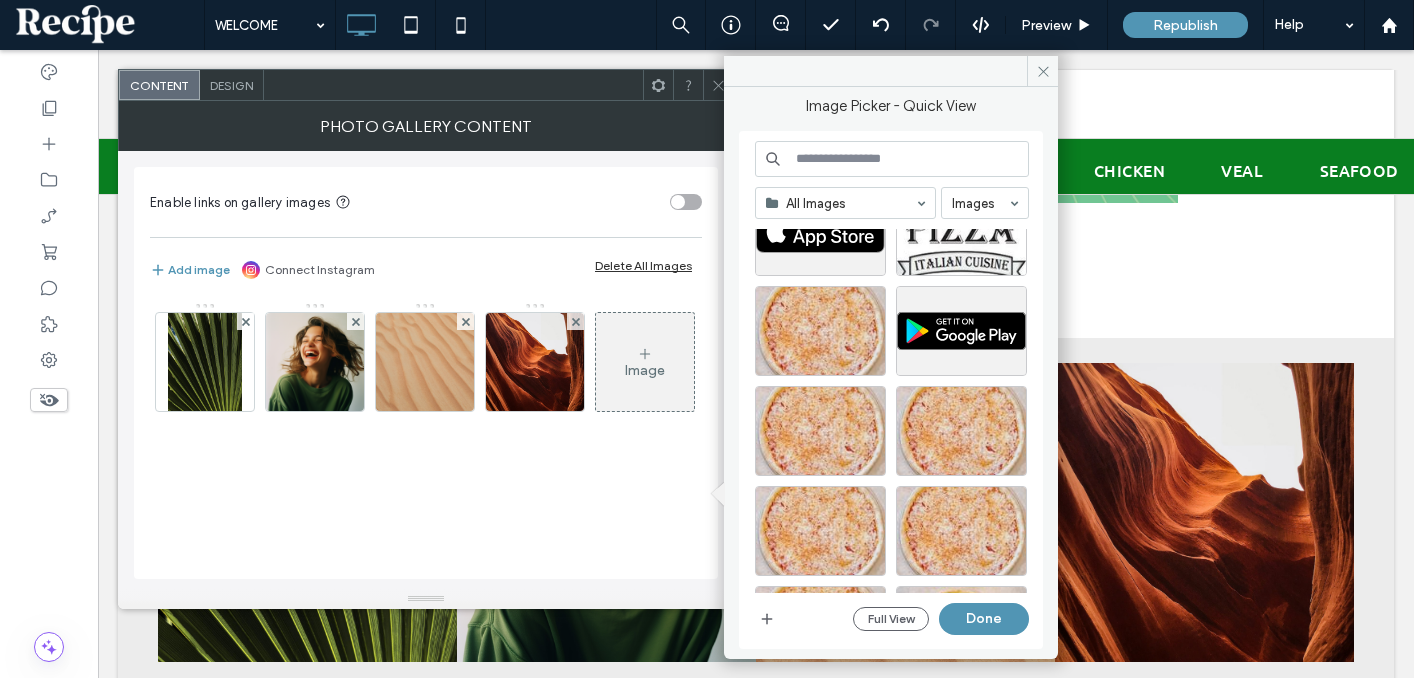 scroll, scrollTop: 2054, scrollLeft: 0, axis: vertical 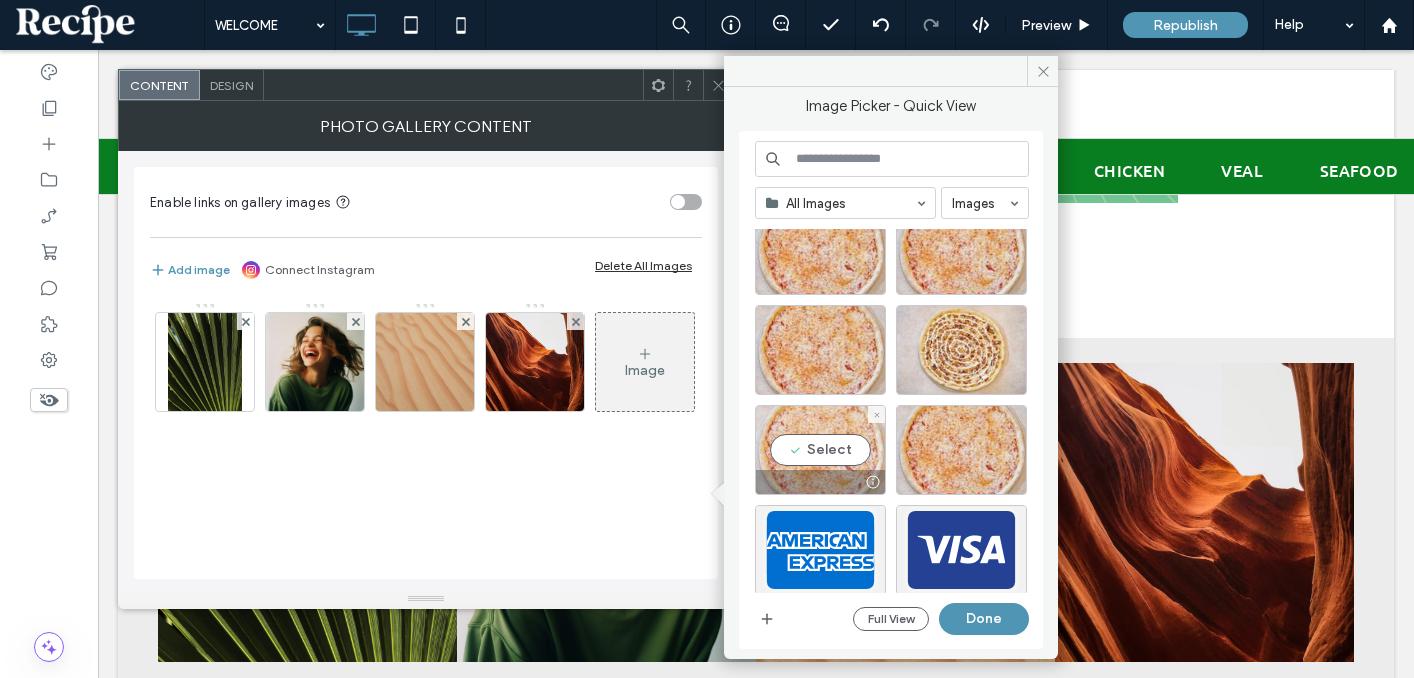 click on "Select" at bounding box center (820, 450) 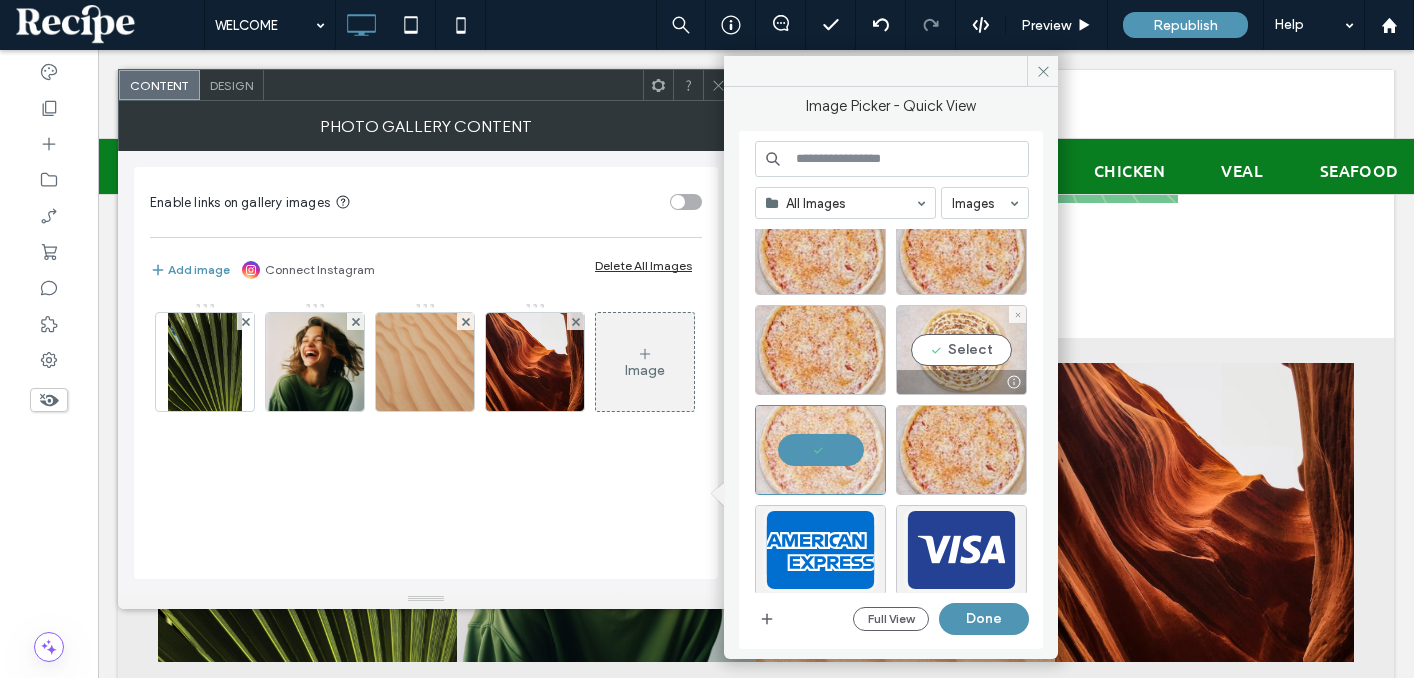 click on "Select" at bounding box center [961, 350] 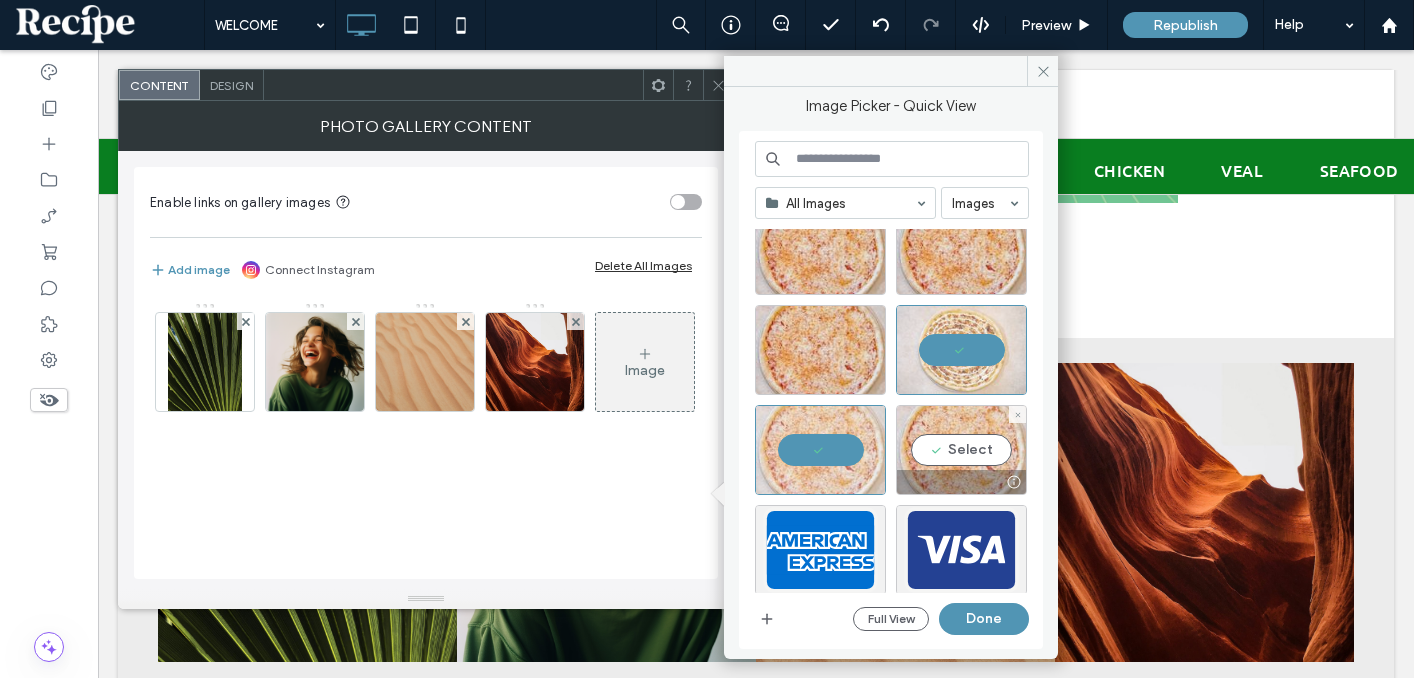 click on "Select" at bounding box center (961, 450) 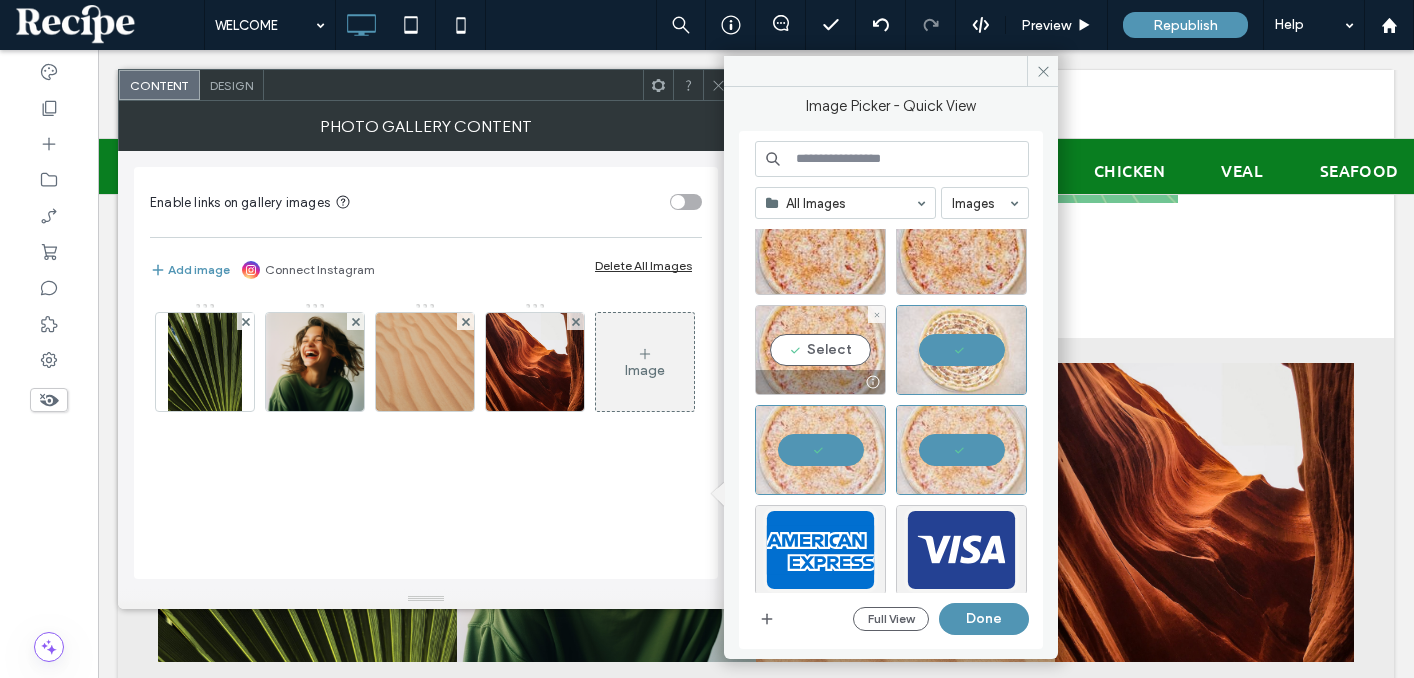 click on "Select" at bounding box center [820, 350] 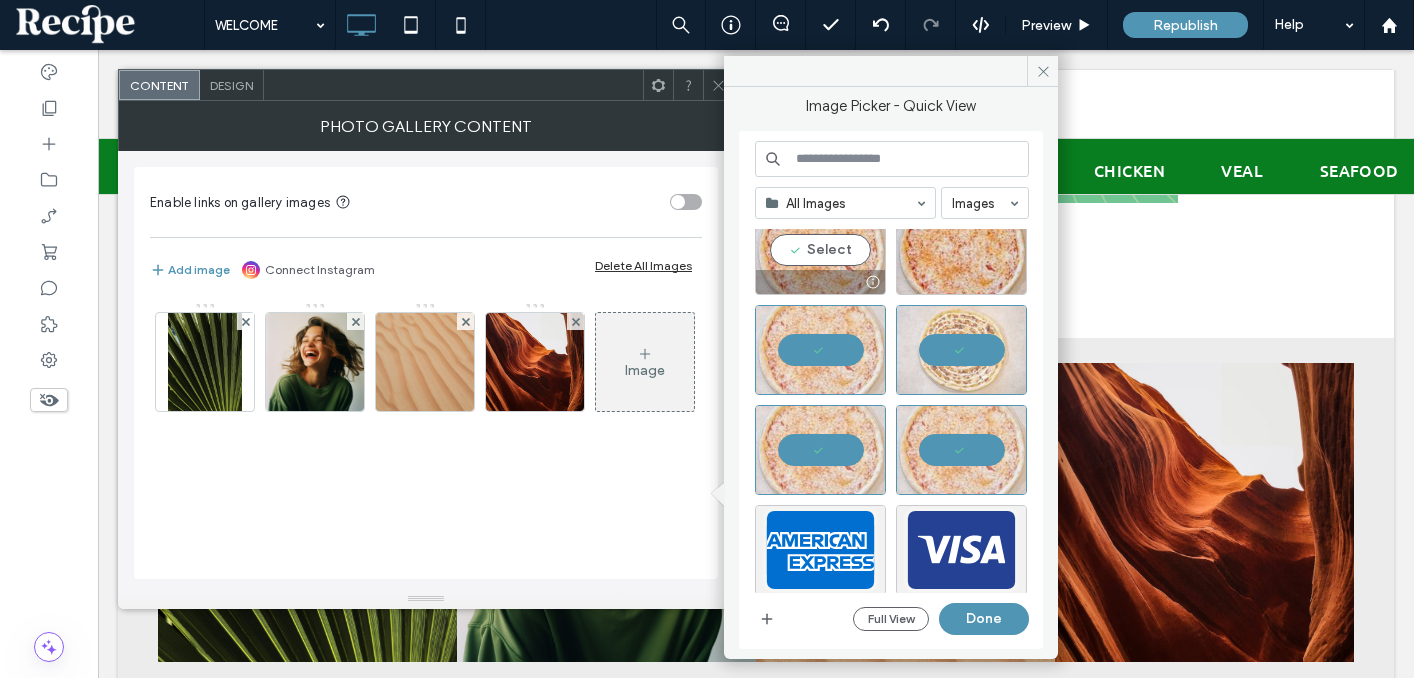 click on "Select" at bounding box center (820, 250) 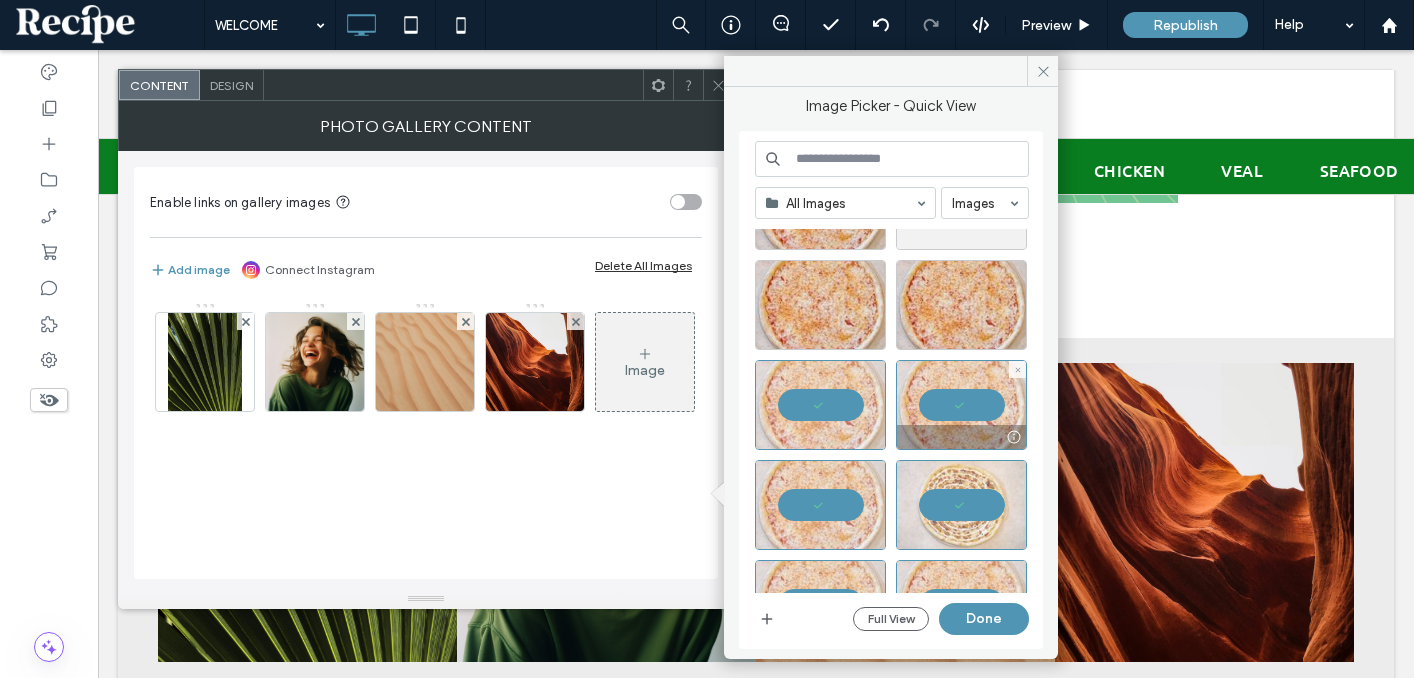 scroll, scrollTop: 1900, scrollLeft: 0, axis: vertical 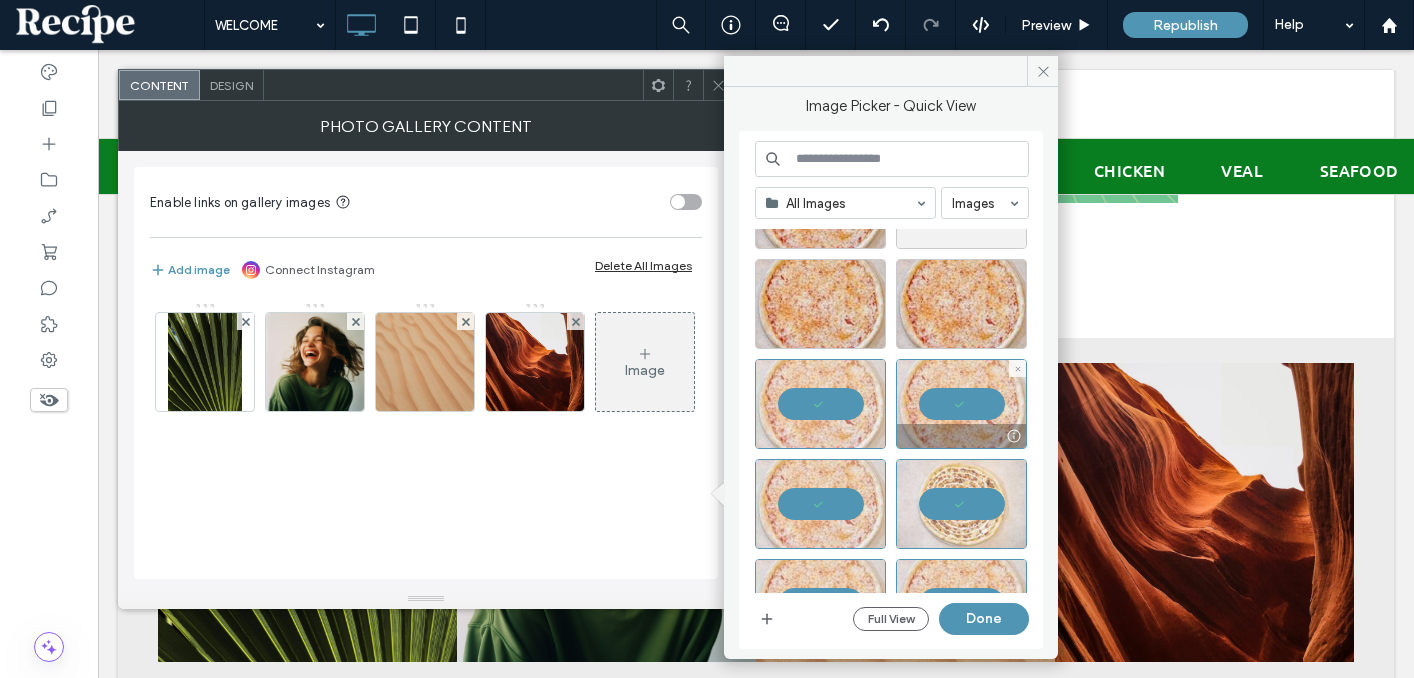 click at bounding box center [961, 404] 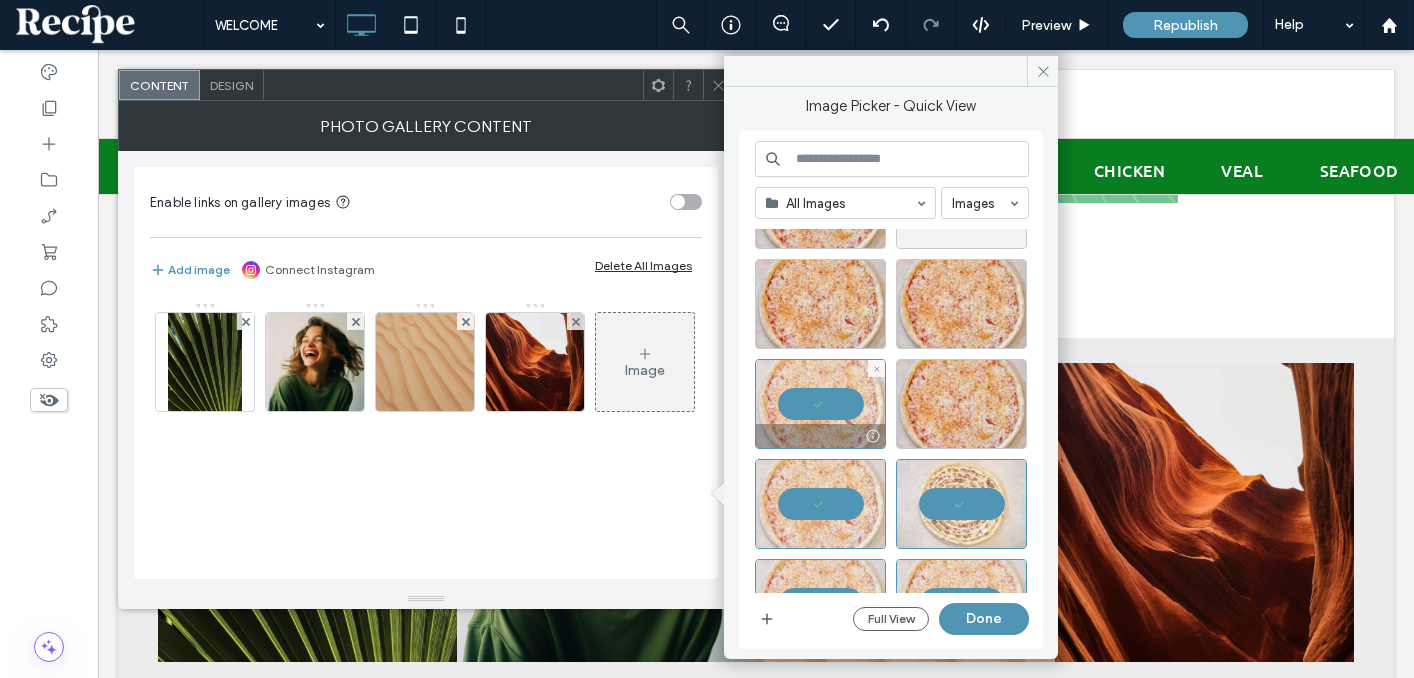 click at bounding box center [820, 404] 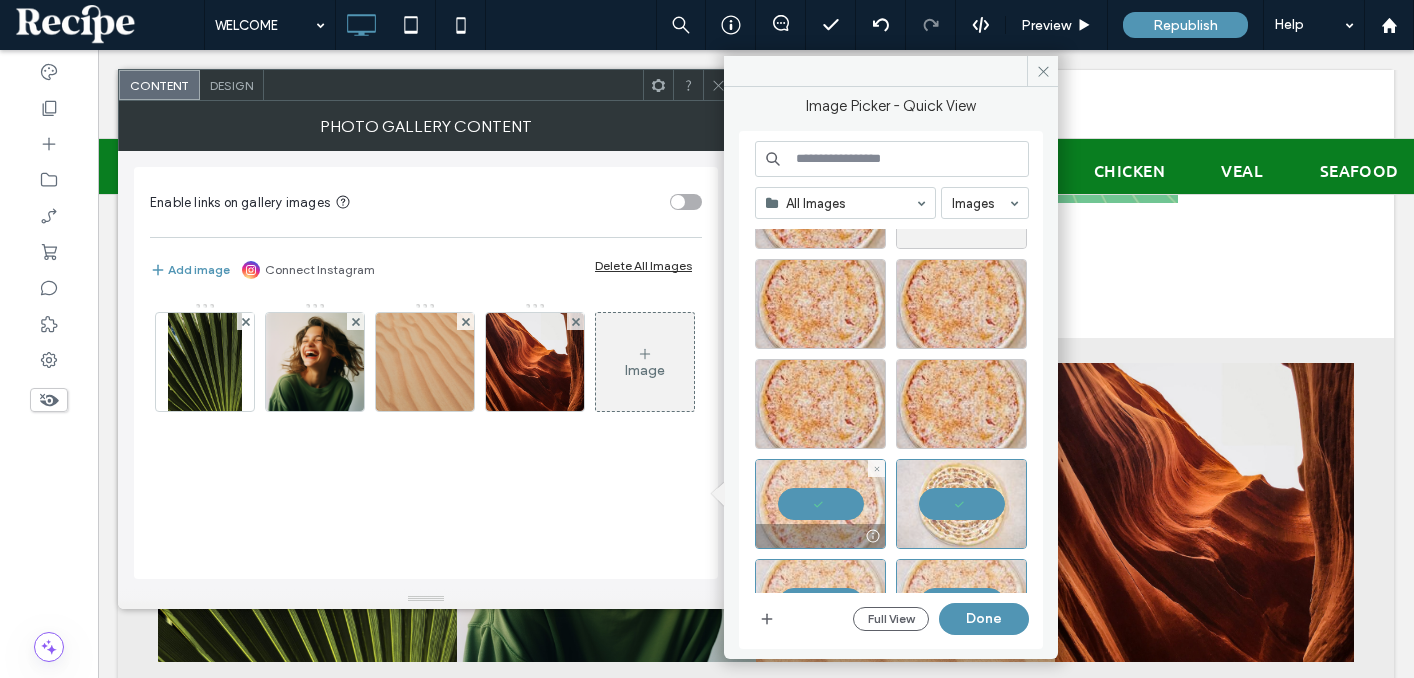 click at bounding box center (820, 504) 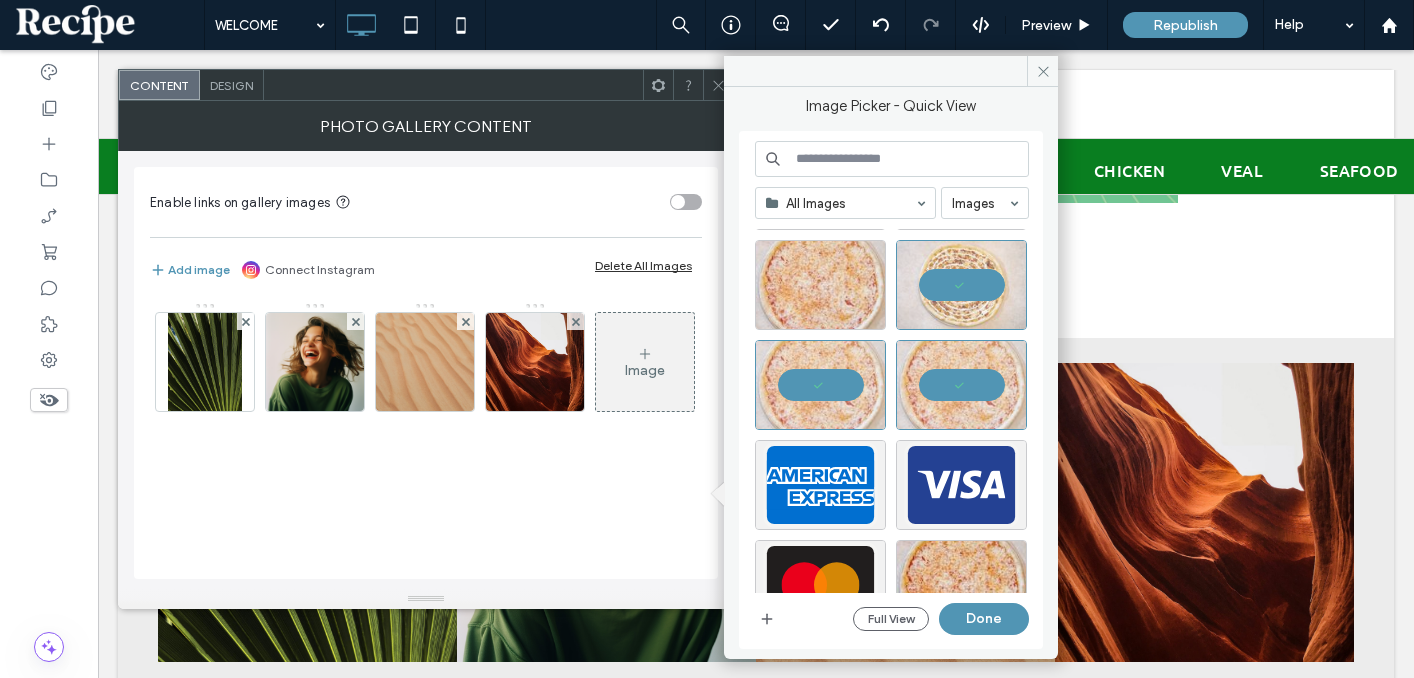 scroll, scrollTop: 2147, scrollLeft: 0, axis: vertical 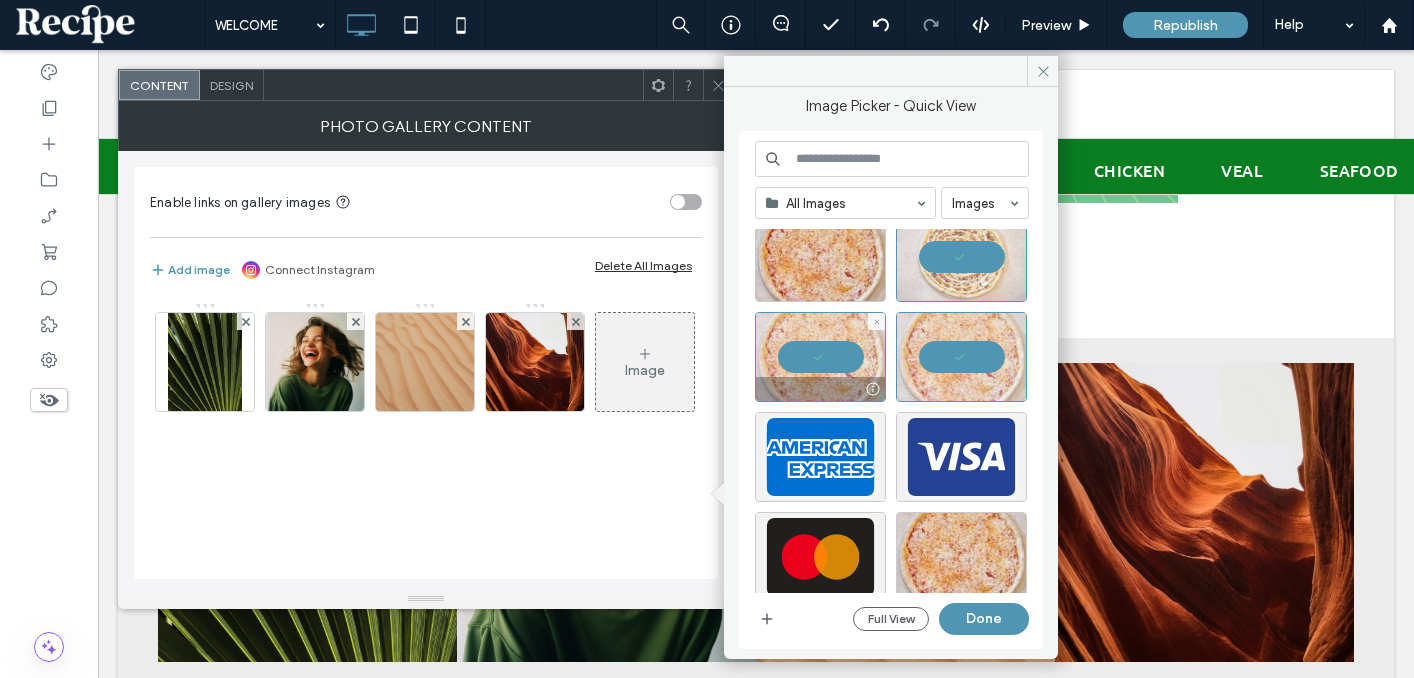 click at bounding box center (820, 357) 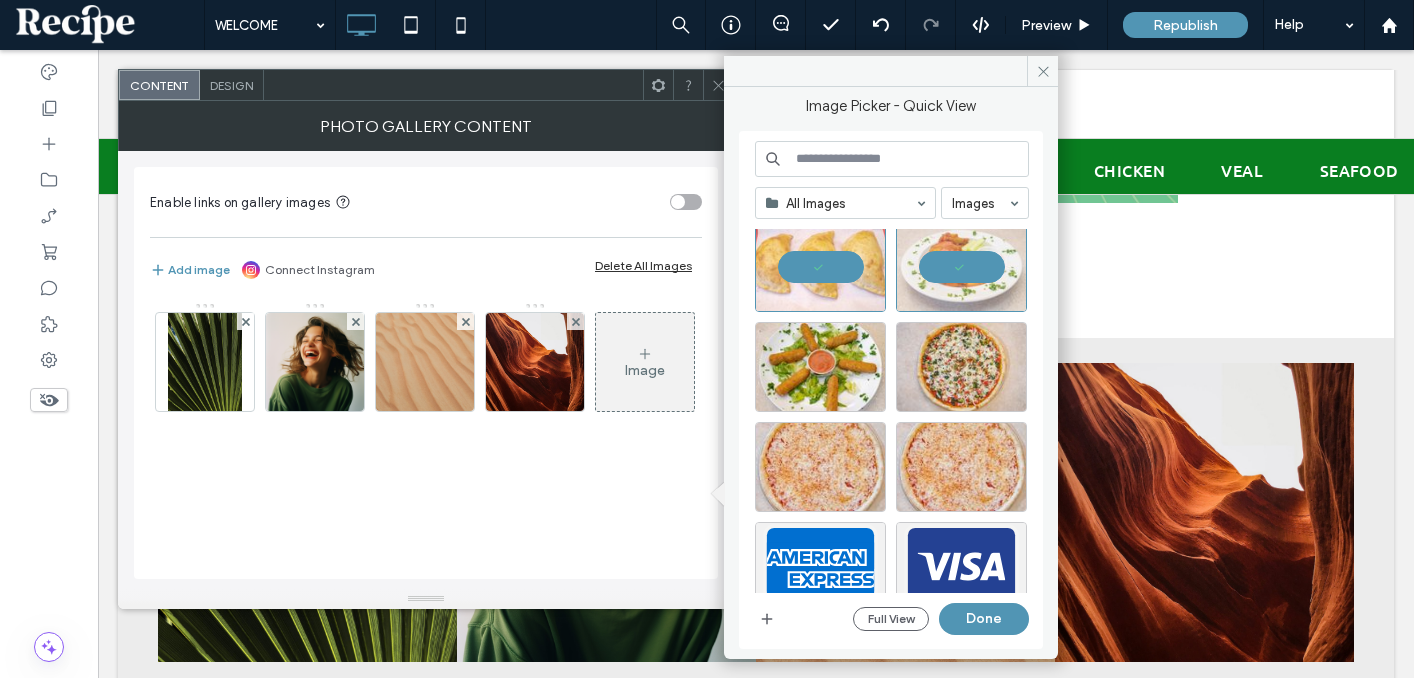 scroll, scrollTop: 802, scrollLeft: 0, axis: vertical 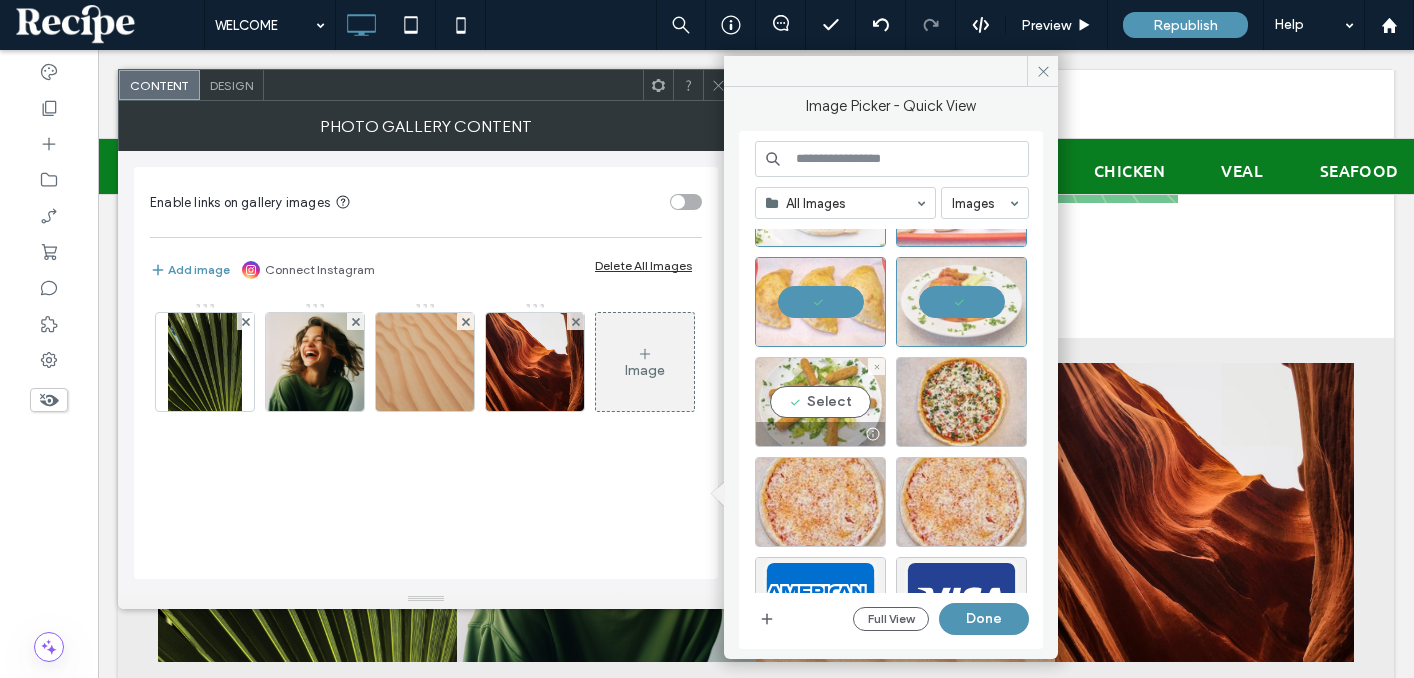 click on "Select" at bounding box center [820, 402] 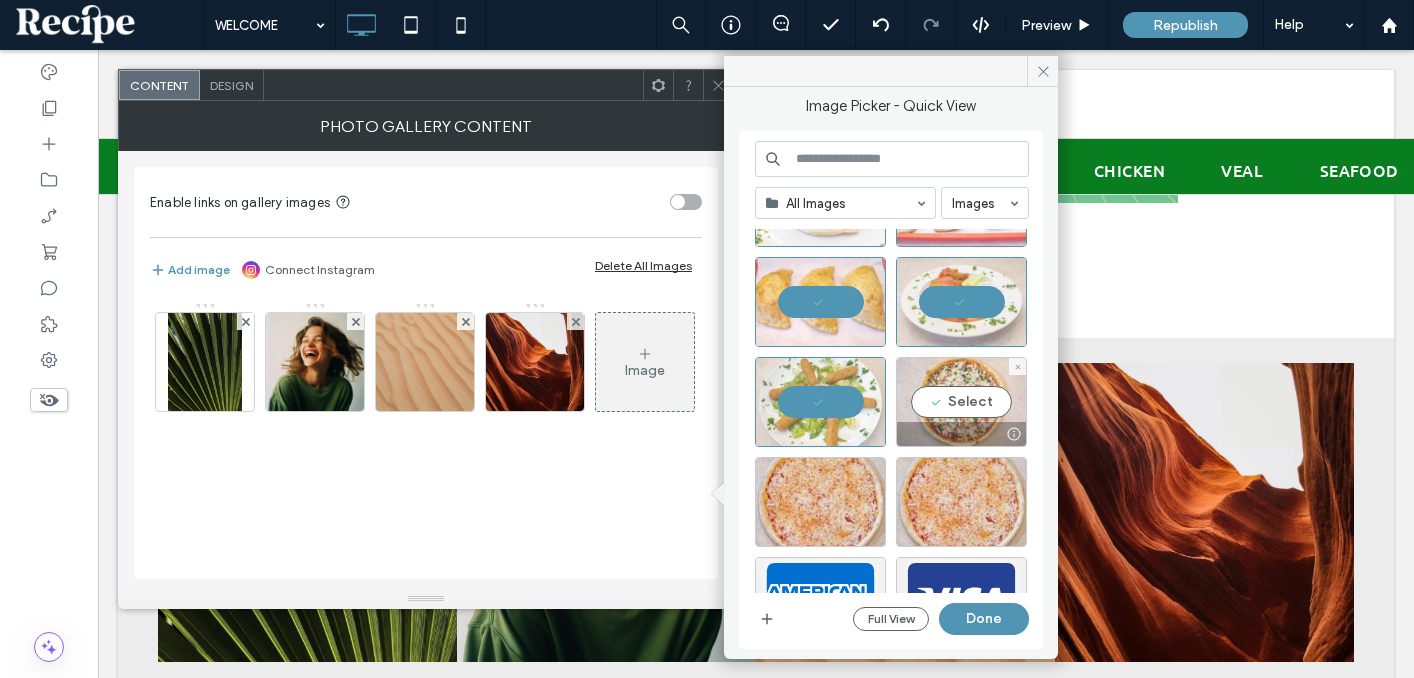 click on "Select" at bounding box center [961, 402] 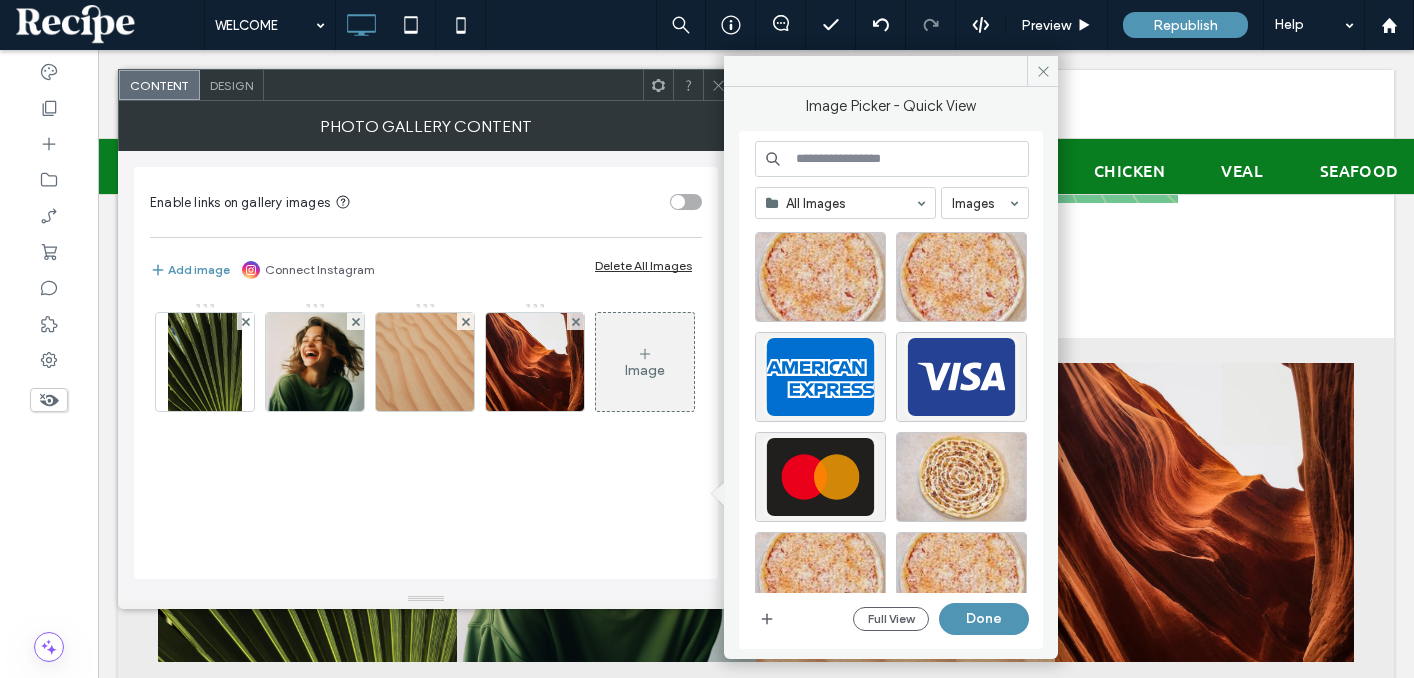 scroll, scrollTop: 1046, scrollLeft: 0, axis: vertical 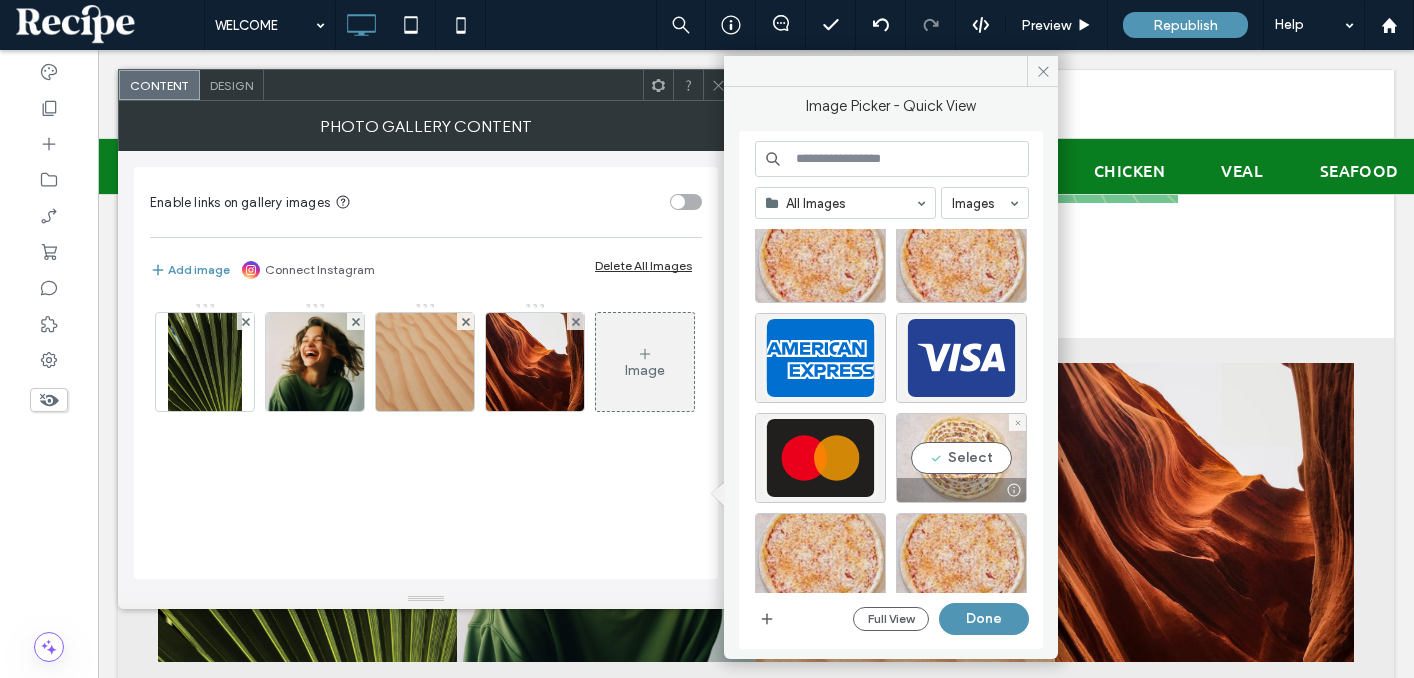 click on "Select" at bounding box center (961, 458) 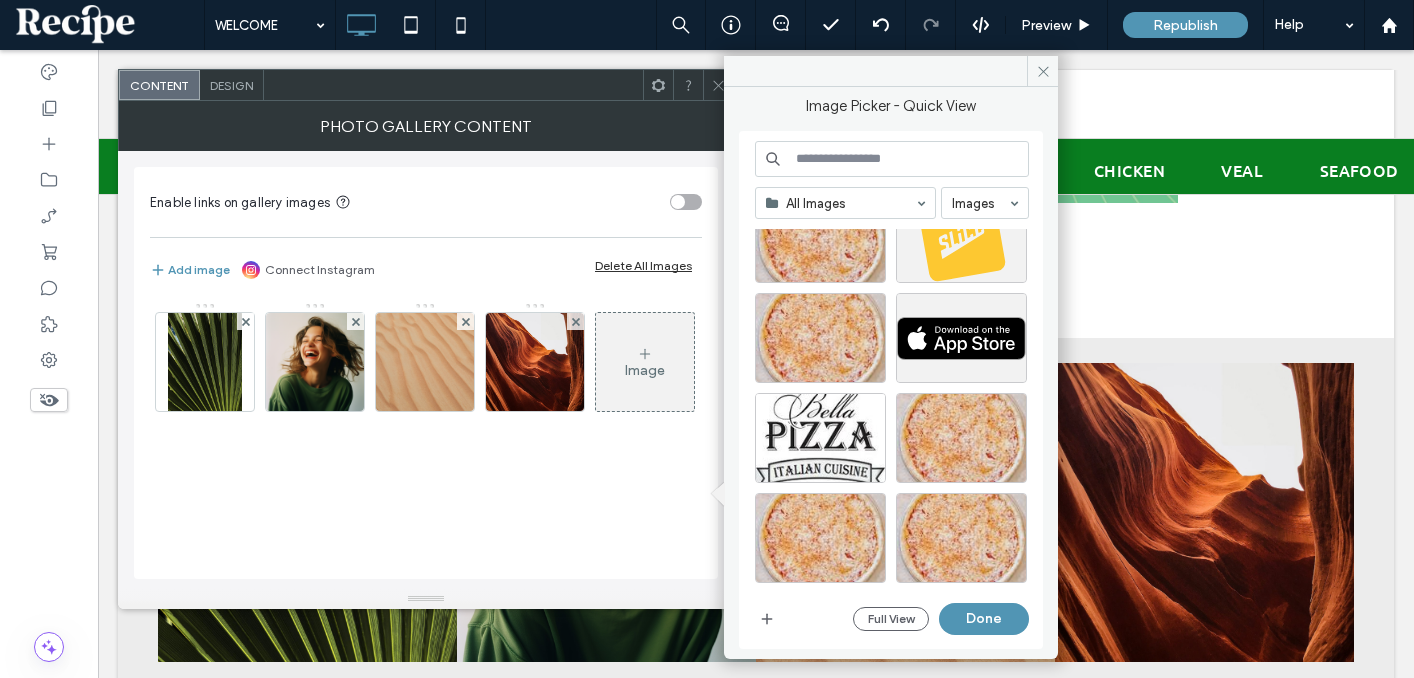 scroll, scrollTop: 2922, scrollLeft: 0, axis: vertical 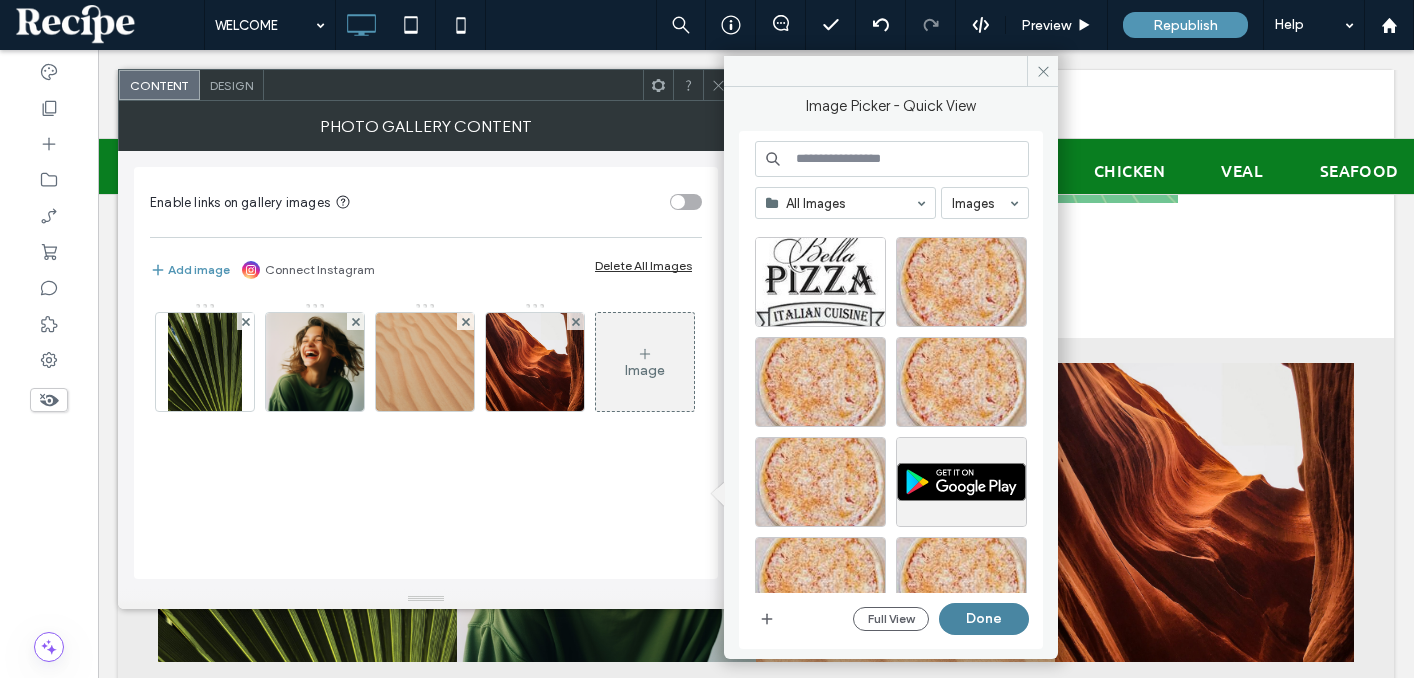 click on "Done" at bounding box center (984, 619) 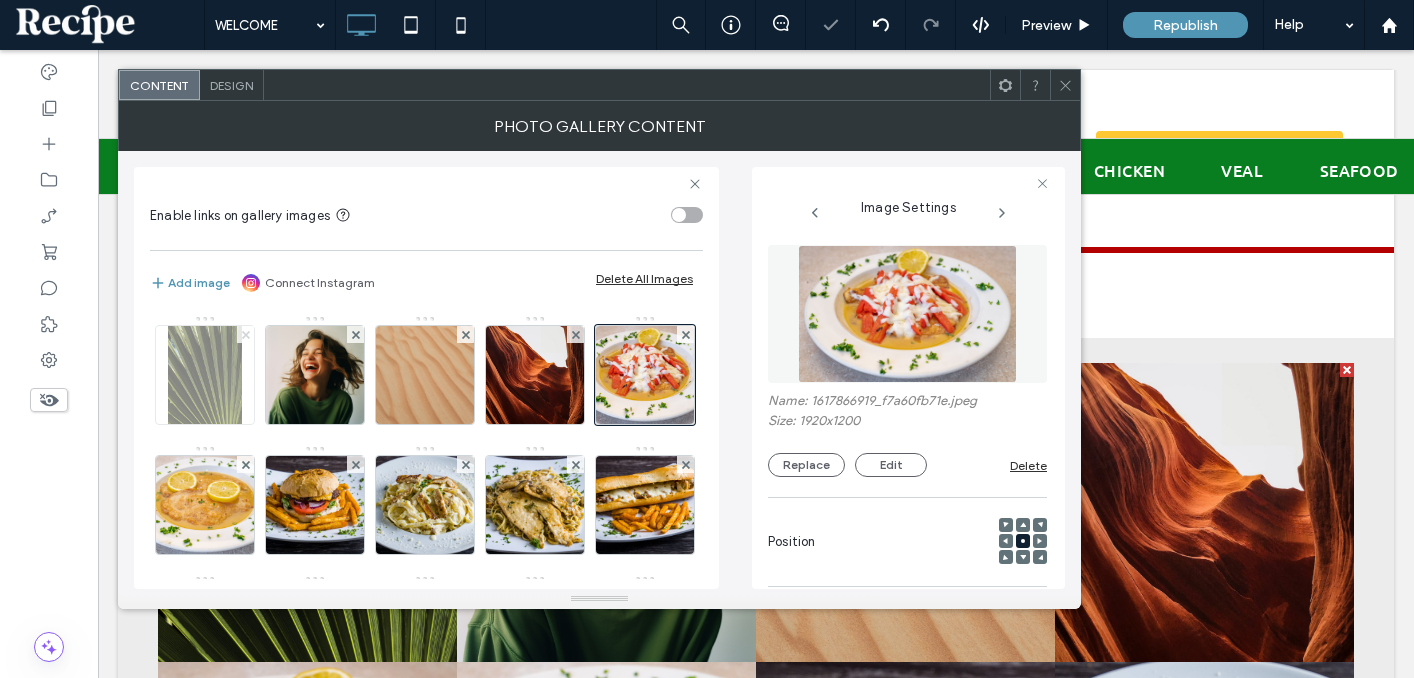 click 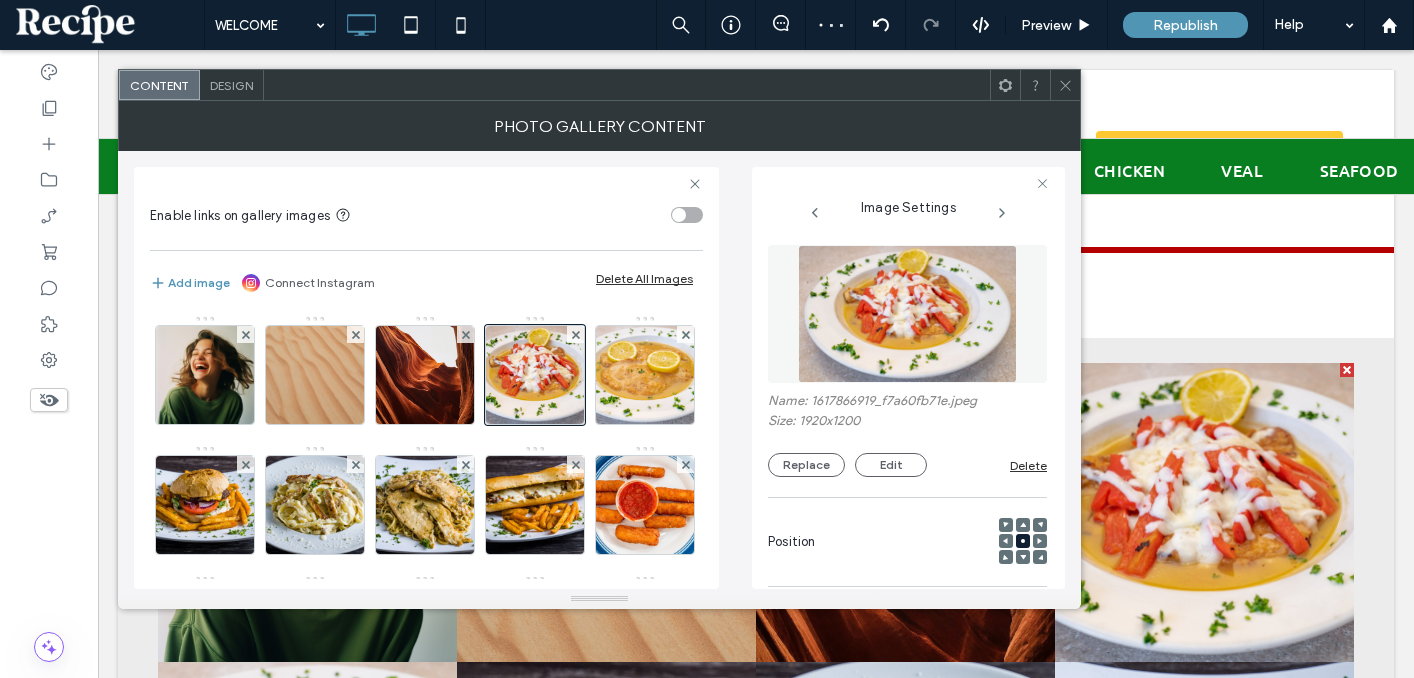 click 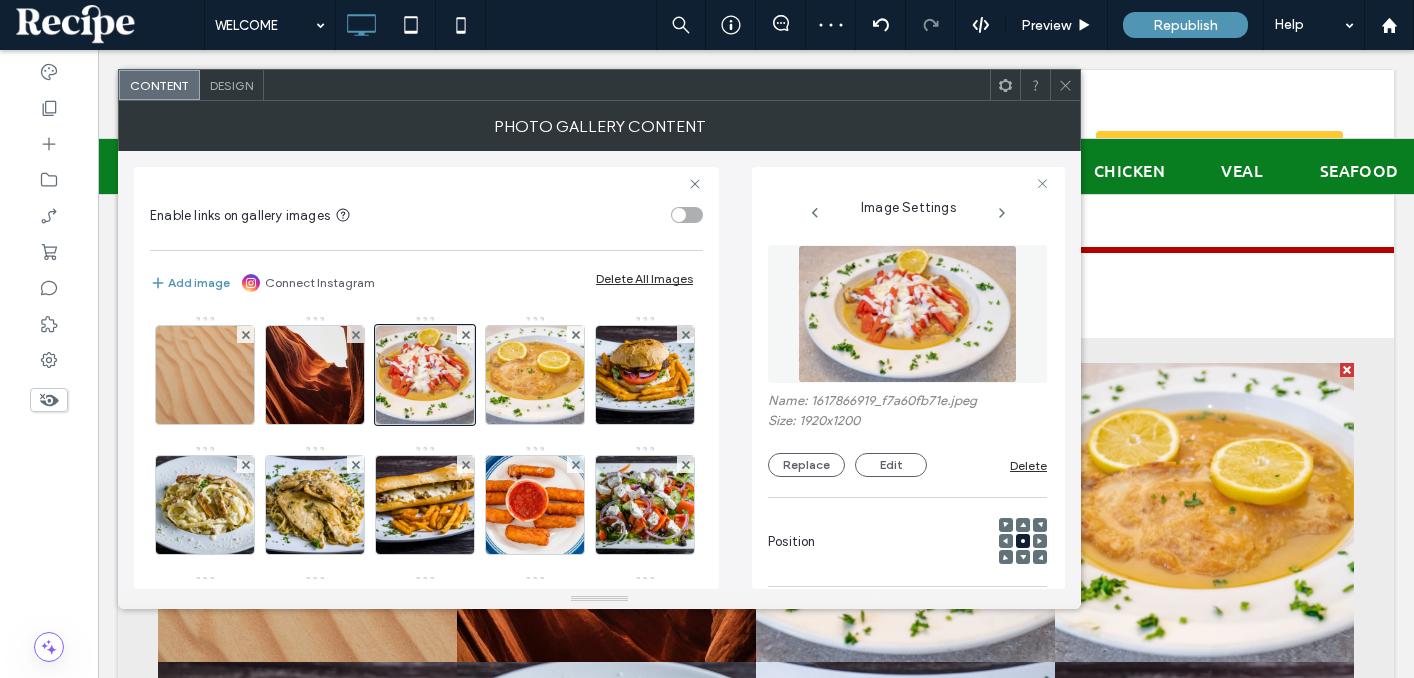 click 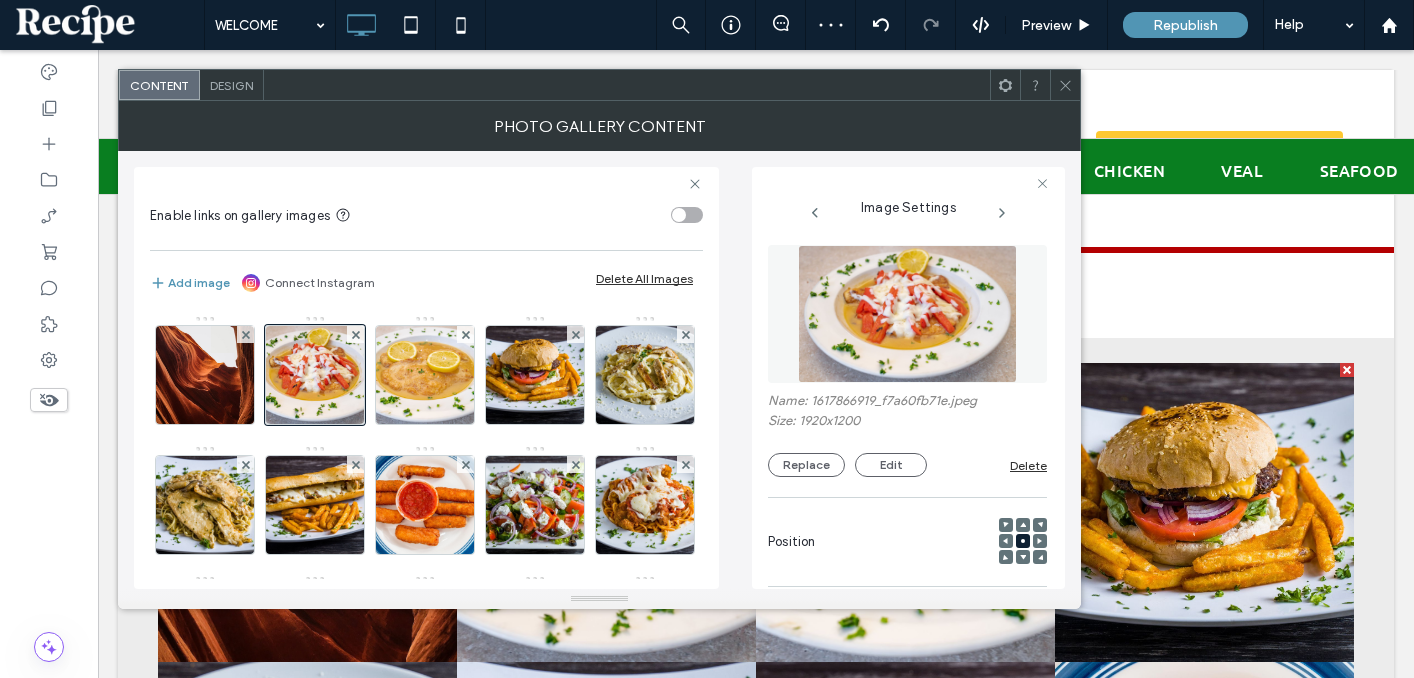 click 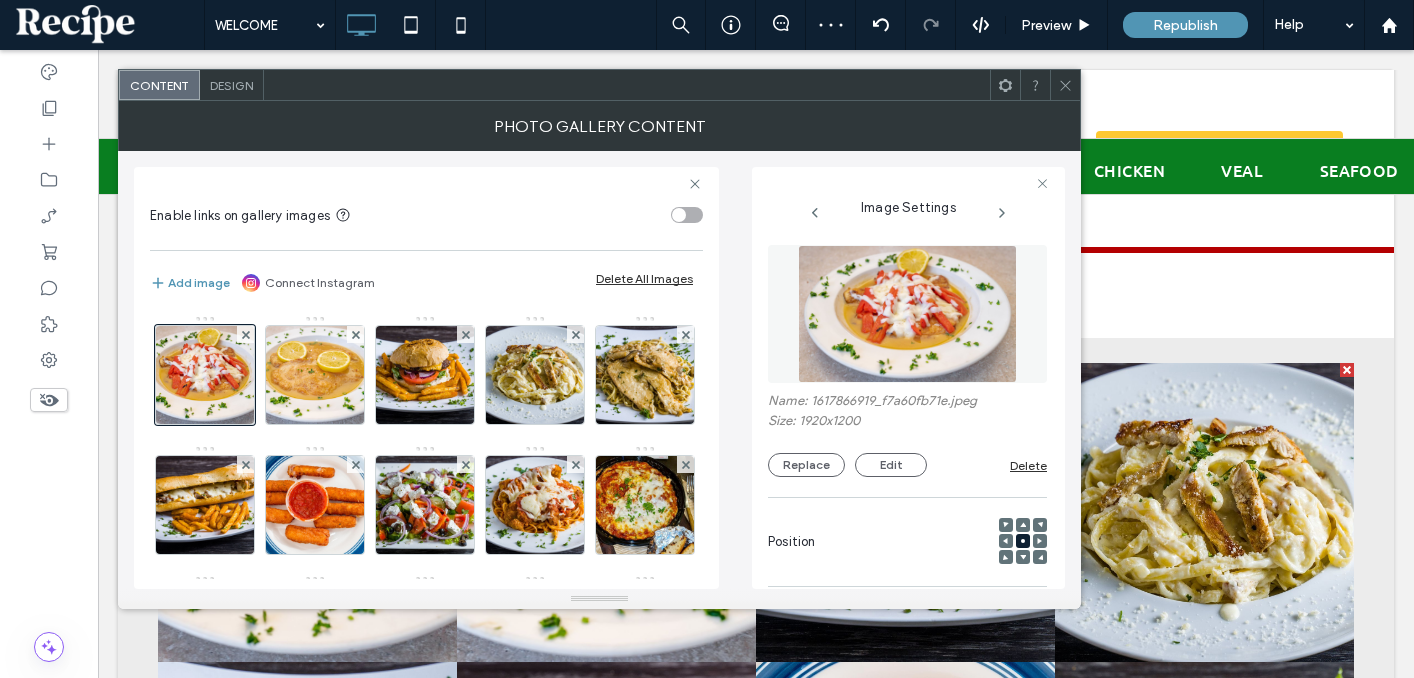 click on "Design" at bounding box center (231, 85) 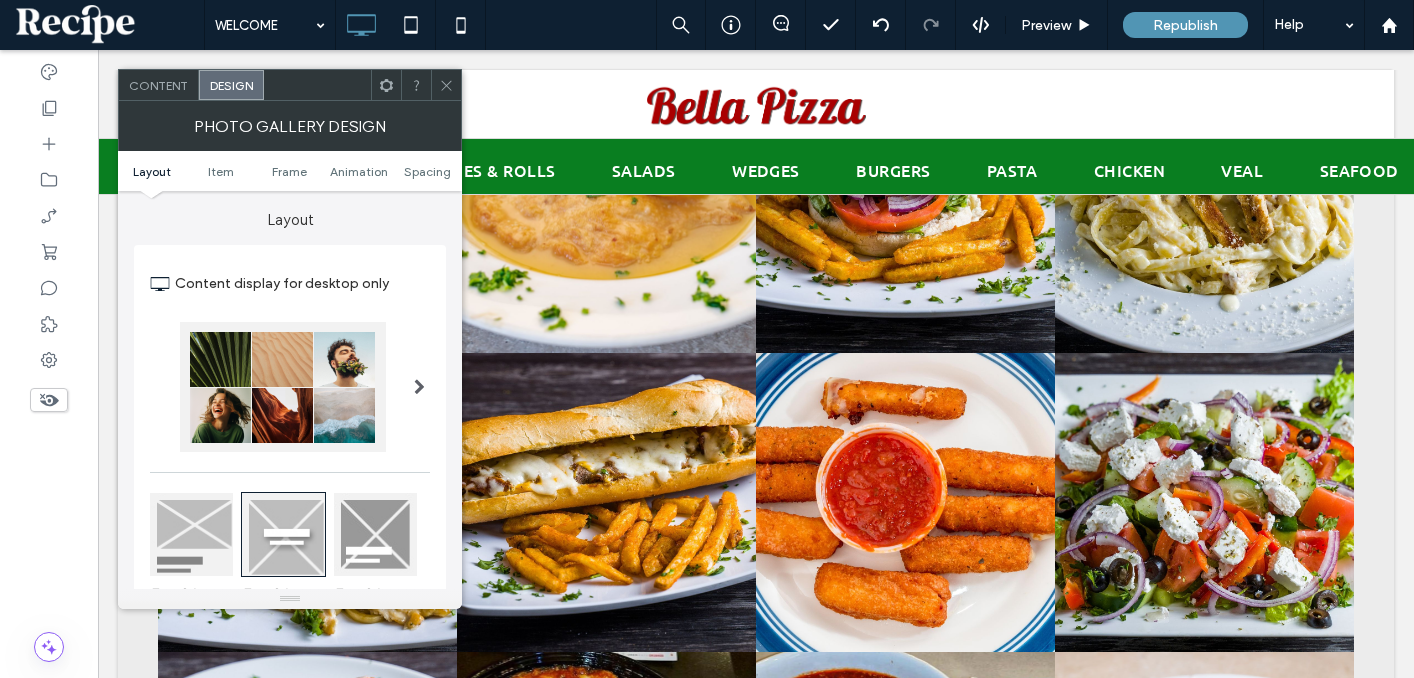 scroll, scrollTop: 1860, scrollLeft: 0, axis: vertical 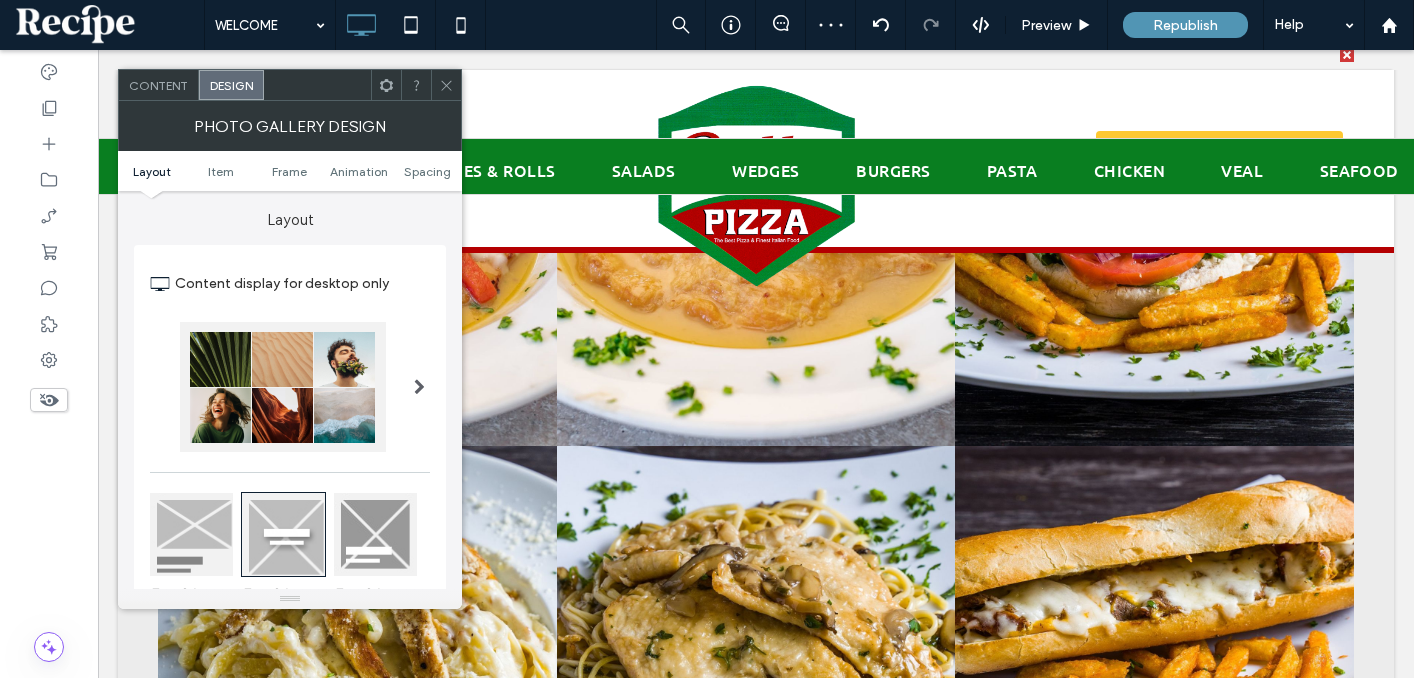 click at bounding box center [283, 387] 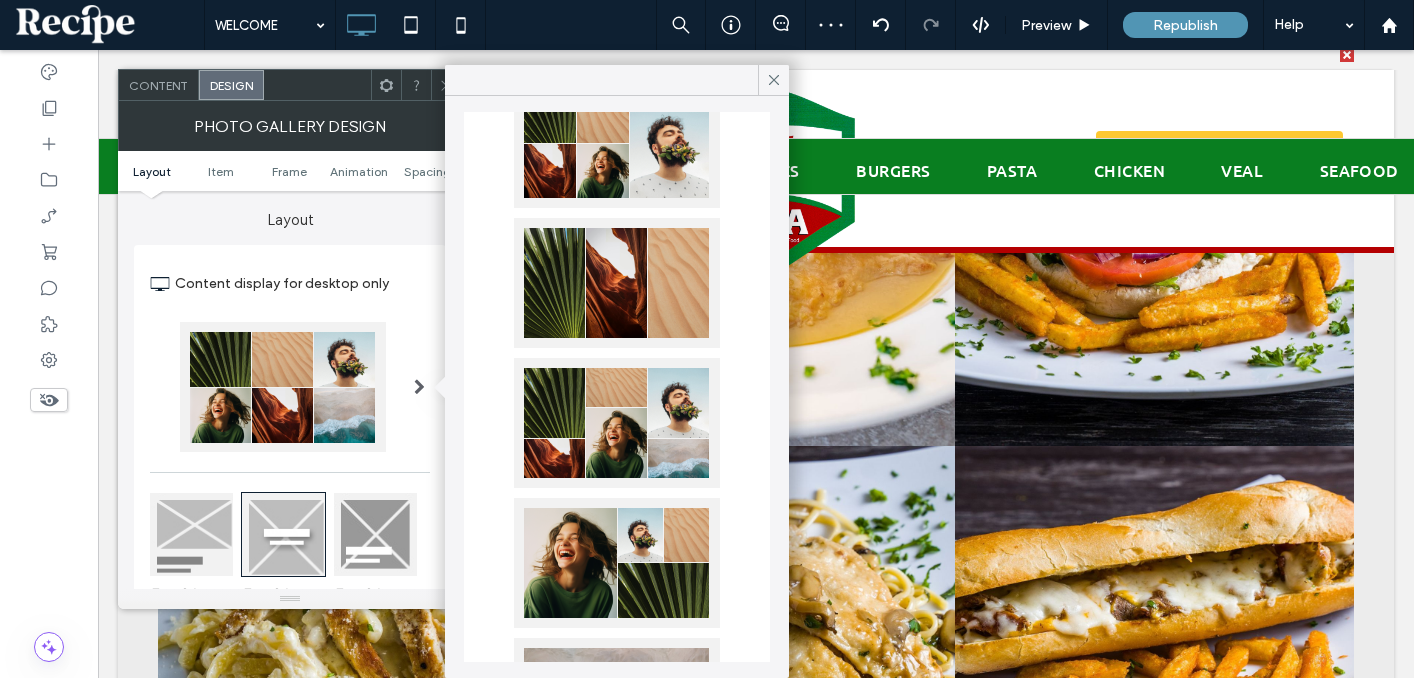 scroll, scrollTop: 234, scrollLeft: 0, axis: vertical 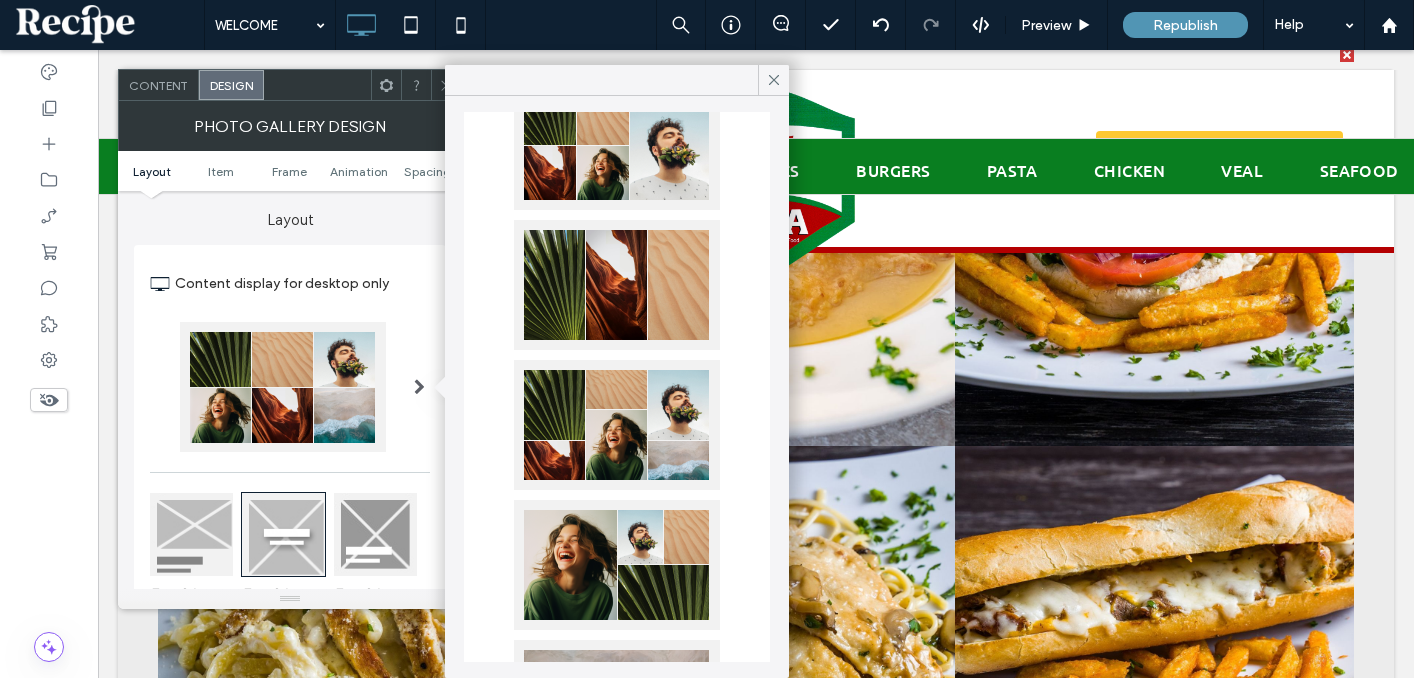 click at bounding box center (617, 425) 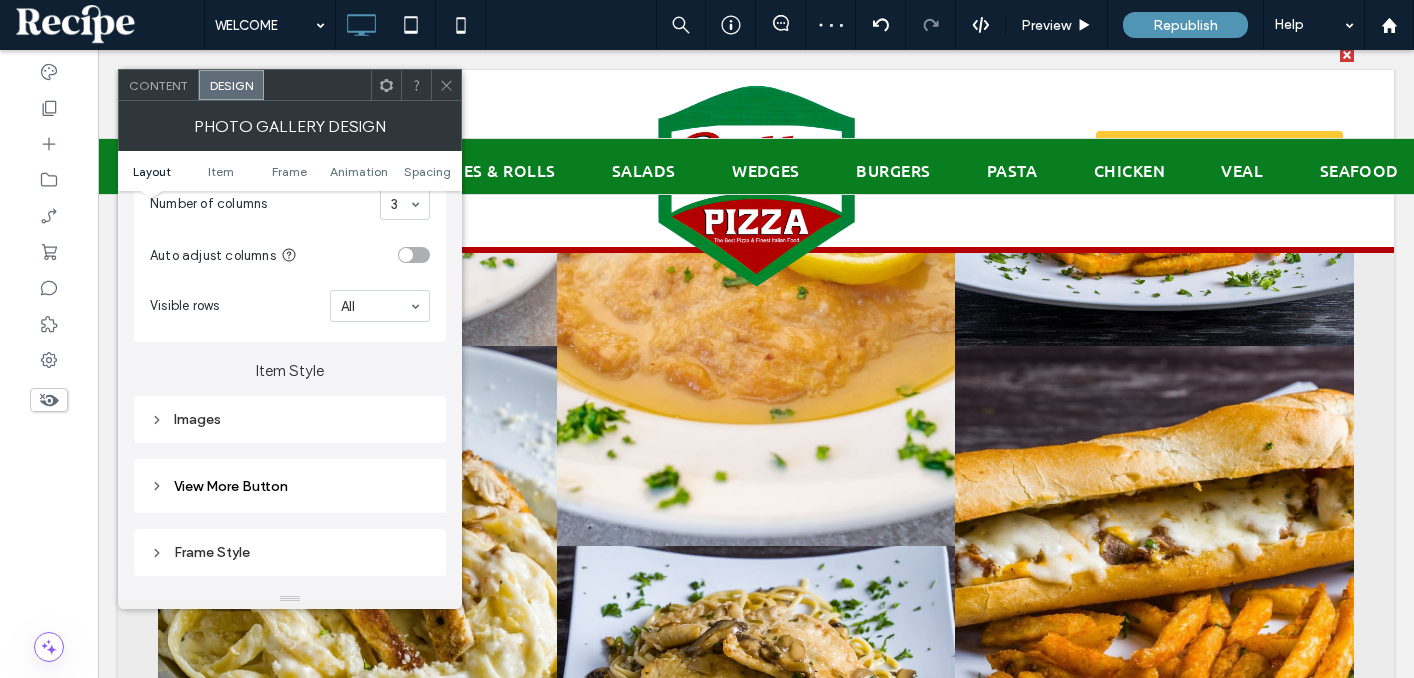 scroll, scrollTop: 559, scrollLeft: 0, axis: vertical 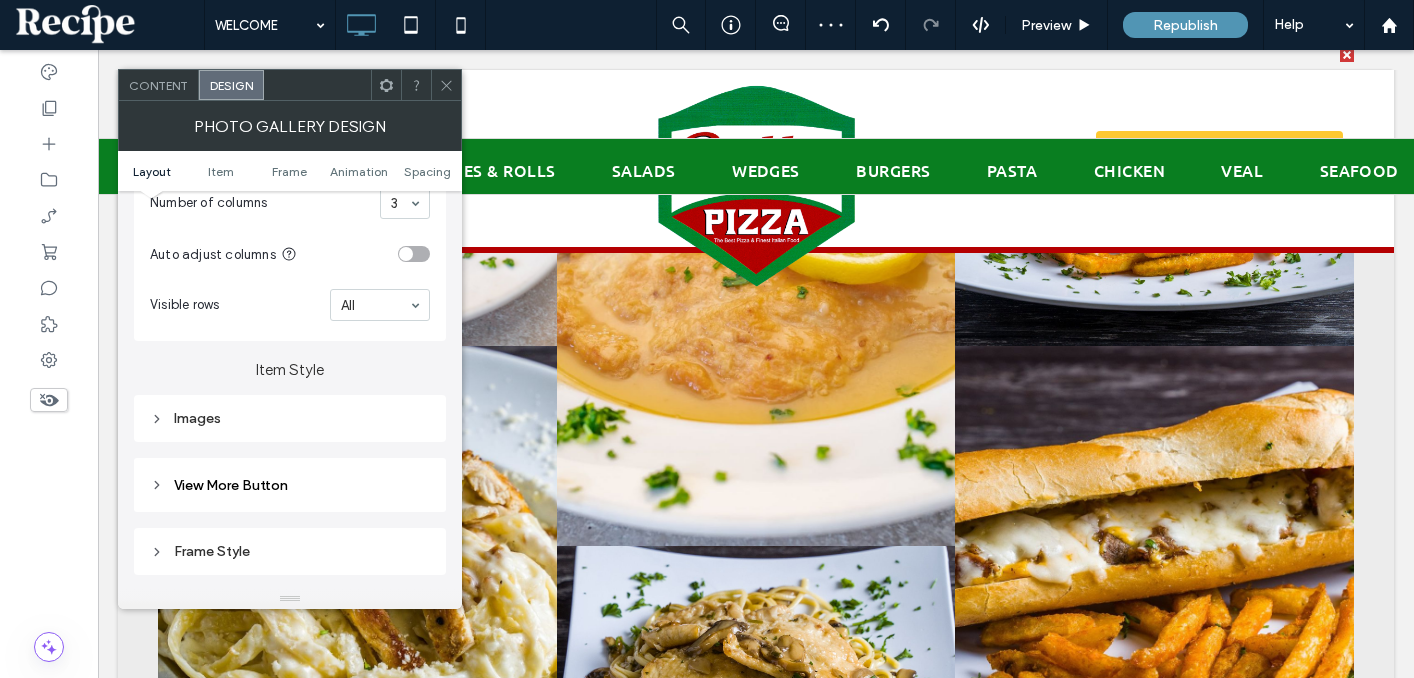 click on "Item Style Images" at bounding box center (290, 391) 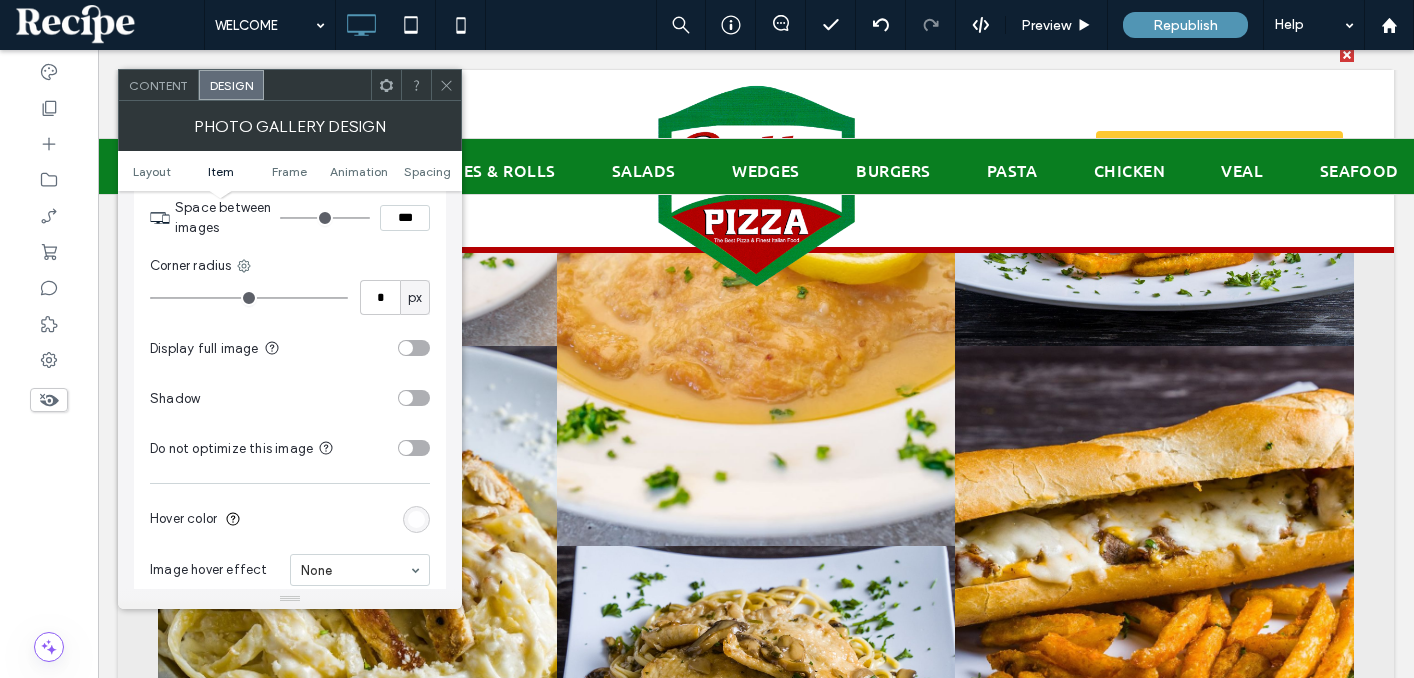scroll, scrollTop: 804, scrollLeft: 0, axis: vertical 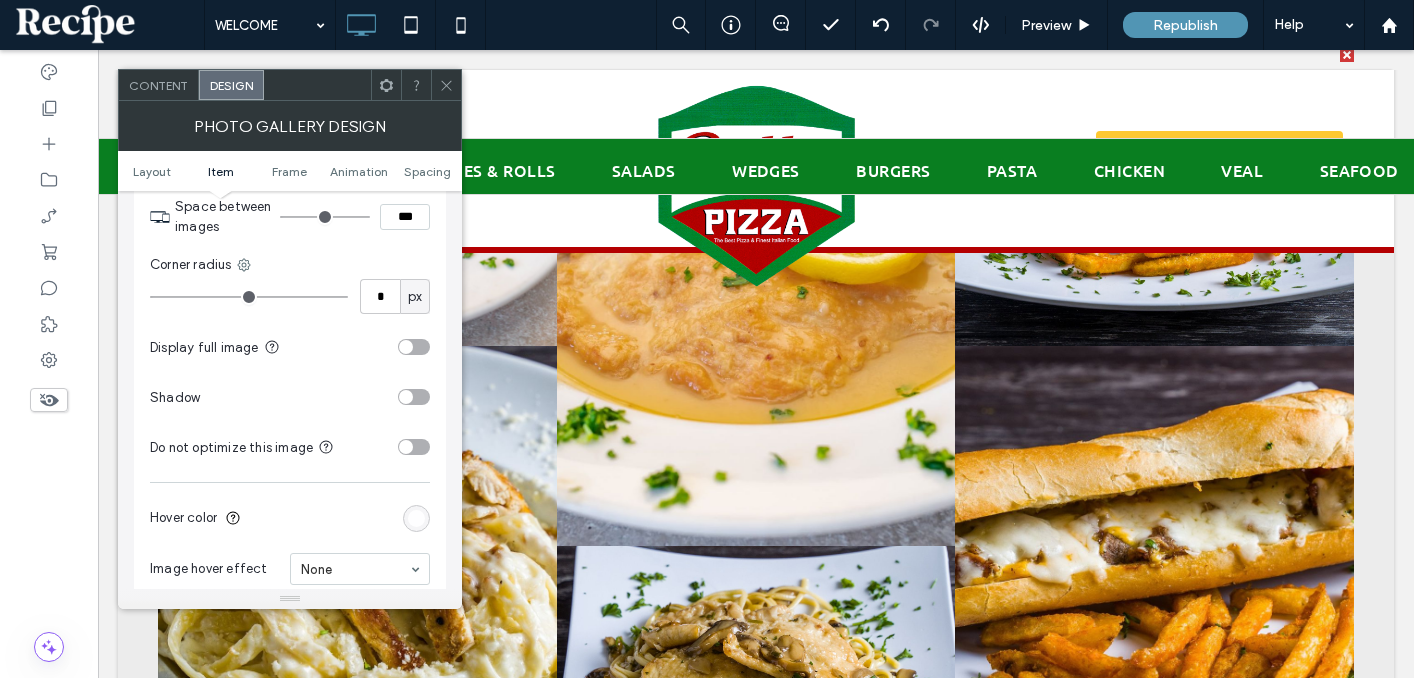 type on "**" 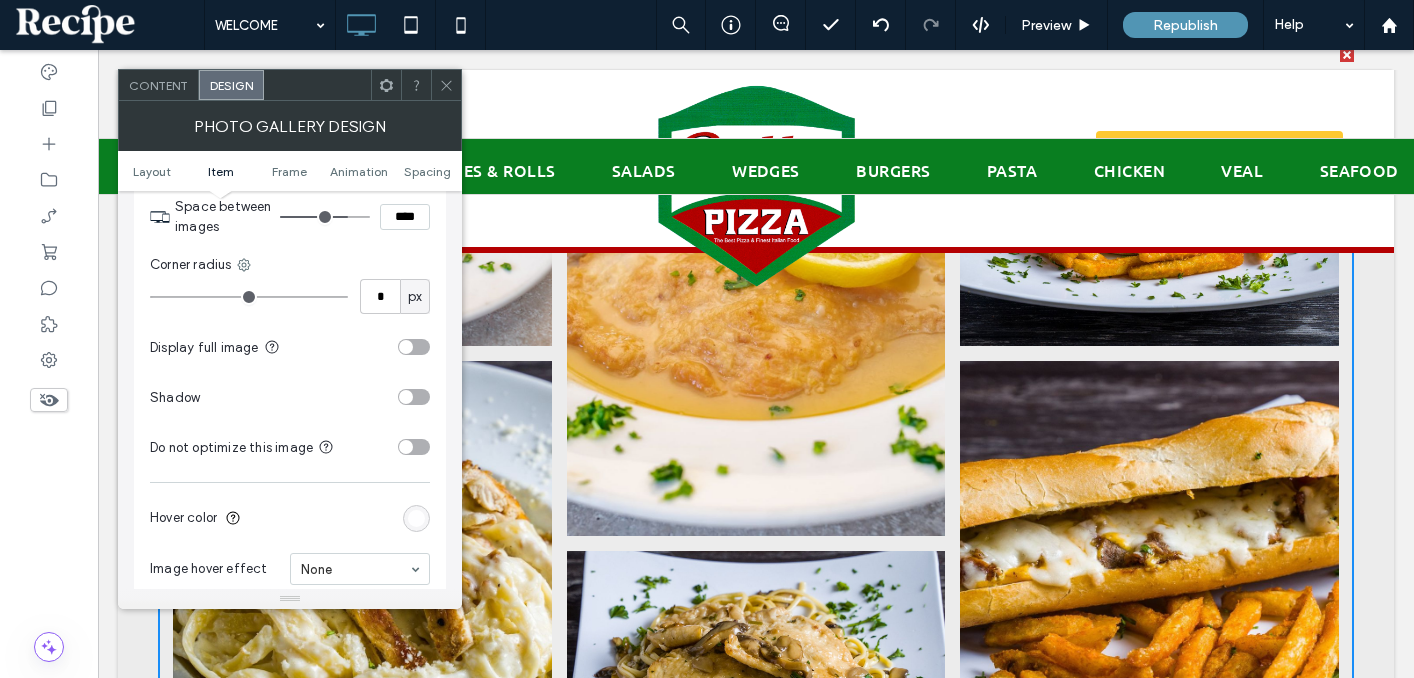 type on "**" 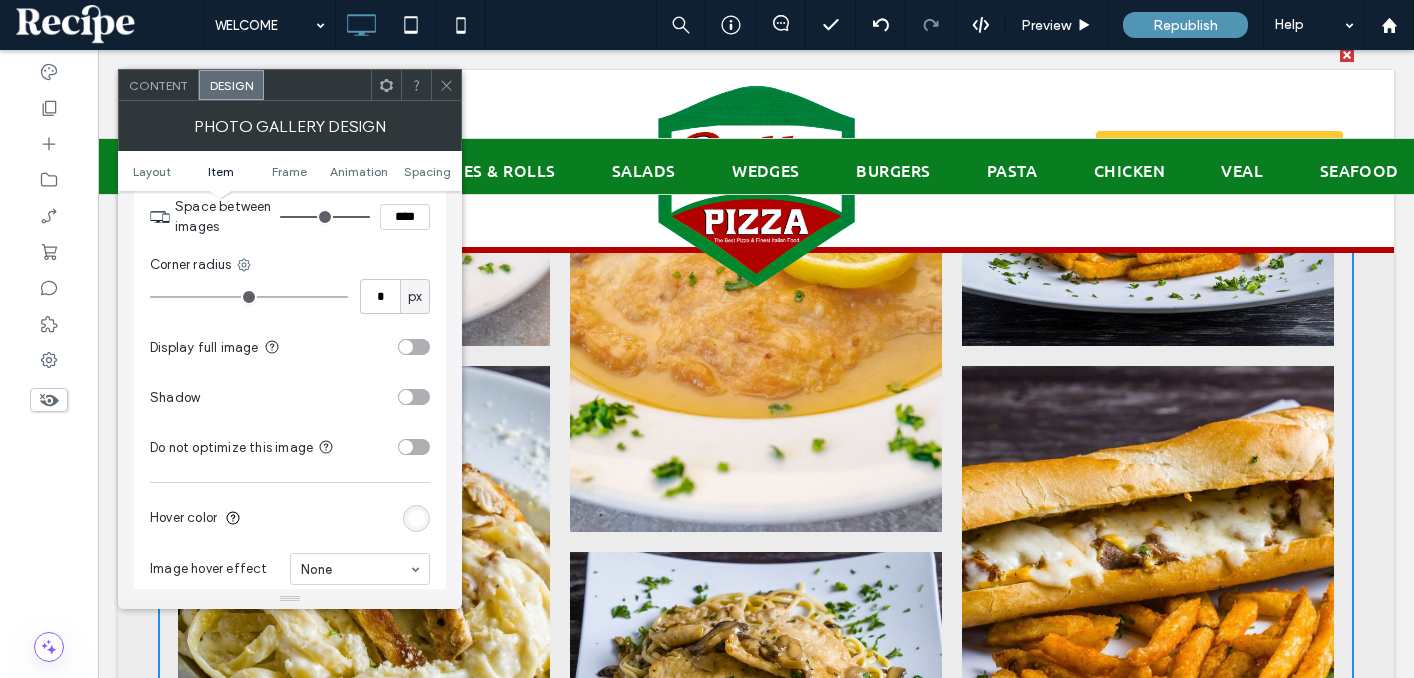 drag, startPoint x: 345, startPoint y: 217, endPoint x: 548, endPoint y: 250, distance: 205.66478 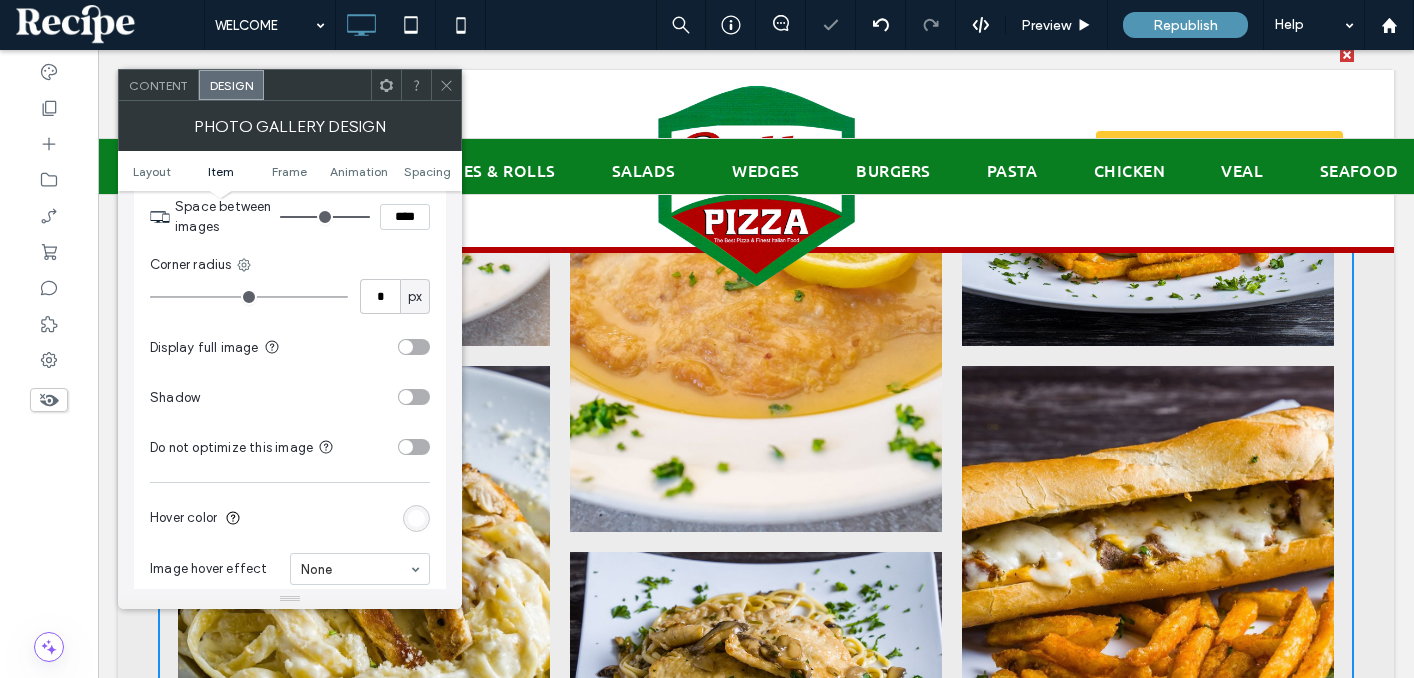 click 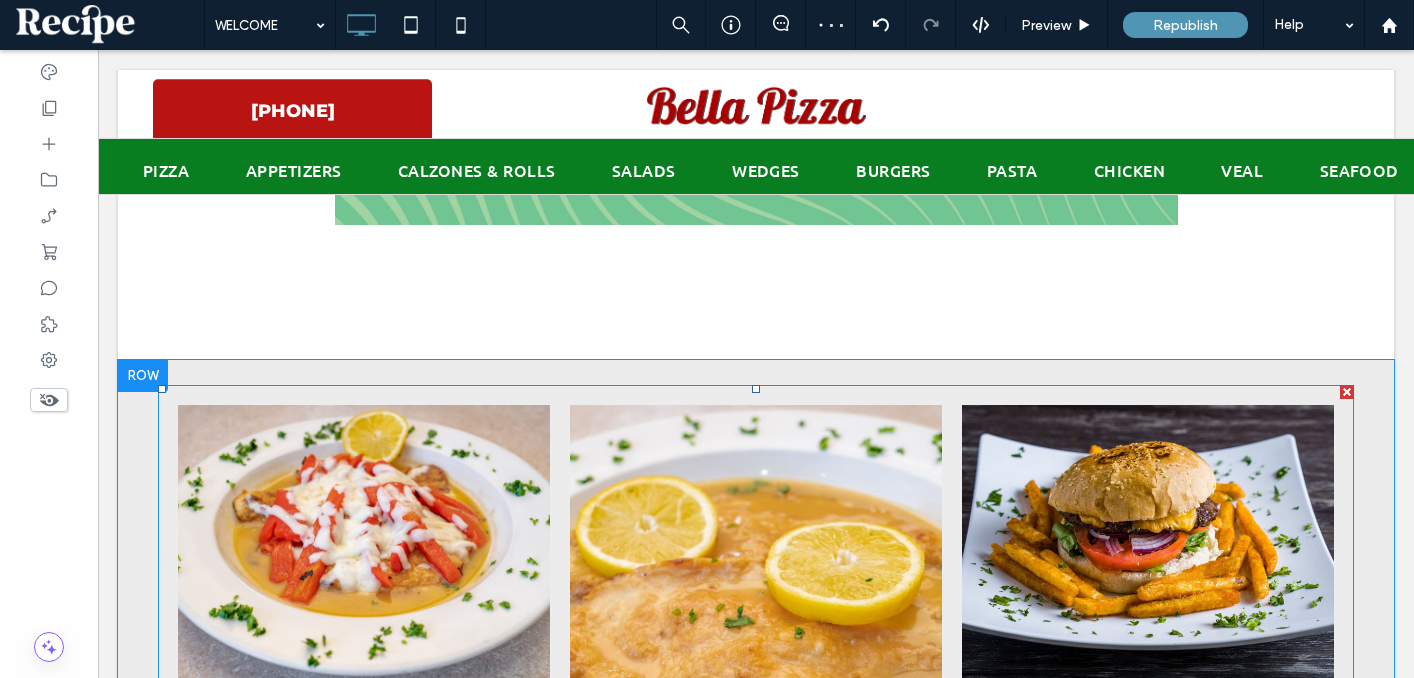 scroll, scrollTop: 1471, scrollLeft: 0, axis: vertical 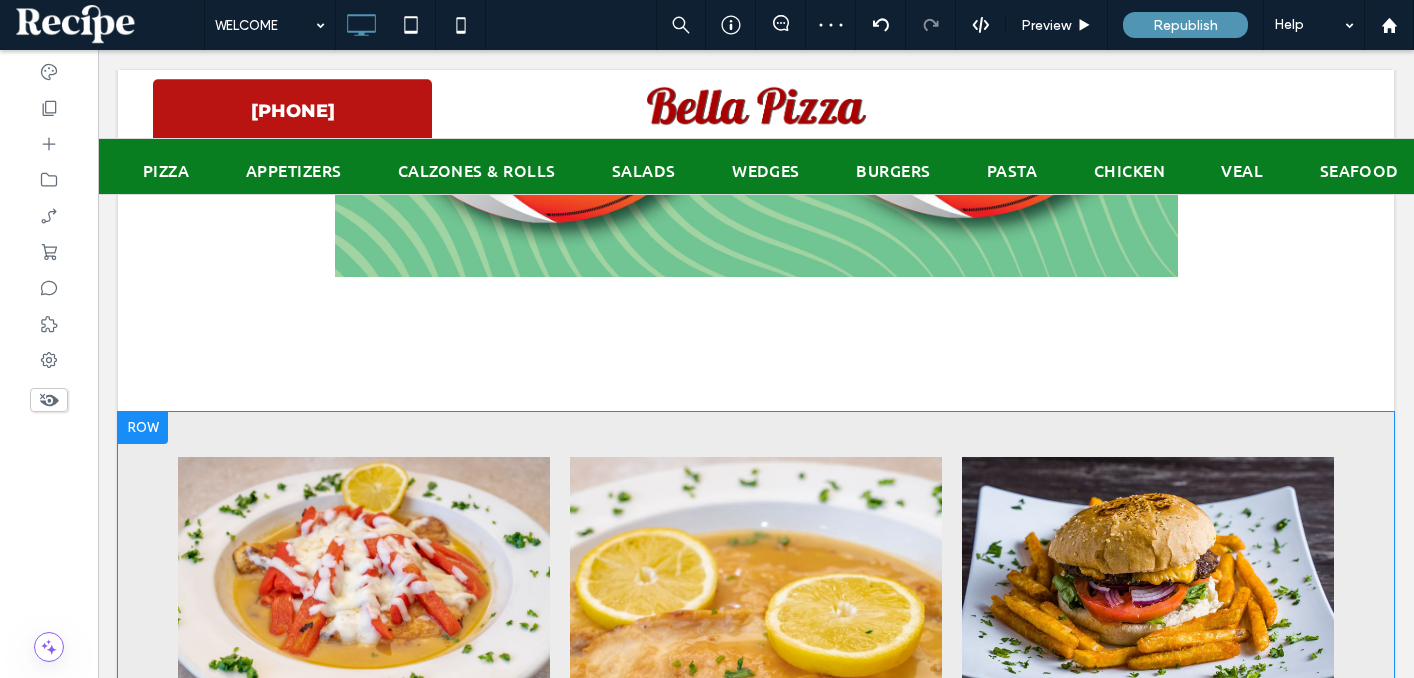 click on "Click To Paste     Click To Paste
Button
Button
Button
Button
Button
Button
Button
Button
Button
Button
Button
Button
Button
Button
Button
Button
Button
Button" at bounding box center [756, 1865] 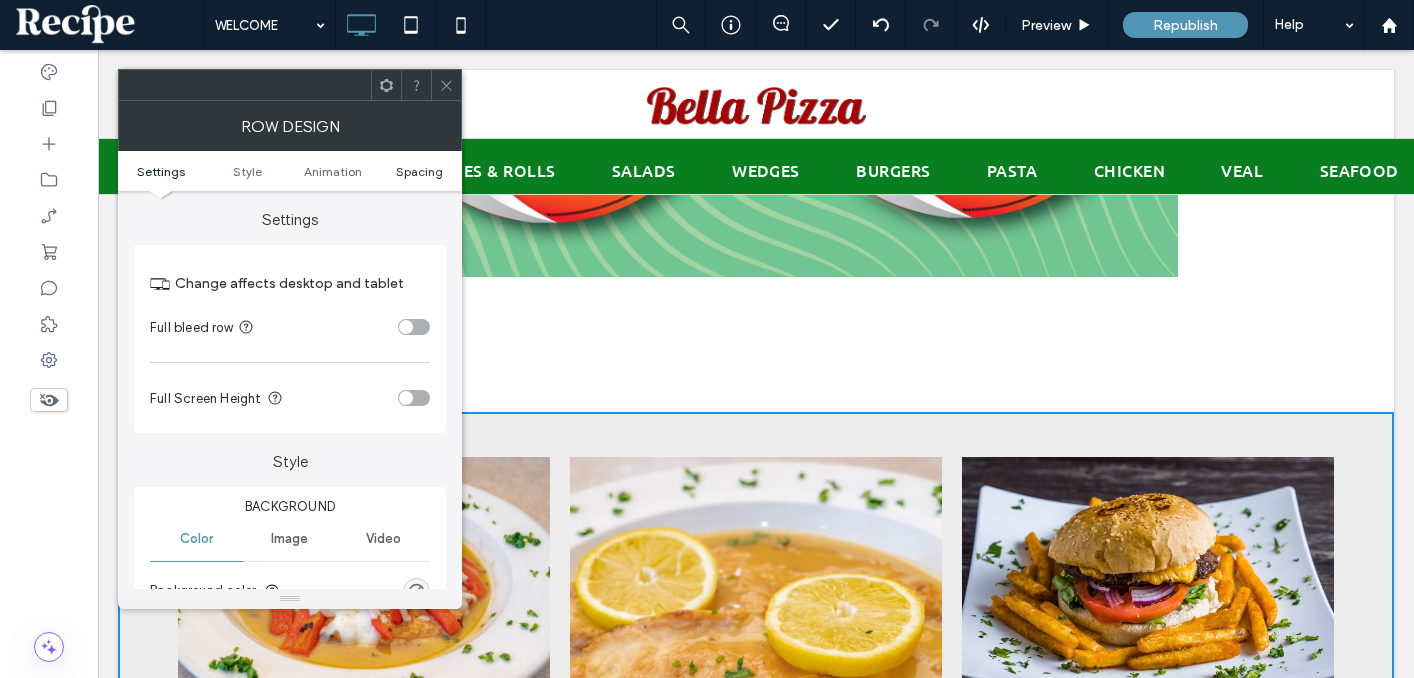 click on "Spacing" at bounding box center [419, 171] 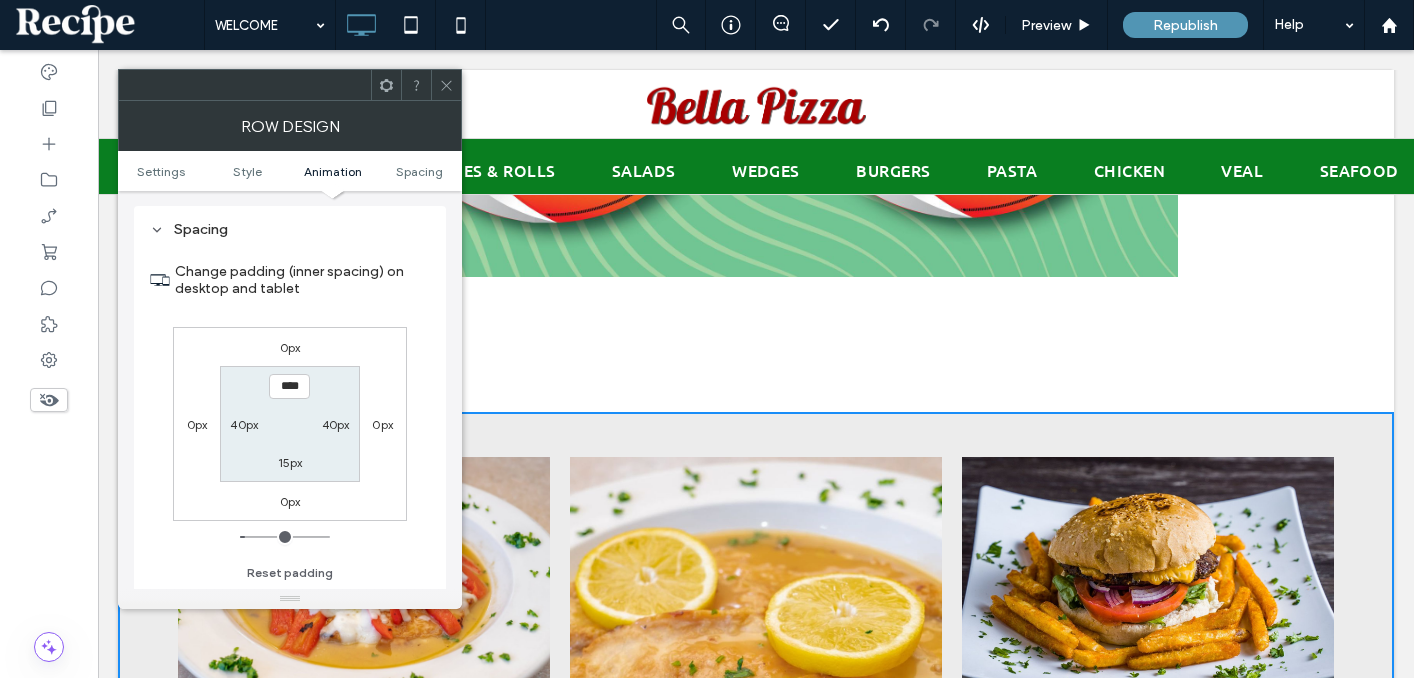 scroll, scrollTop: 637, scrollLeft: 0, axis: vertical 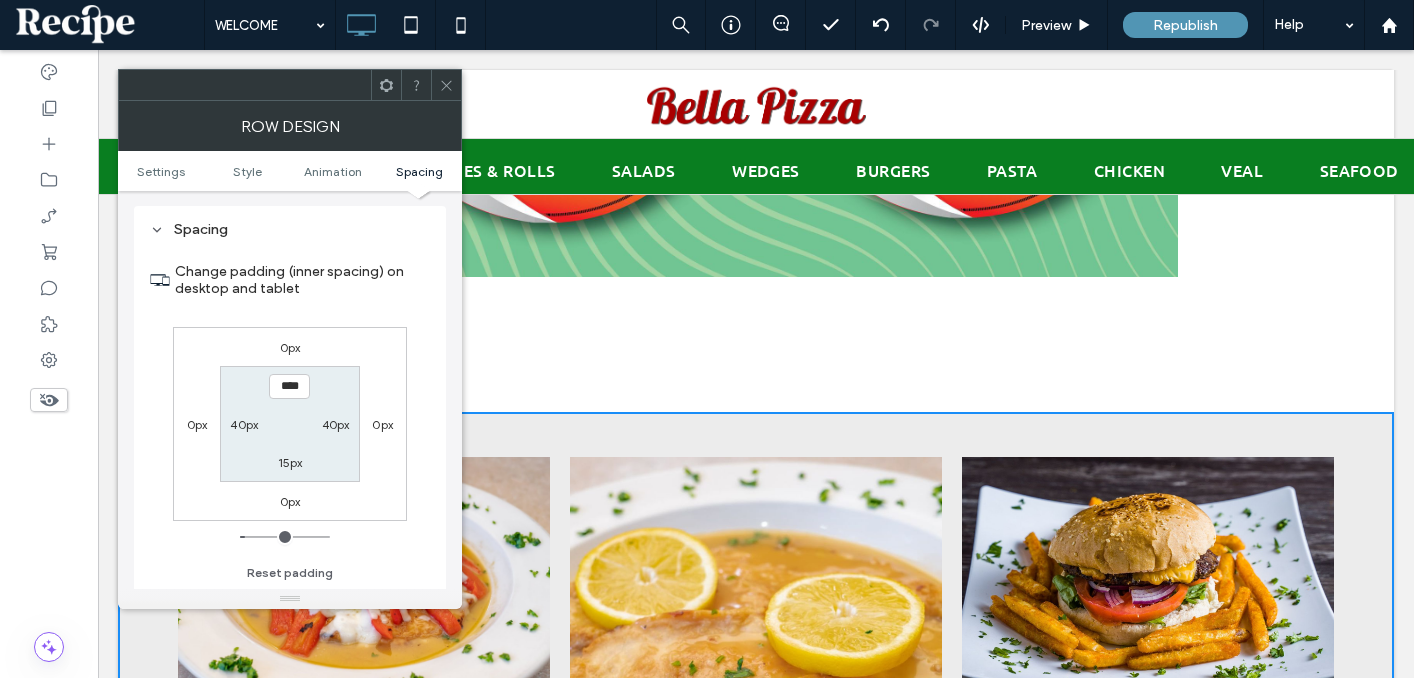 click on "40px" at bounding box center (244, 424) 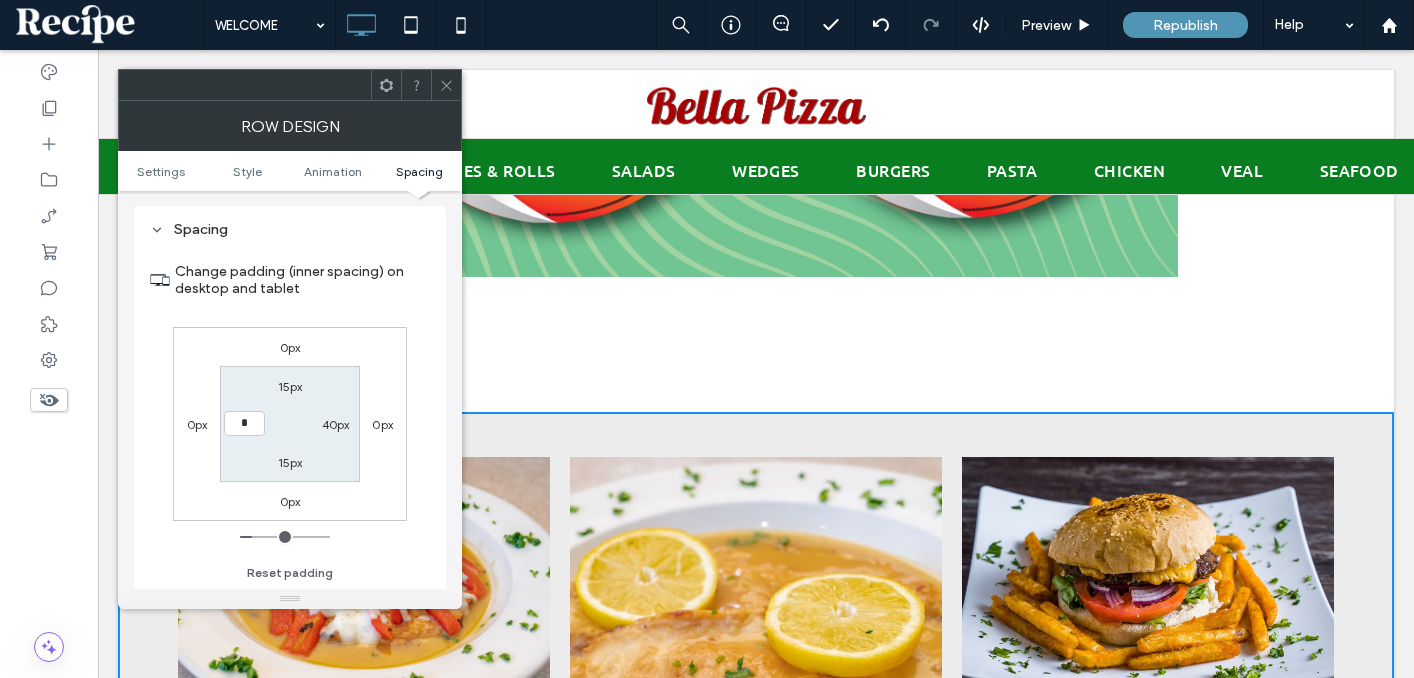 type on "**" 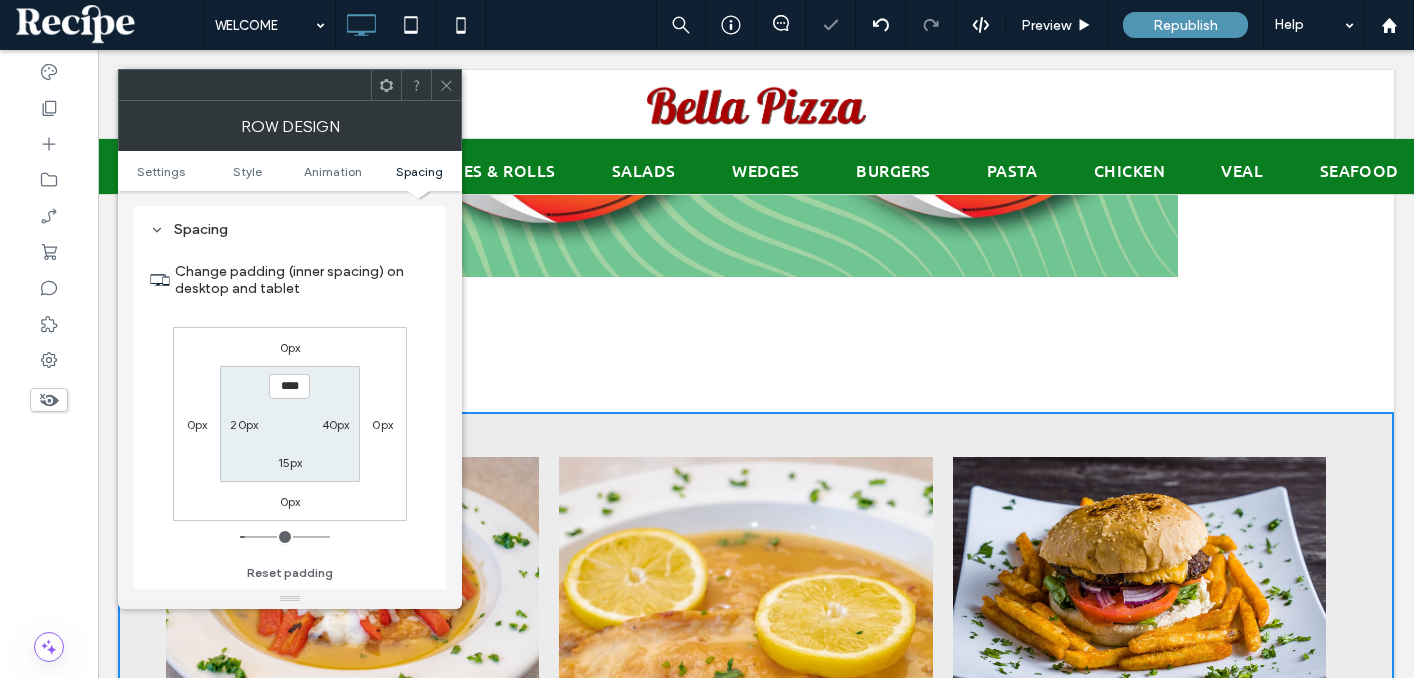 type on "**" 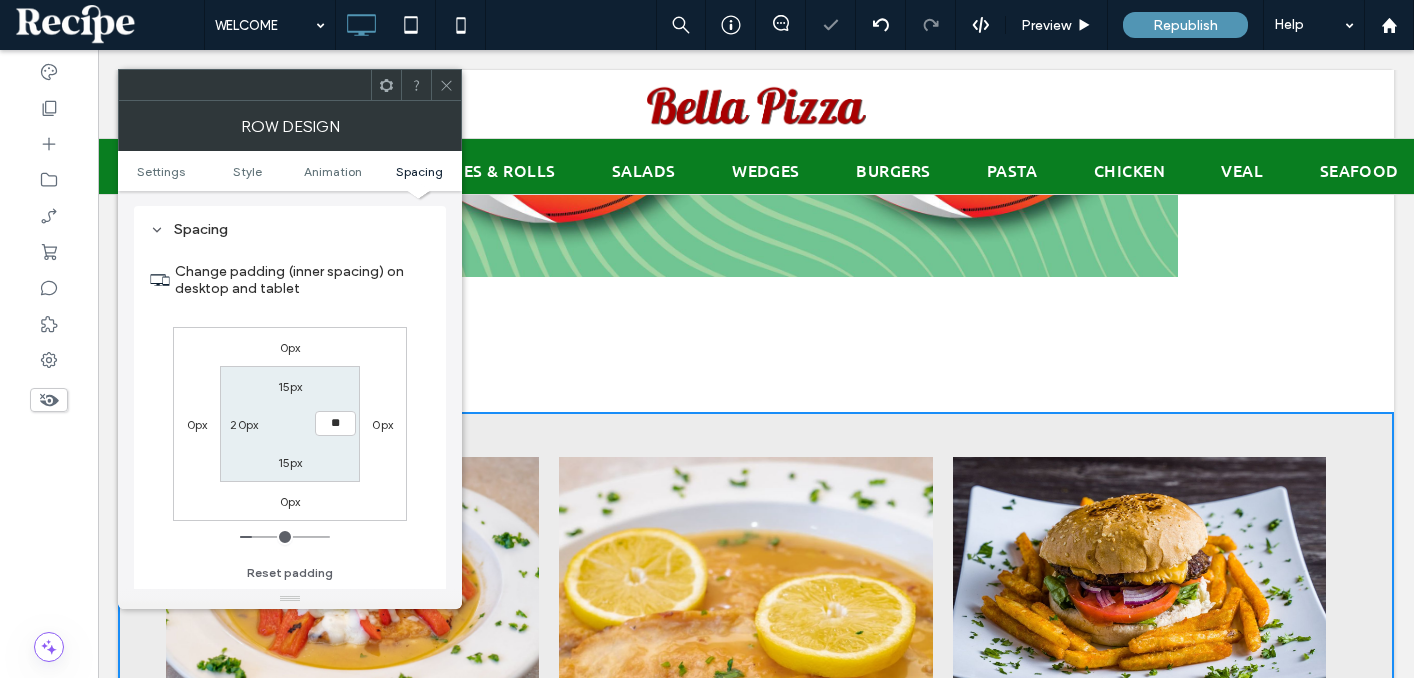 type on "**" 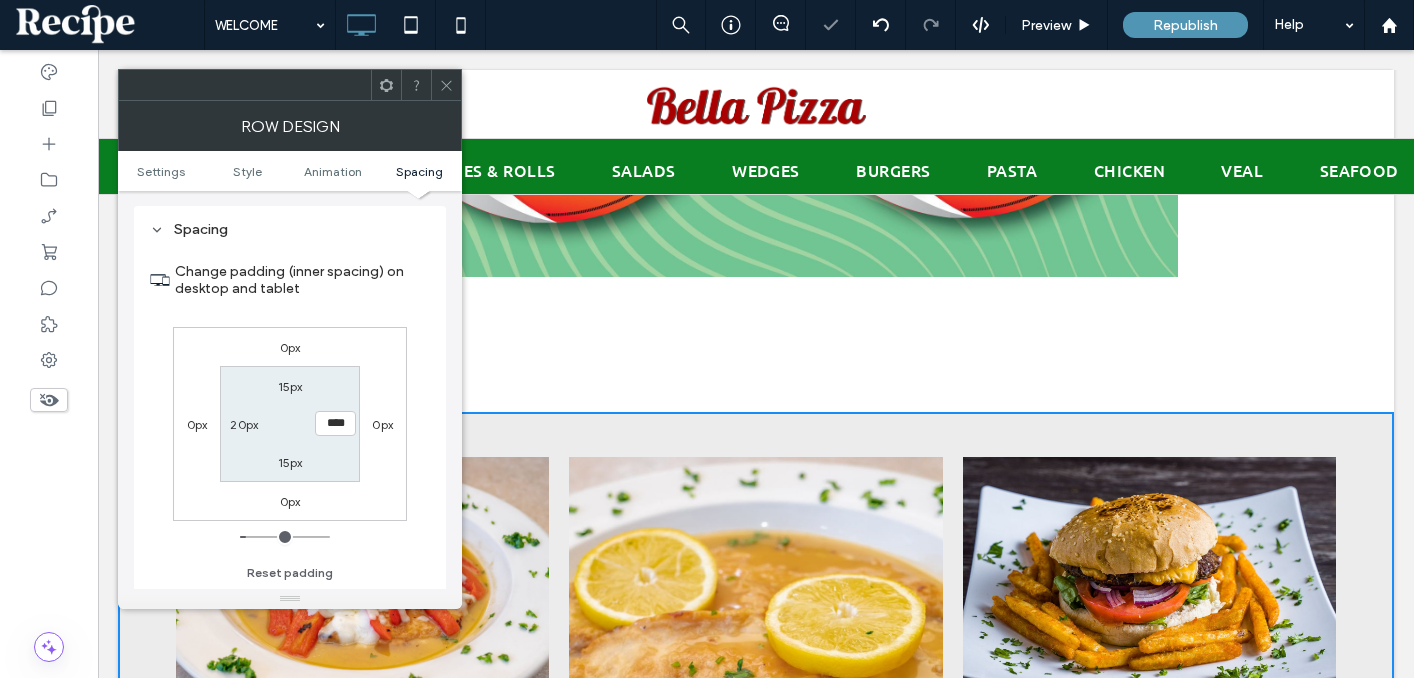 click 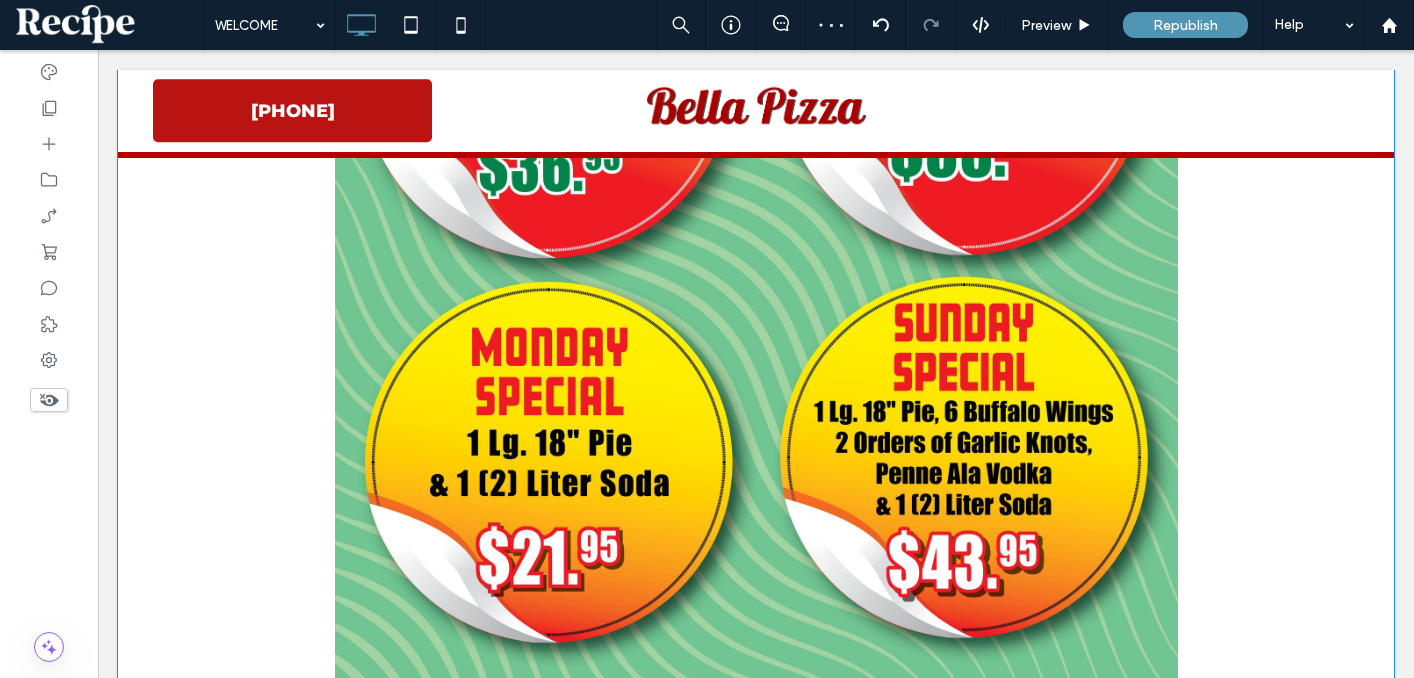 scroll, scrollTop: 312, scrollLeft: 0, axis: vertical 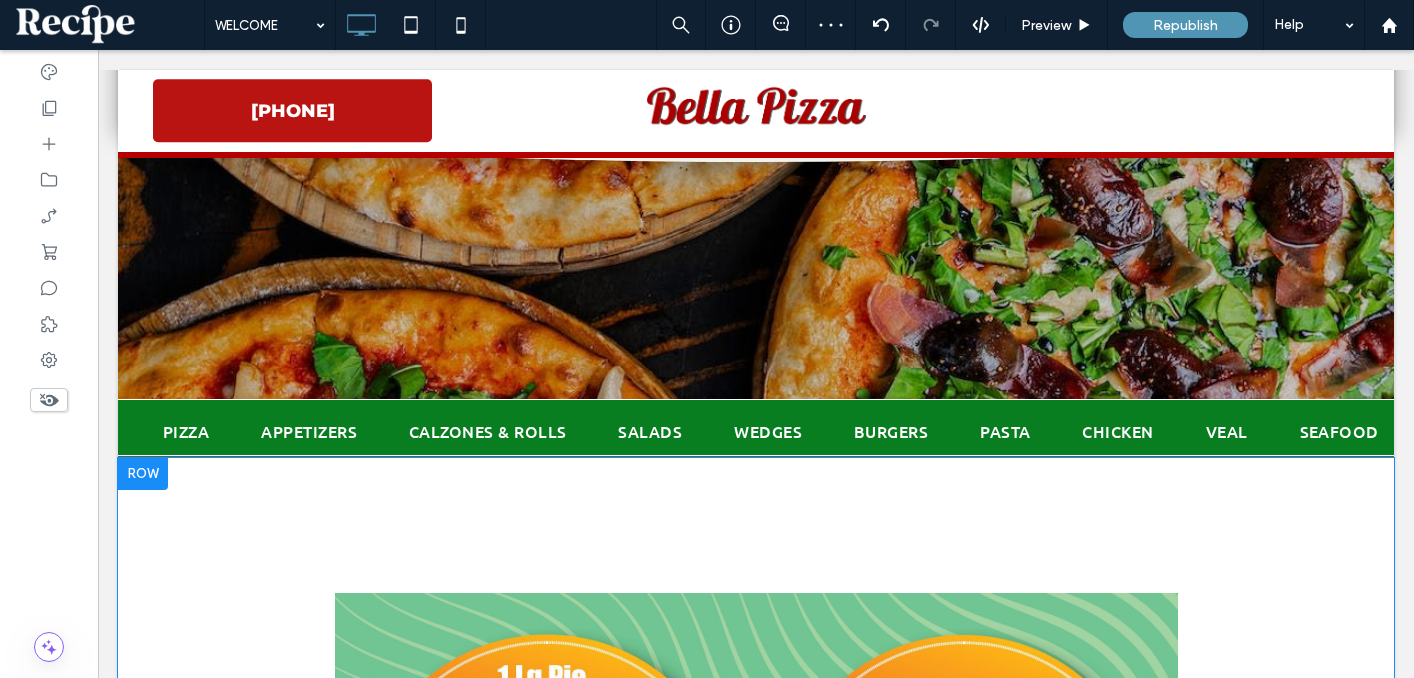 click on "Click To Paste
Row + Add Section" at bounding box center [756, 1014] 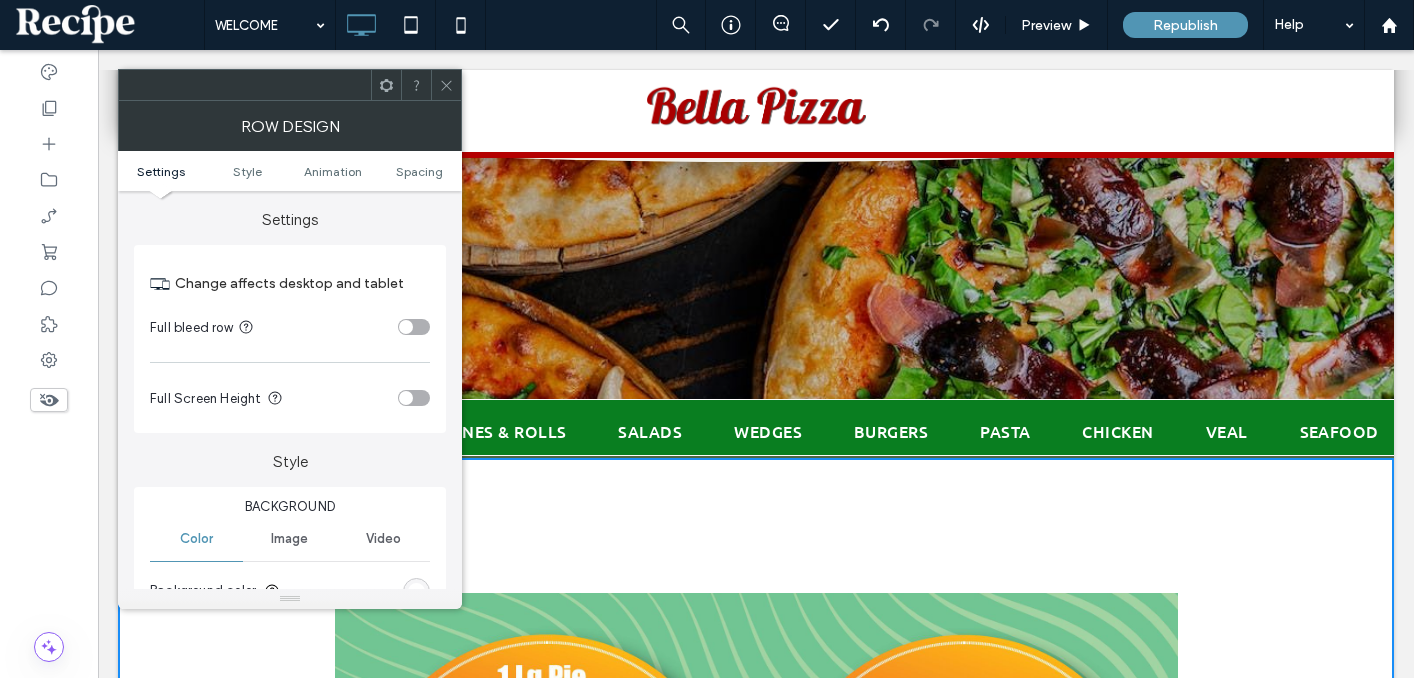 click at bounding box center (414, 327) 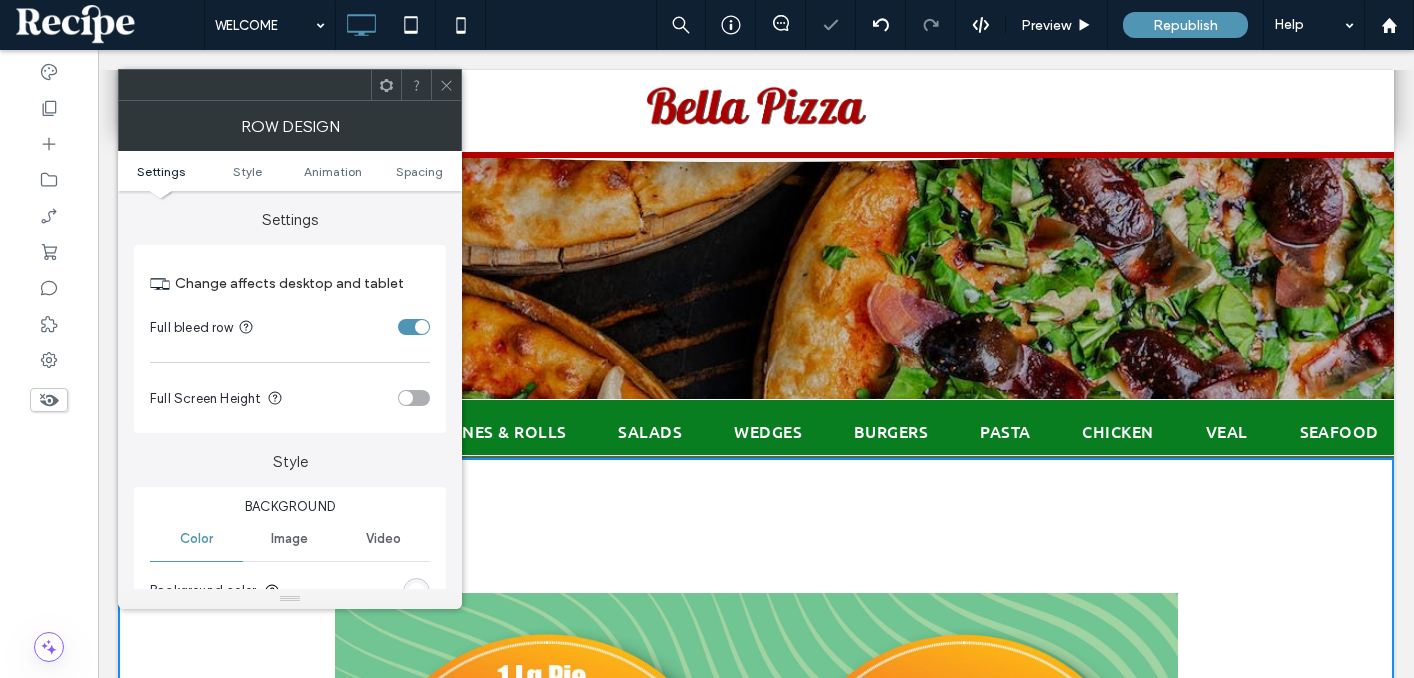 click at bounding box center (414, 327) 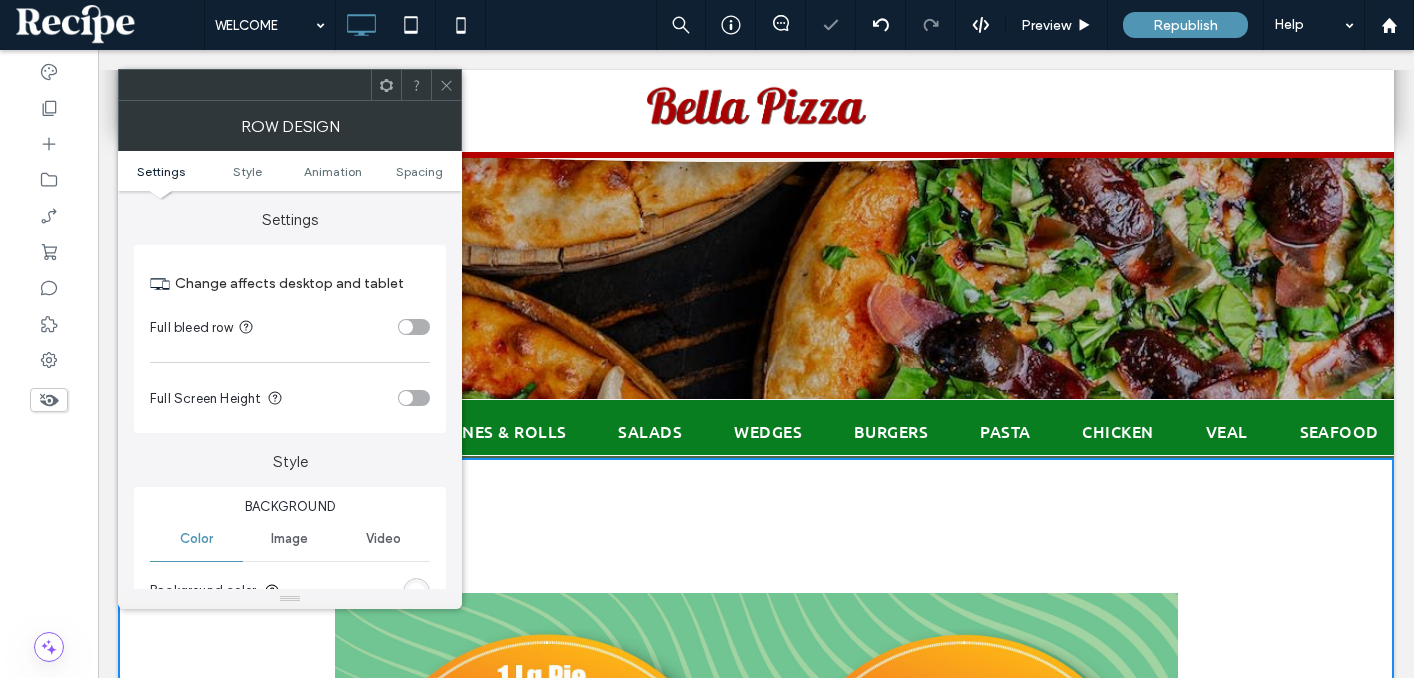 click at bounding box center (446, 85) 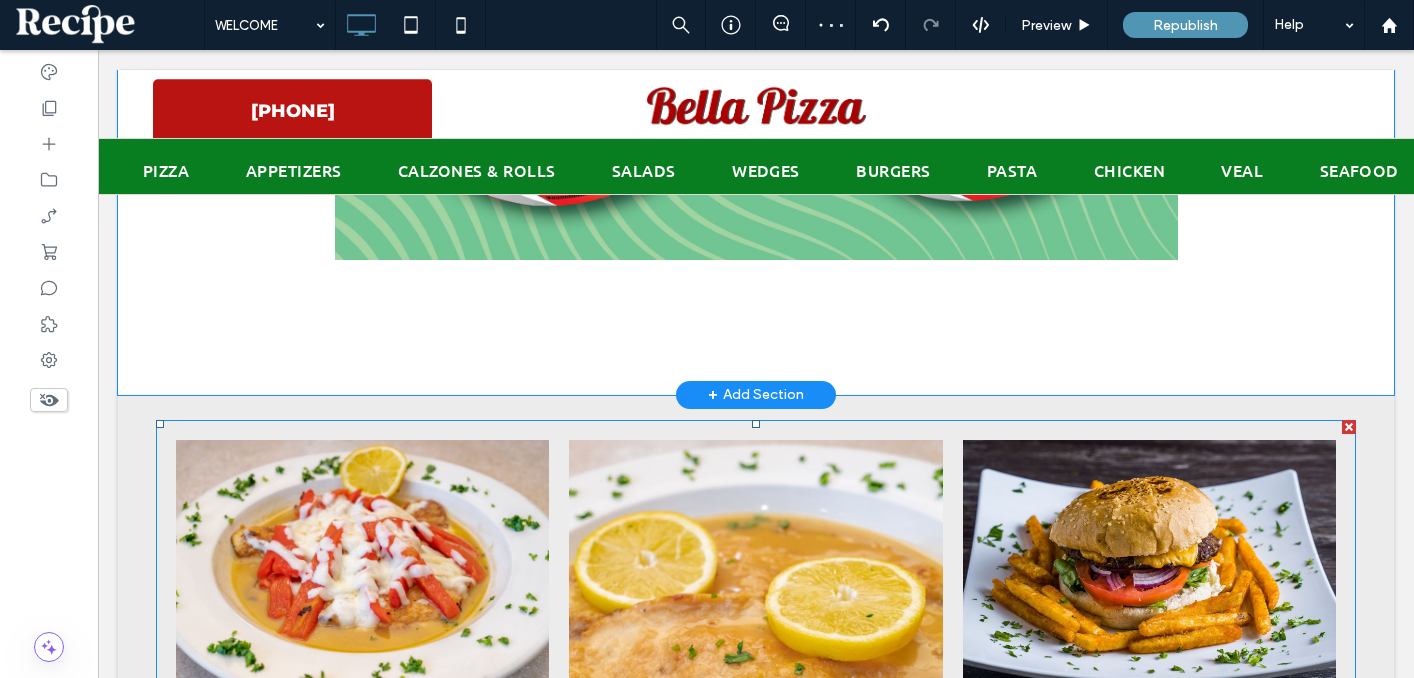 scroll, scrollTop: 1415, scrollLeft: 0, axis: vertical 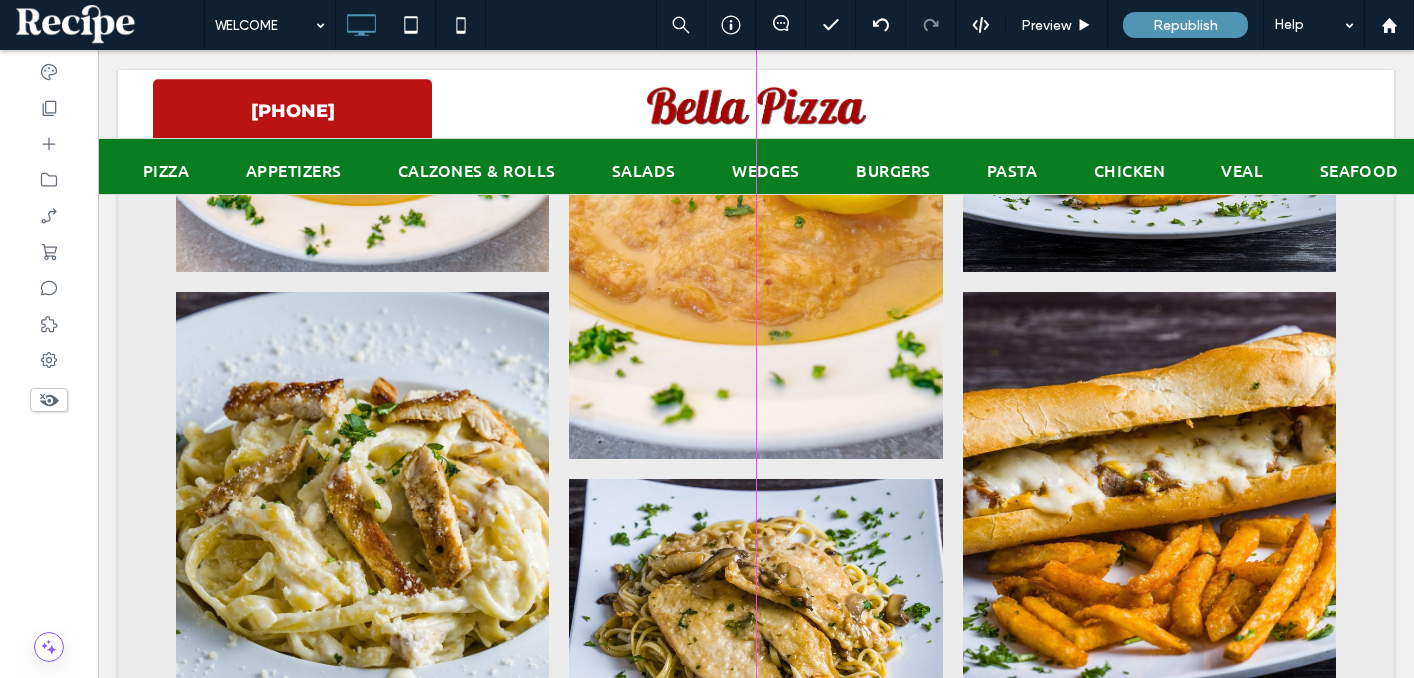 drag, startPoint x: 1168, startPoint y: 326, endPoint x: 1225, endPoint y: 701, distance: 379.30725 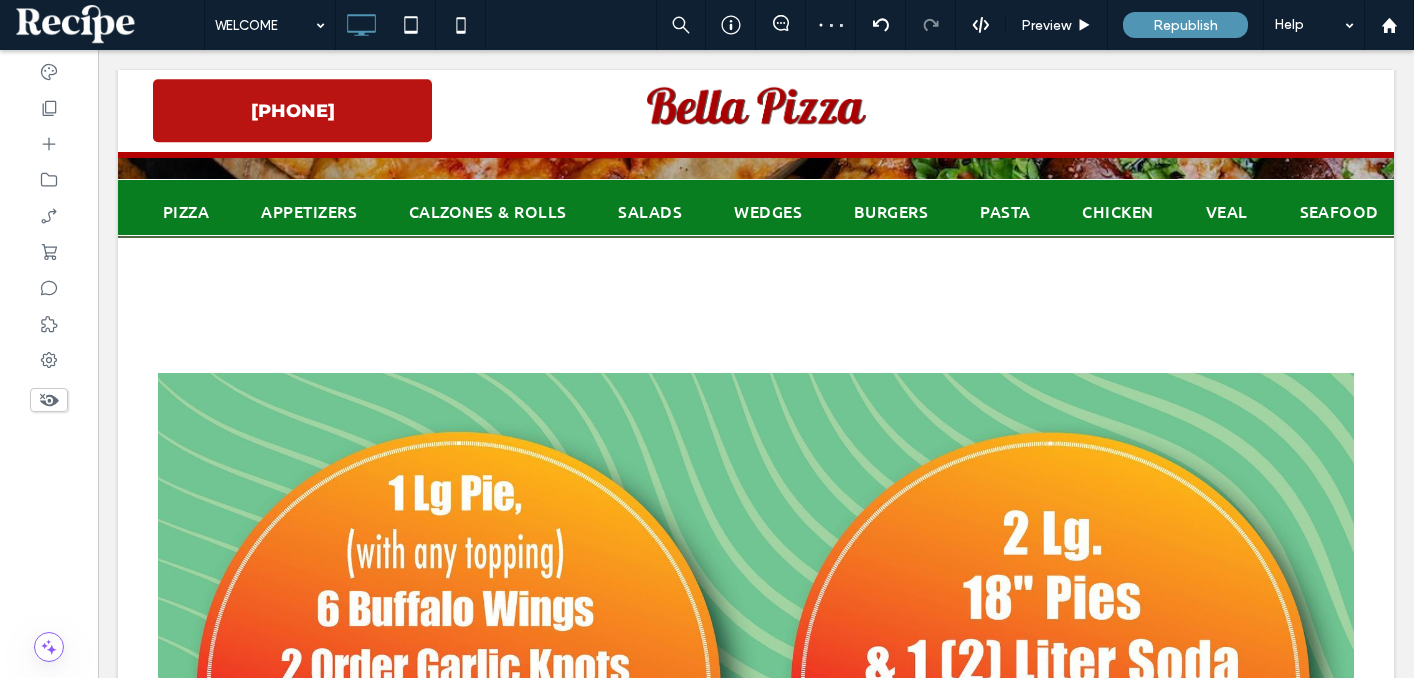 scroll, scrollTop: 533, scrollLeft: 0, axis: vertical 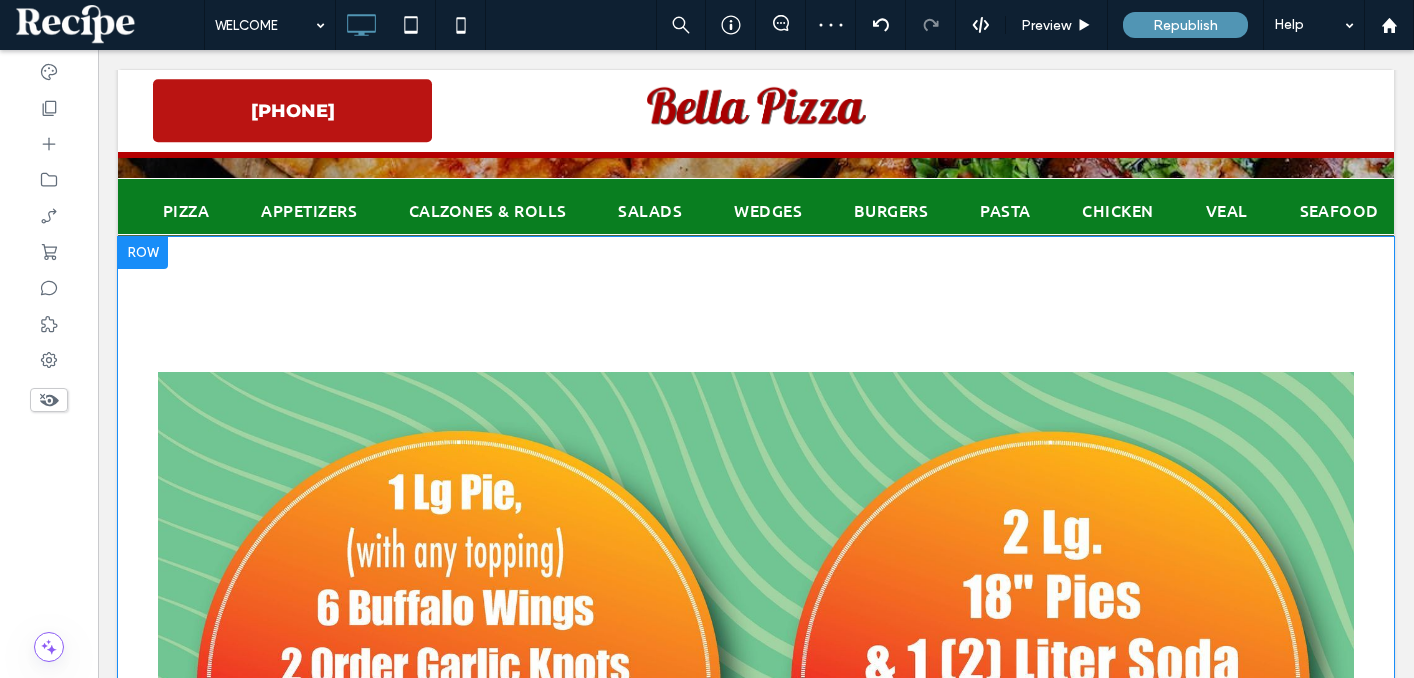 click on "Click To Paste
Row + Add Section" at bounding box center [756, 970] 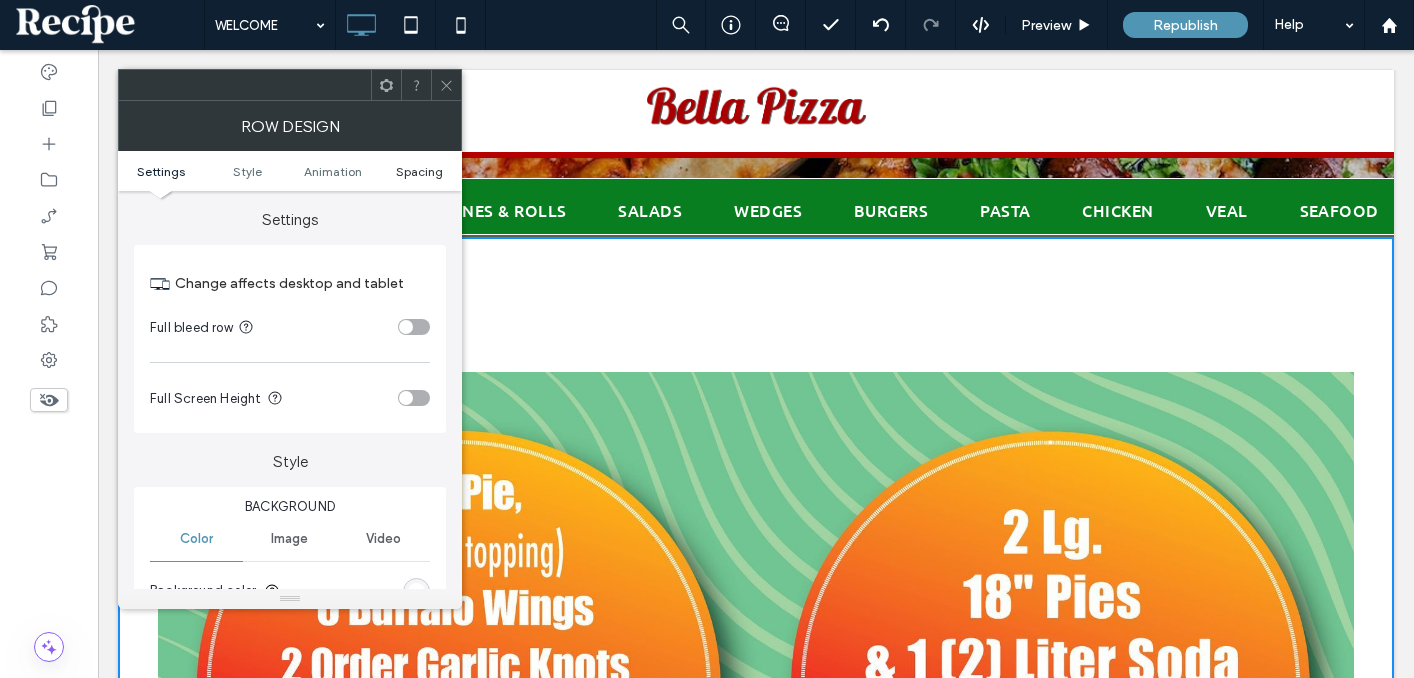 click on "Spacing" at bounding box center [419, 171] 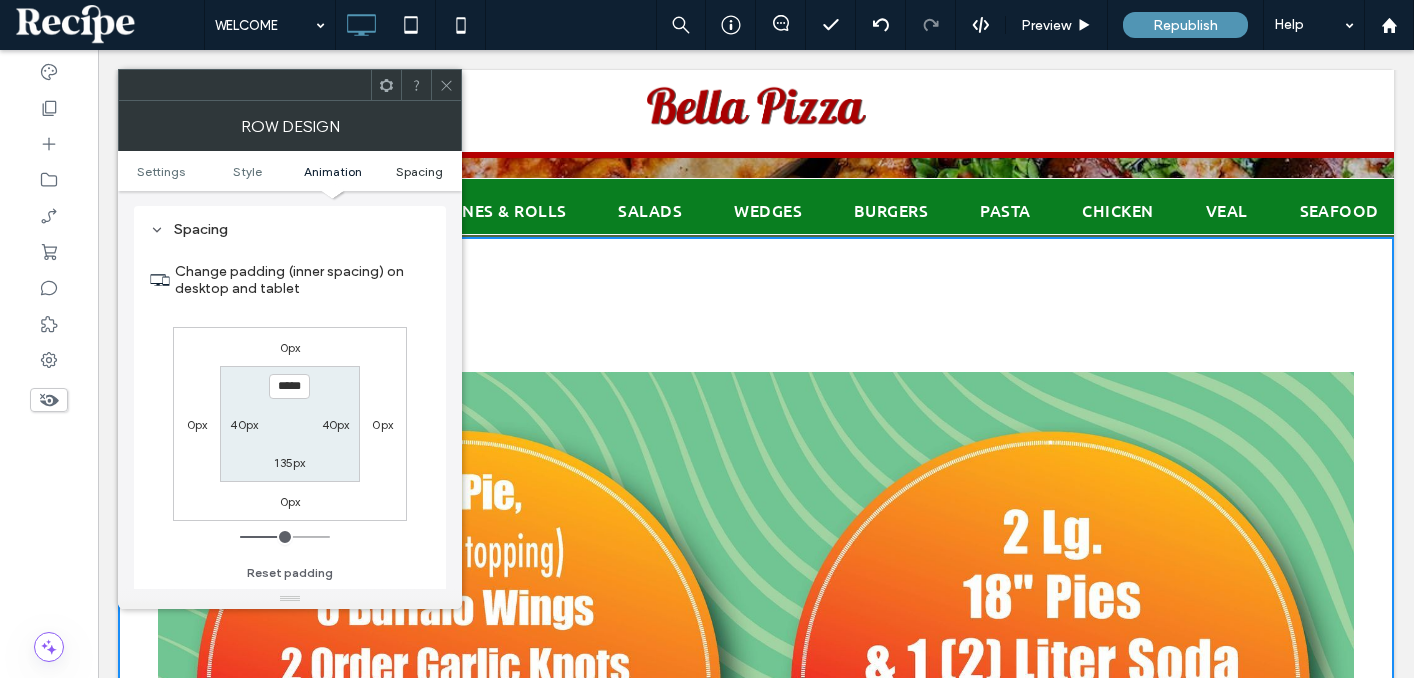 scroll, scrollTop: 637, scrollLeft: 0, axis: vertical 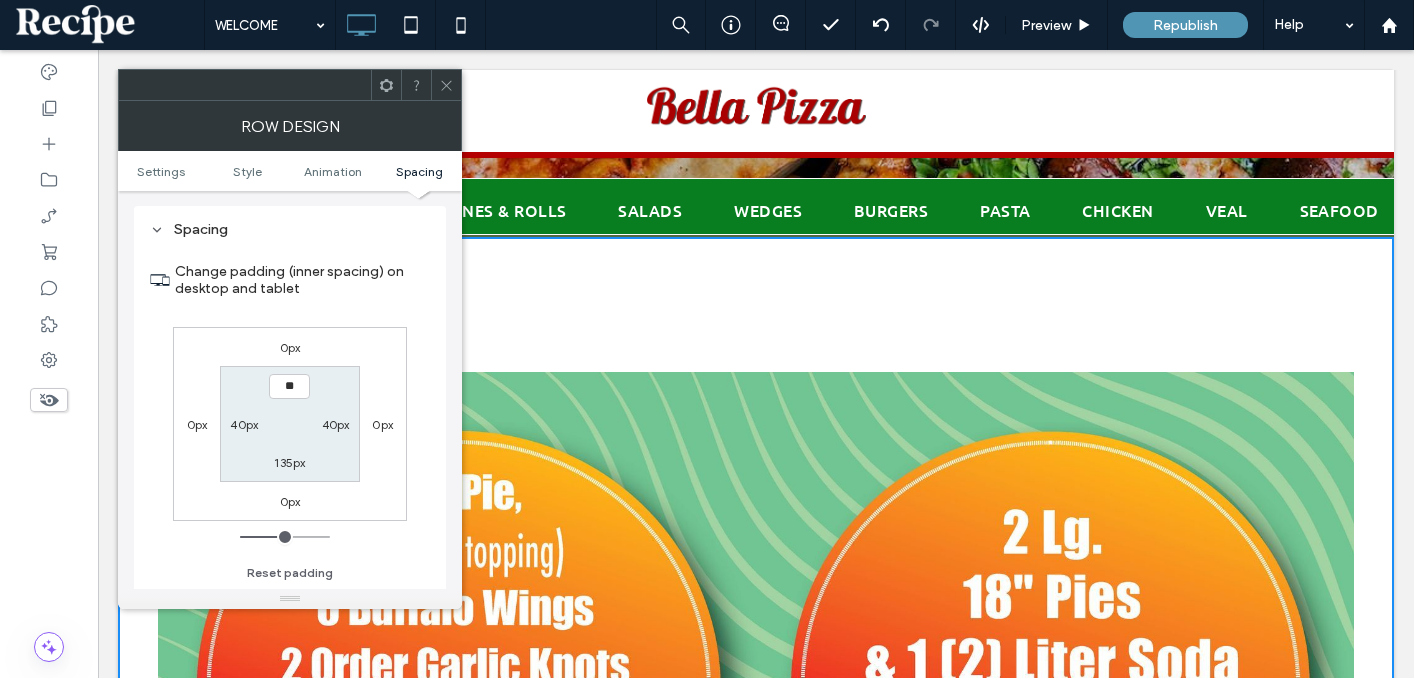 type on "****" 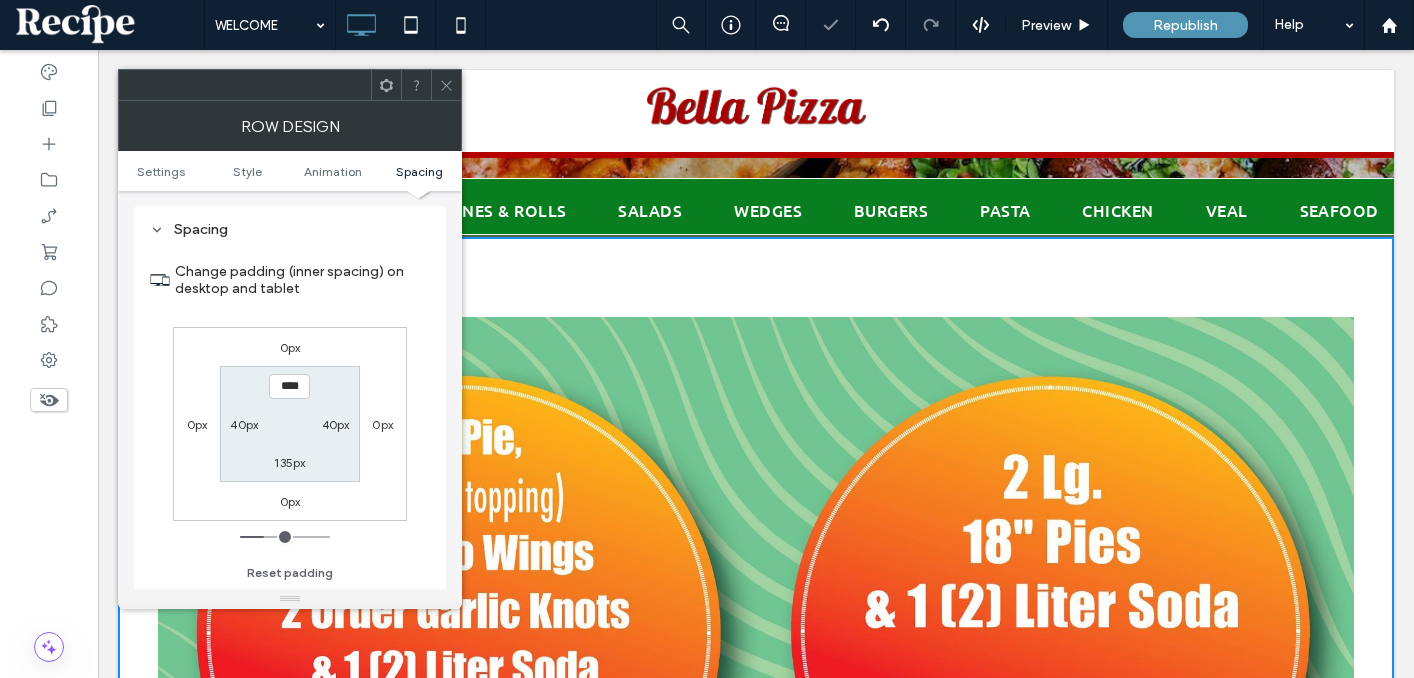 click at bounding box center (446, 85) 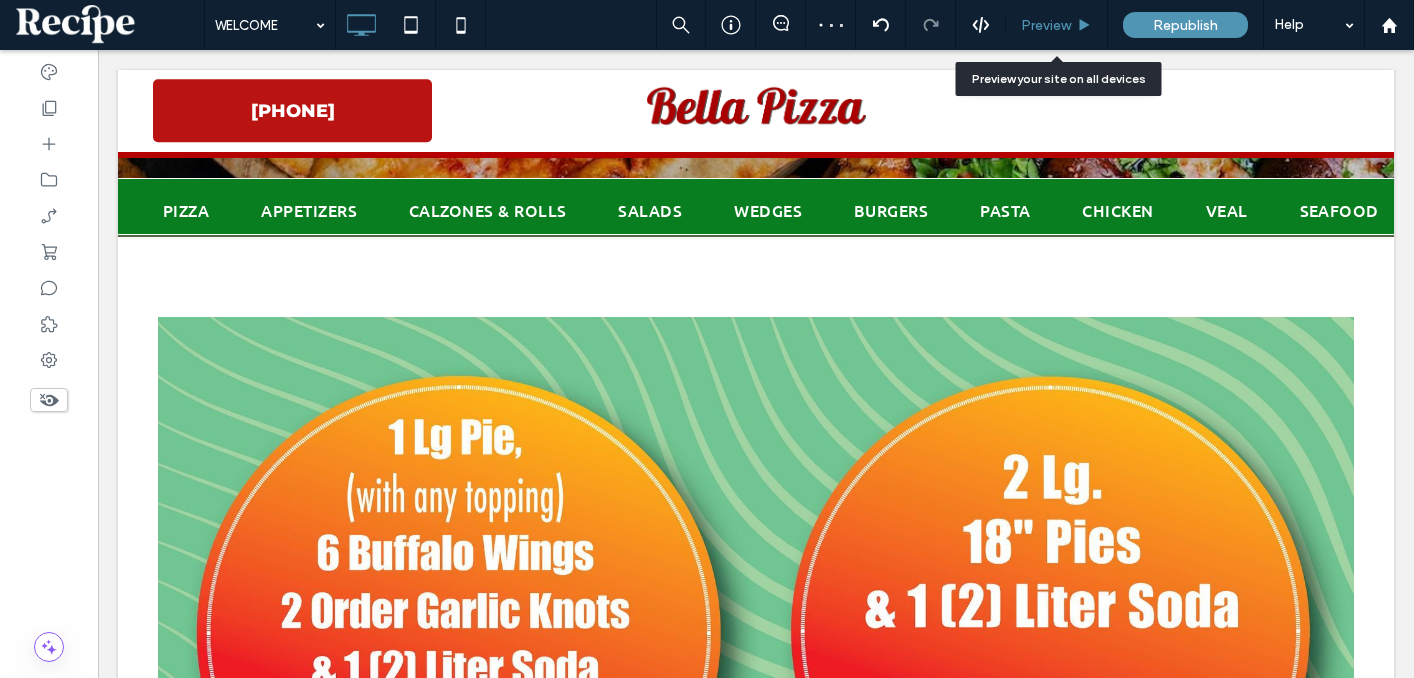 click on "Preview" at bounding box center (1046, 25) 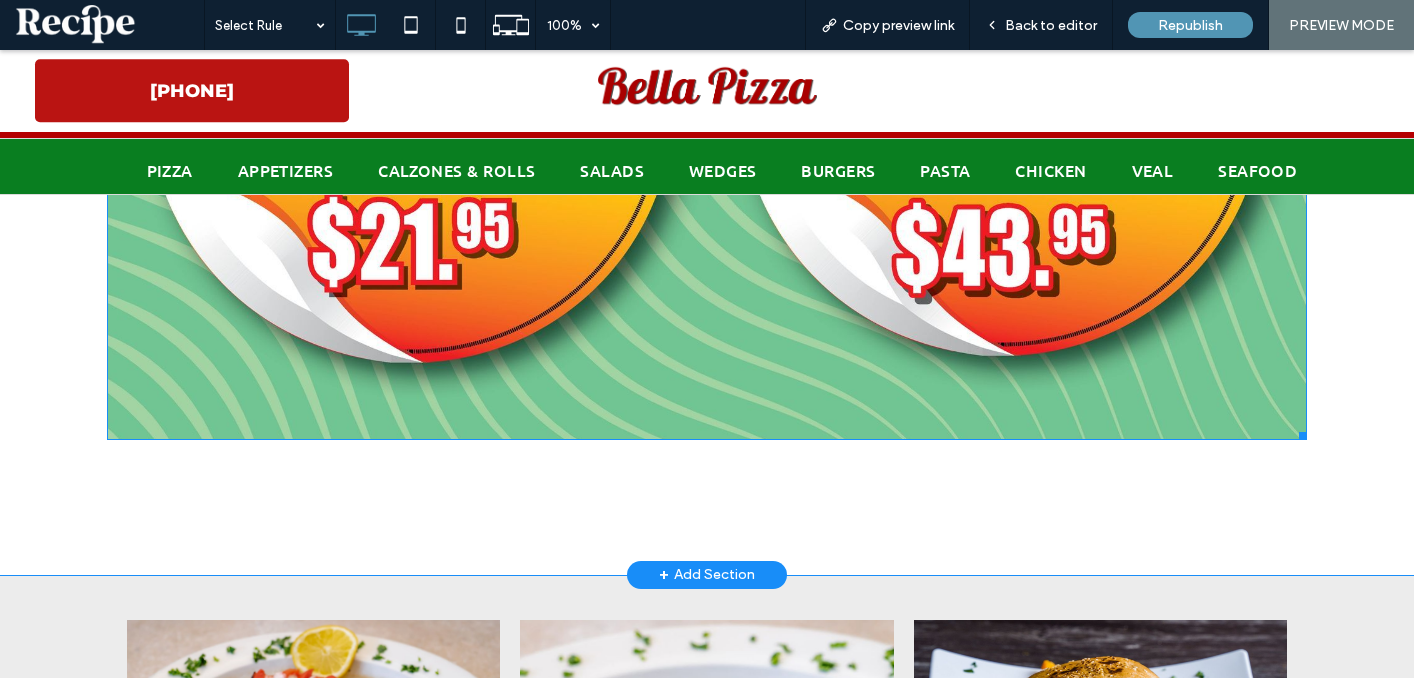 scroll, scrollTop: 1885, scrollLeft: 0, axis: vertical 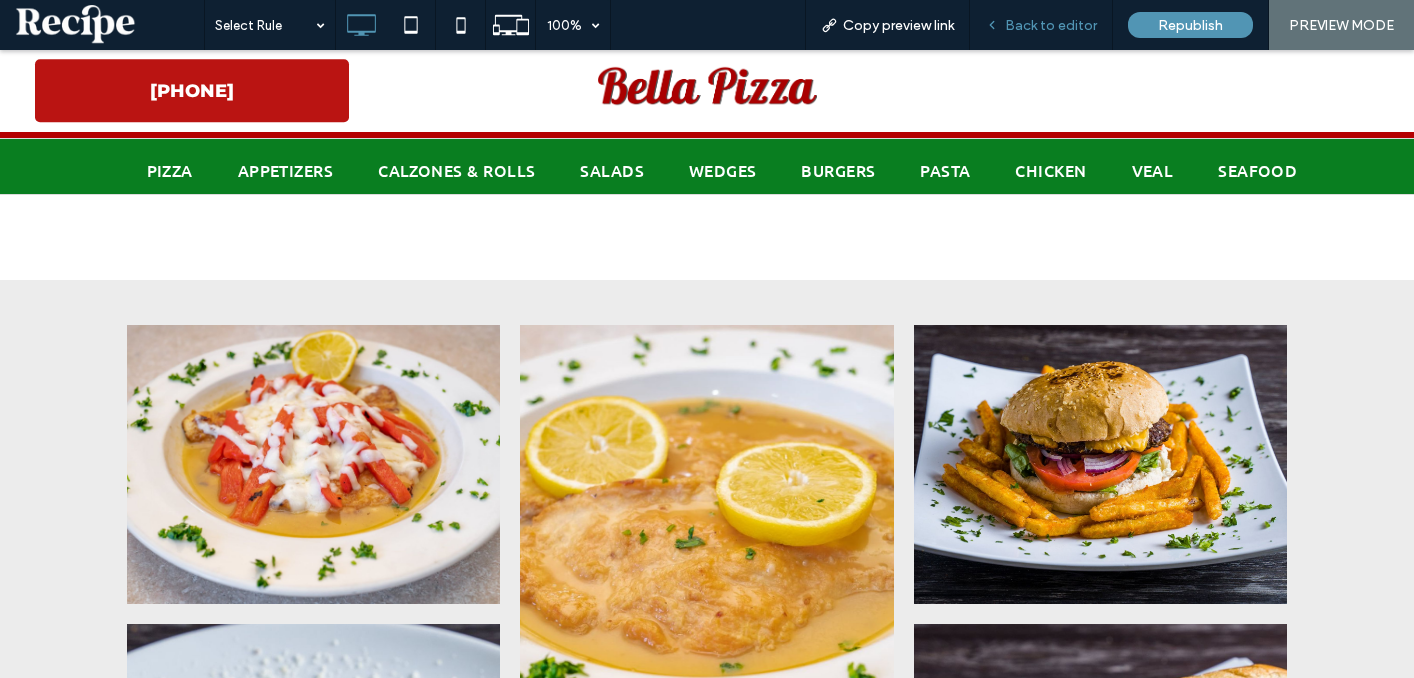 click on "Back to editor" at bounding box center (1041, 25) 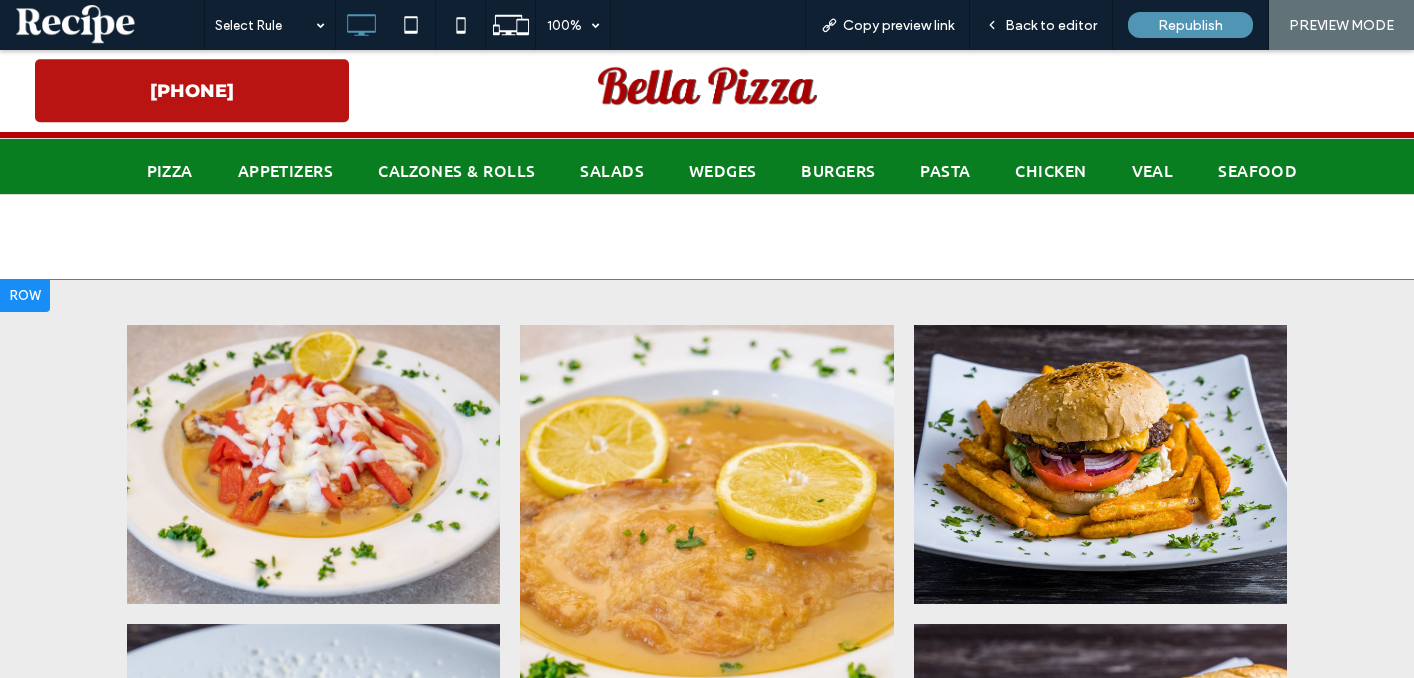 click on "Click To Paste     Click To Paste
Button
Button
Button
Button
Button
Button
Button
Button
Button
Button
Button
Button
Button
Button
Button
Button
Button
Button" at bounding box center (707, 1738) 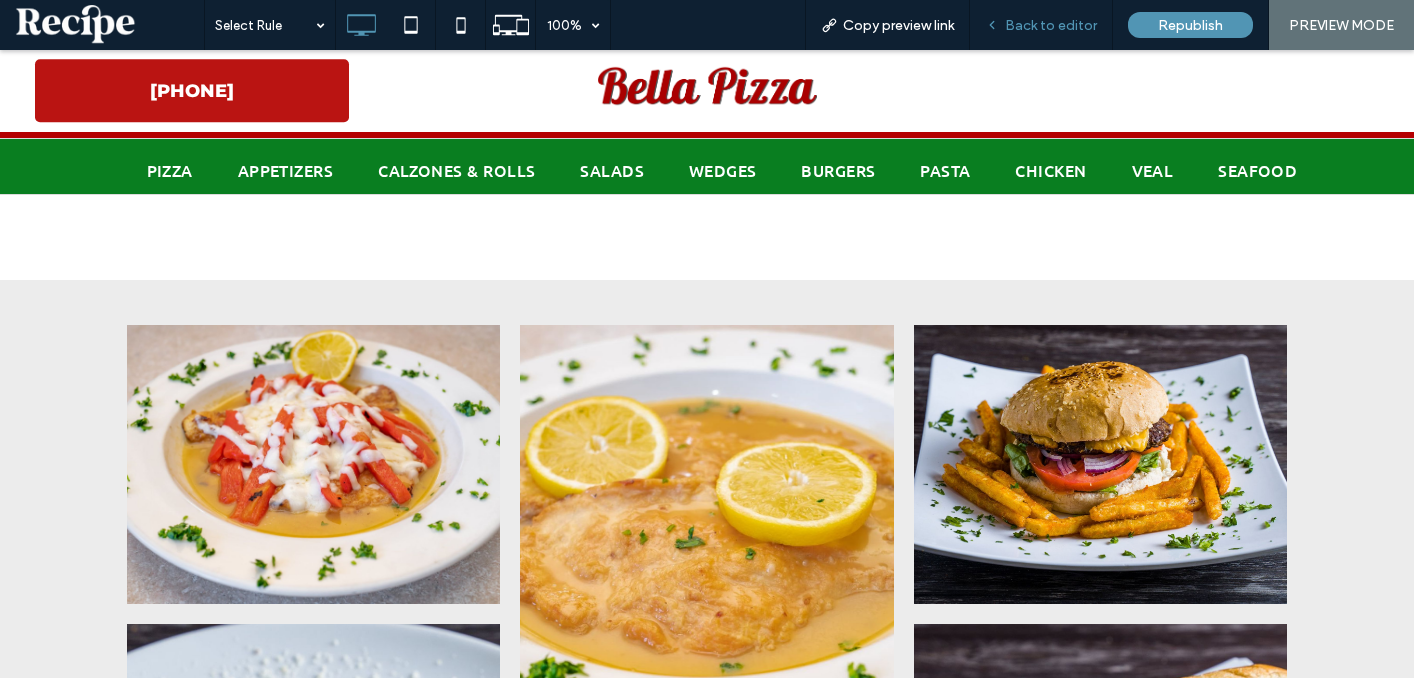 click on "Back to editor" at bounding box center [1041, 25] 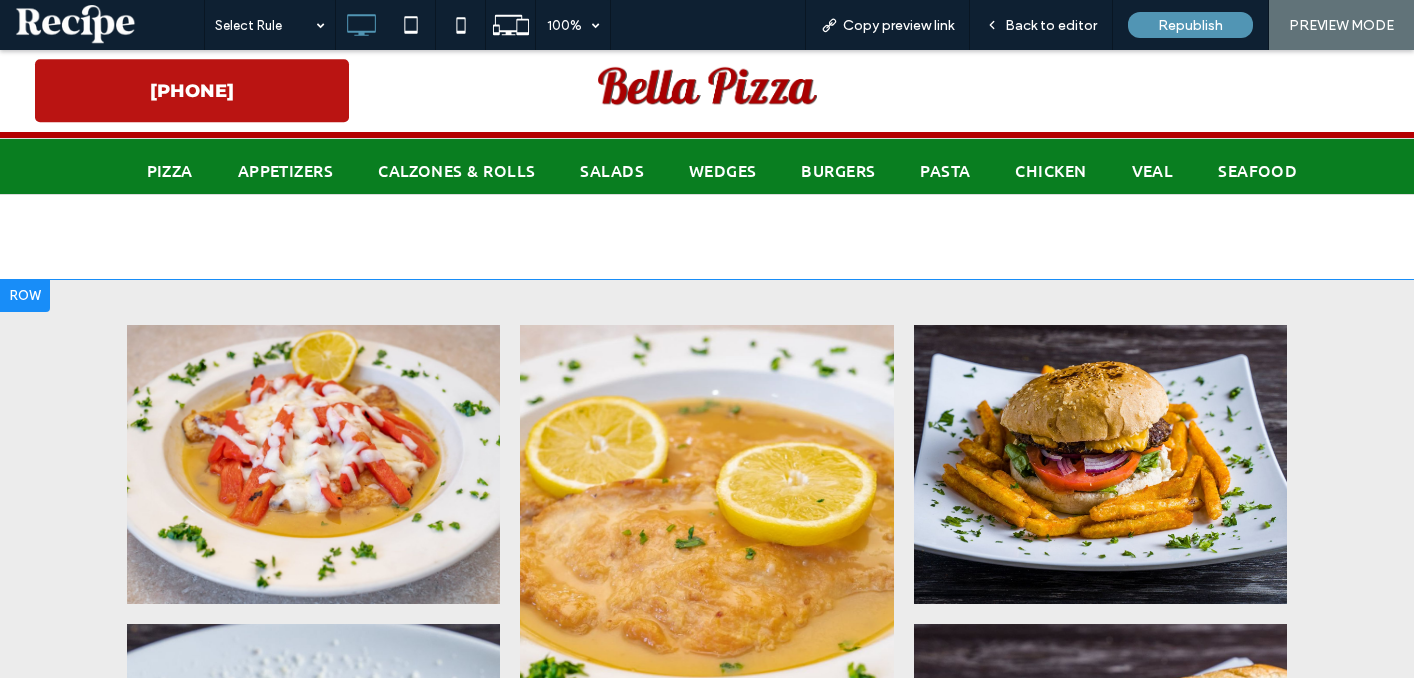 click on "Click To Paste     Click To Paste
Button
Button
Button
Button
Button
Button
Button
Button
Button
Button
Button
Button
Button
Button
Button
Button
Button
Button" at bounding box center [707, 1738] 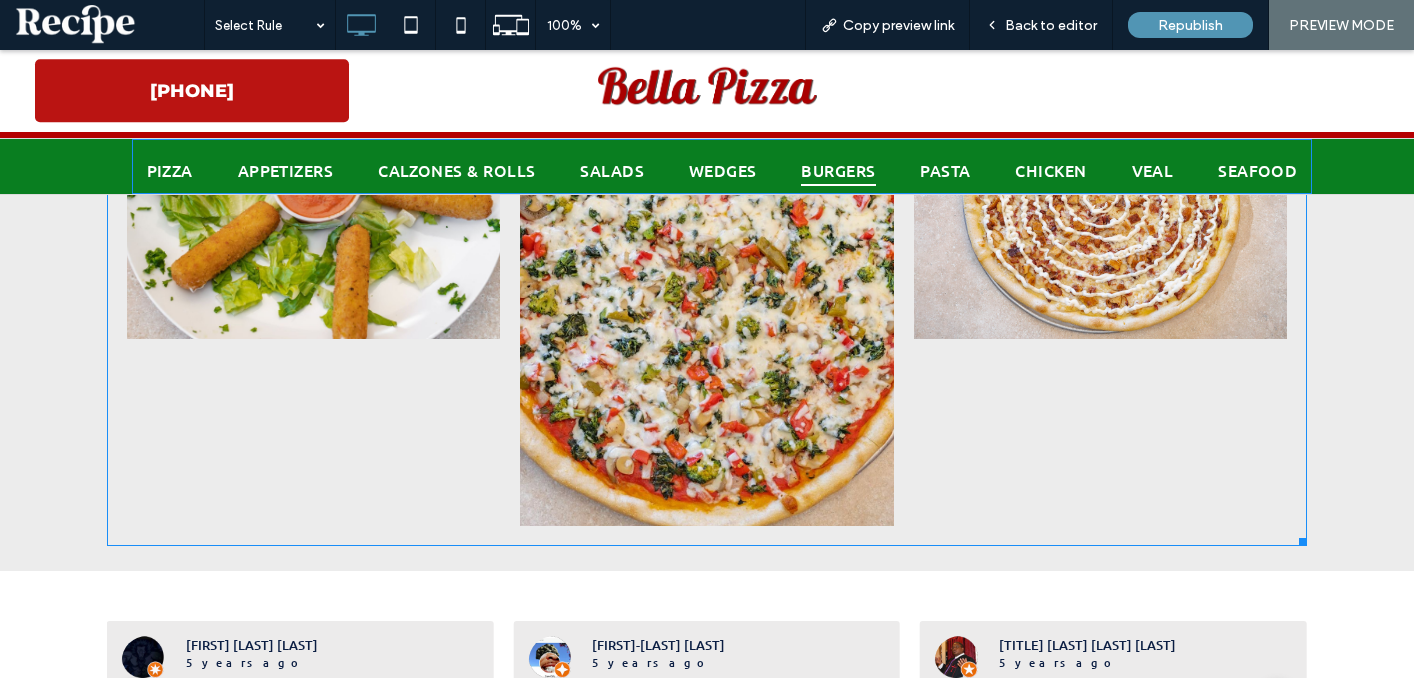 scroll, scrollTop: 4511, scrollLeft: 0, axis: vertical 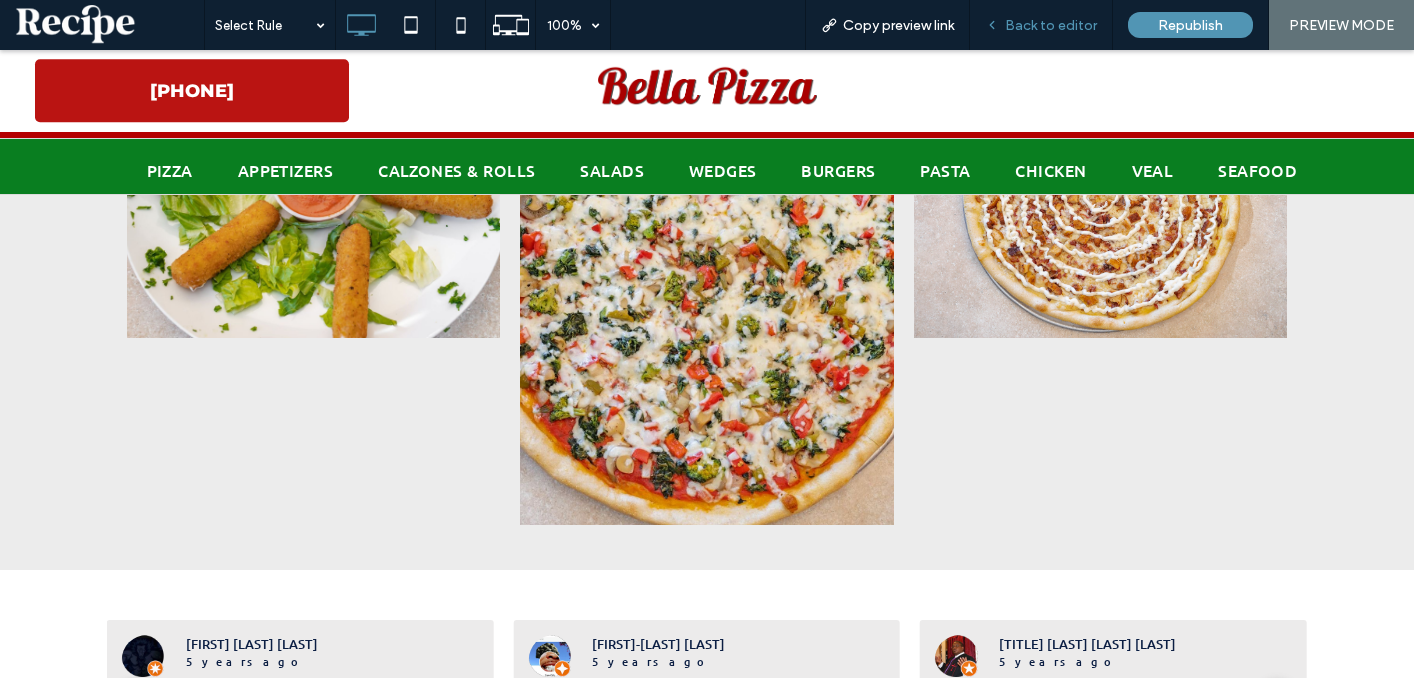 click on "Back to editor" at bounding box center (1051, 25) 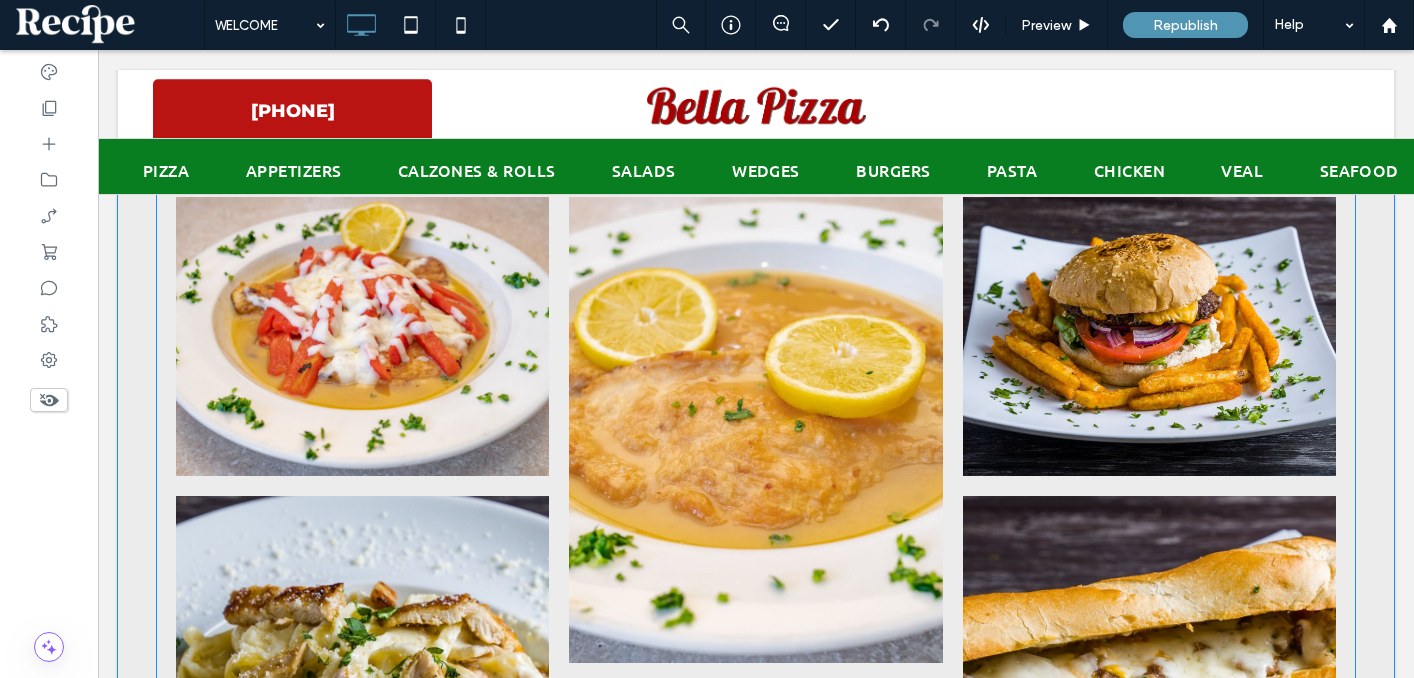 scroll, scrollTop: 1744, scrollLeft: 0, axis: vertical 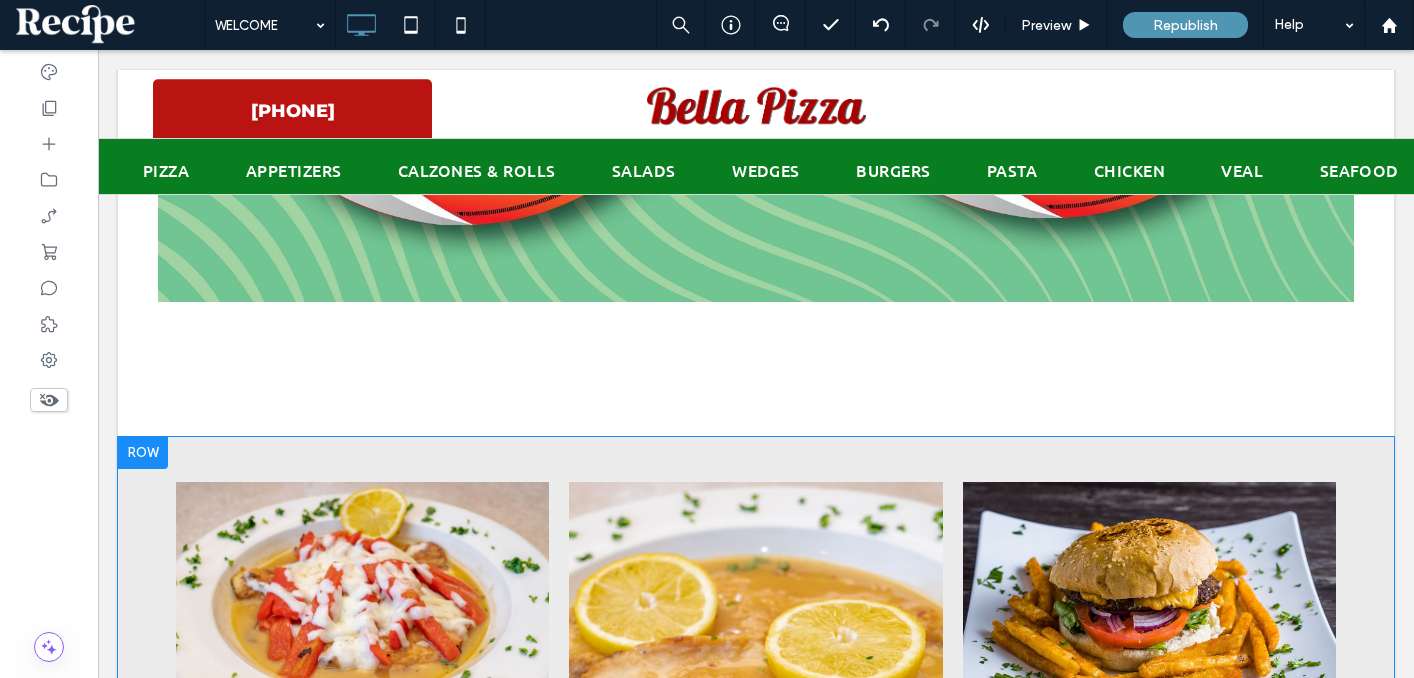 click on "Click To Paste     Click To Paste
Button
Button
Button
Button
Button
Button
Button
Button
Button
Button
Button
Button
Button
Button
Button
Button
Button
Button" at bounding box center (756, 1895) 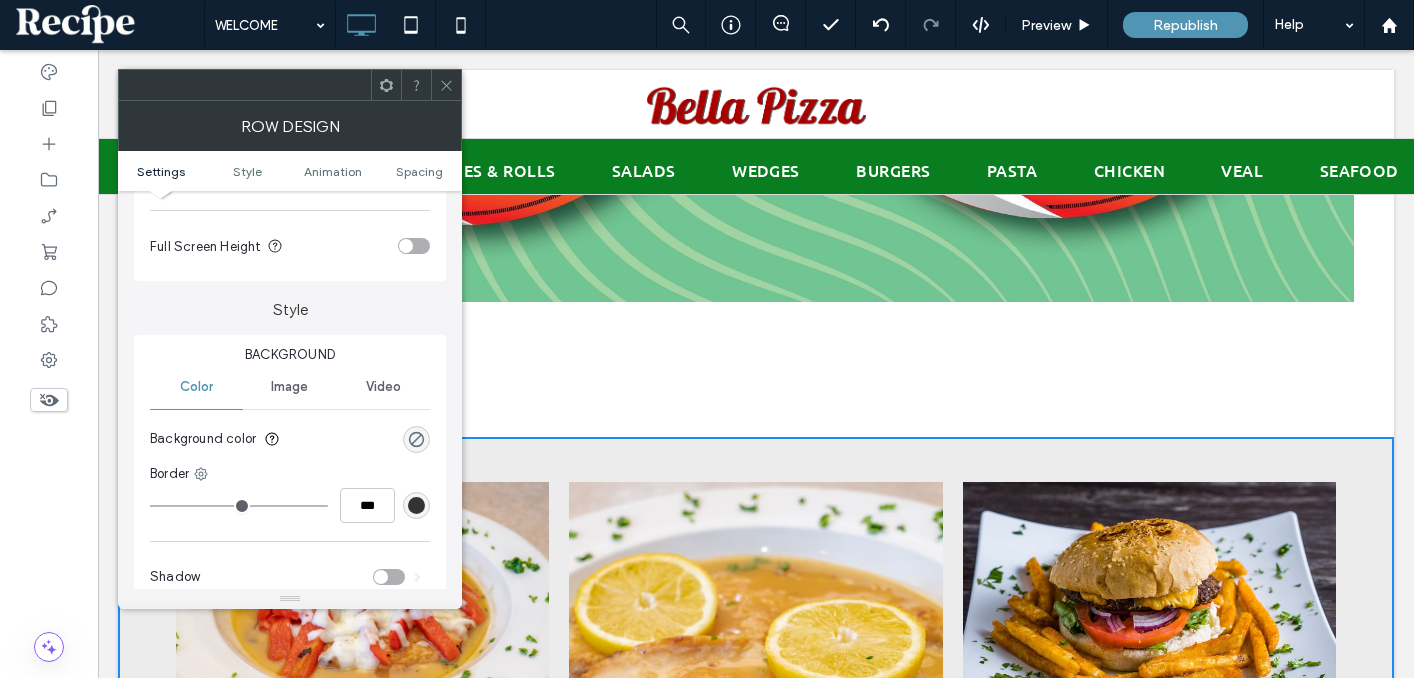 scroll, scrollTop: 172, scrollLeft: 0, axis: vertical 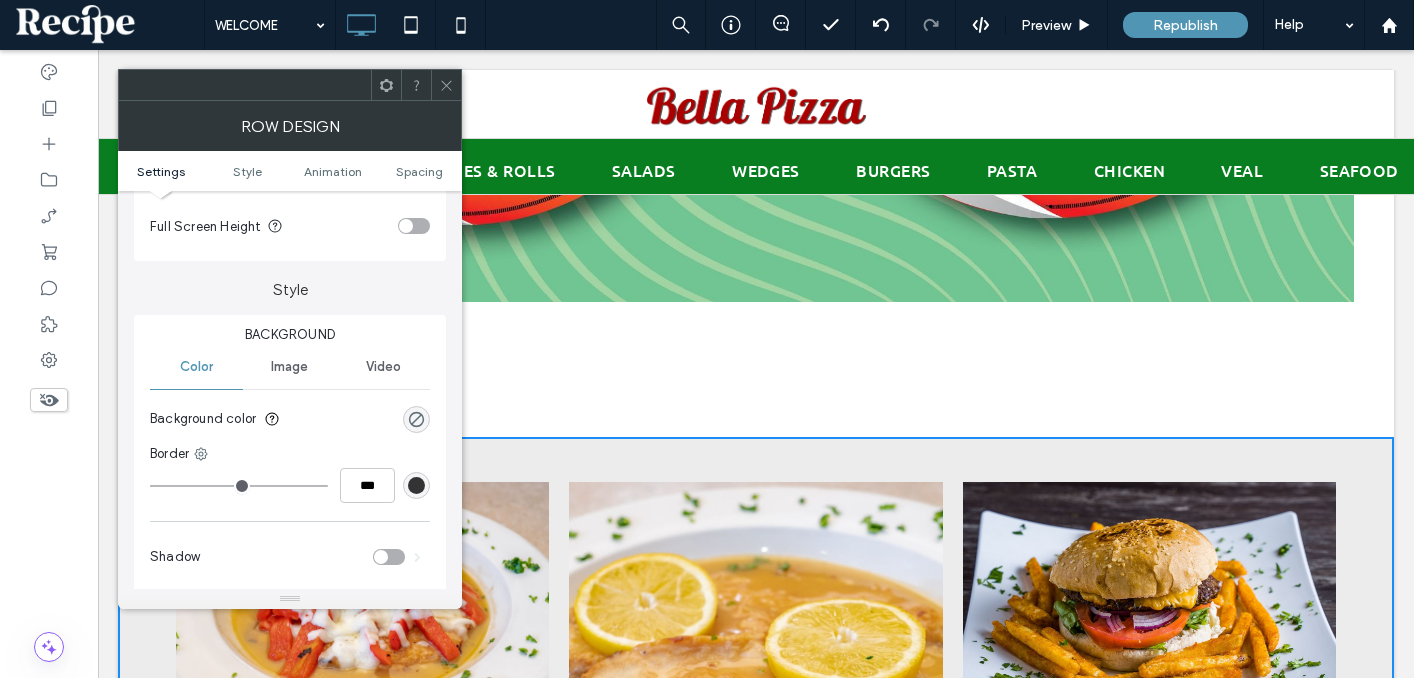 click on "Image" at bounding box center [289, 367] 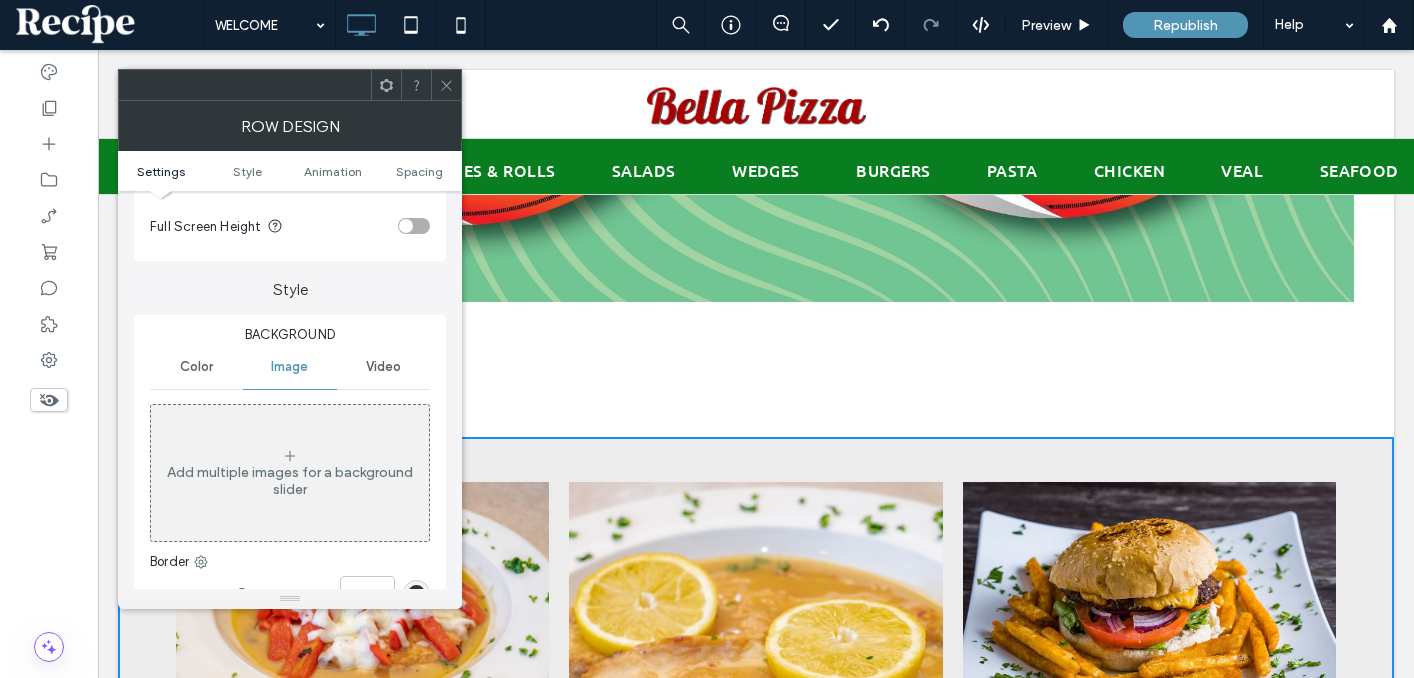 click on "Add multiple images for a background slider" at bounding box center (290, 481) 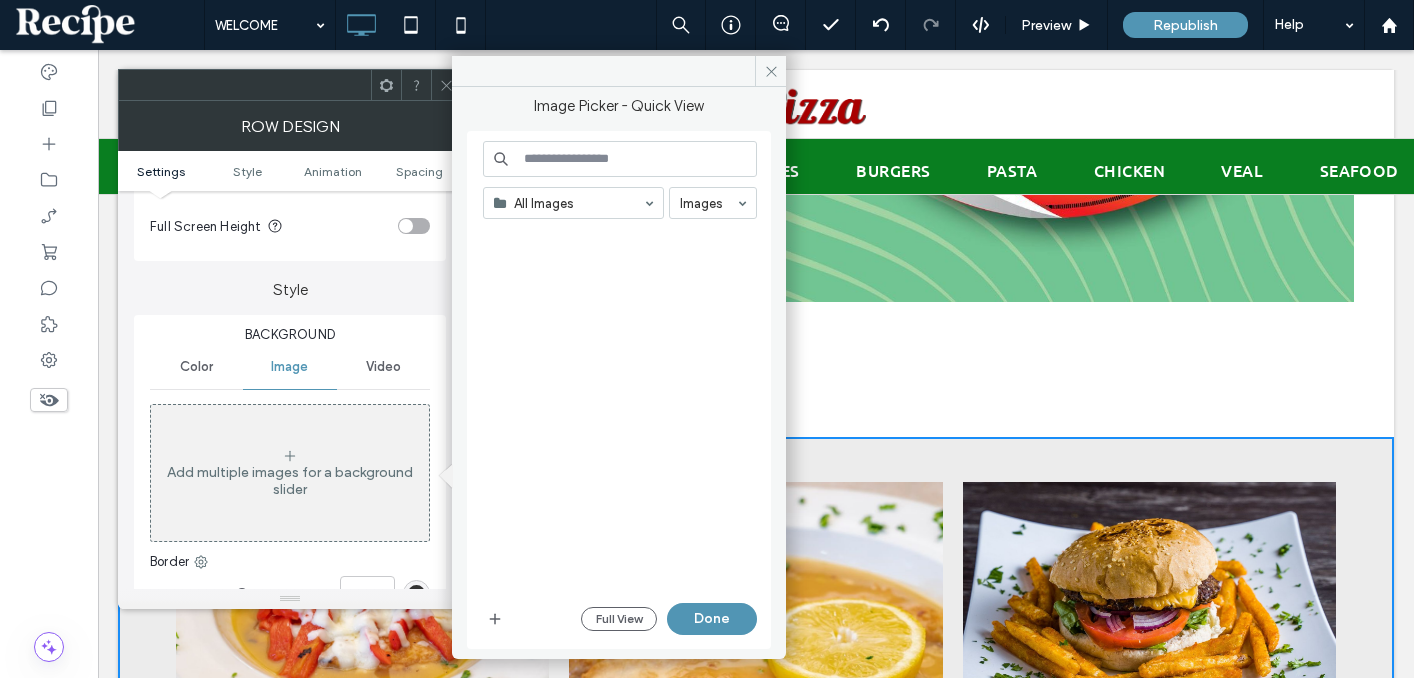 scroll, scrollTop: 0, scrollLeft: 0, axis: both 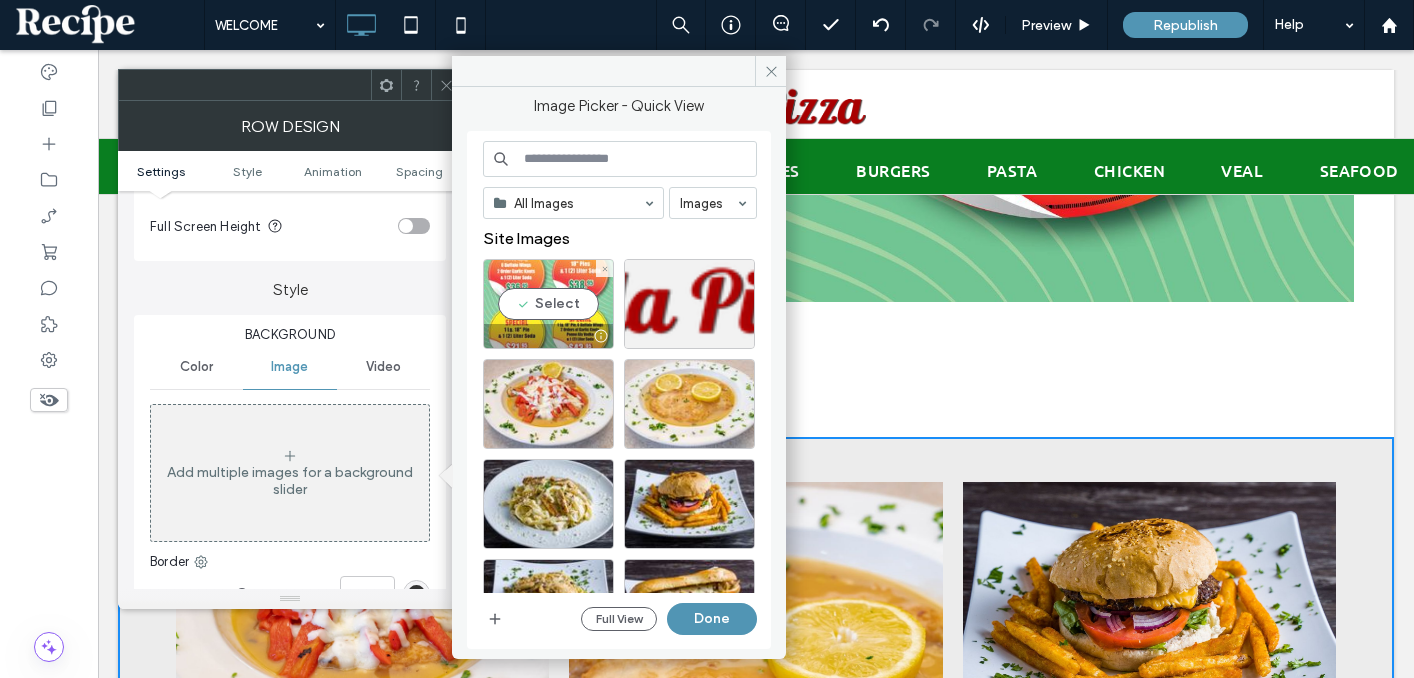 click on "Select" at bounding box center (548, 304) 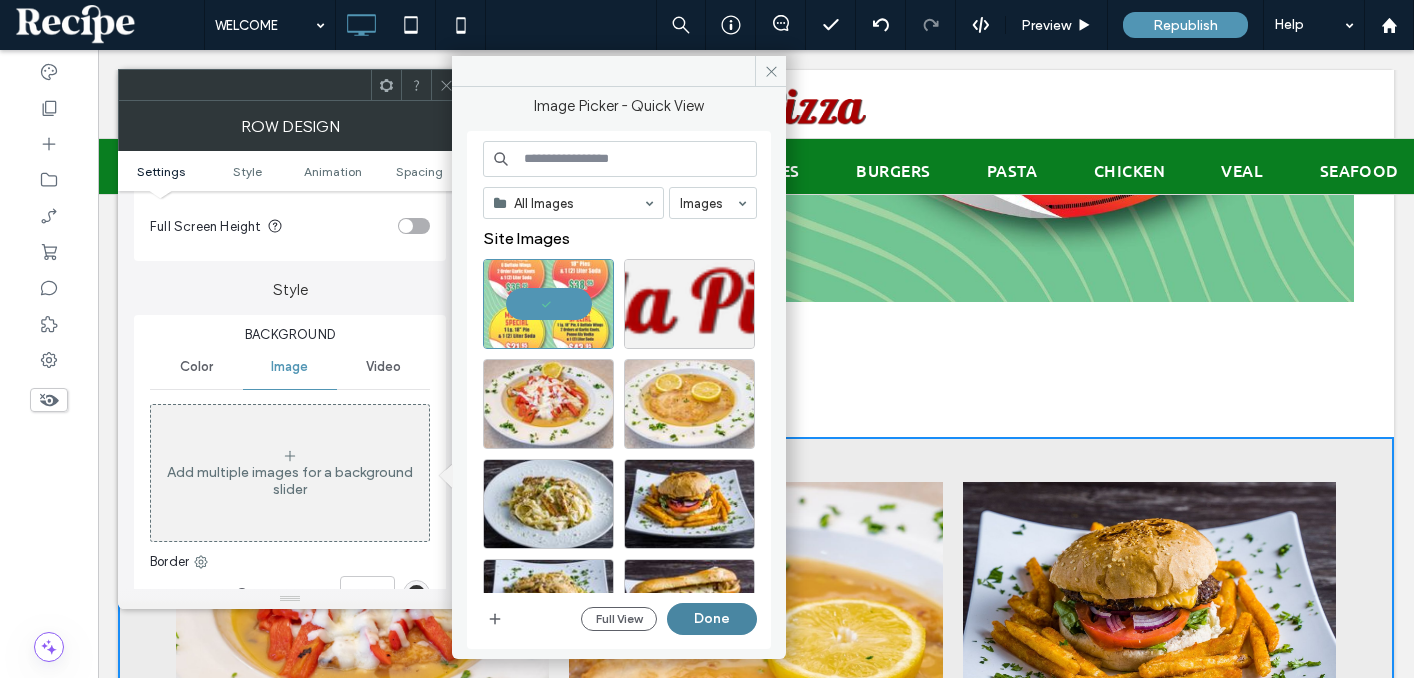 click on "Done" at bounding box center [712, 619] 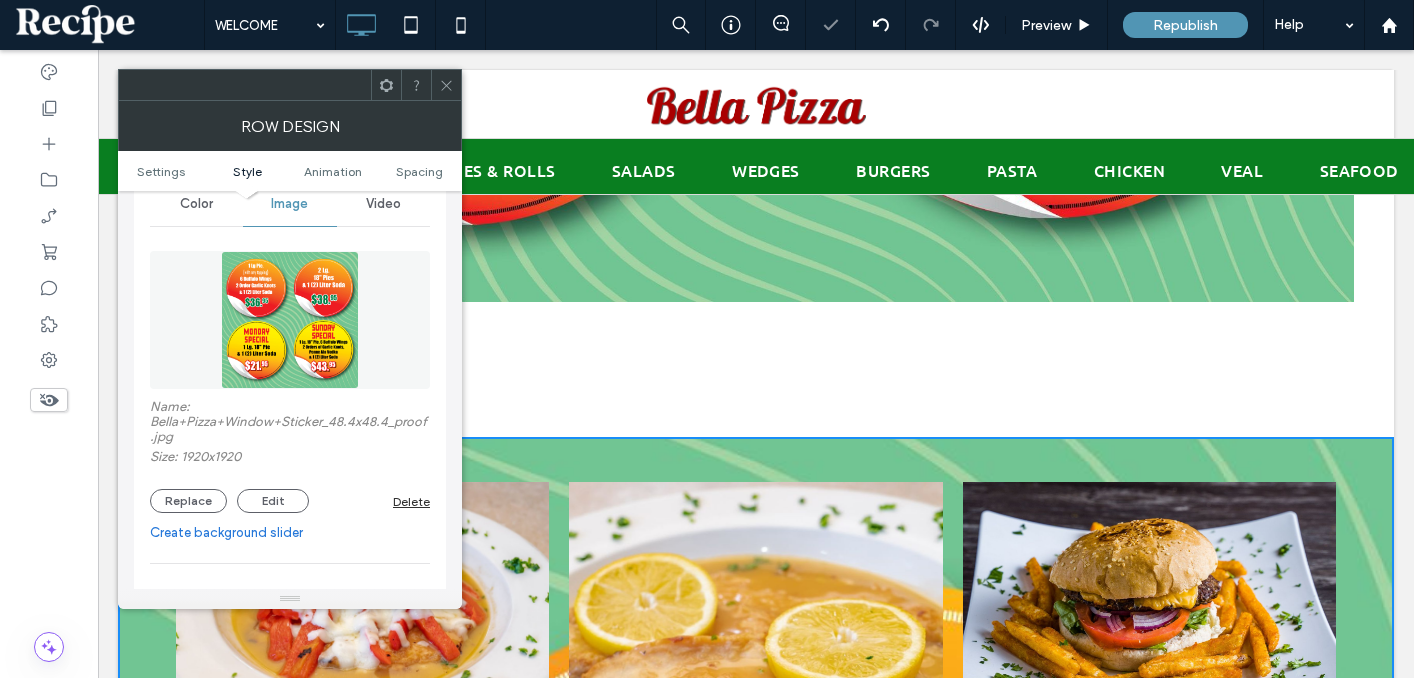 scroll, scrollTop: 339, scrollLeft: 0, axis: vertical 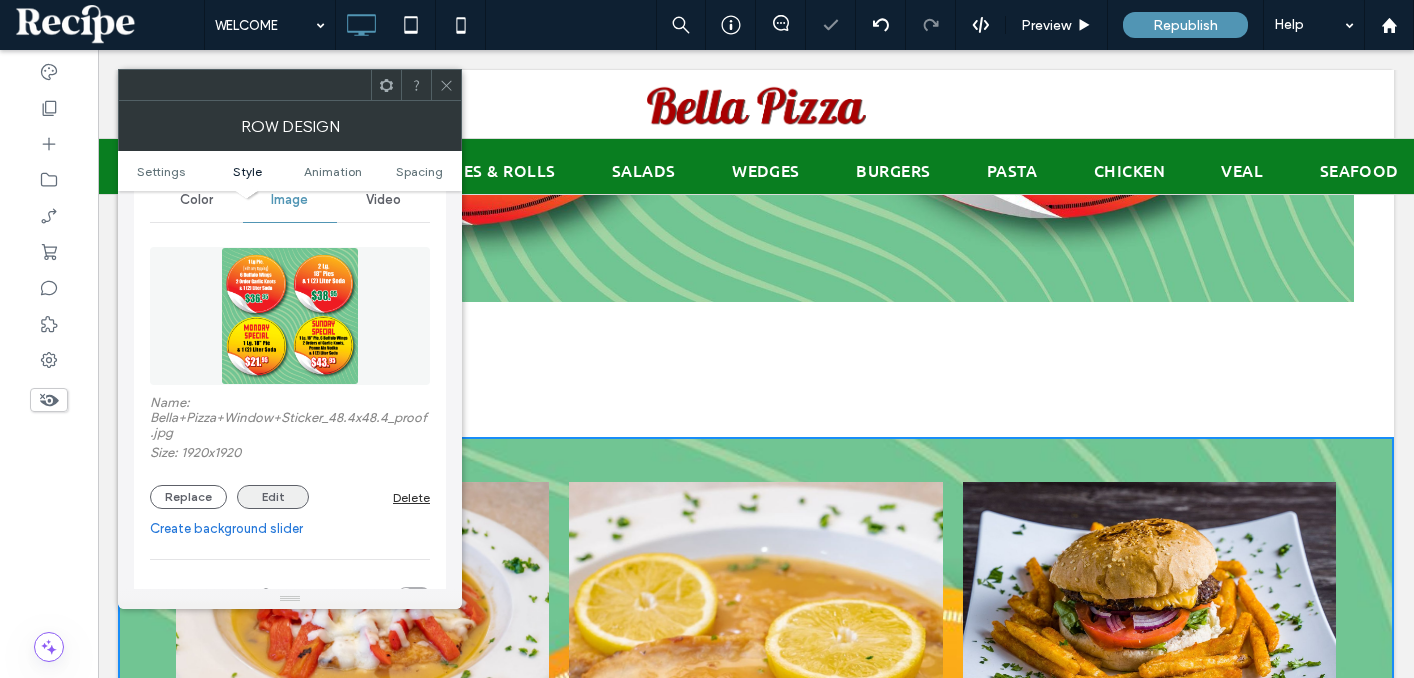 click on "Edit" at bounding box center (273, 497) 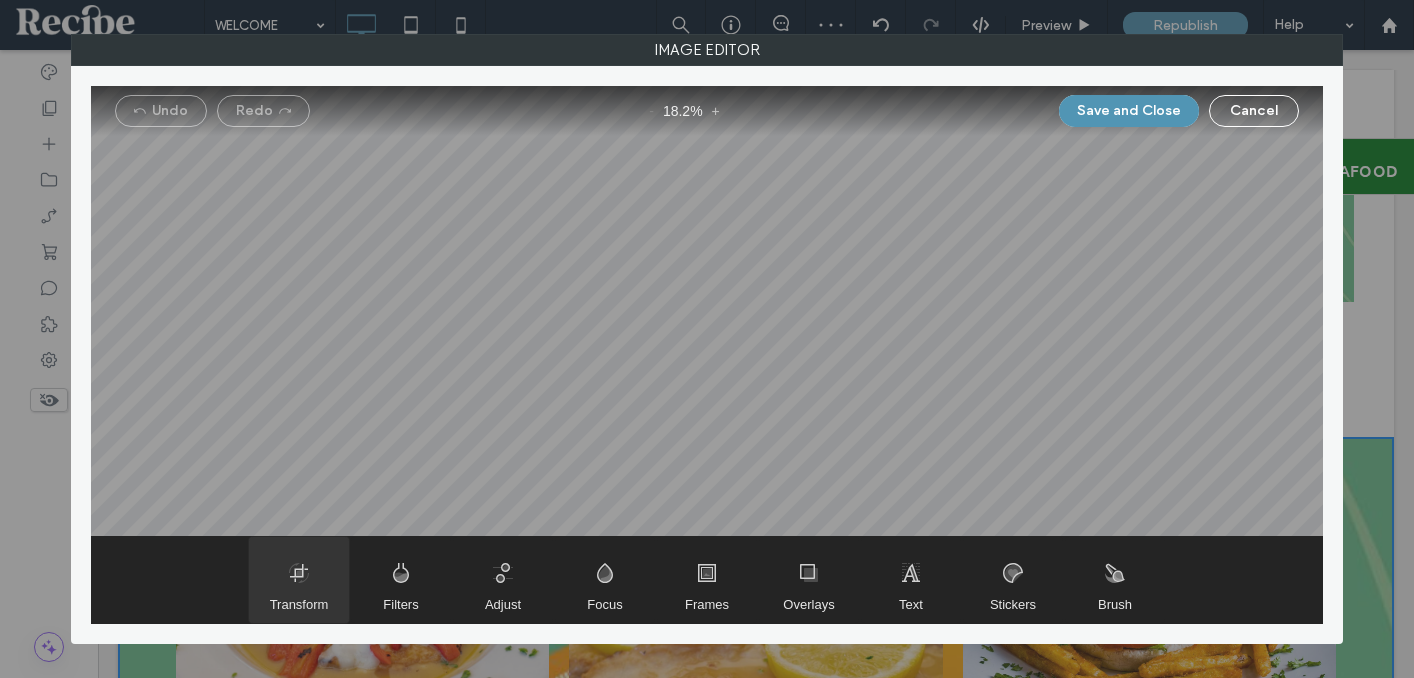 click at bounding box center (299, 580) 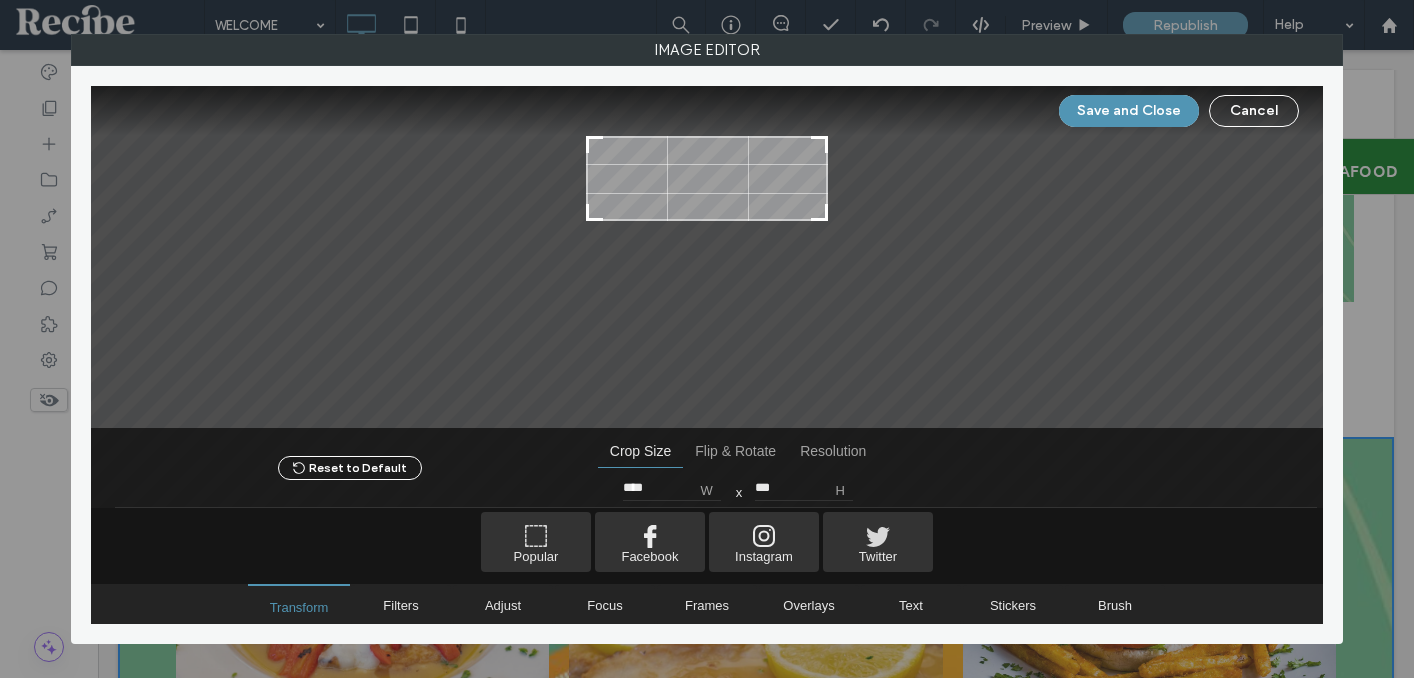 type on "***" 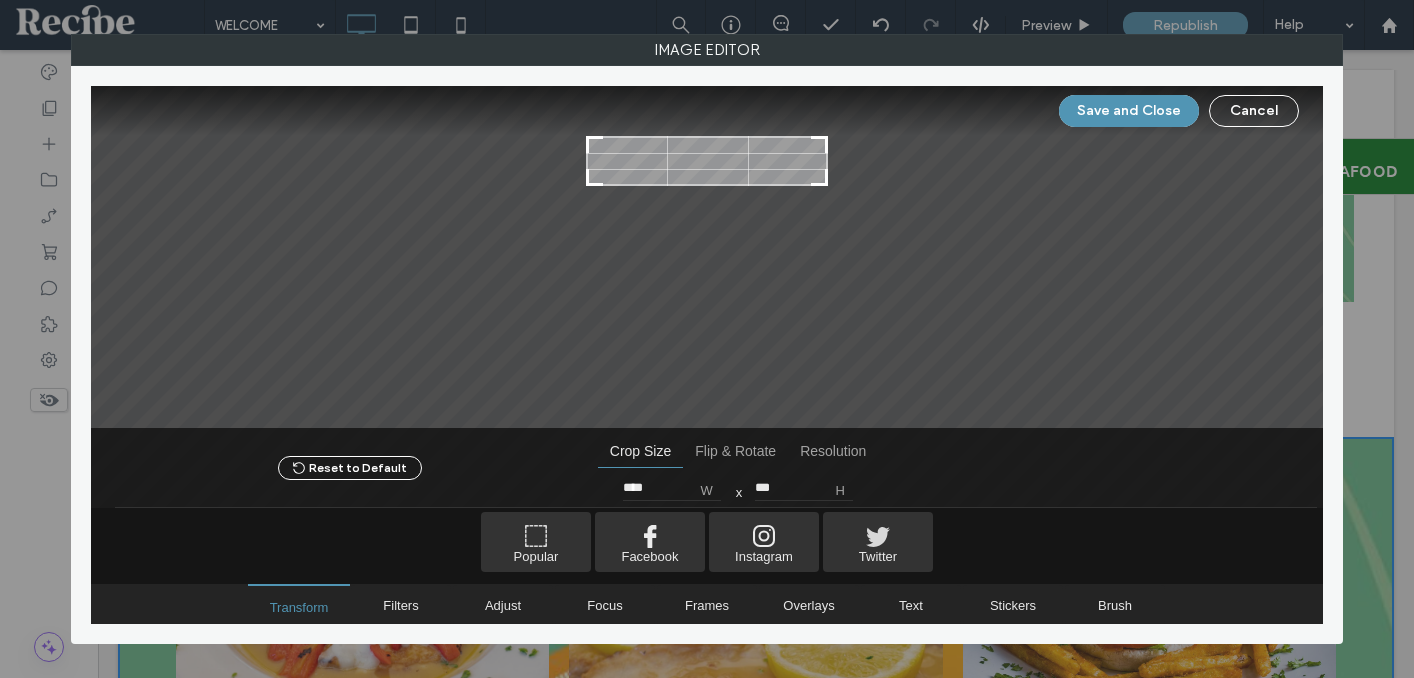 type on "****" 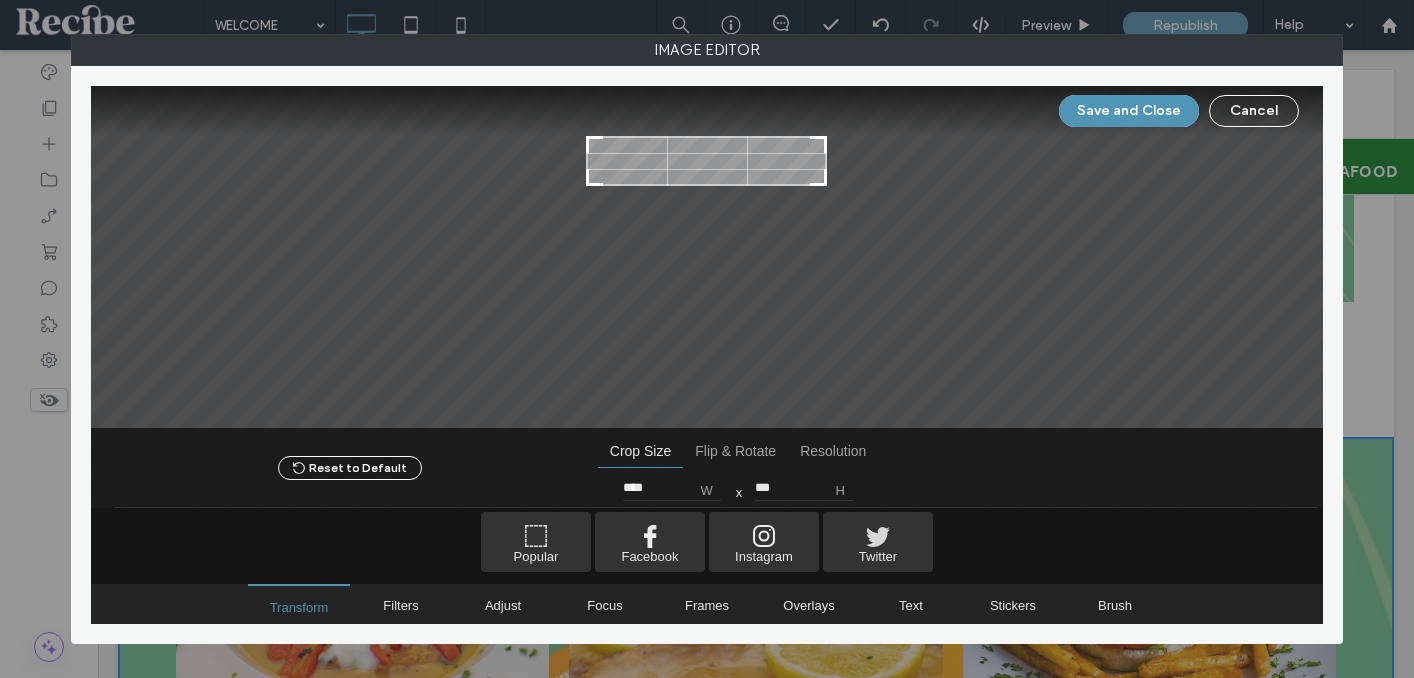 type on "***" 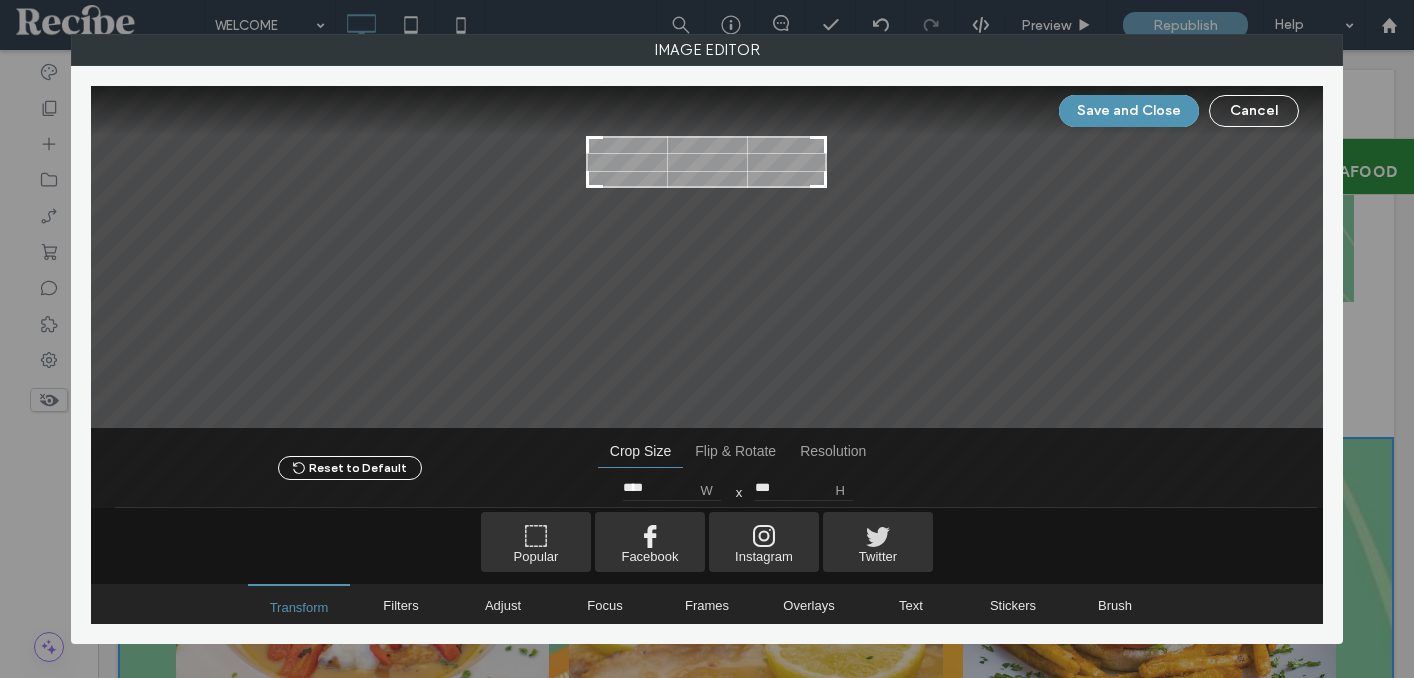 type on "****" 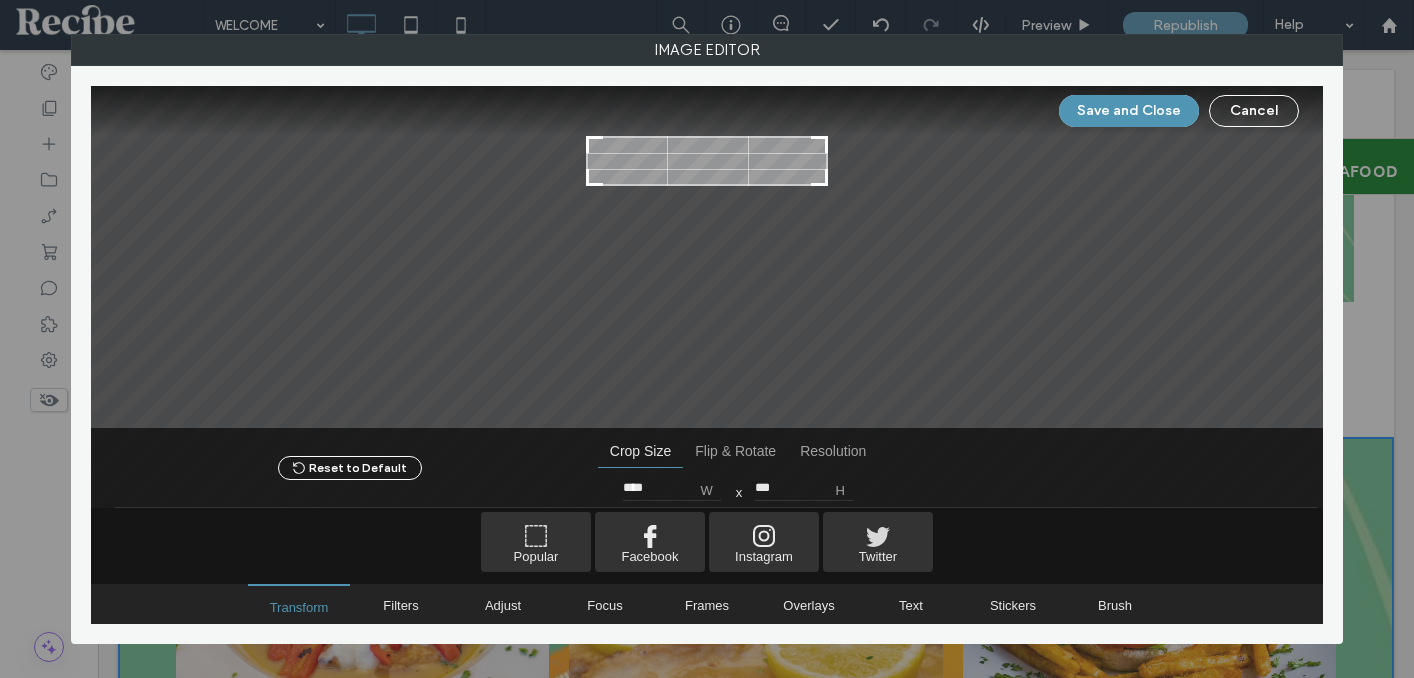 type on "***" 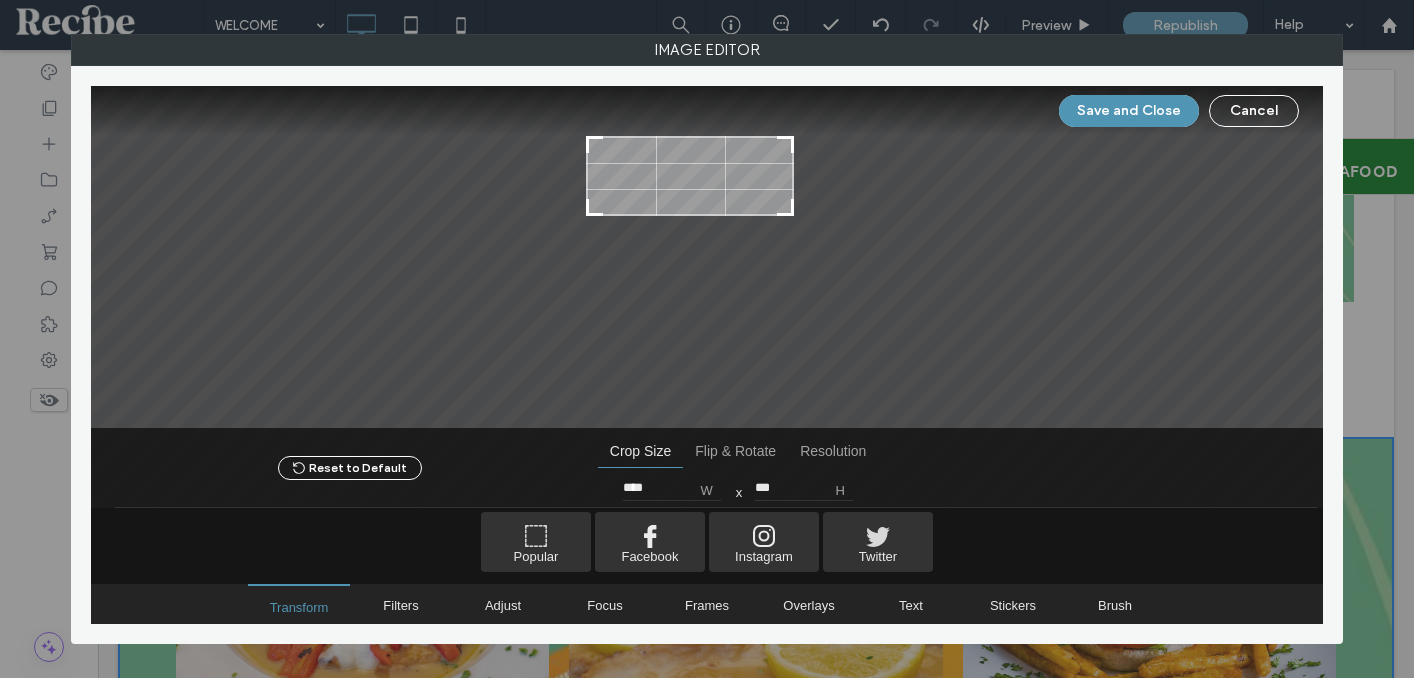 type on "****" 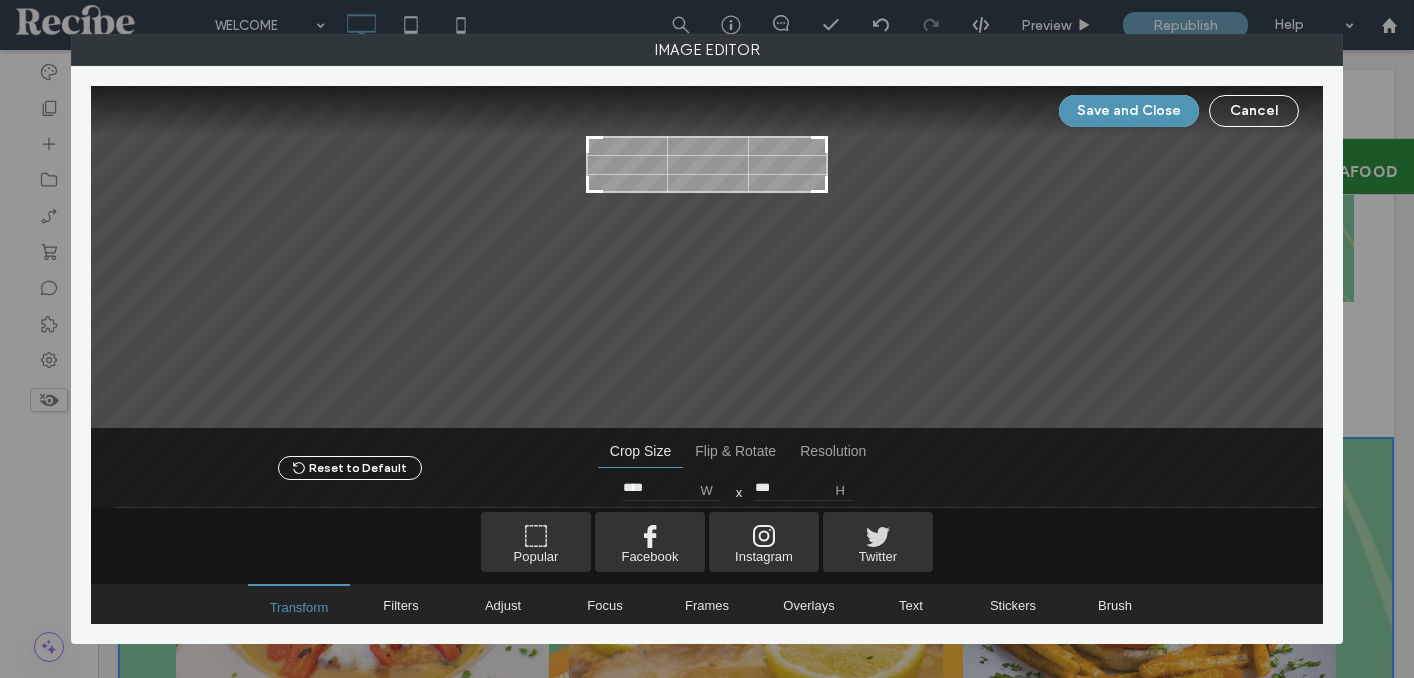 type on "***" 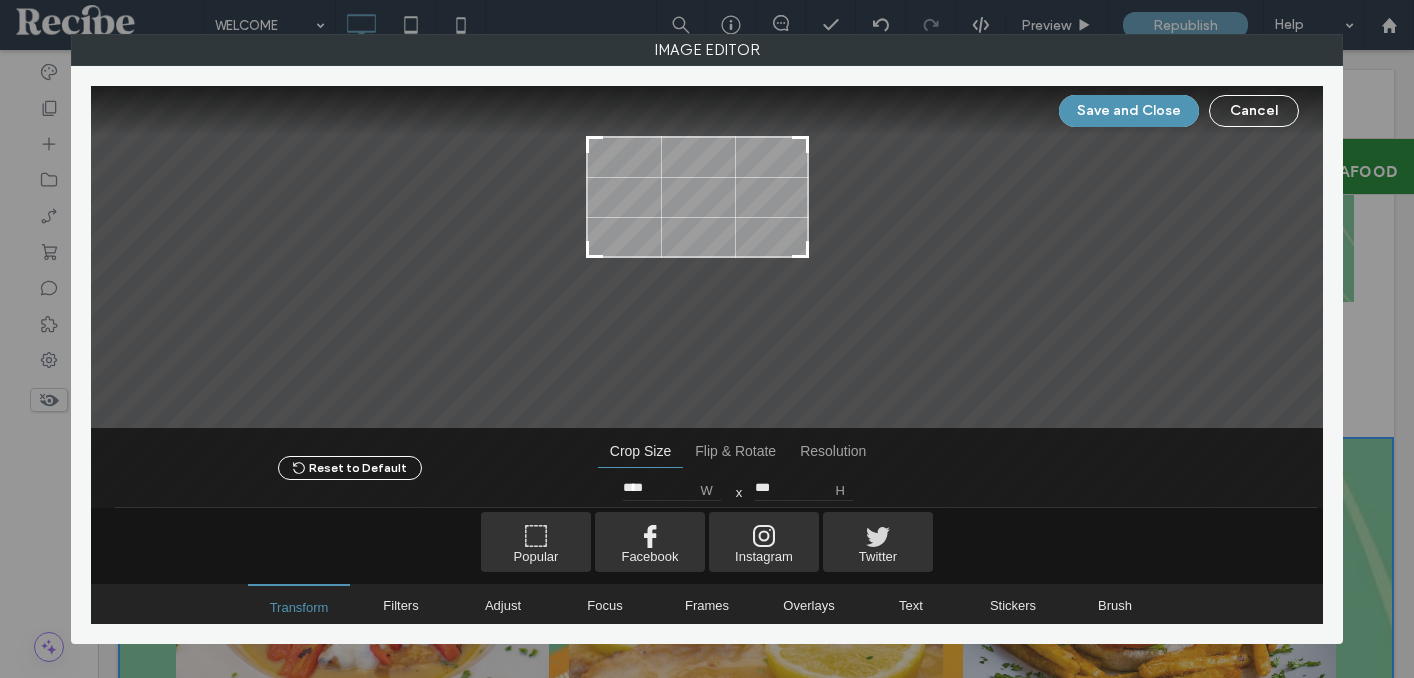 type on "****" 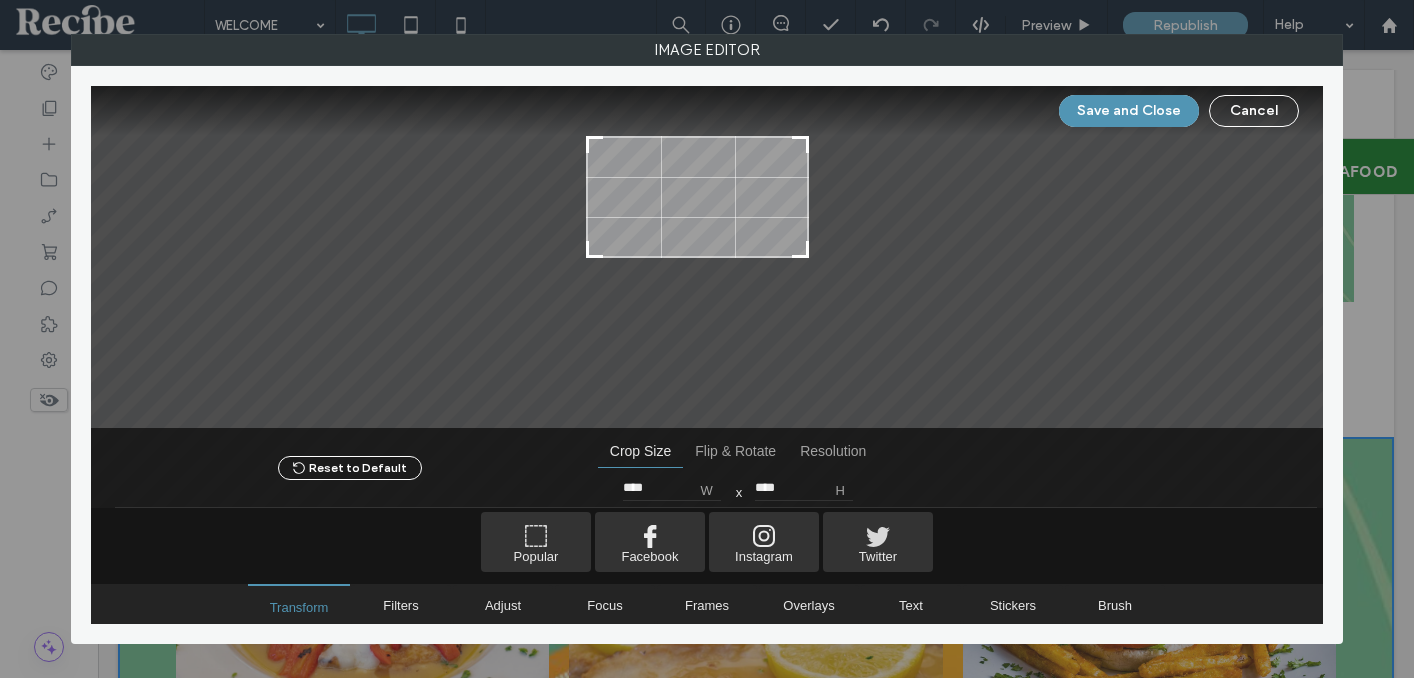 type on "****" 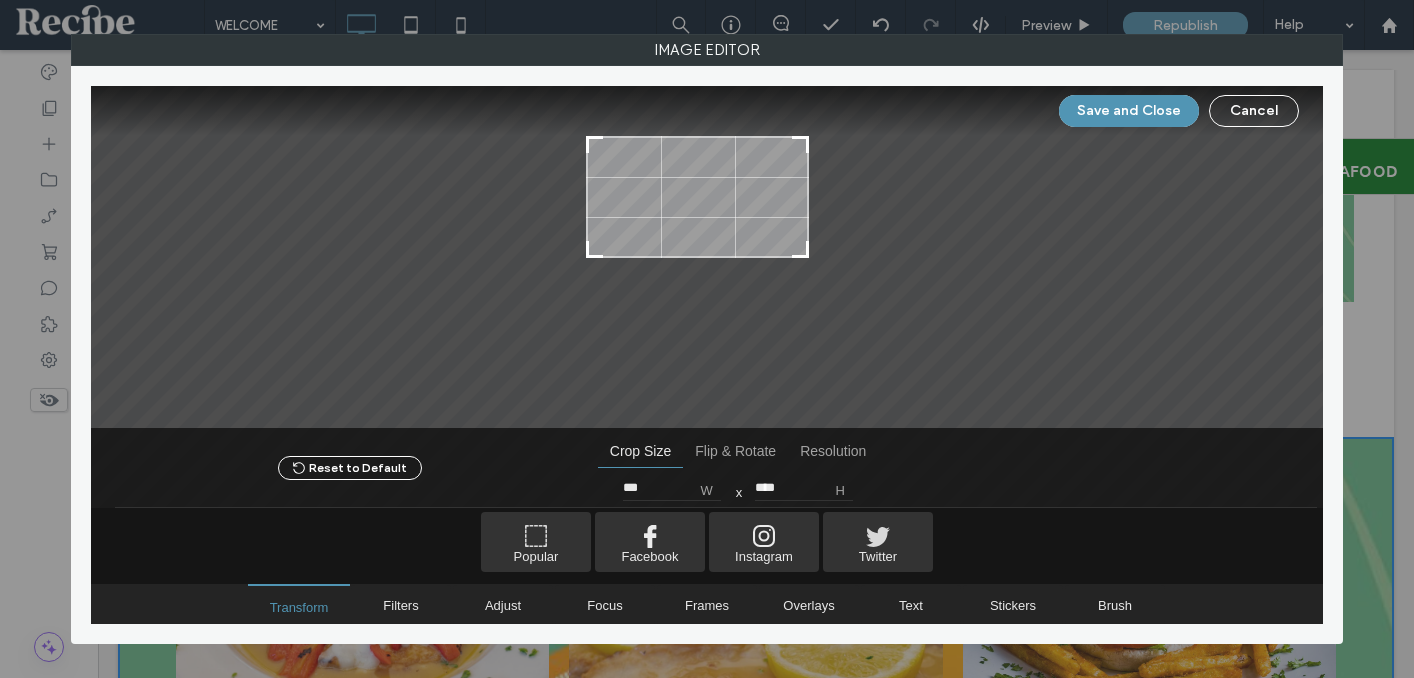 type on "***" 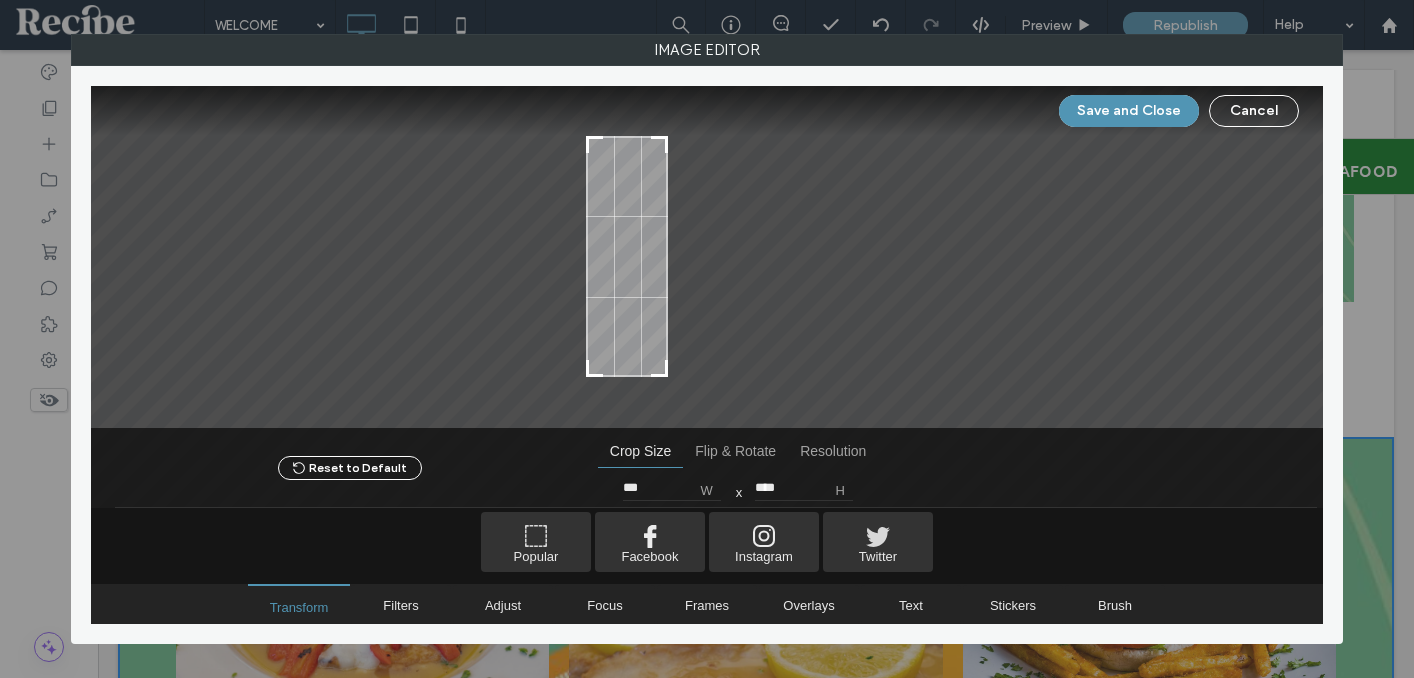 type on "****" 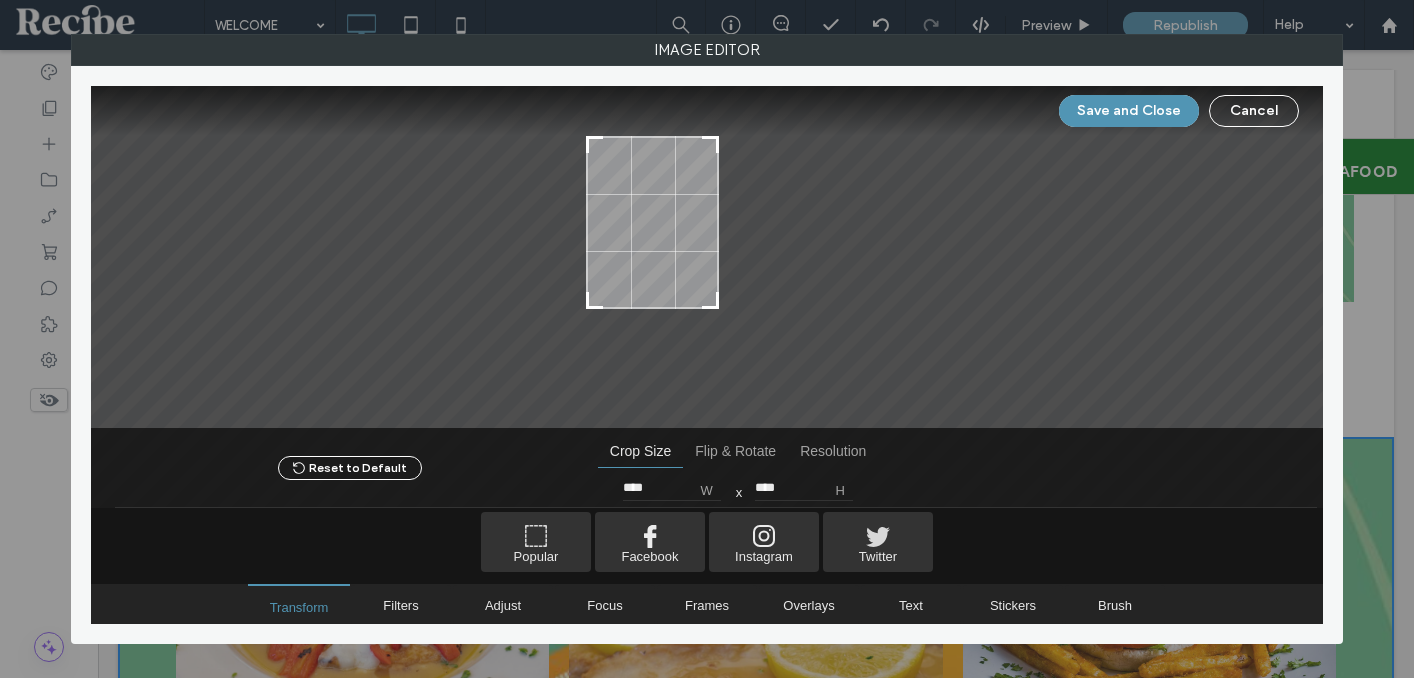 type on "****" 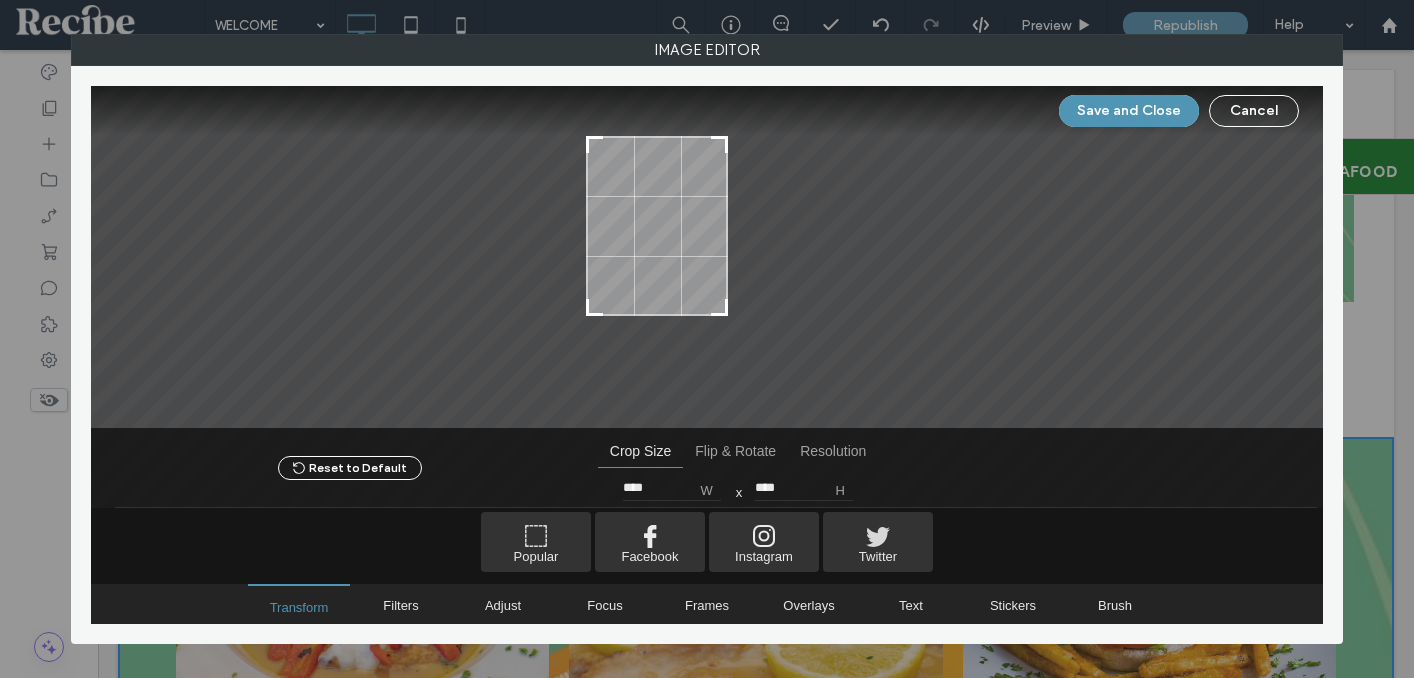 type on "****" 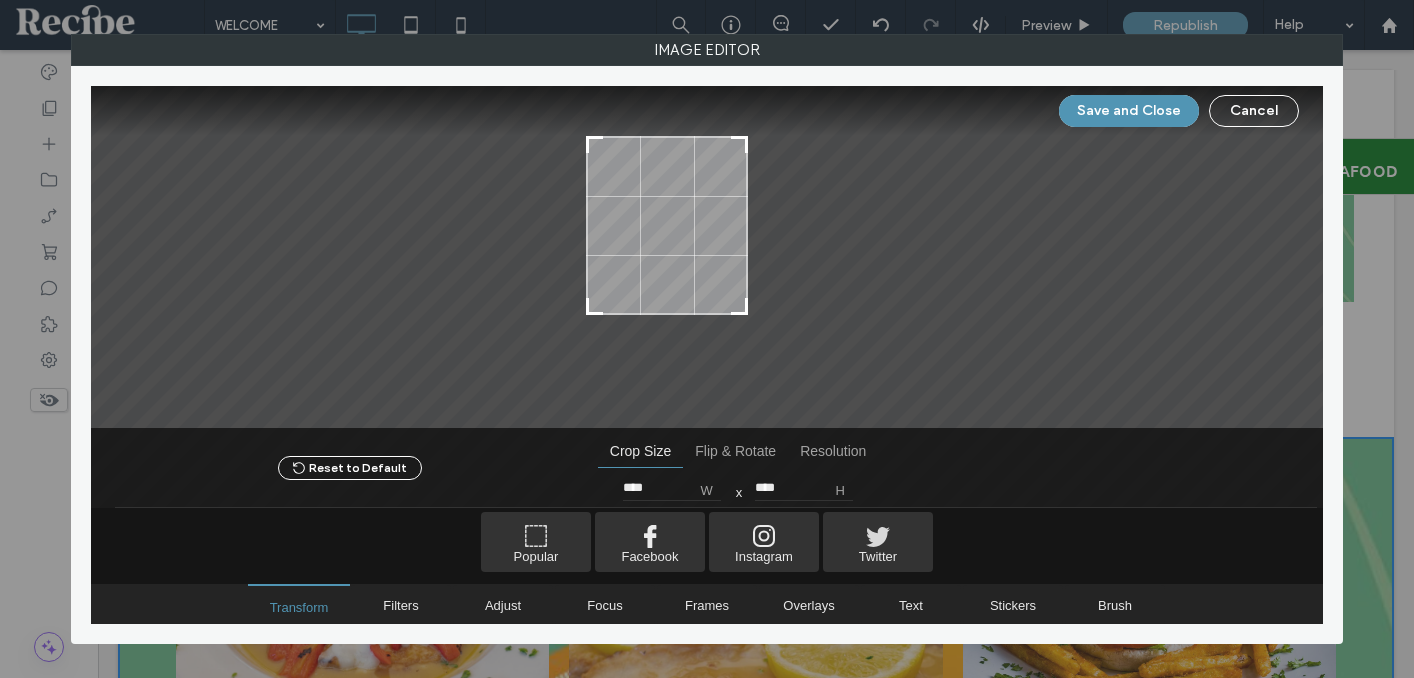 type on "****" 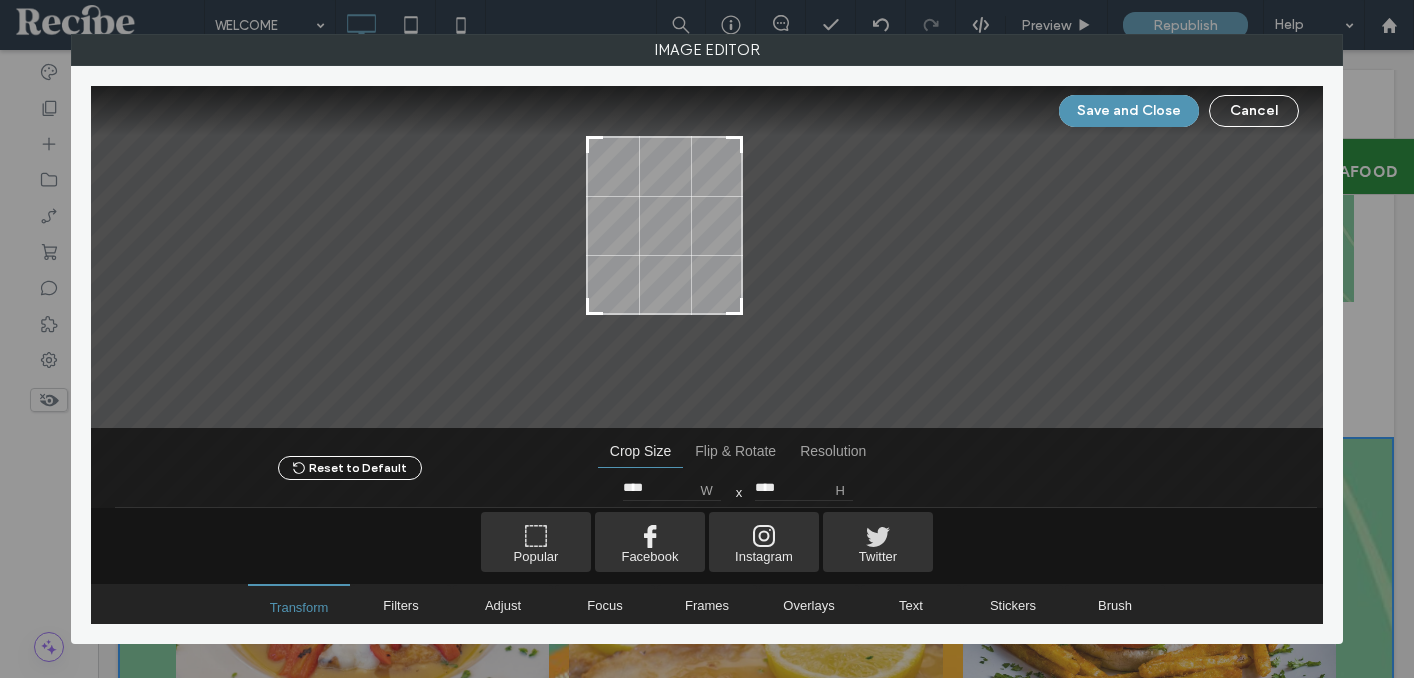 type on "****" 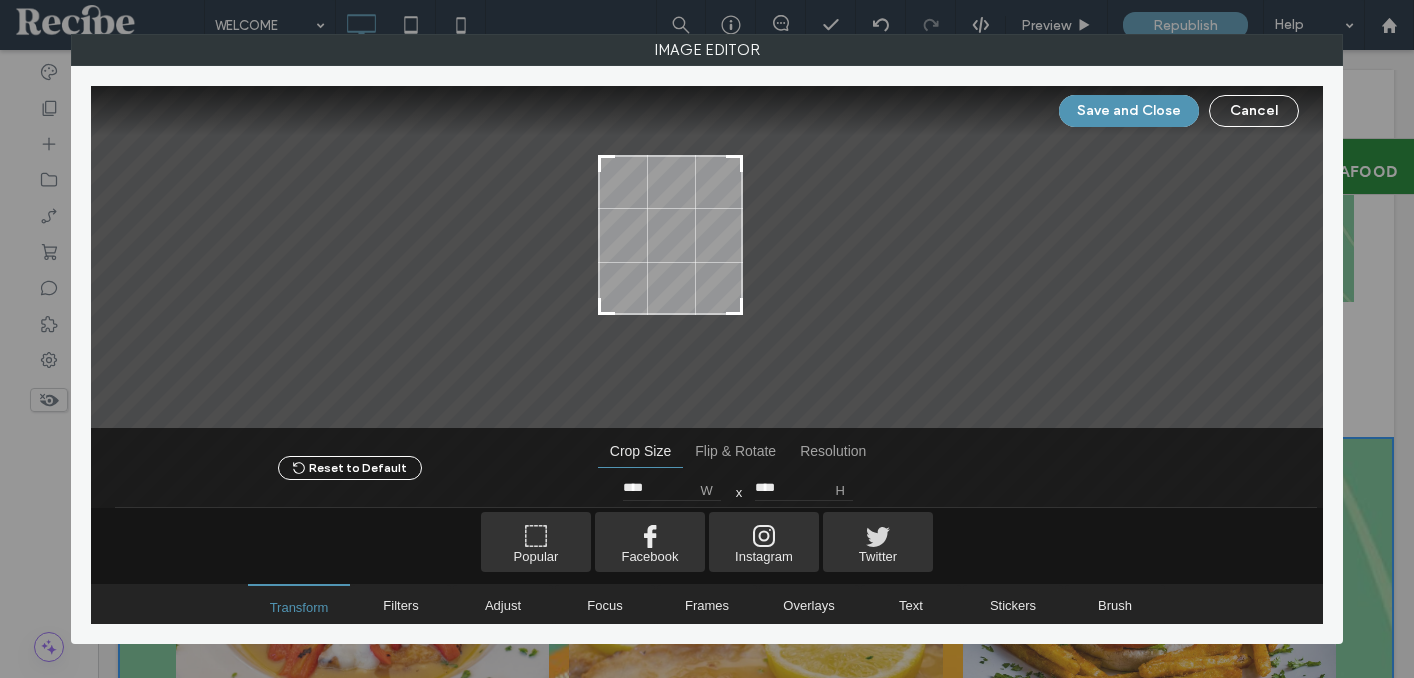 type on "***" 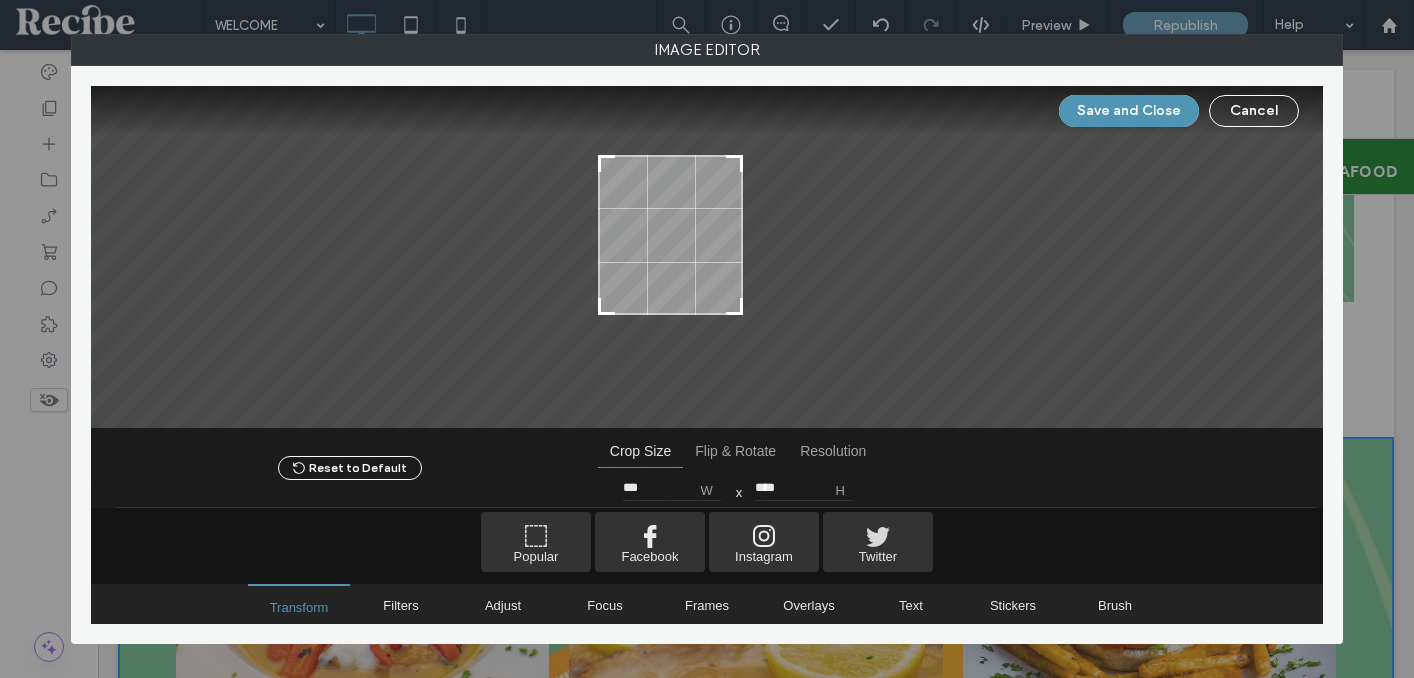 type on "***" 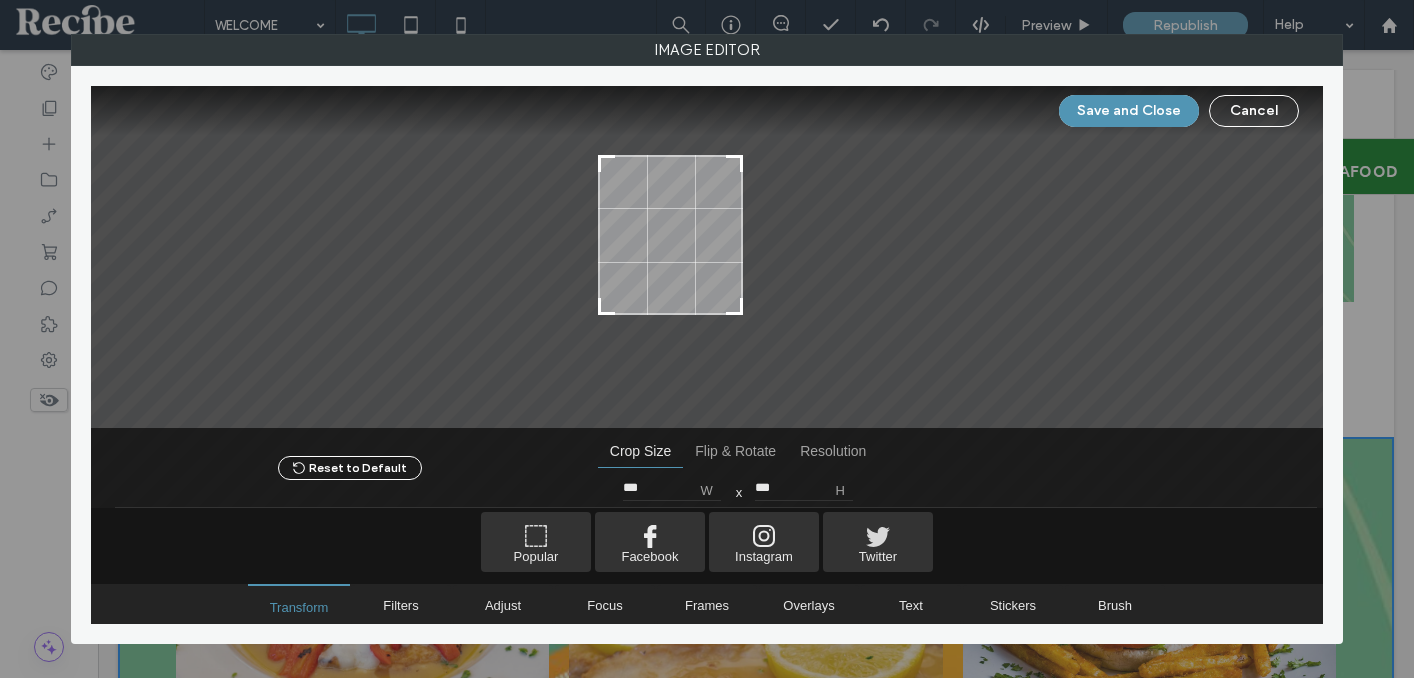 type on "***" 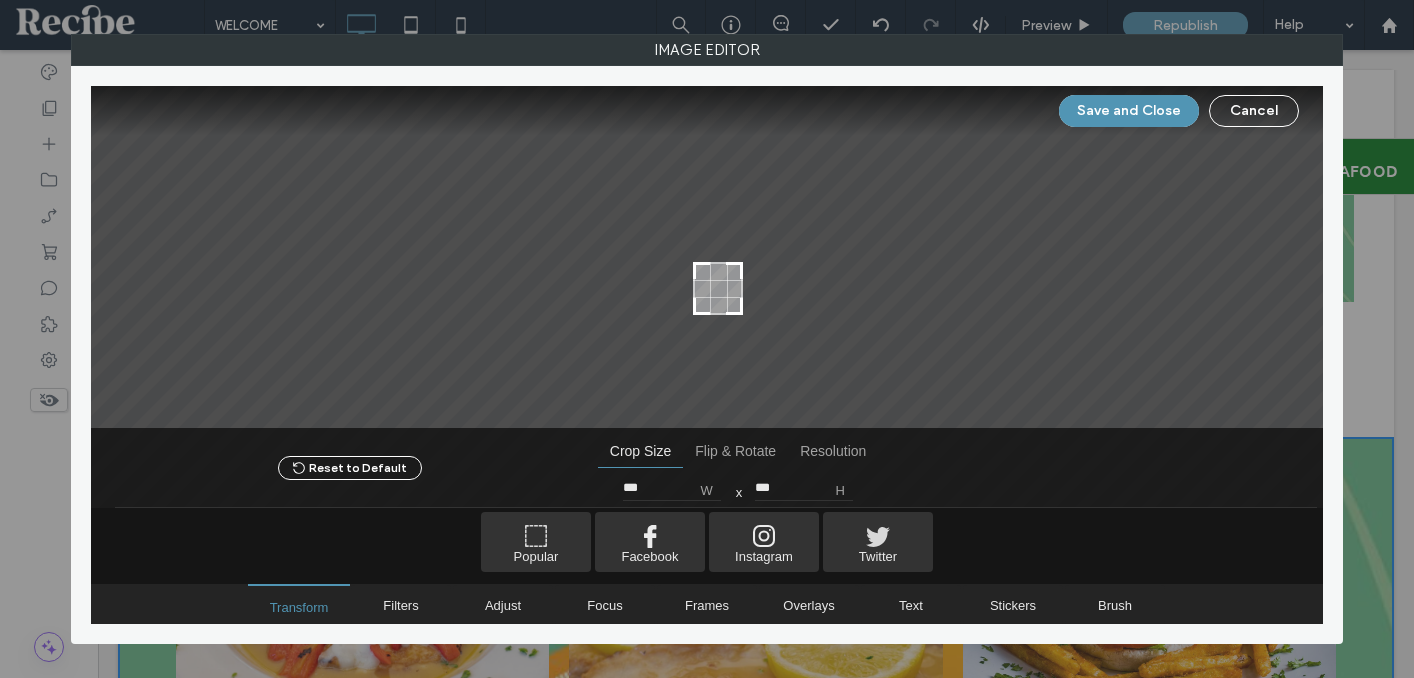 type on "***" 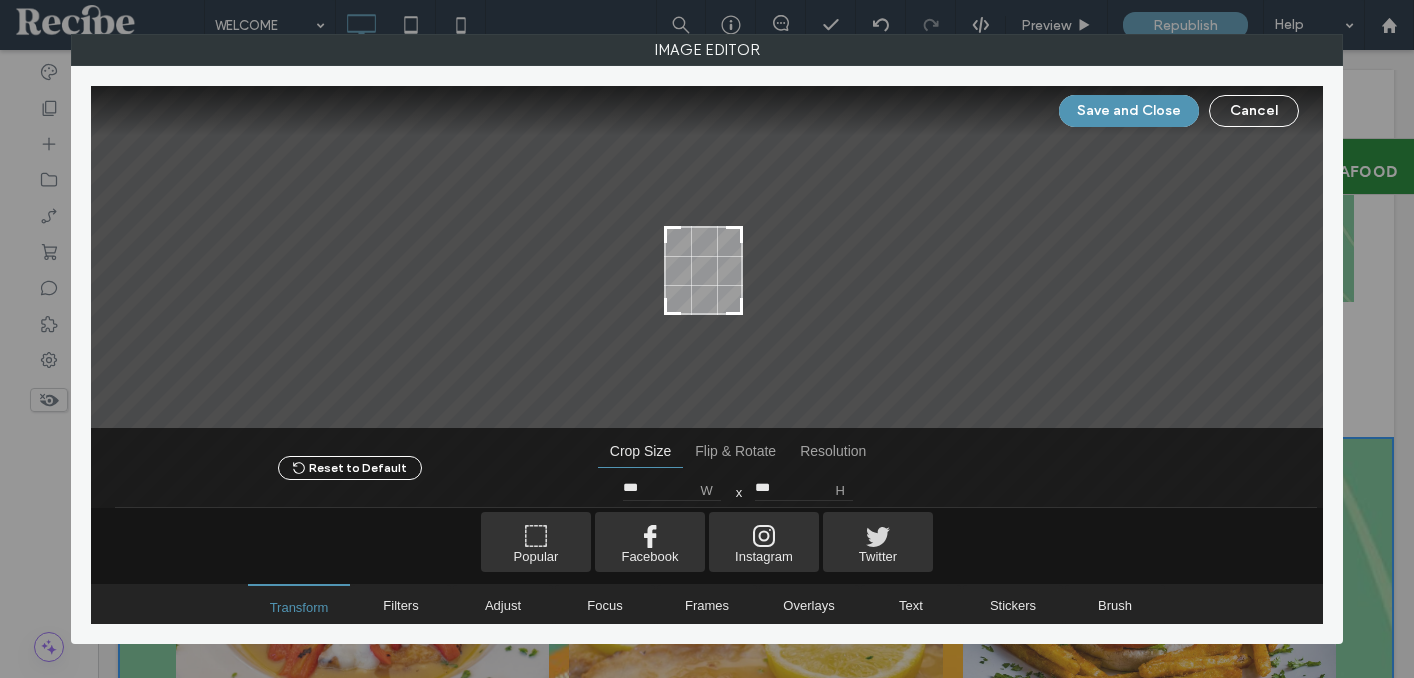 type on "***" 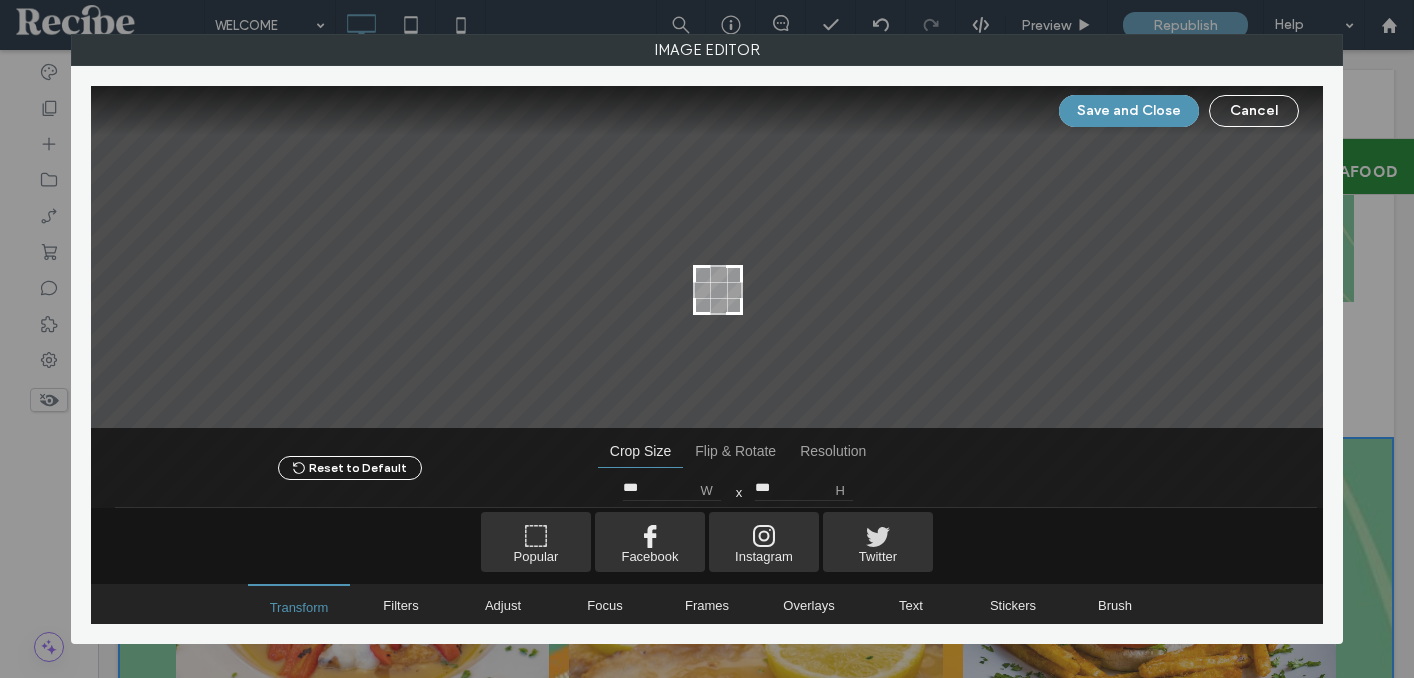 drag, startPoint x: 593, startPoint y: 140, endPoint x: 767, endPoint y: 296, distance: 233.69211 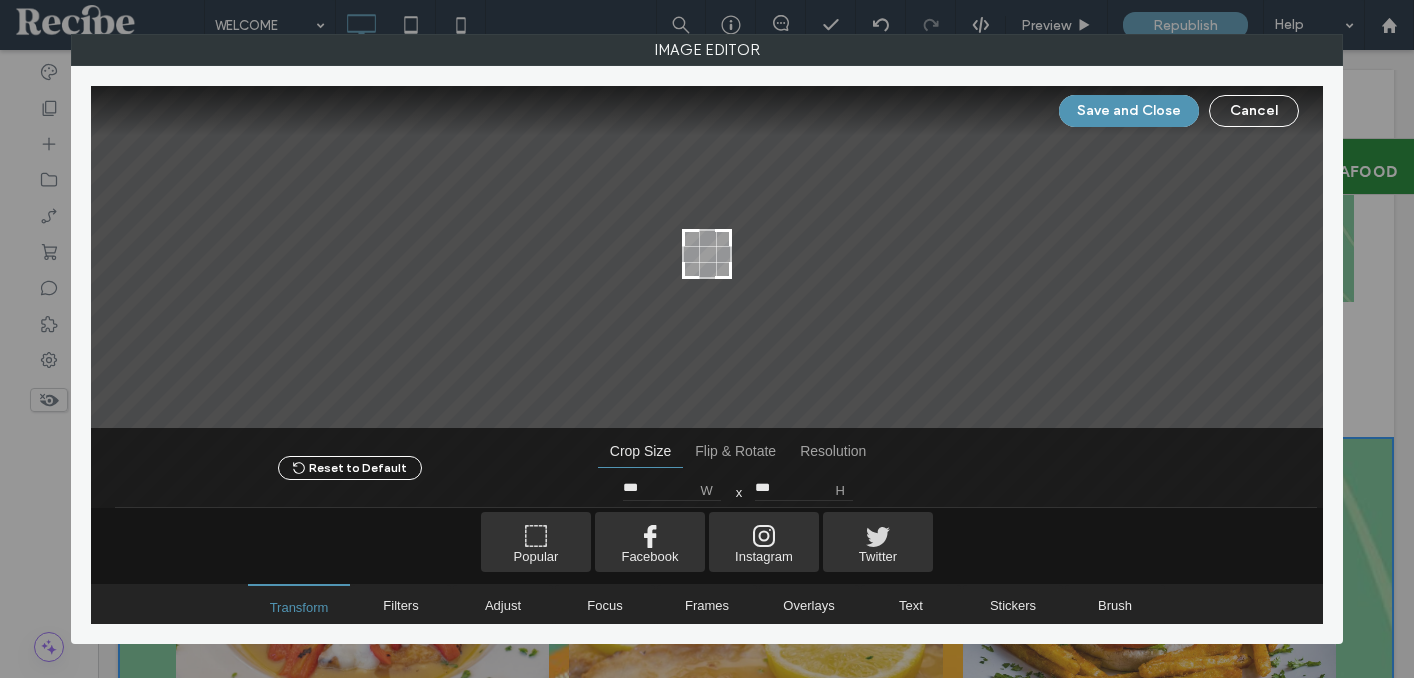 drag, startPoint x: 724, startPoint y: 290, endPoint x: 713, endPoint y: 254, distance: 37.64306 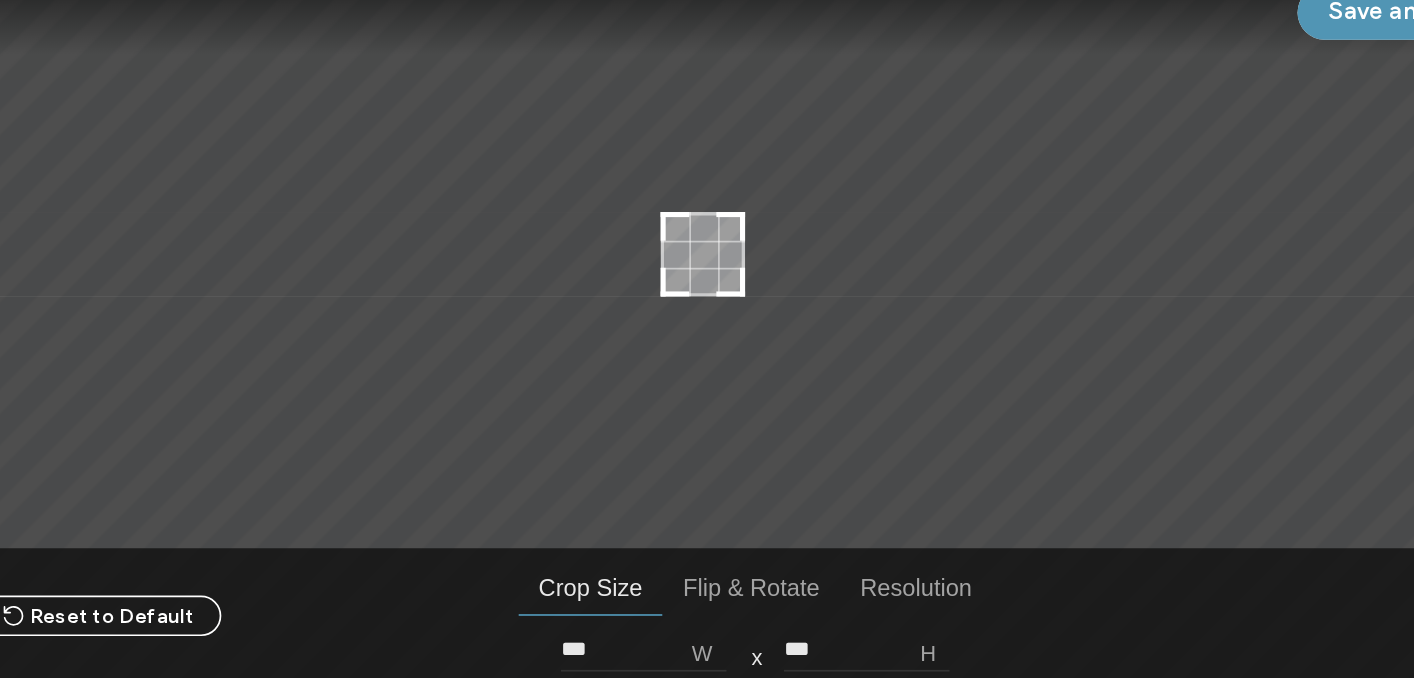 drag, startPoint x: 715, startPoint y: 250, endPoint x: 708, endPoint y: 374, distance: 124.197426 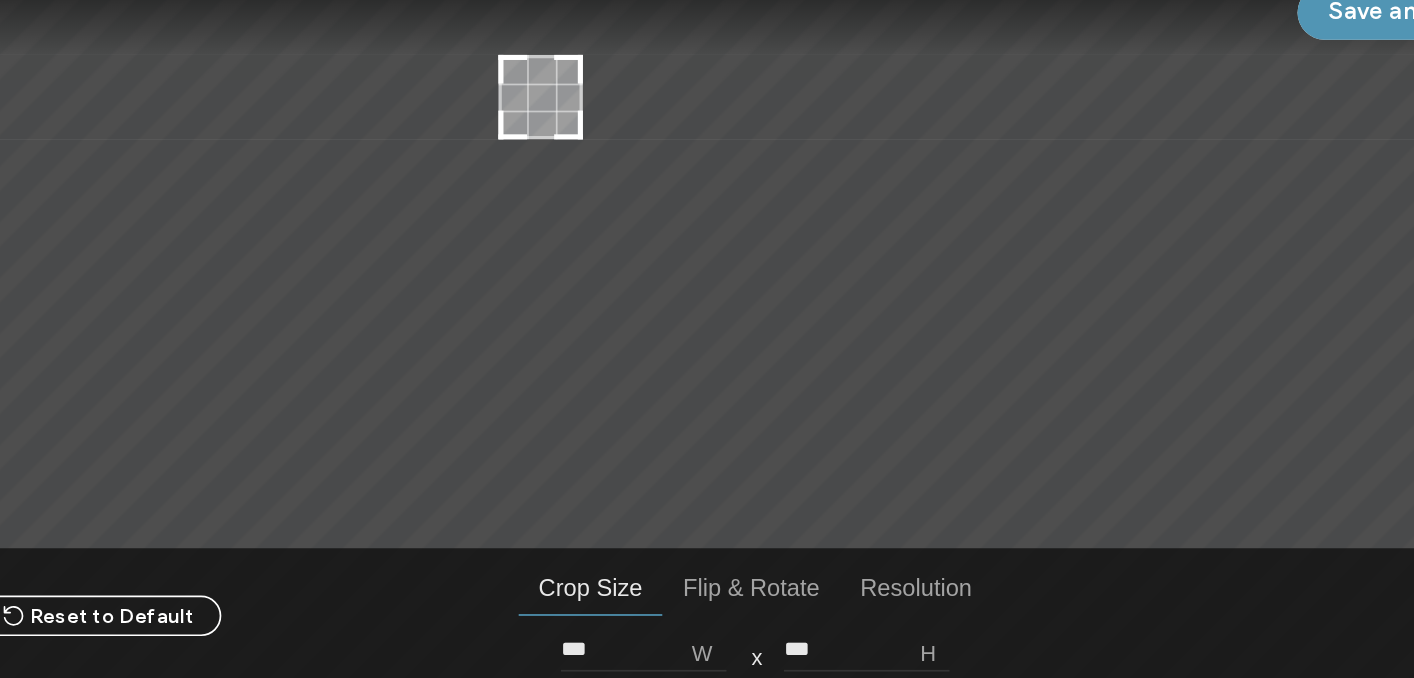 drag, startPoint x: 711, startPoint y: 254, endPoint x: 562, endPoint y: 83, distance: 226.80829 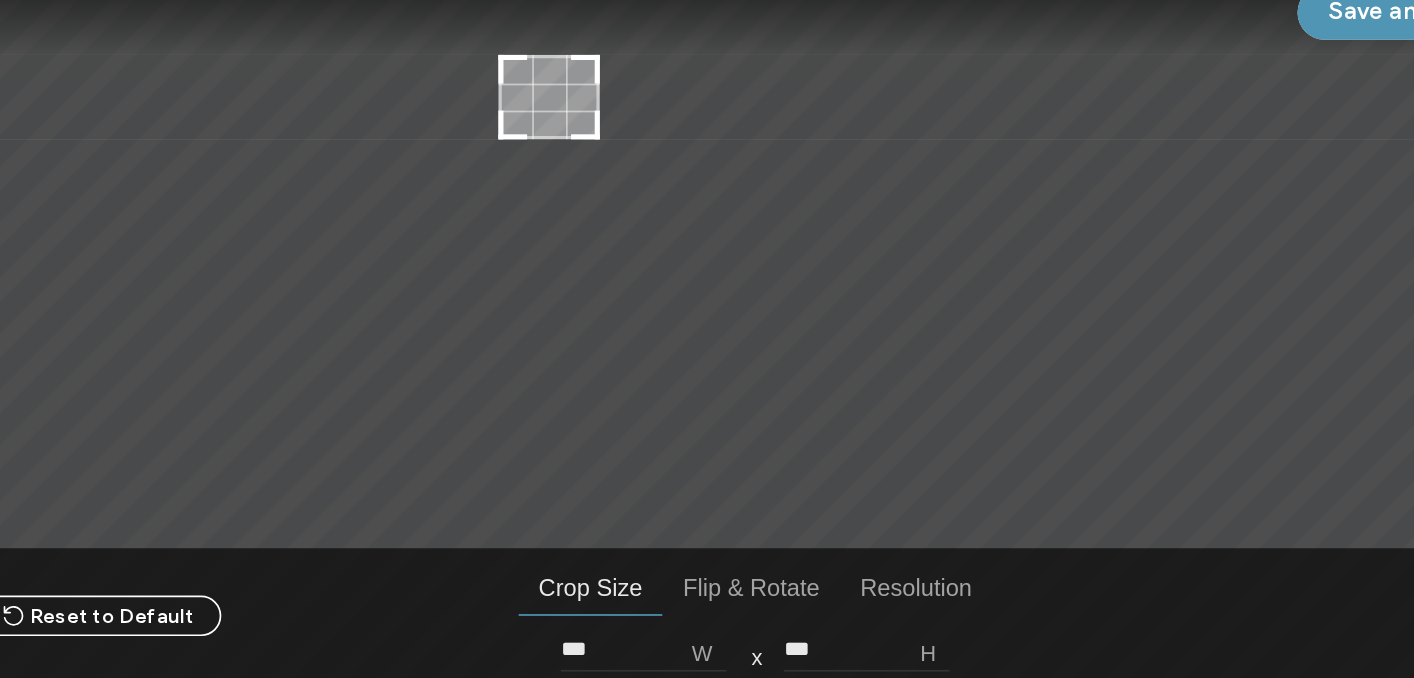 type on "***" 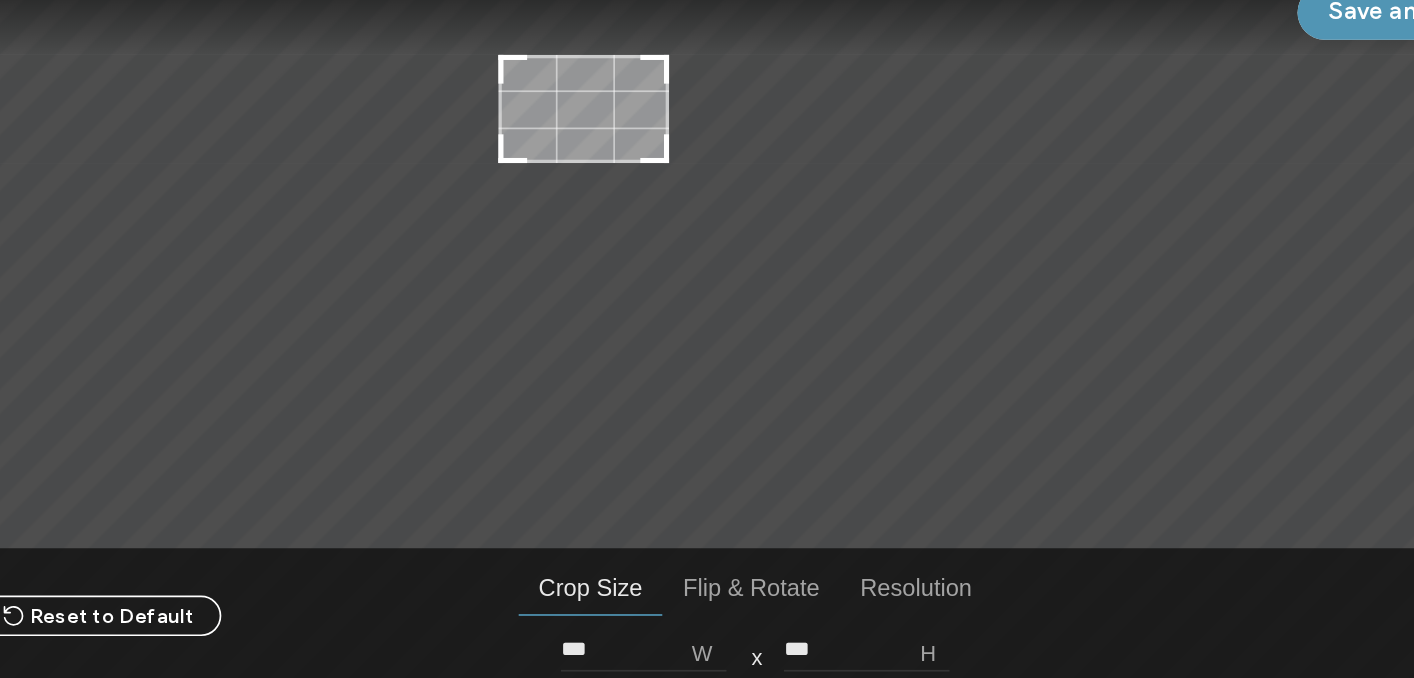 type on "***" 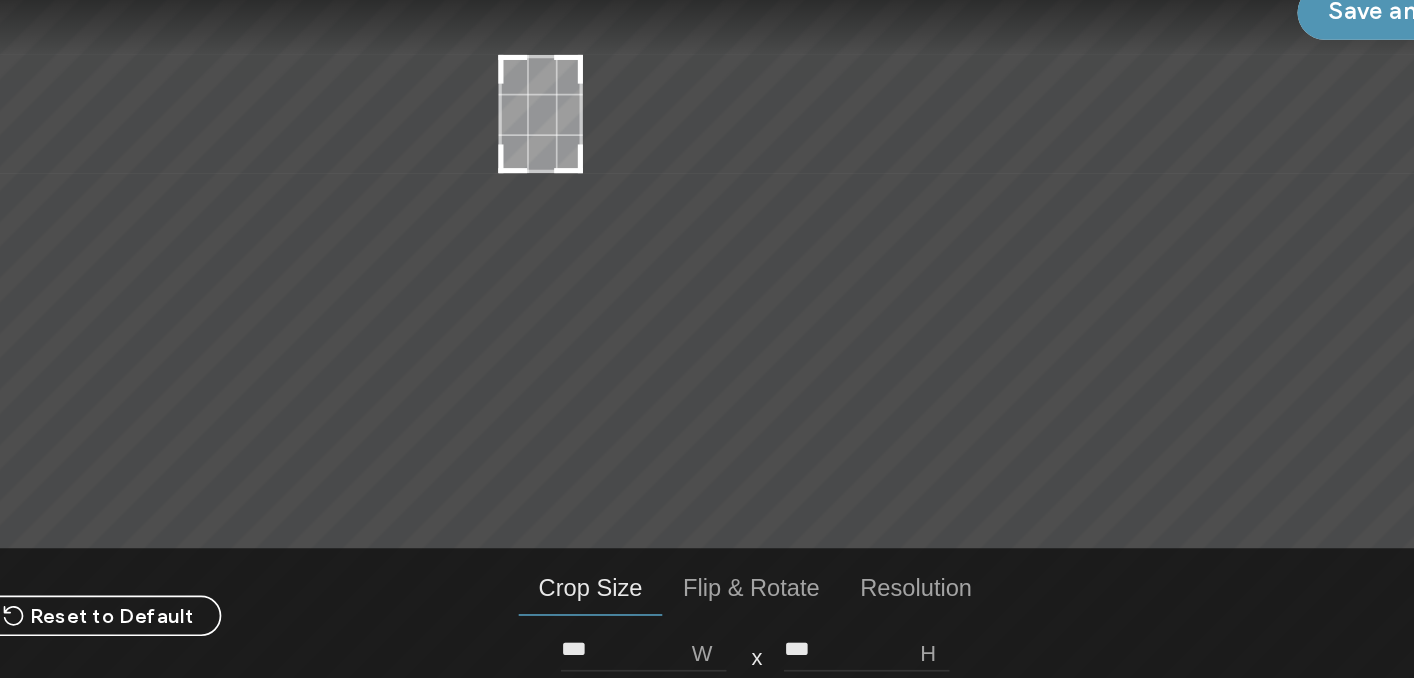 type on "***" 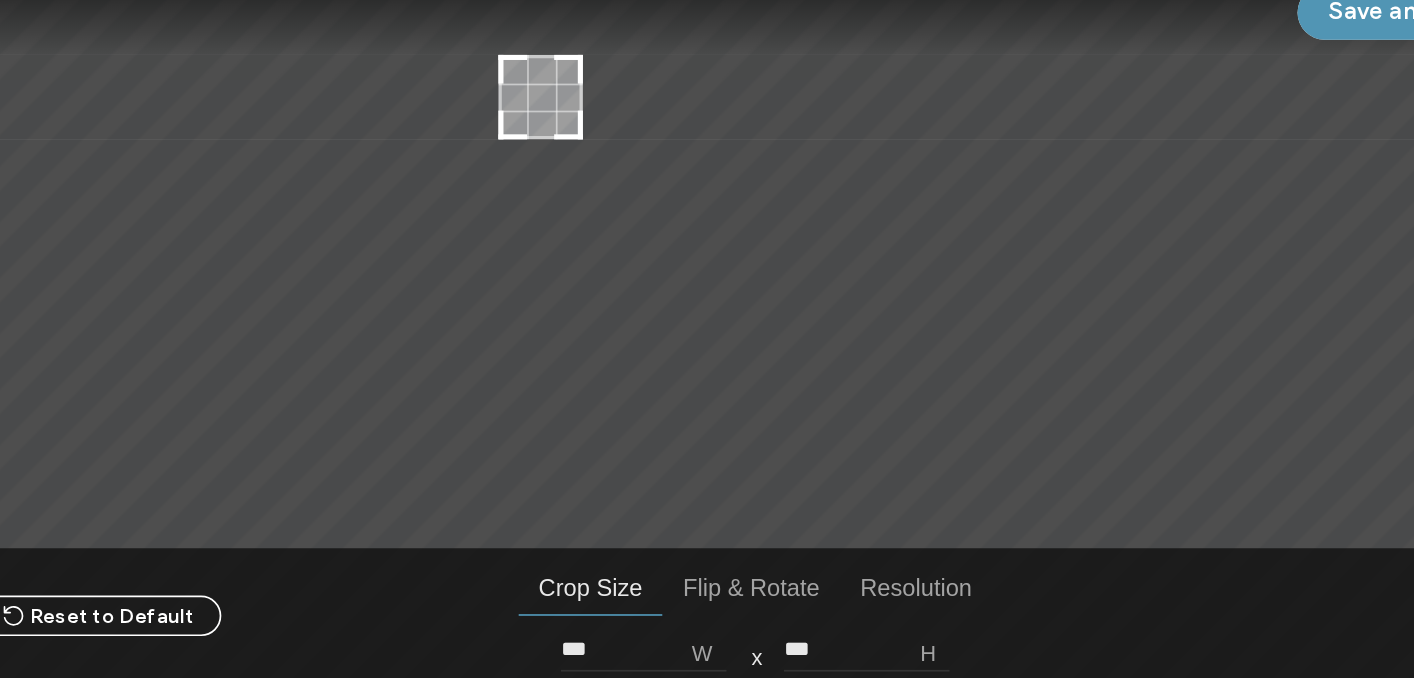 drag, startPoint x: 629, startPoint y: 182, endPoint x: 533, endPoint y: 89, distance: 133.66002 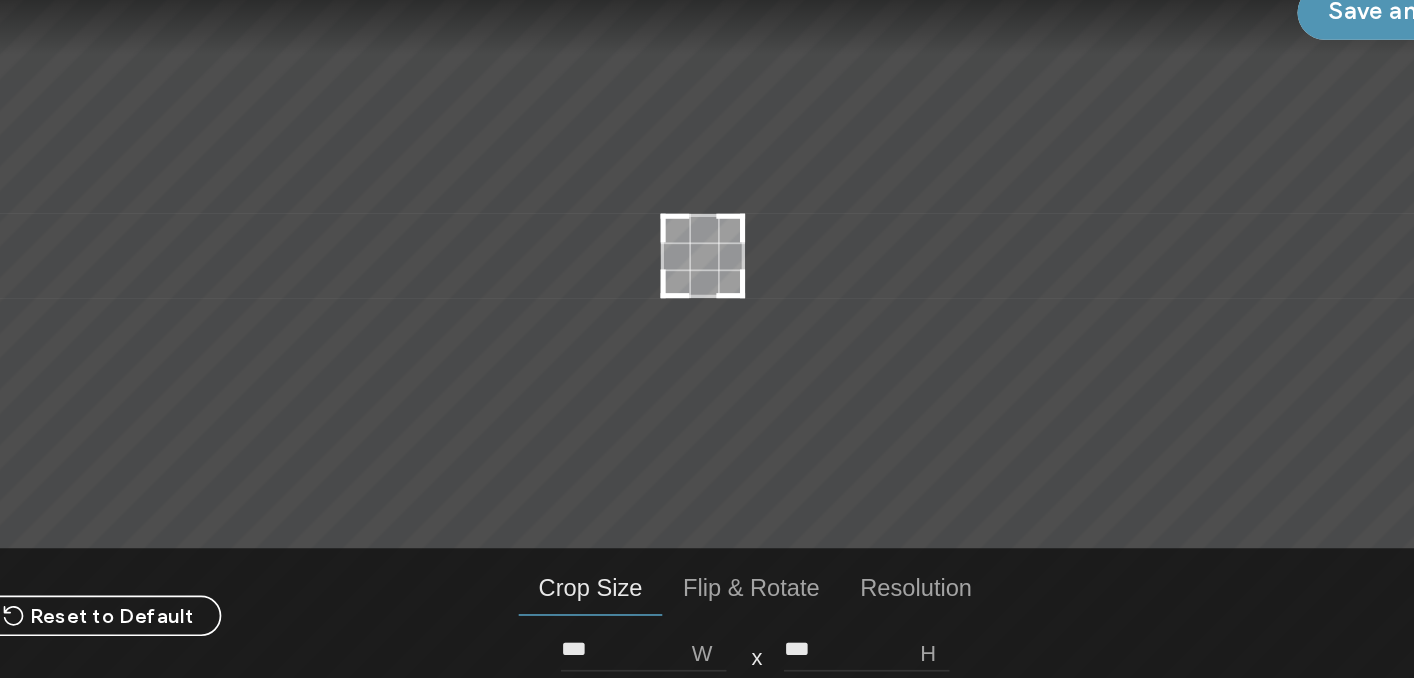 drag, startPoint x: 611, startPoint y: 152, endPoint x: 707, endPoint y: 245, distance: 133.66002 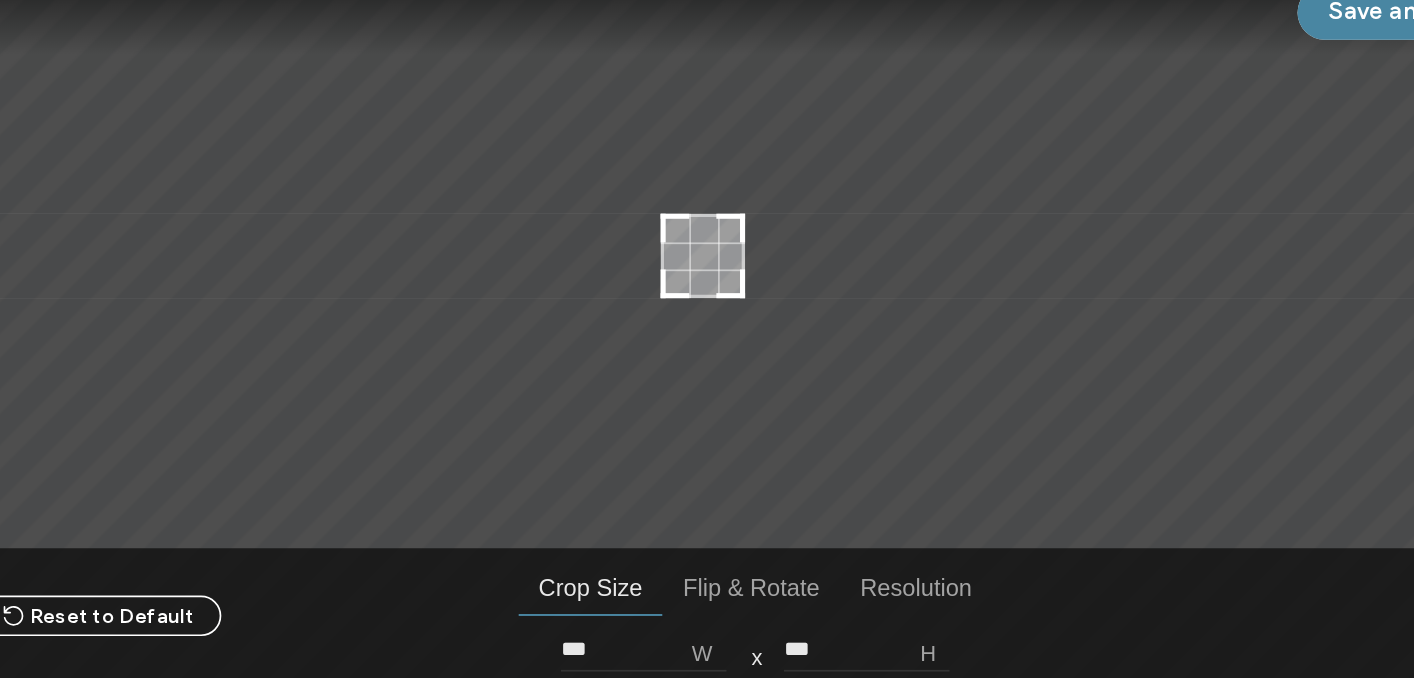 click on "Save and Close" at bounding box center [1129, 111] 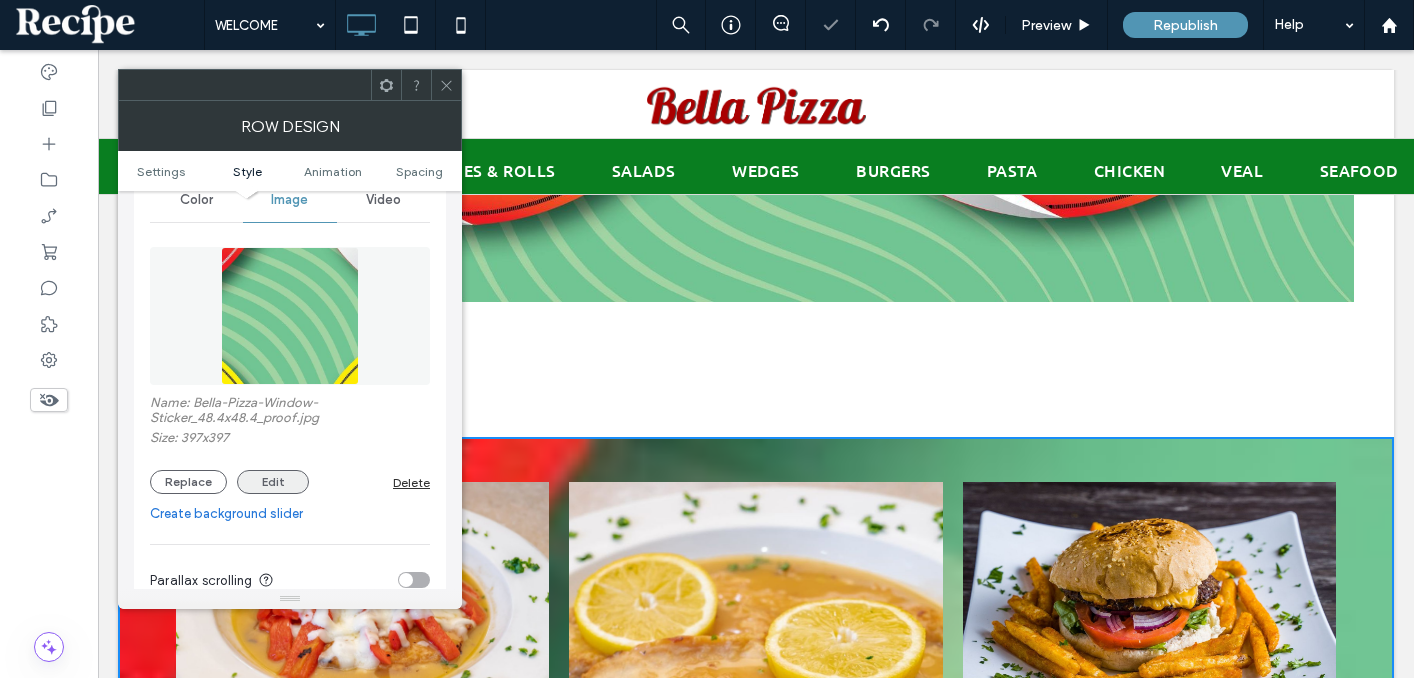 click on "Edit" at bounding box center (273, 482) 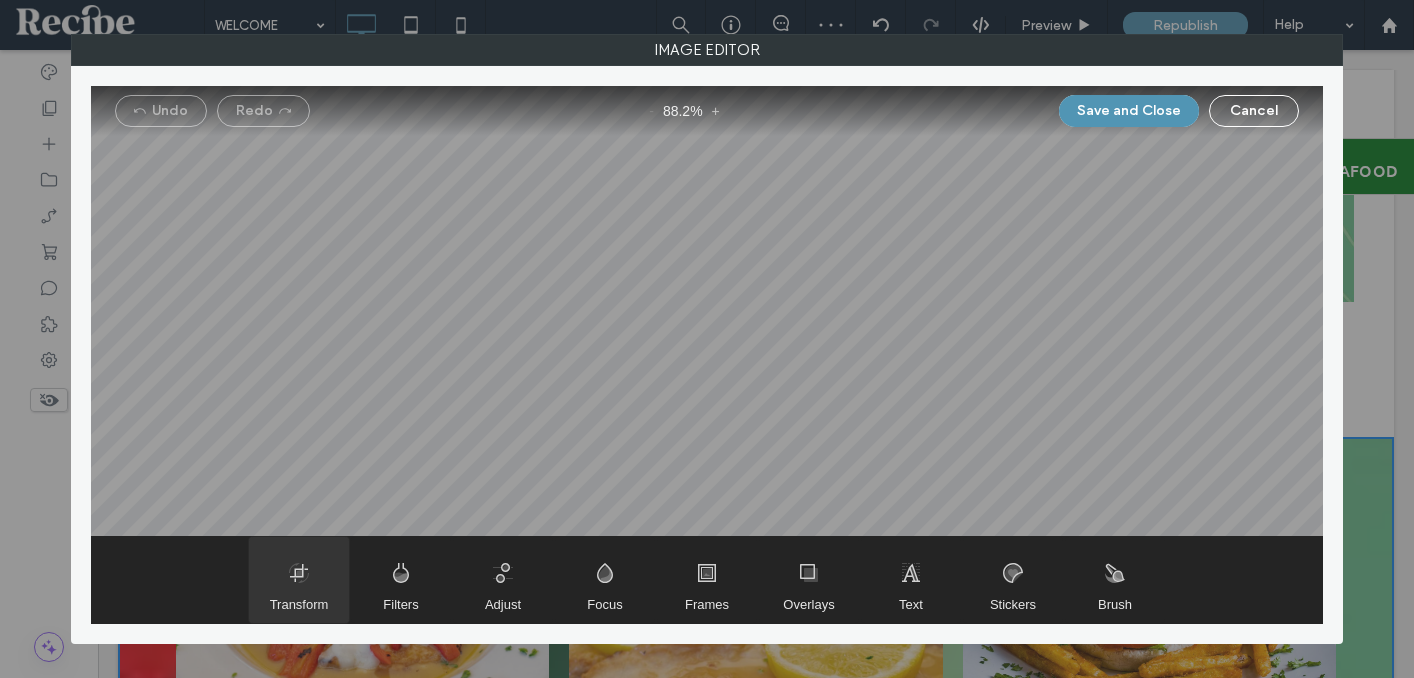 click at bounding box center [299, 580] 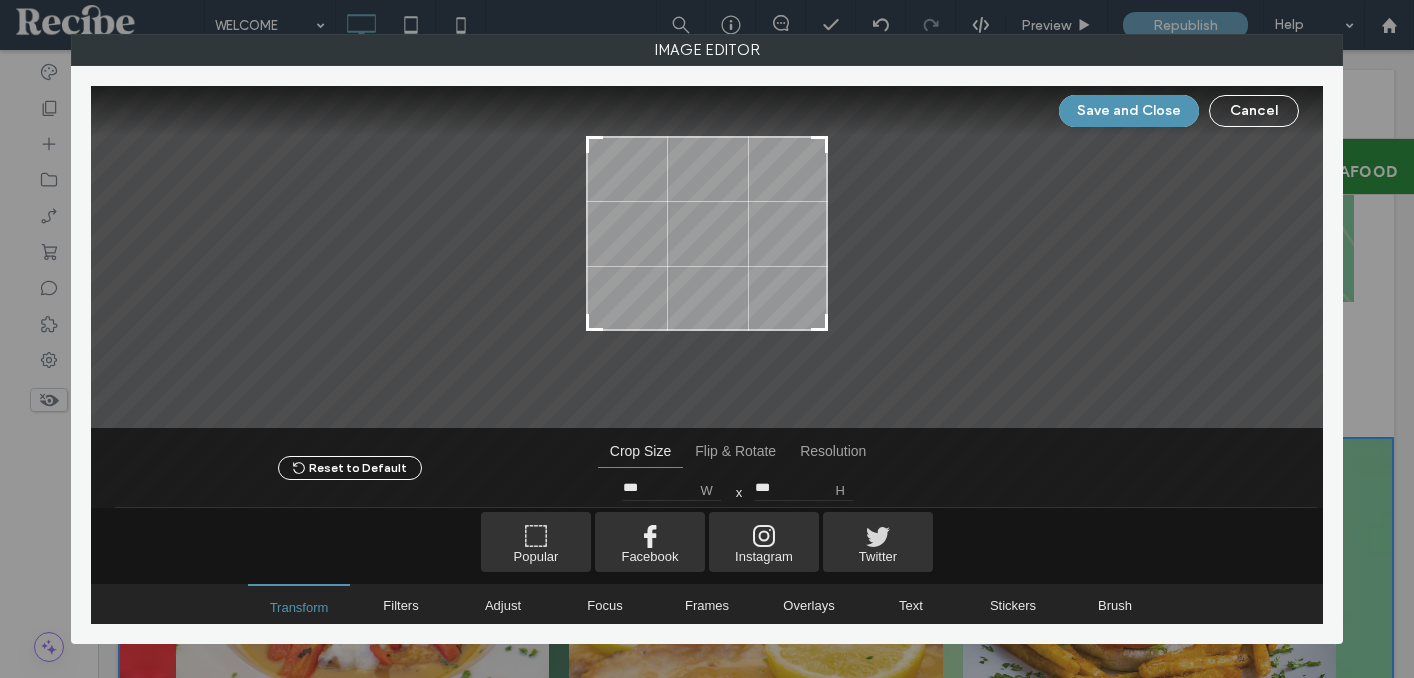type on "***" 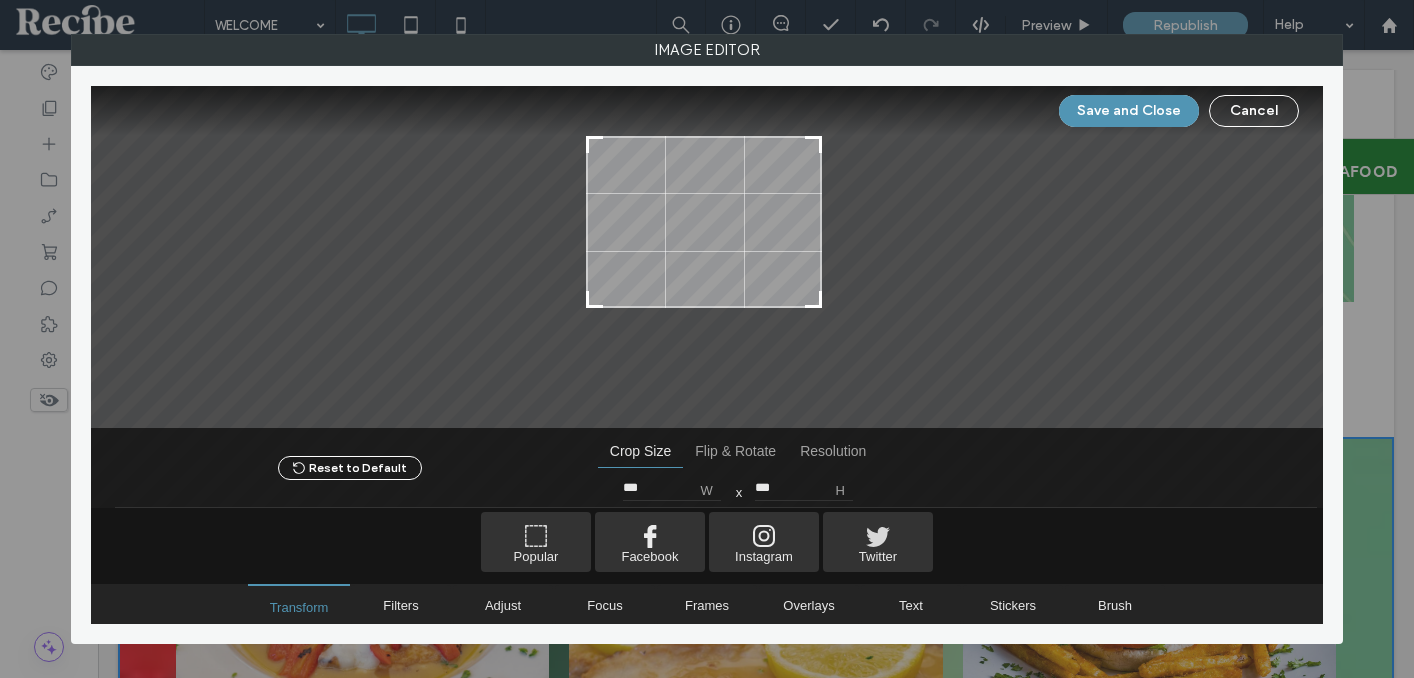 type on "***" 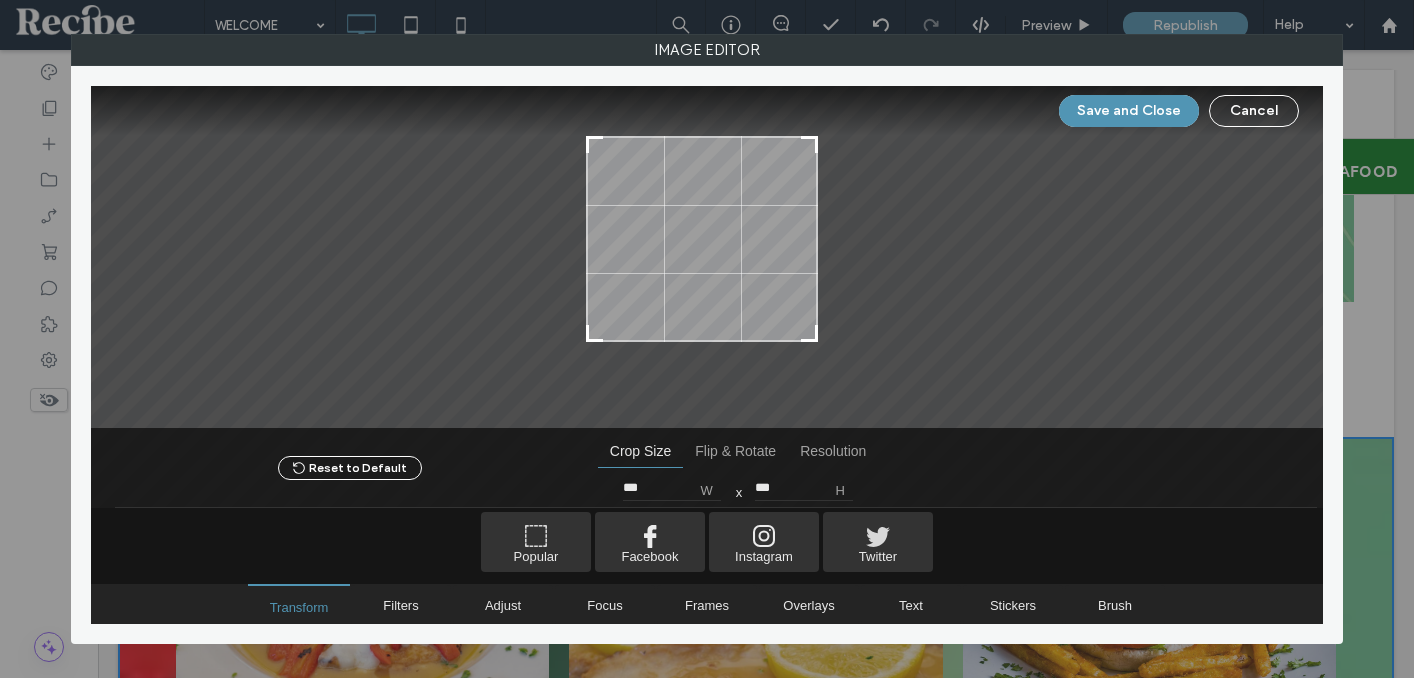 type on "***" 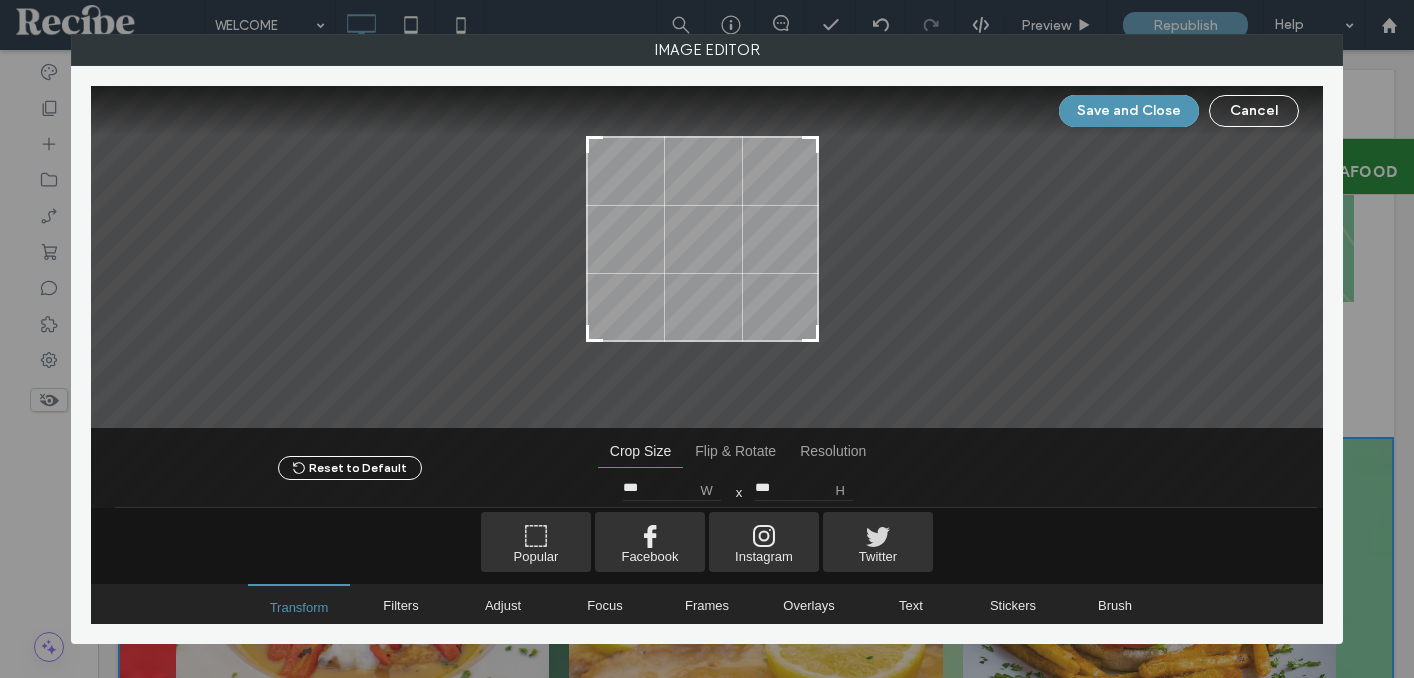 type on "***" 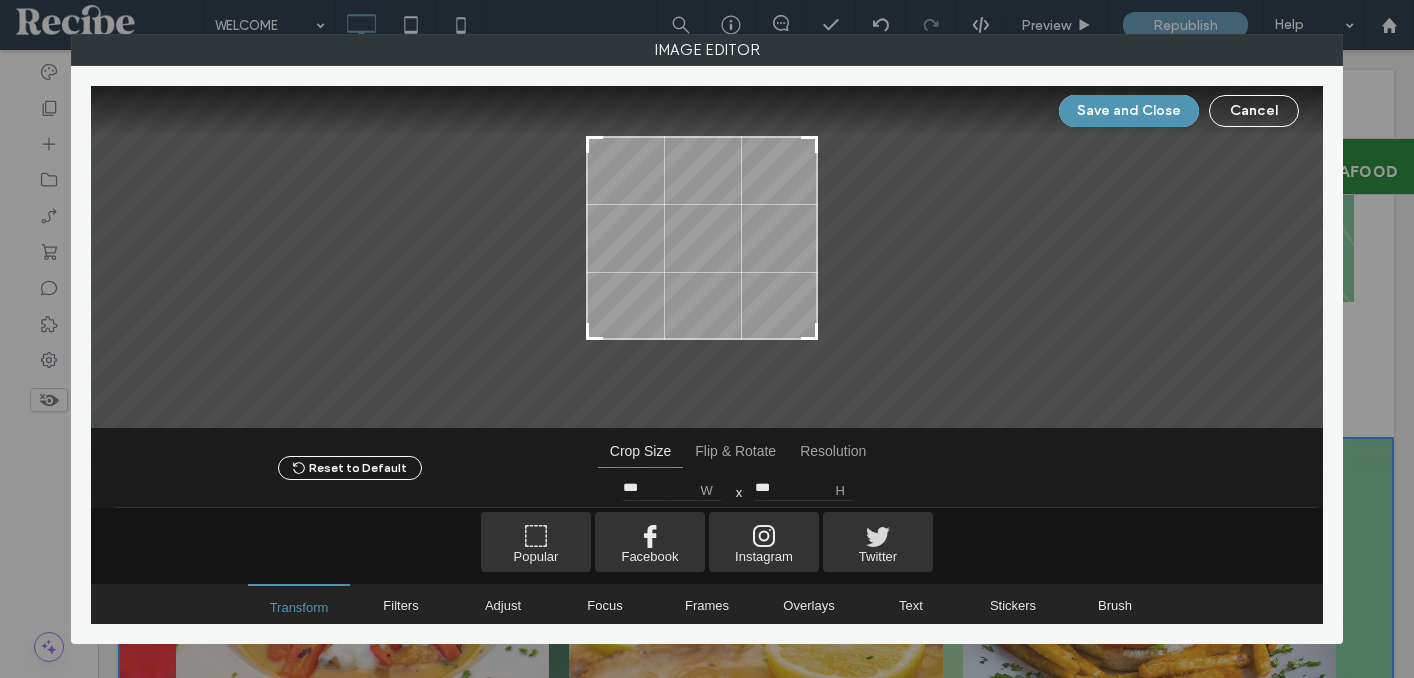 drag, startPoint x: 825, startPoint y: 376, endPoint x: 815, endPoint y: 338, distance: 39.293766 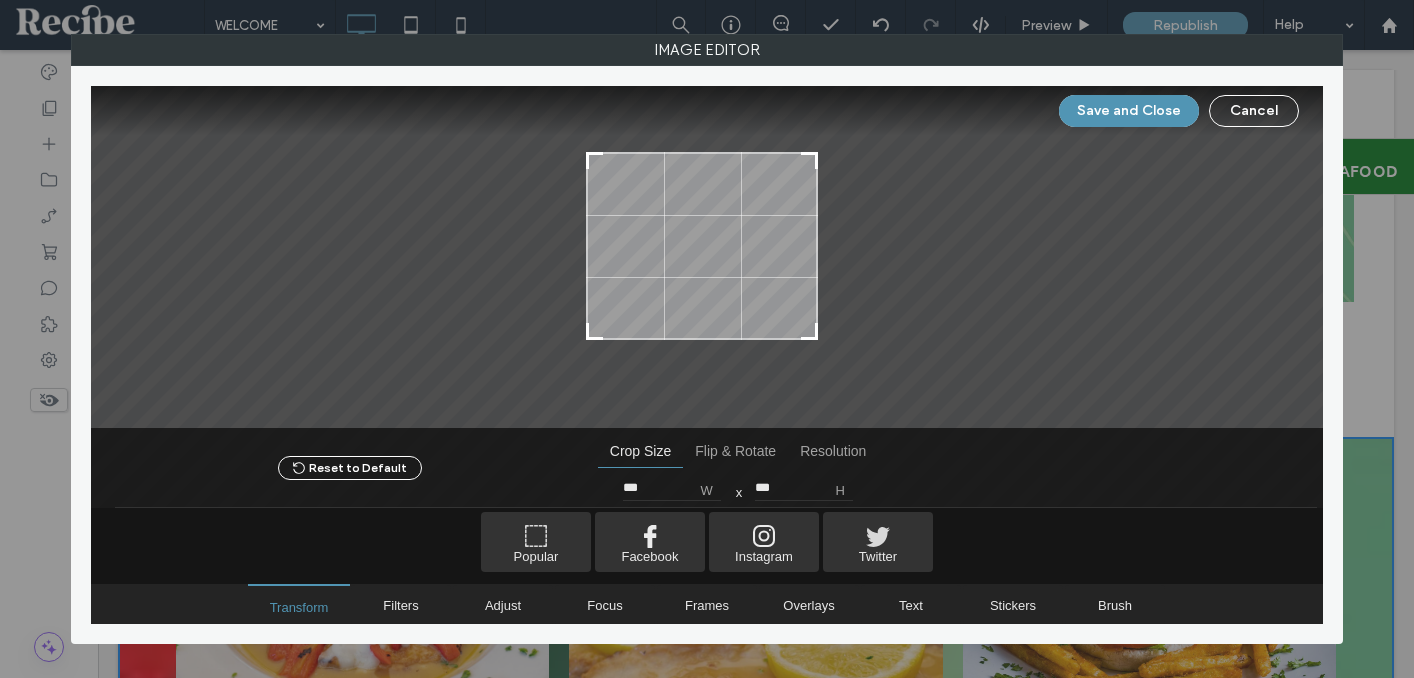type on "***" 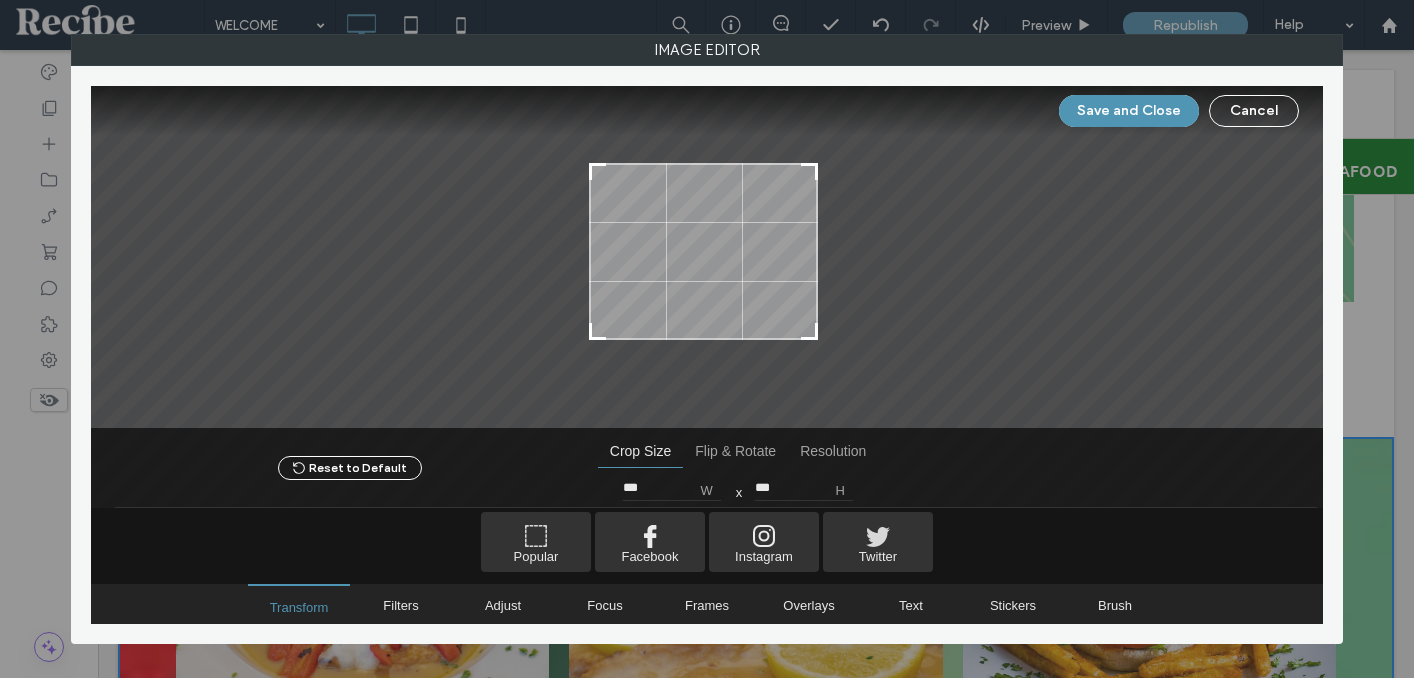type on "***" 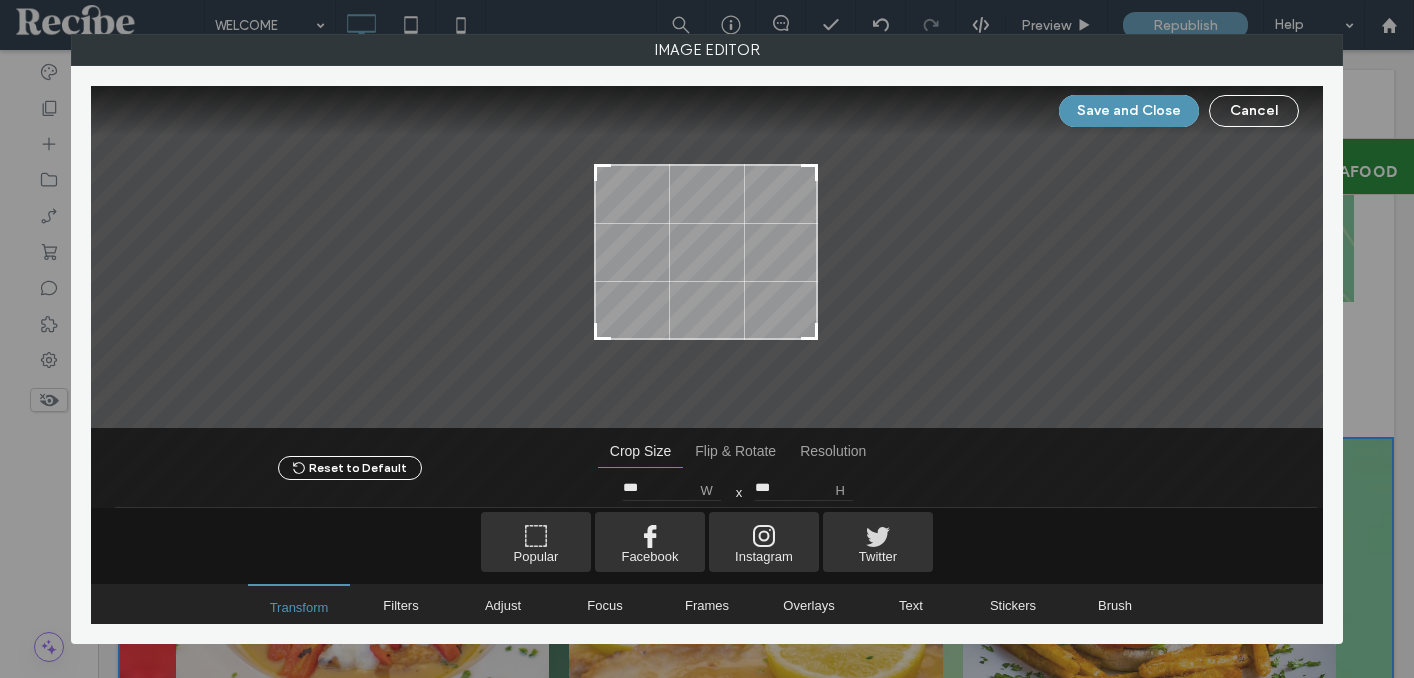 type on "***" 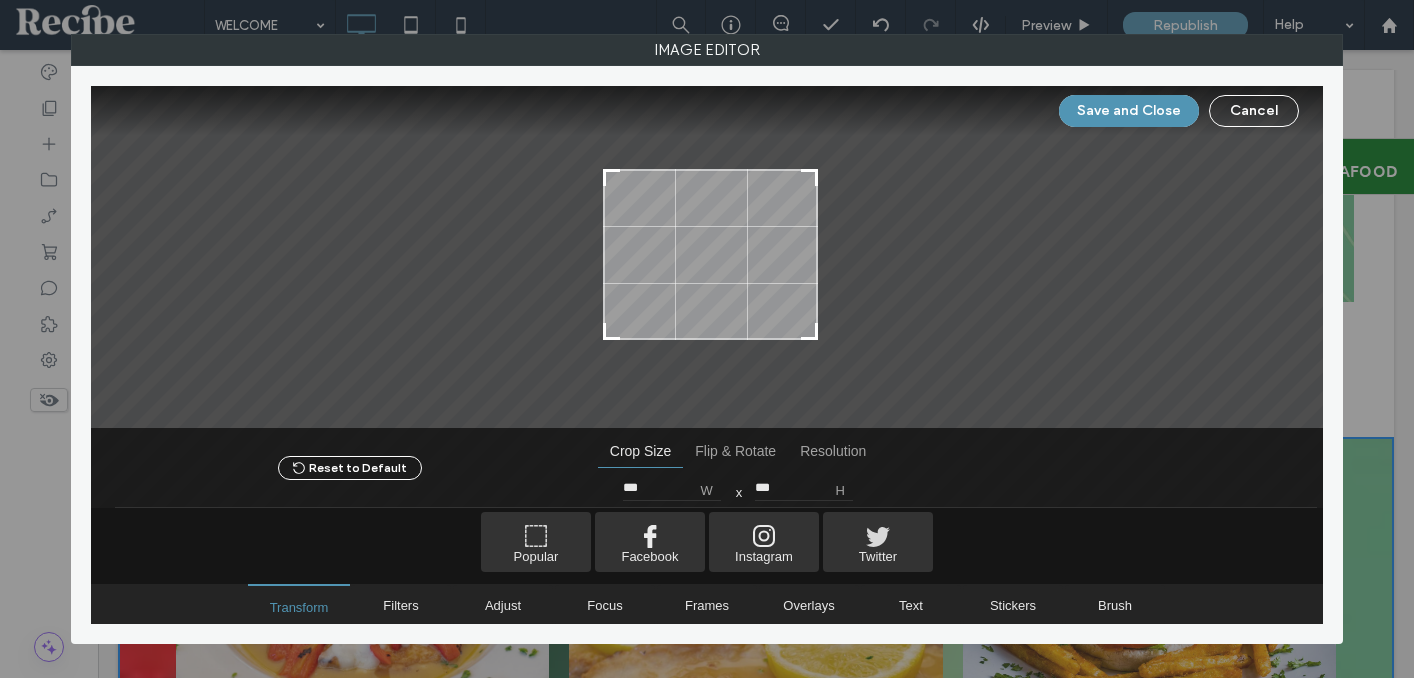type on "***" 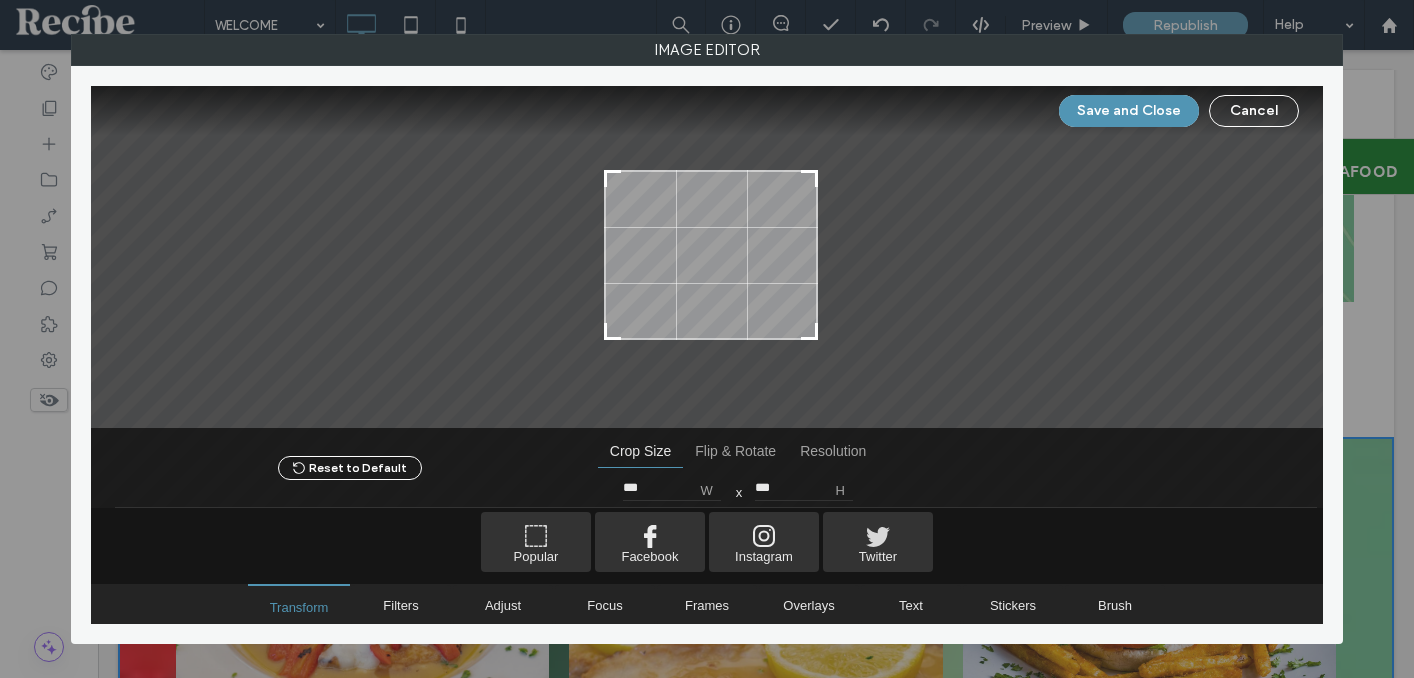 type on "***" 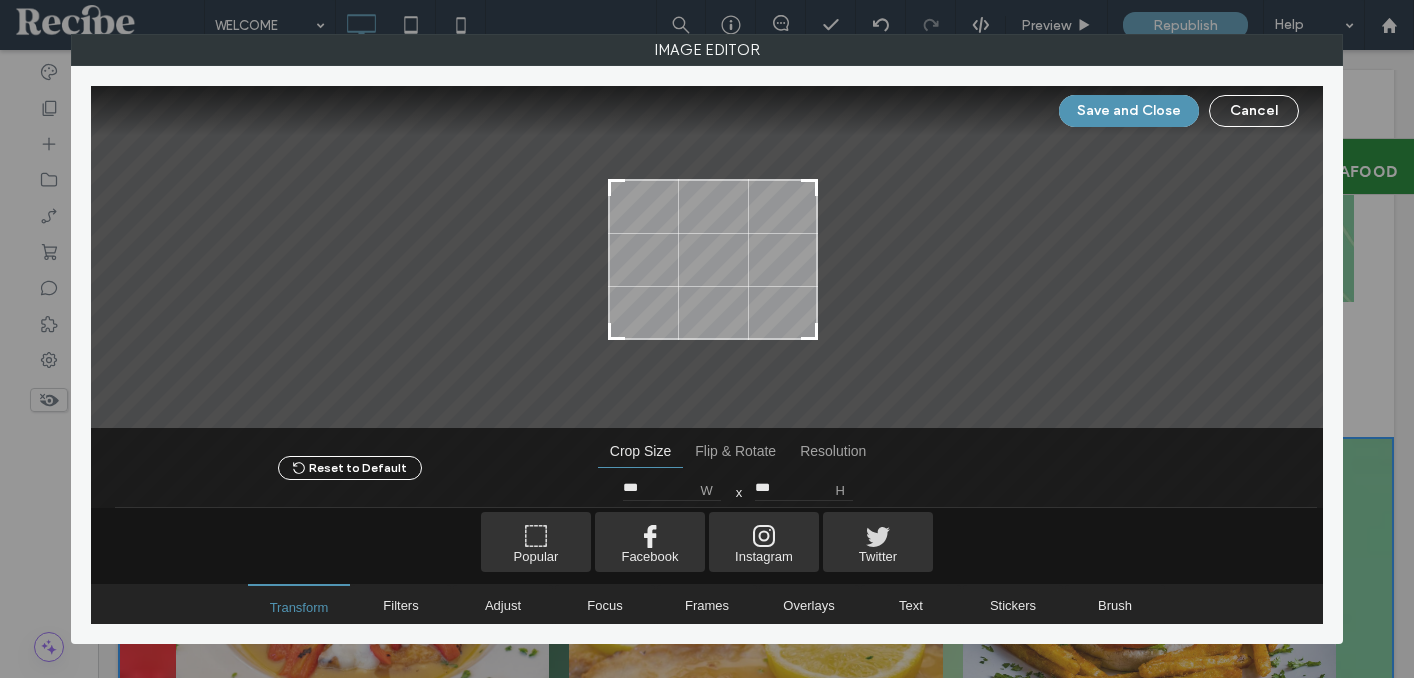 drag, startPoint x: 589, startPoint y: 143, endPoint x: 611, endPoint y: 186, distance: 48.30114 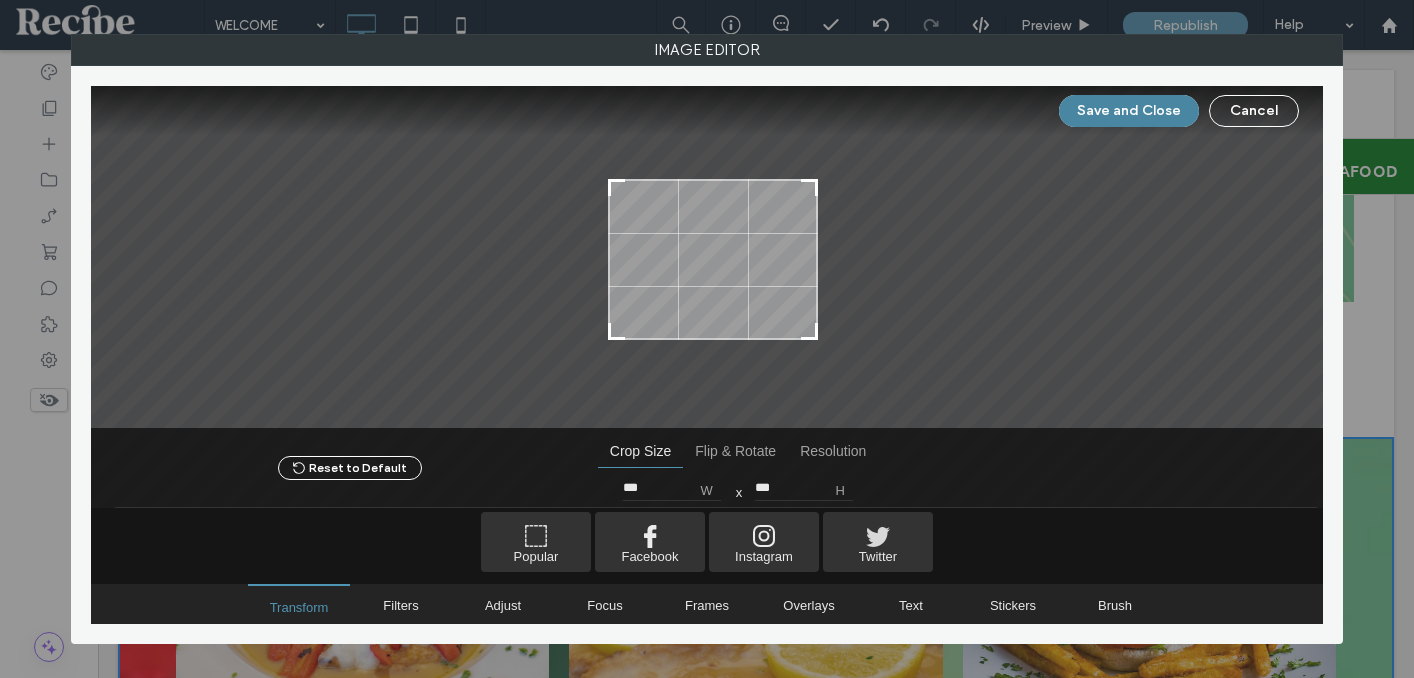 click on "Save and Close" at bounding box center (1129, 111) 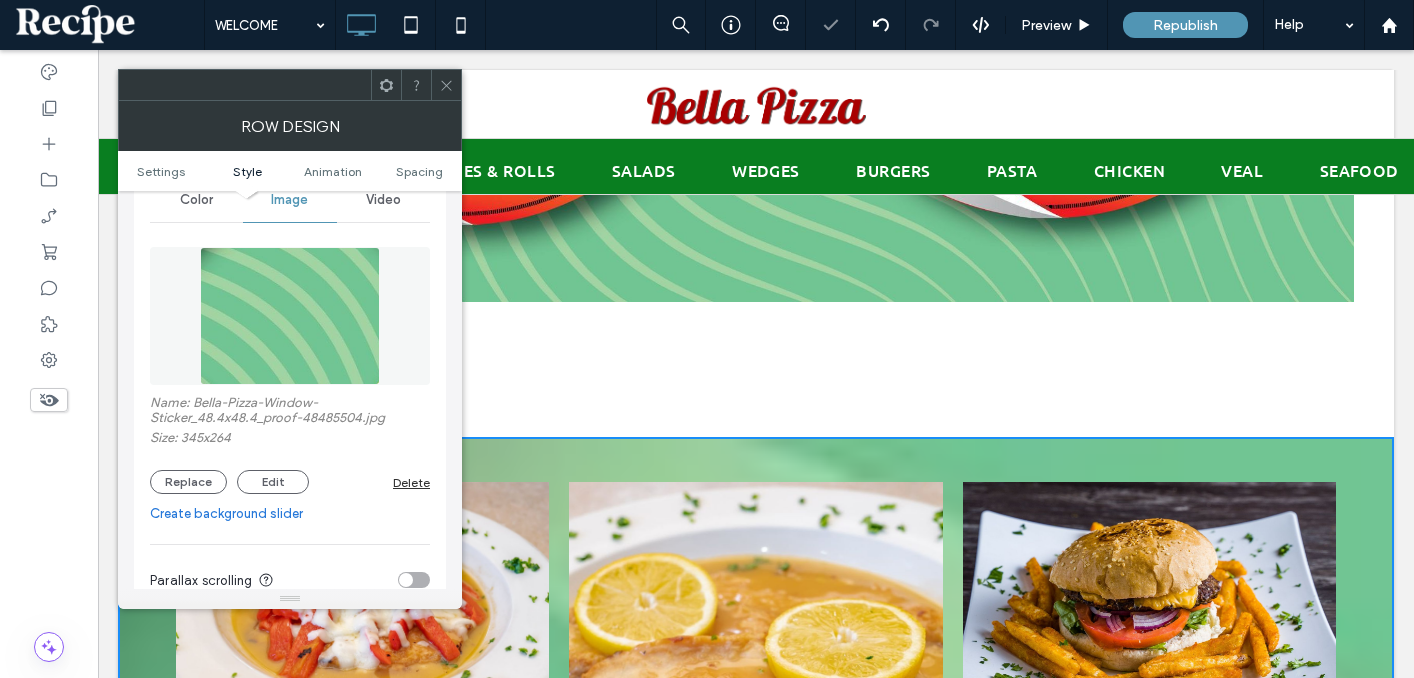 scroll, scrollTop: 534, scrollLeft: 0, axis: vertical 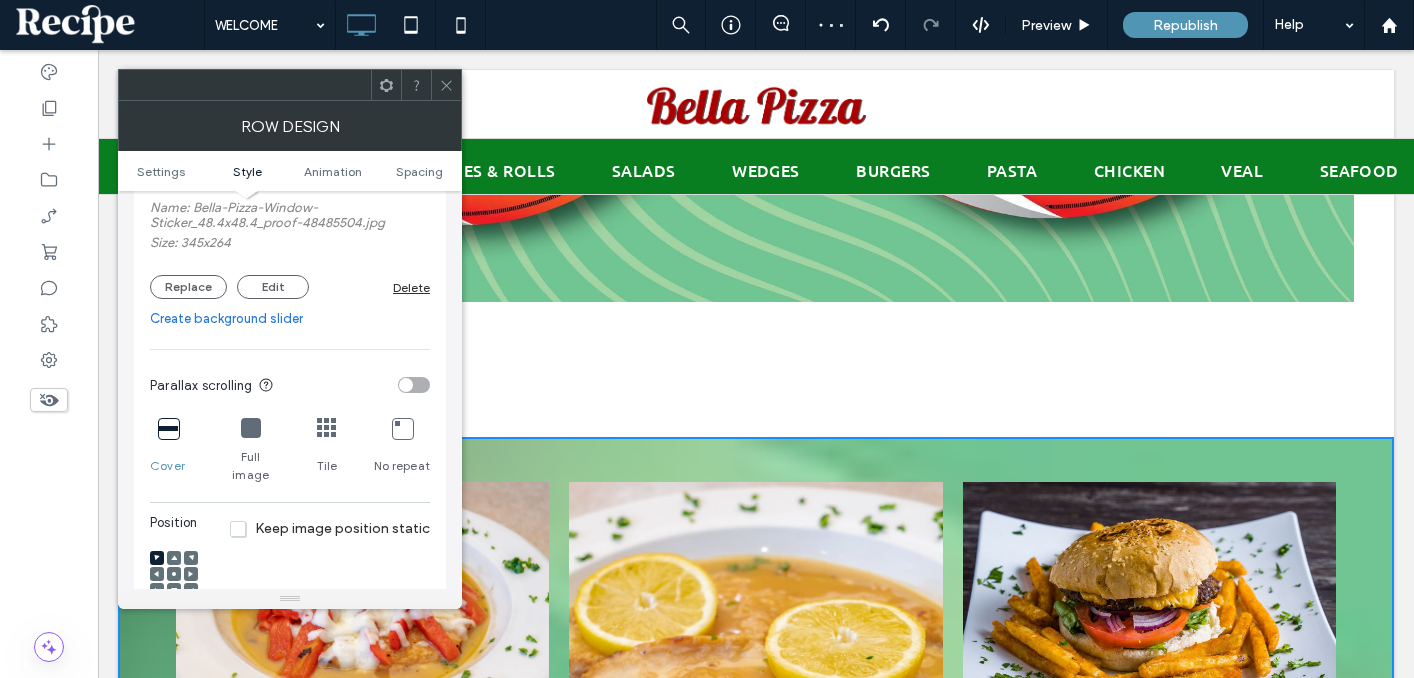 click at bounding box center [327, 428] 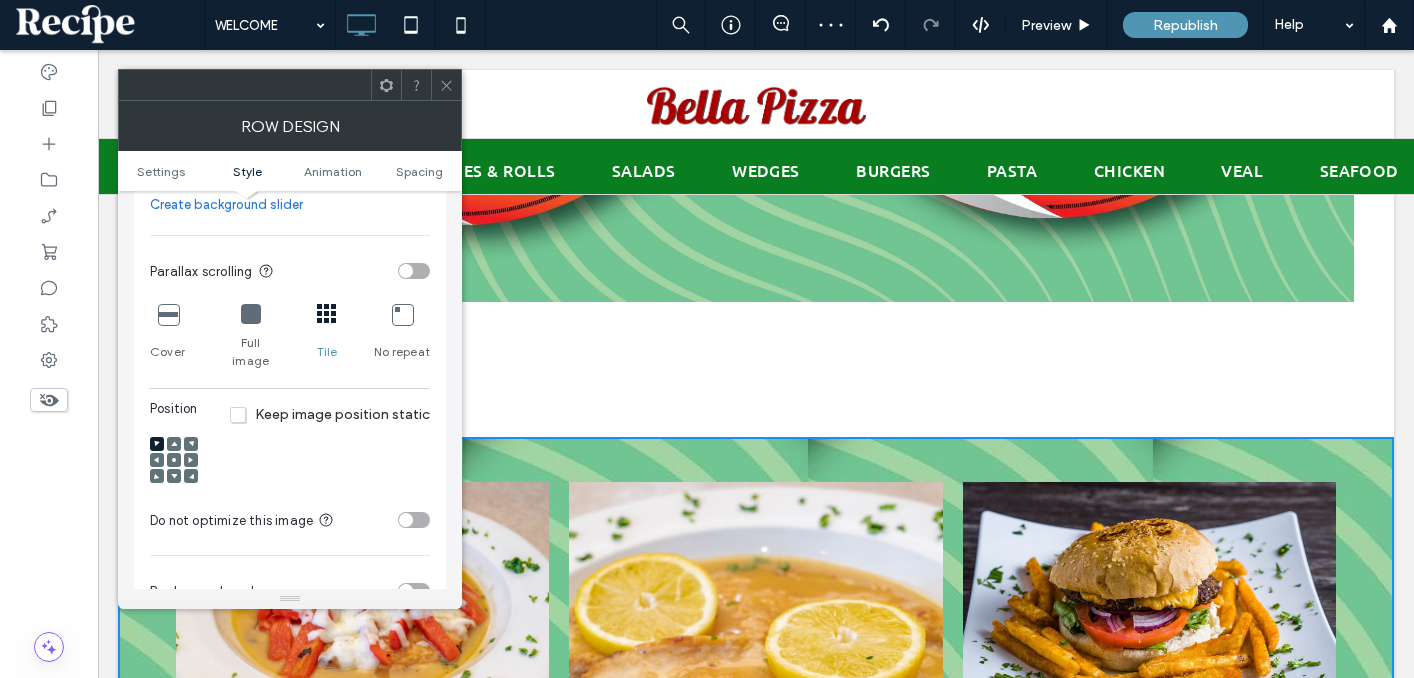 scroll, scrollTop: 661, scrollLeft: 0, axis: vertical 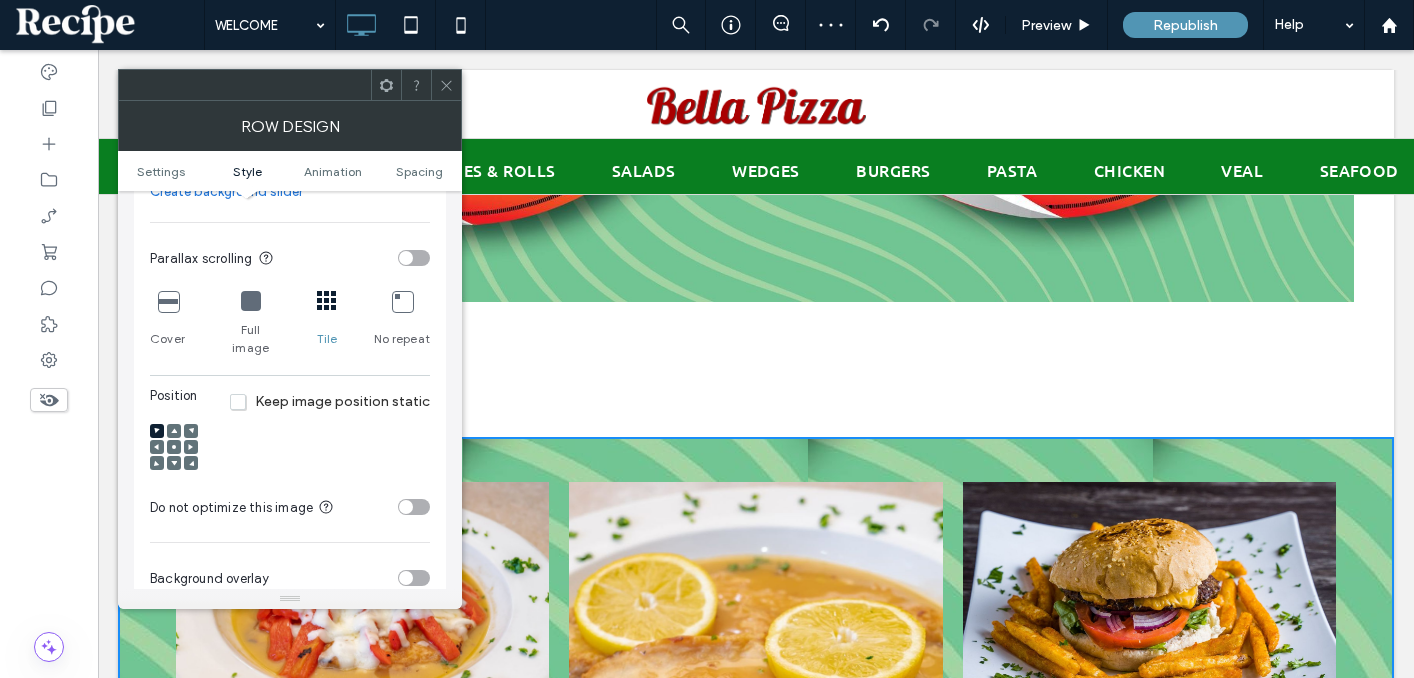 click on "Keep image position static" at bounding box center (330, 401) 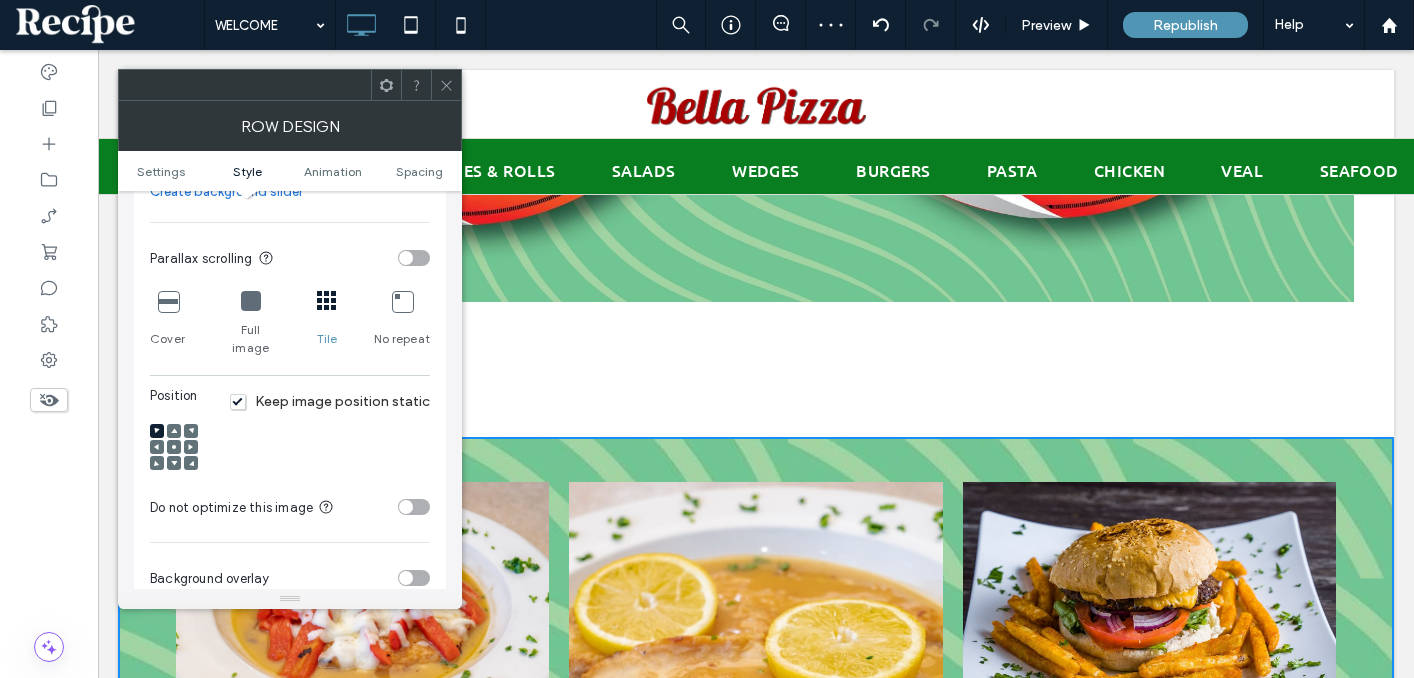 click on "Keep image position static" at bounding box center [330, 401] 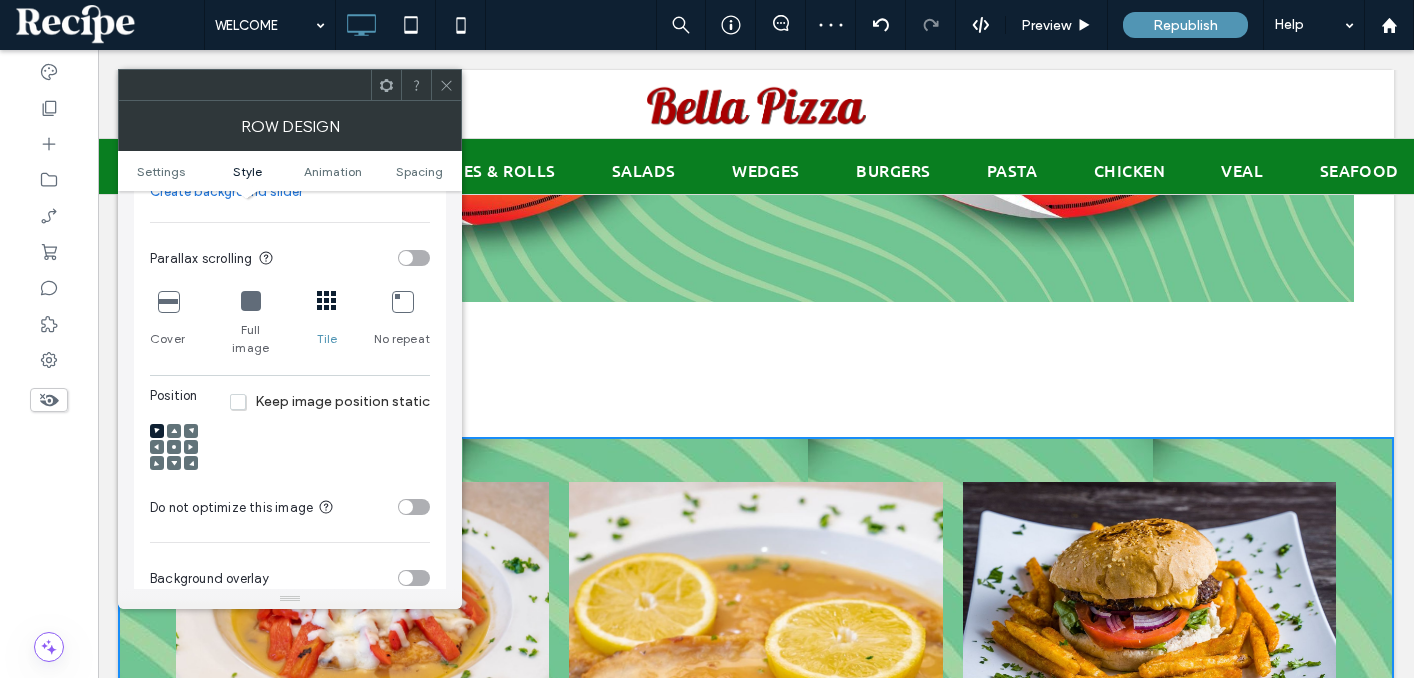click at bounding box center [414, 258] 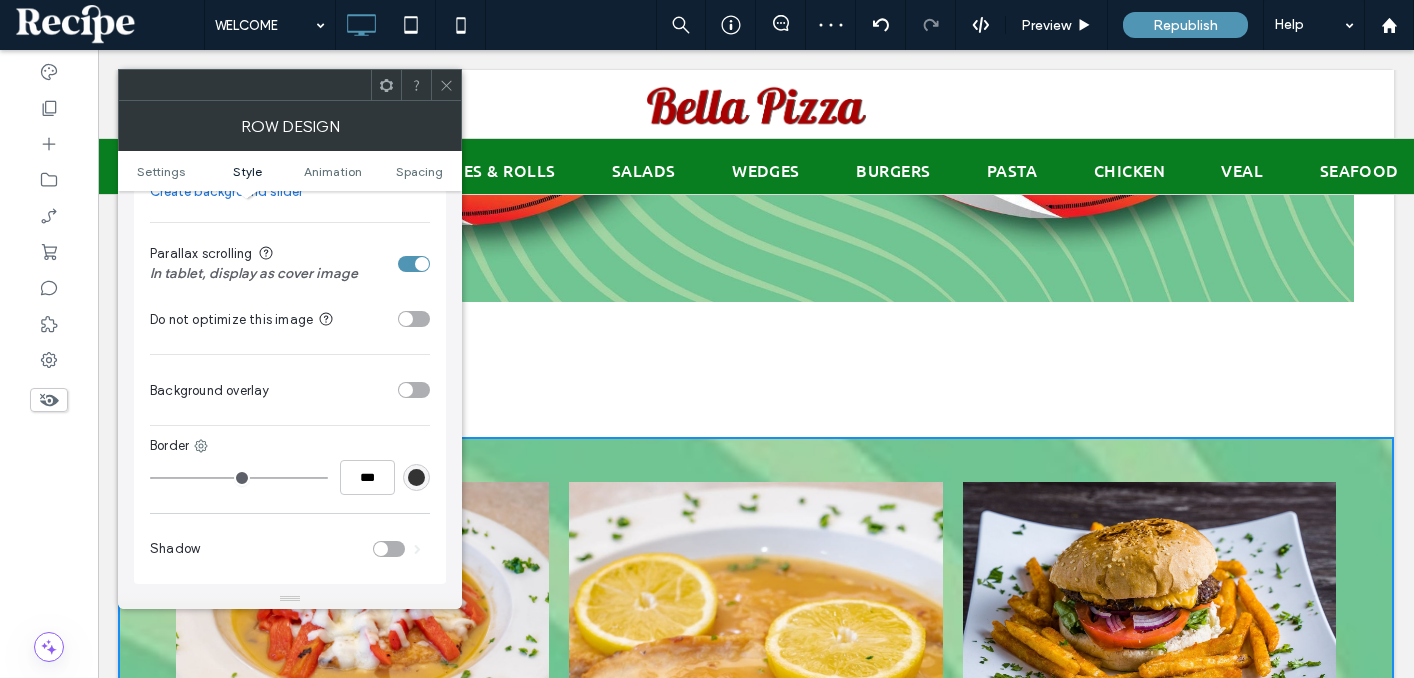 click at bounding box center [422, 264] 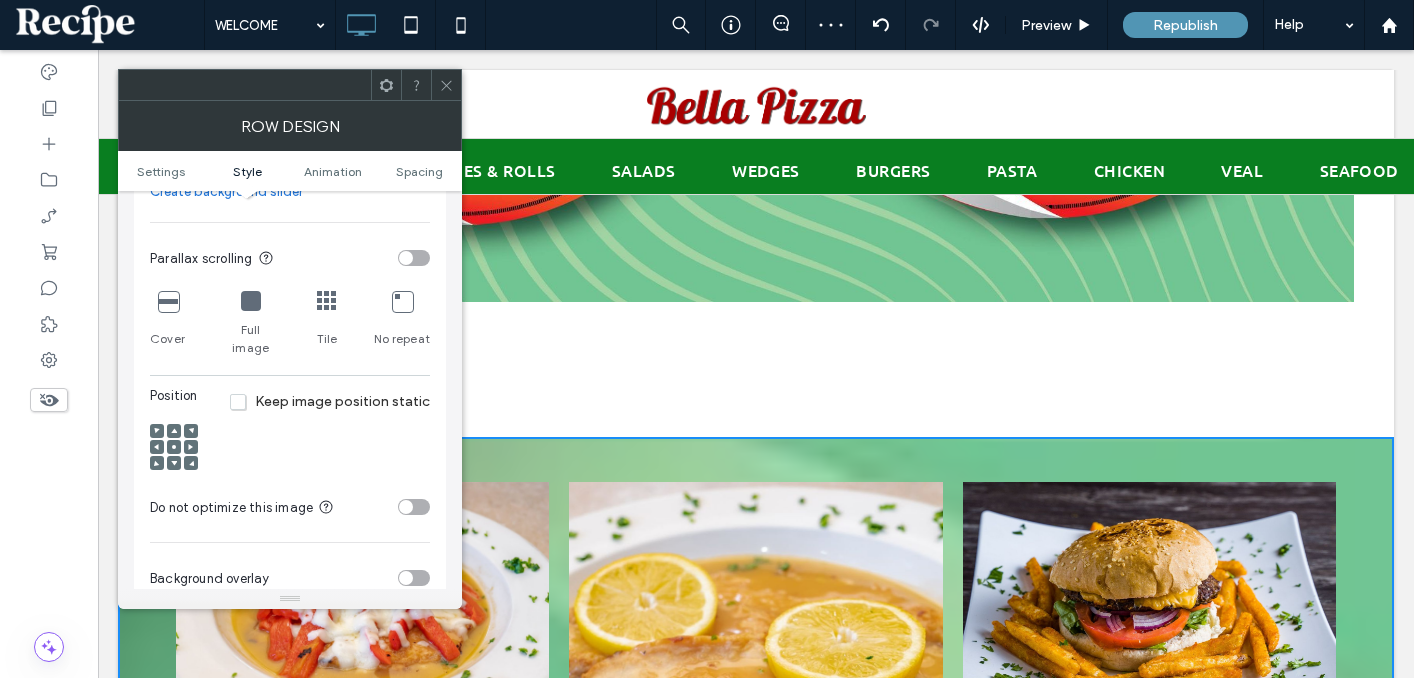 click at bounding box center [327, 301] 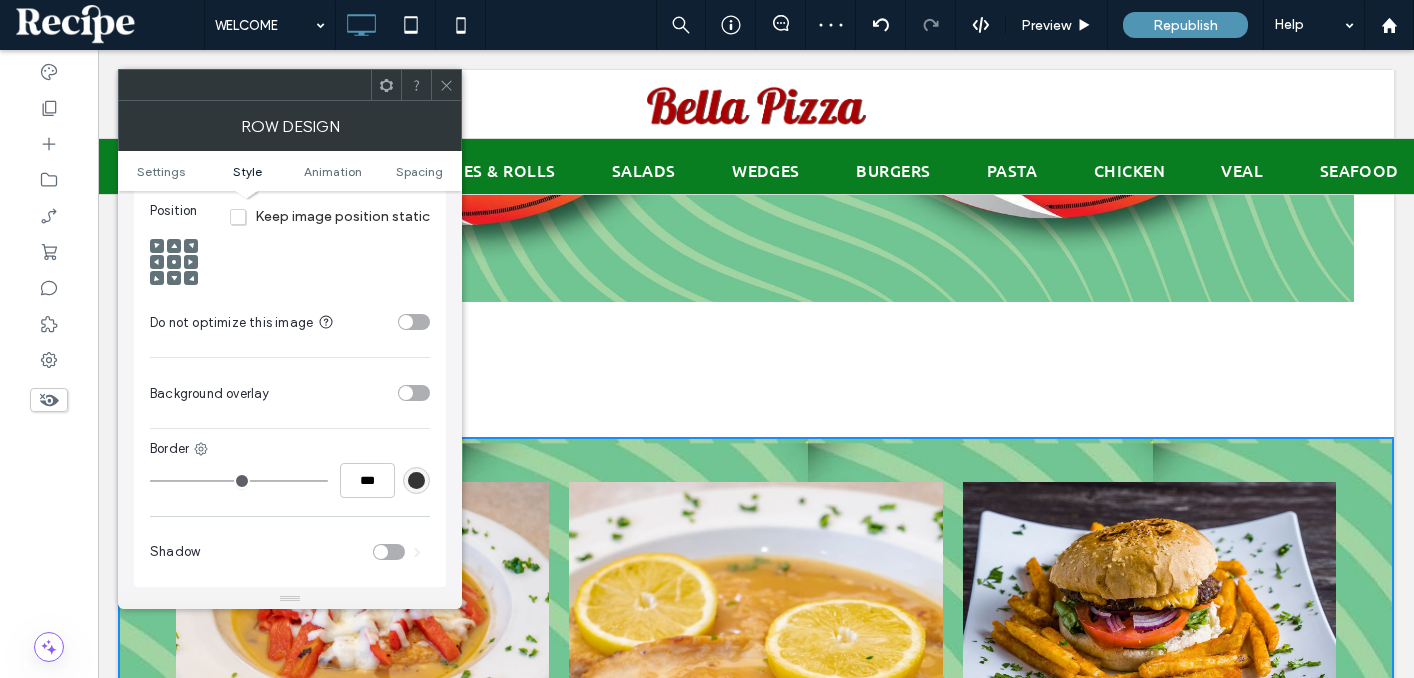 scroll, scrollTop: 844, scrollLeft: 0, axis: vertical 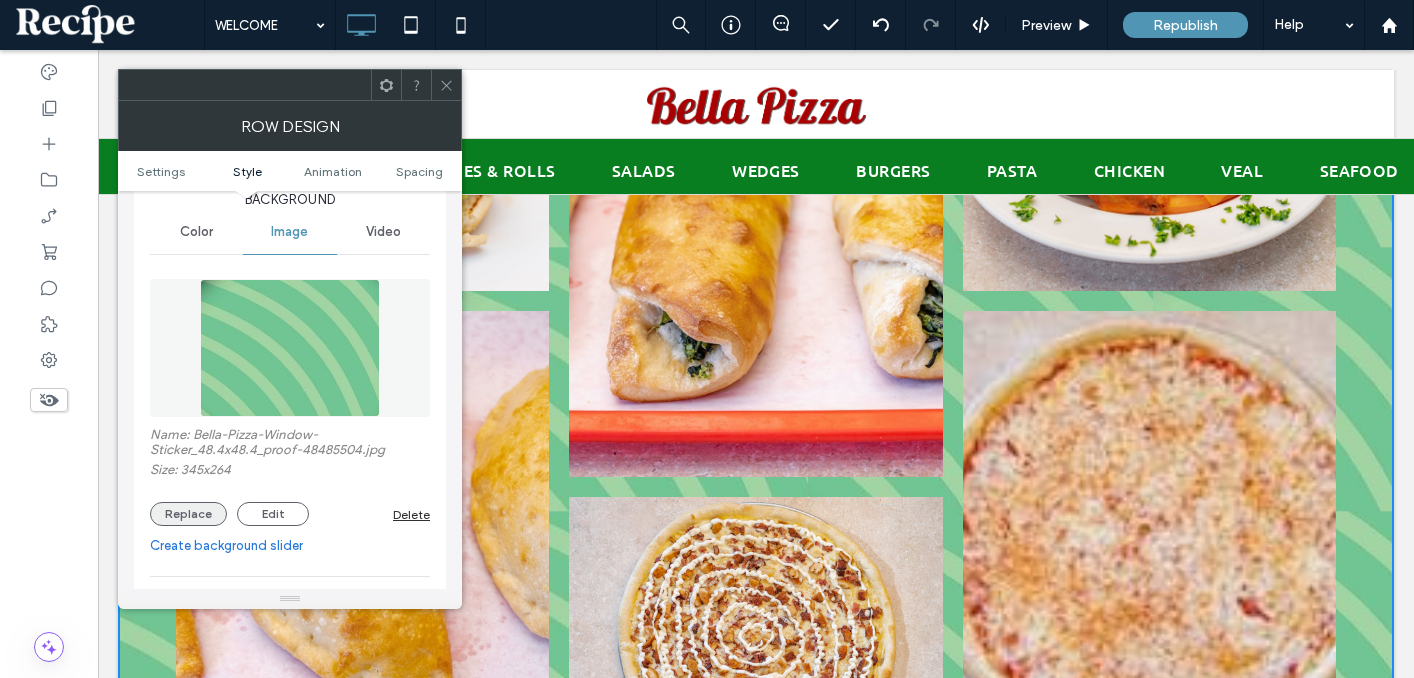 click on "Replace" at bounding box center [188, 514] 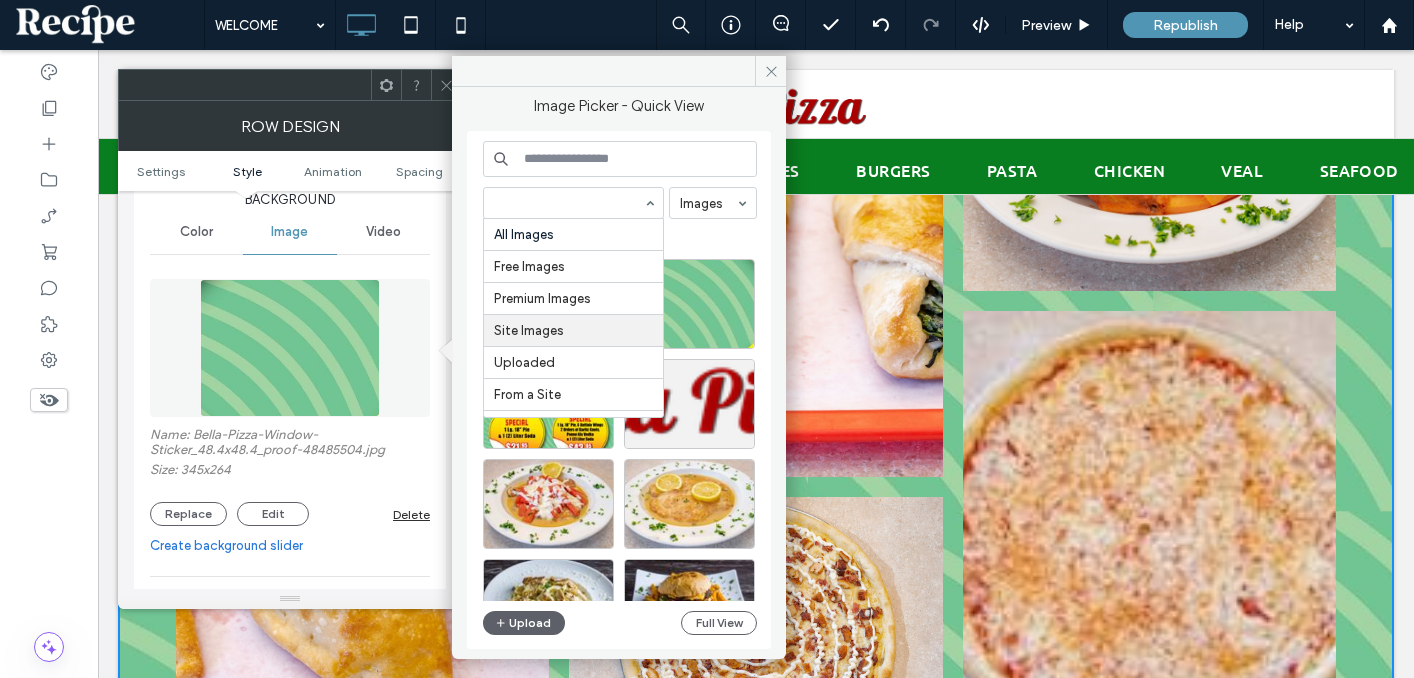 scroll, scrollTop: 65, scrollLeft: 0, axis: vertical 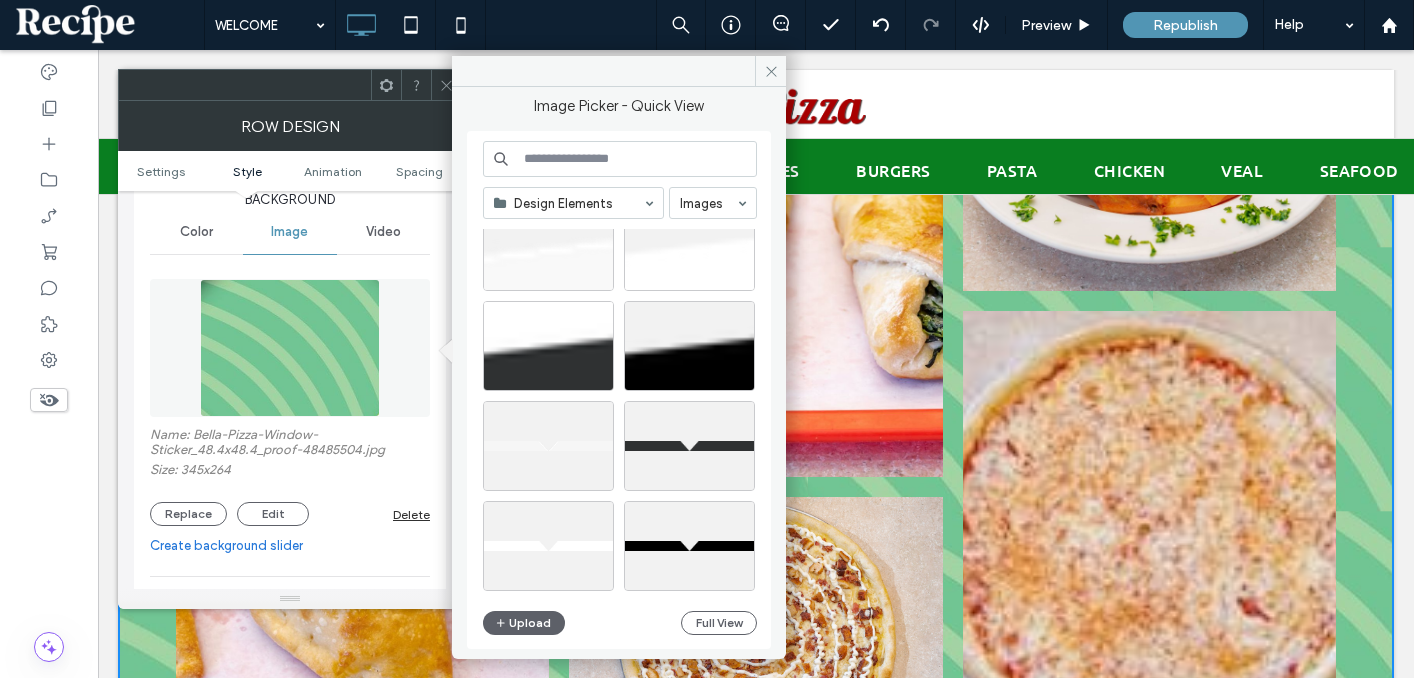 click at bounding box center [568, 203] 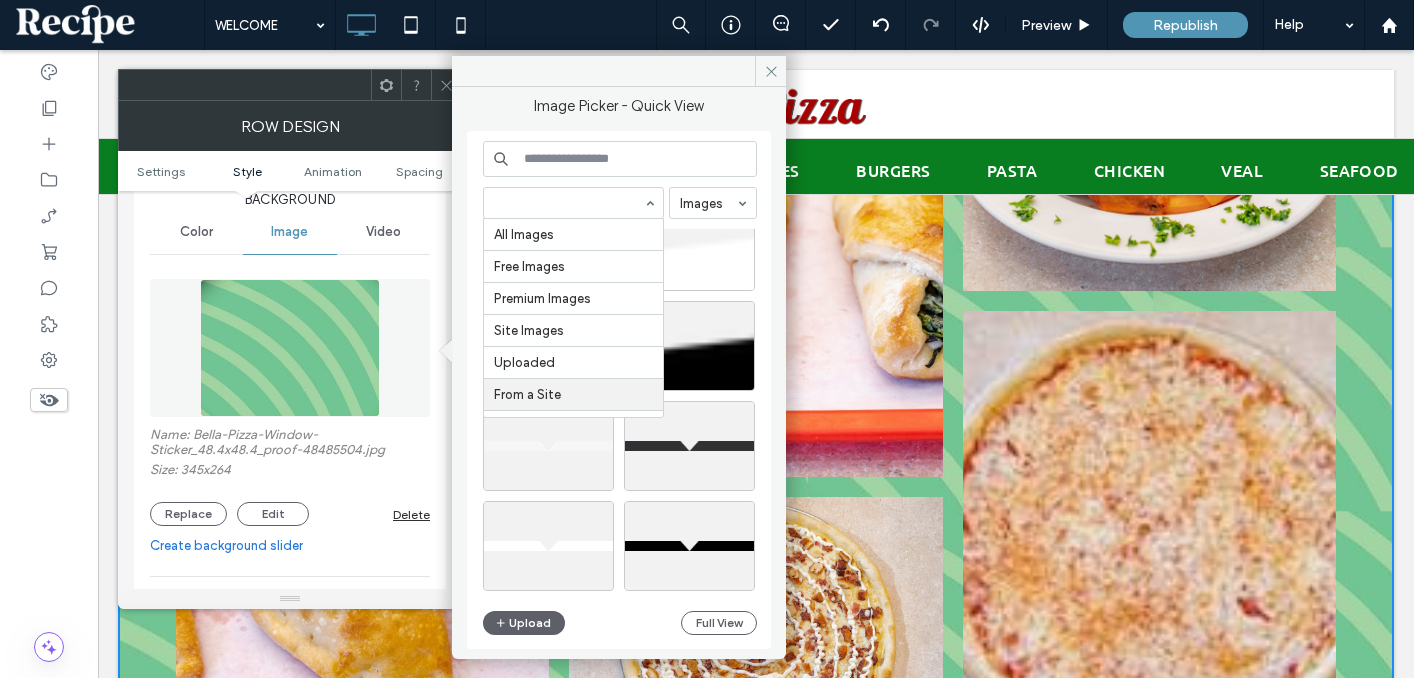 scroll, scrollTop: 1, scrollLeft: 0, axis: vertical 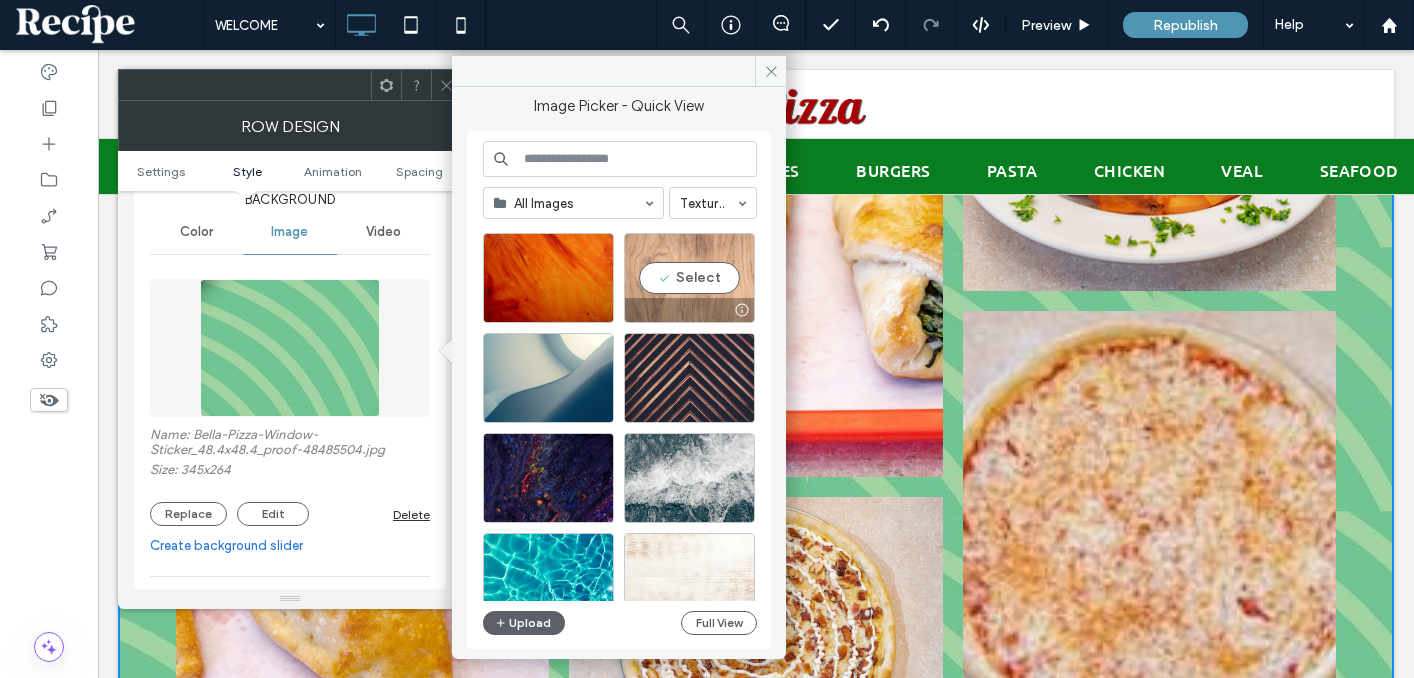 click on "Select" at bounding box center [689, 278] 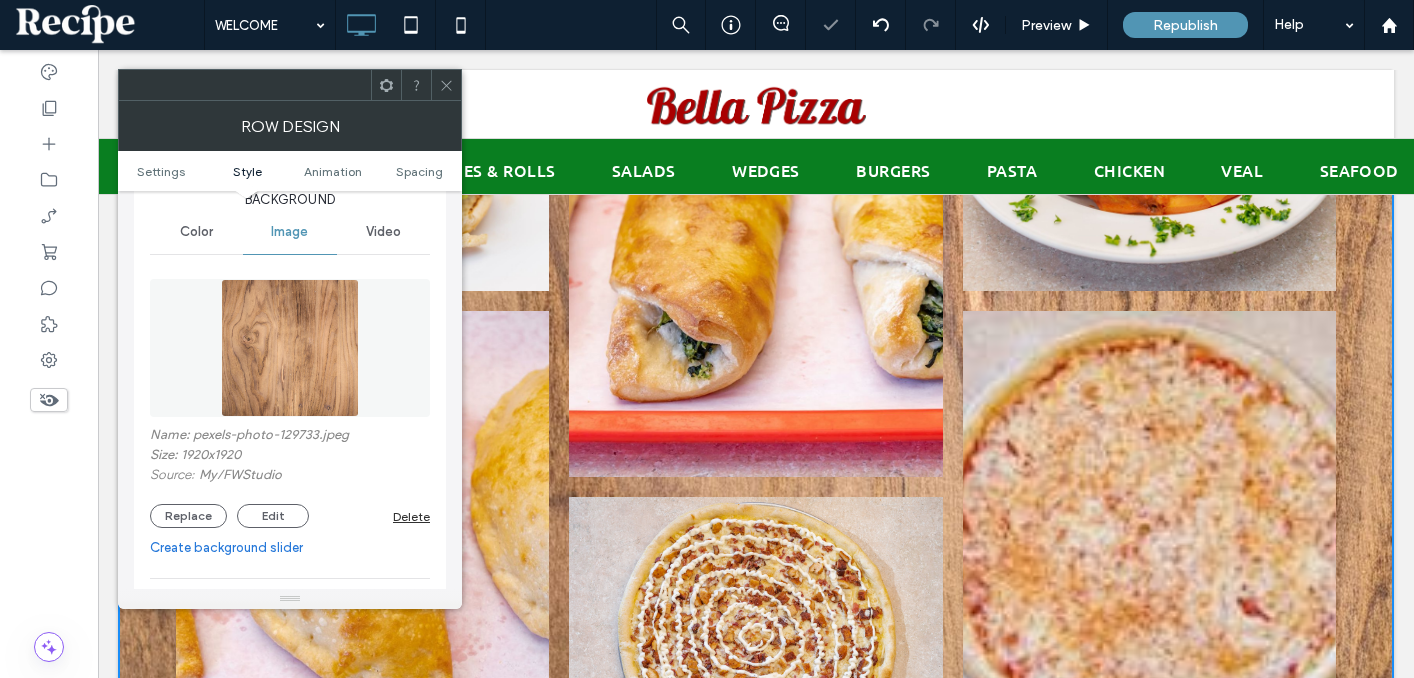 click at bounding box center [290, 348] 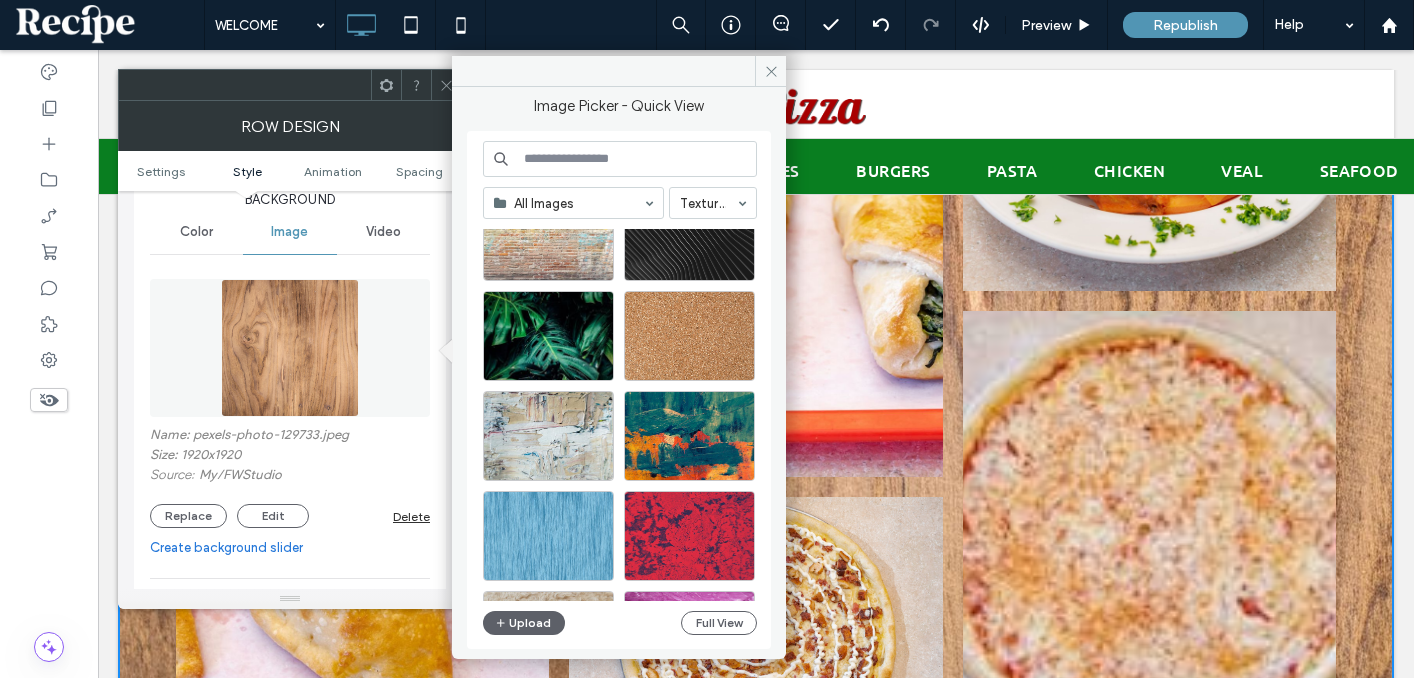 scroll, scrollTop: 2388, scrollLeft: 0, axis: vertical 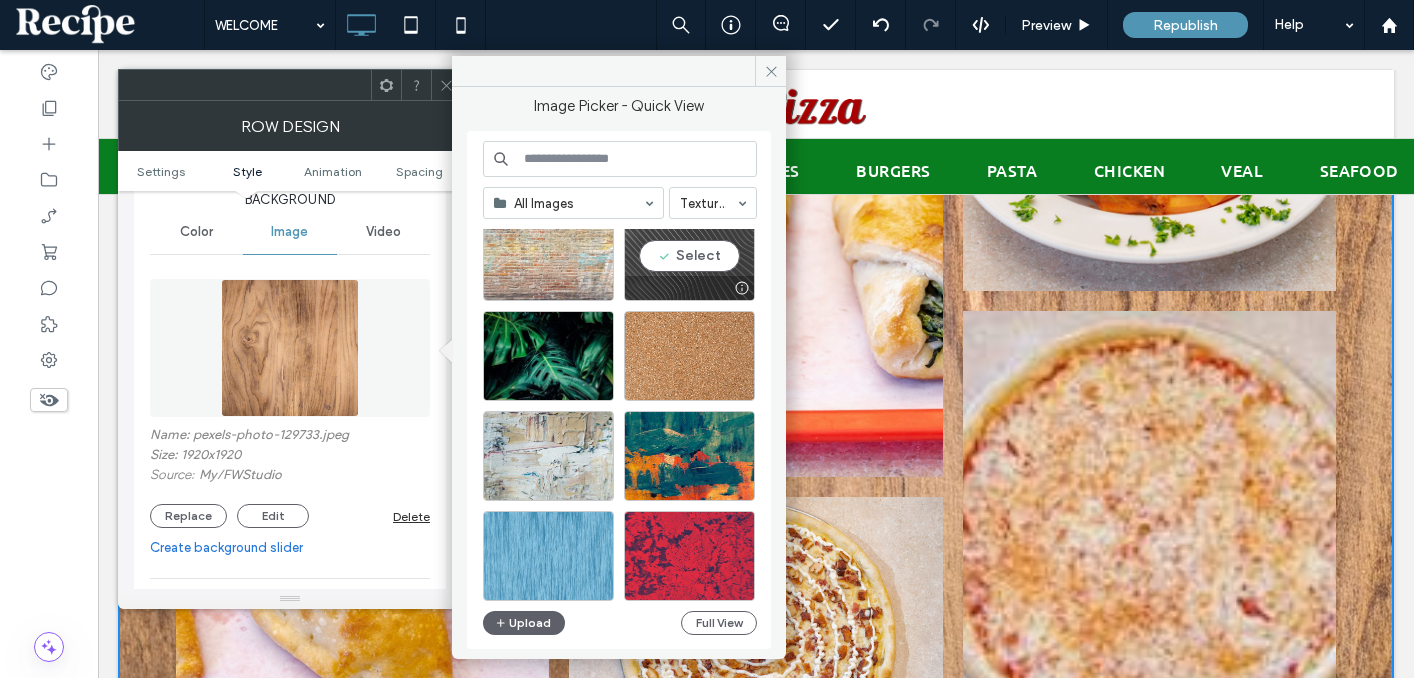 click at bounding box center (689, 288) 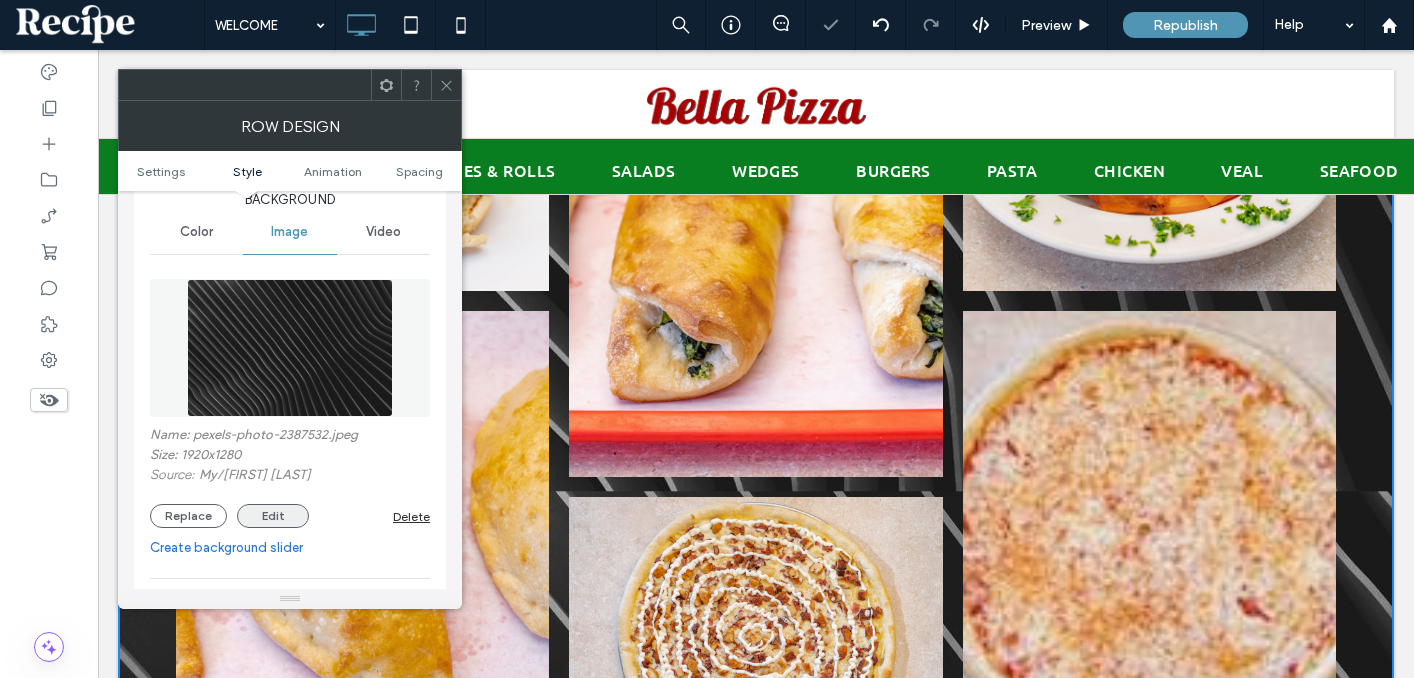 click on "Edit" at bounding box center [273, 516] 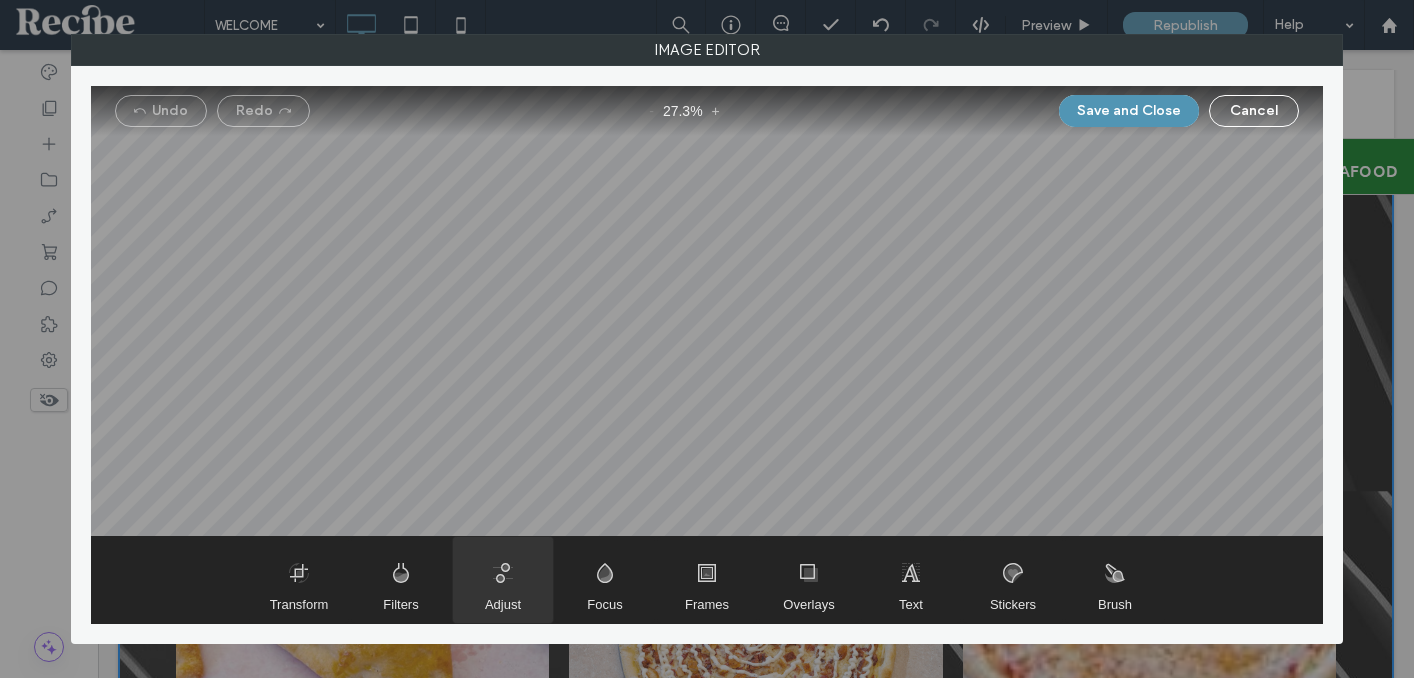click at bounding box center (503, 580) 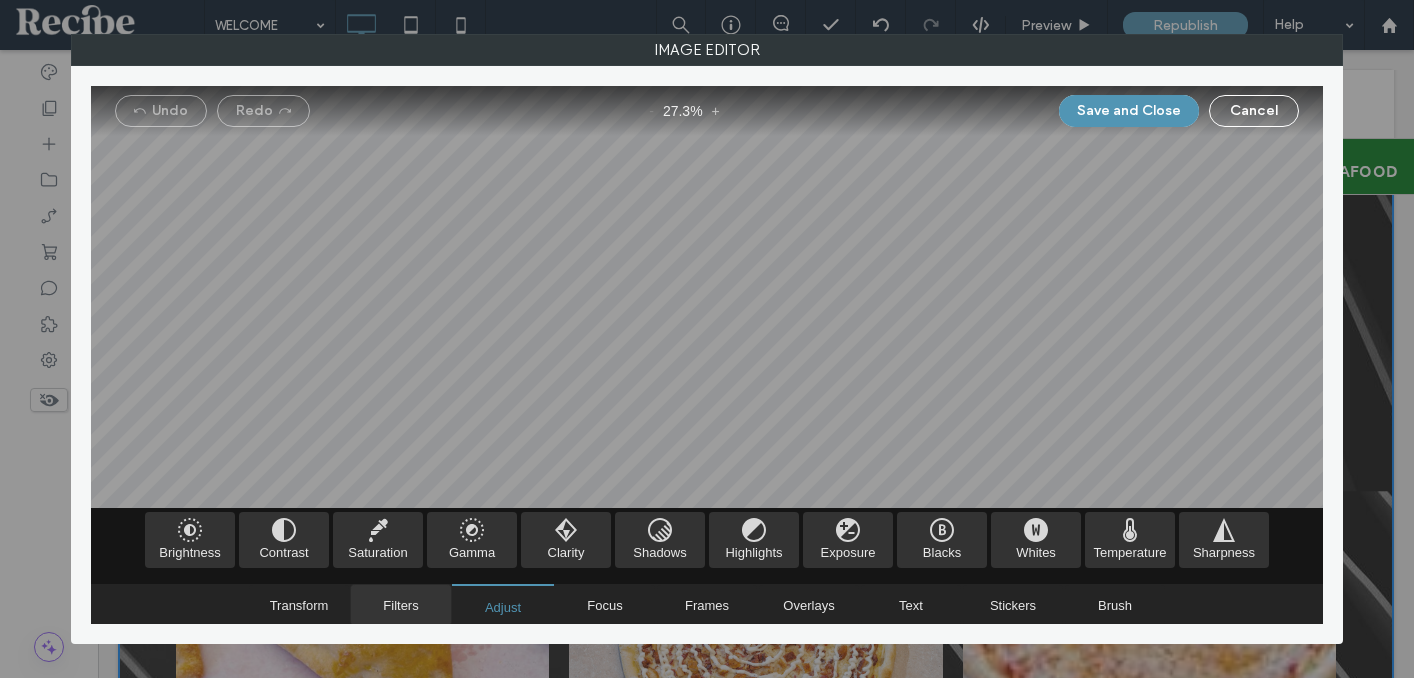 click at bounding box center (401, 605) 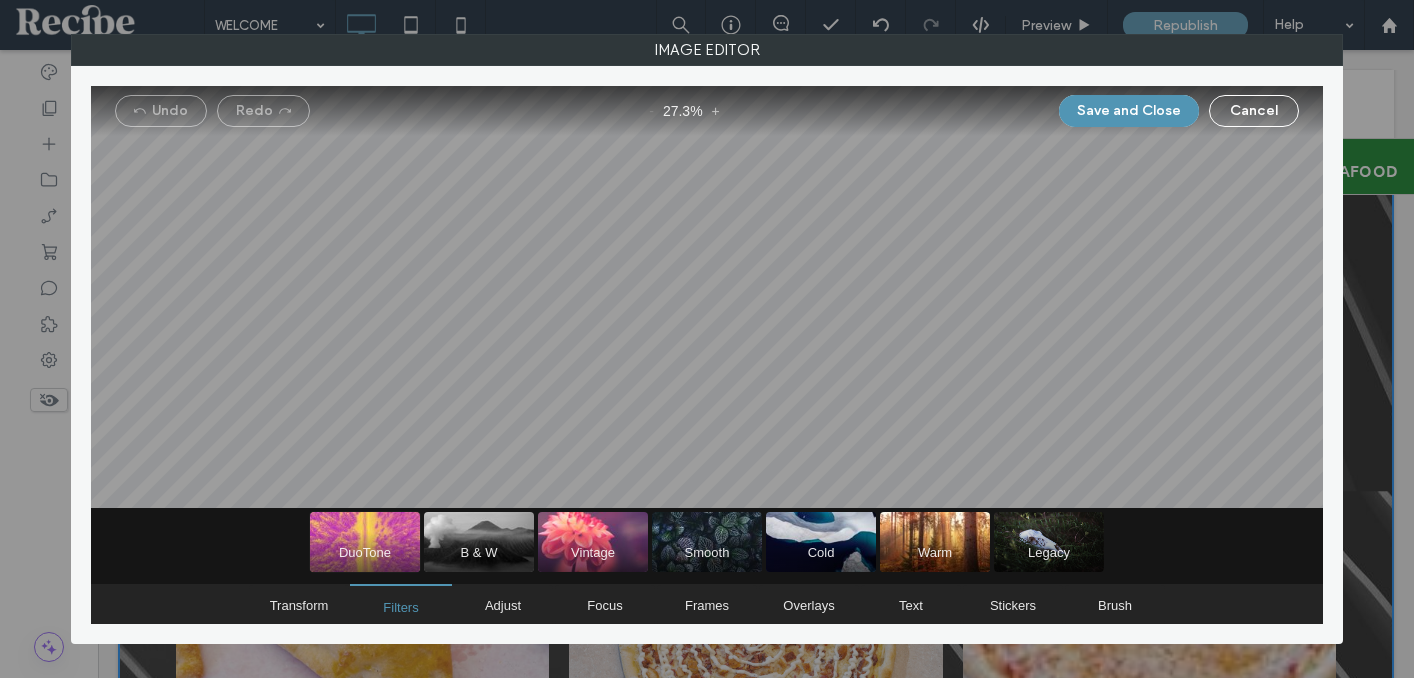 click at bounding box center [365, 542] 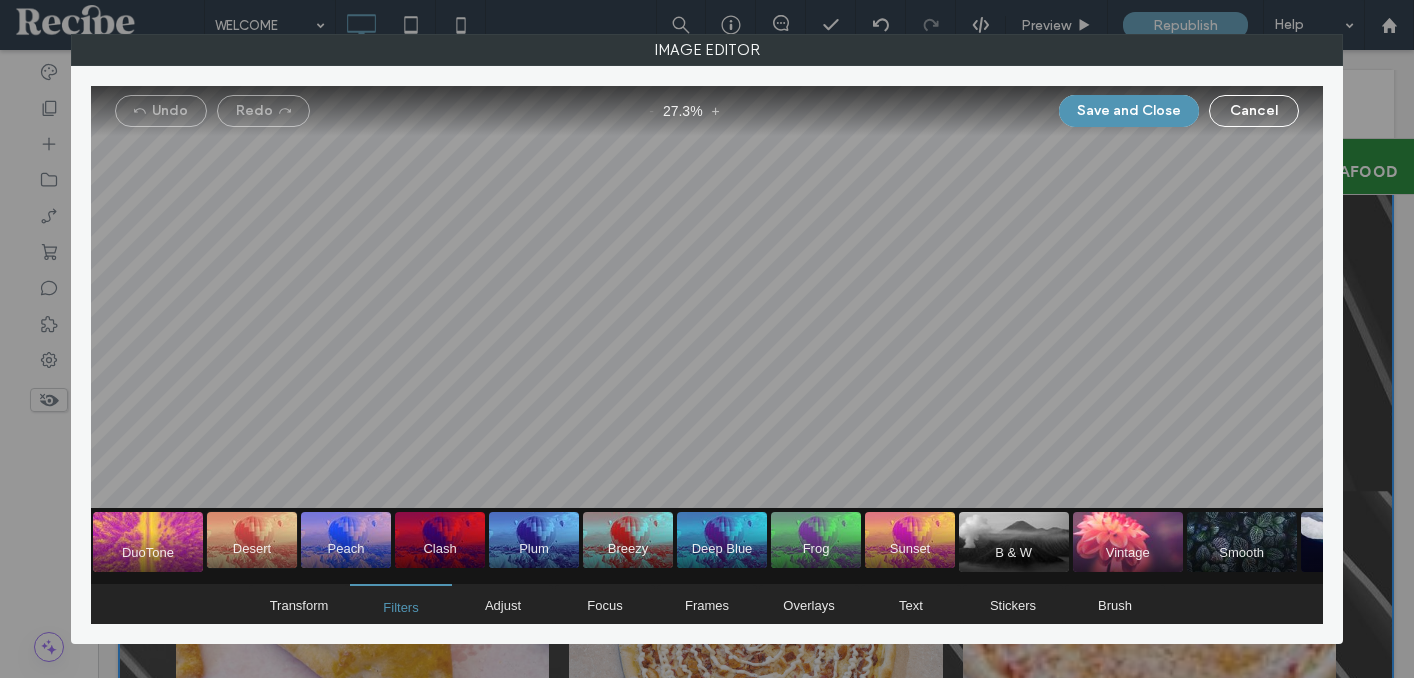 click at bounding box center (252, 540) 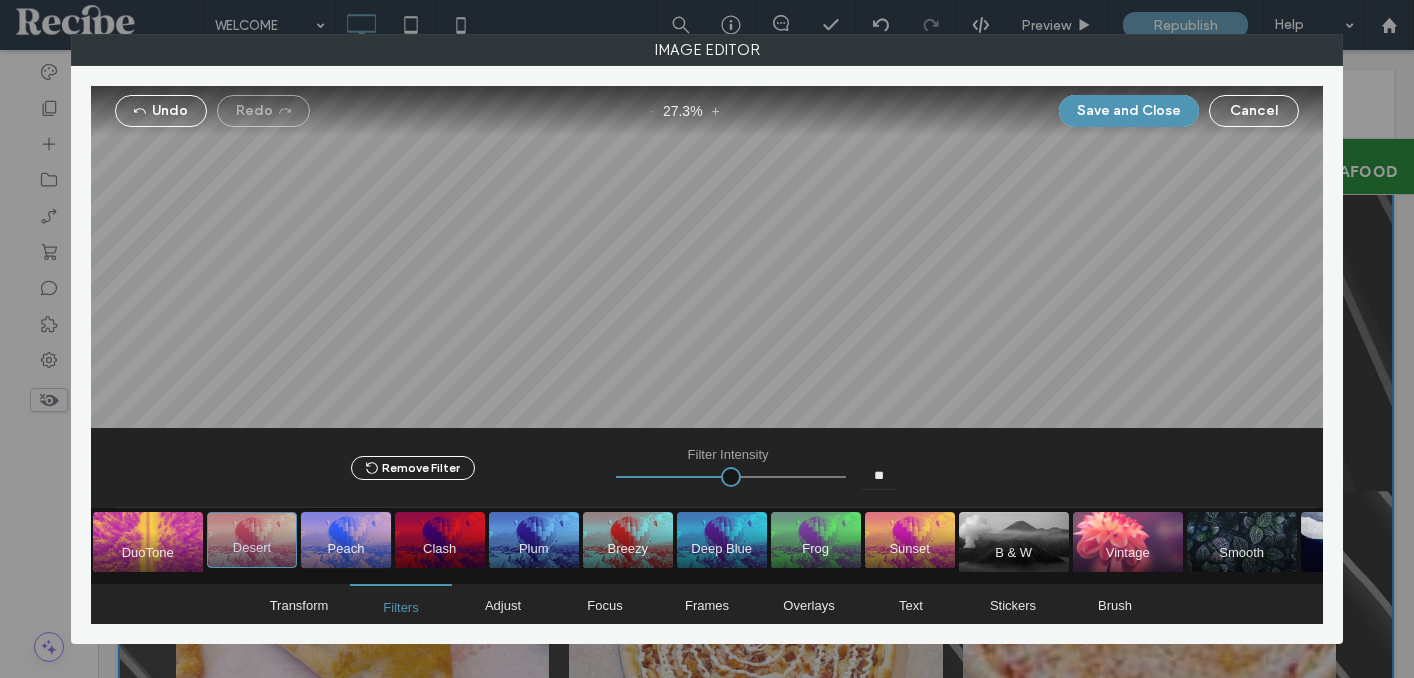 click at bounding box center (346, 540) 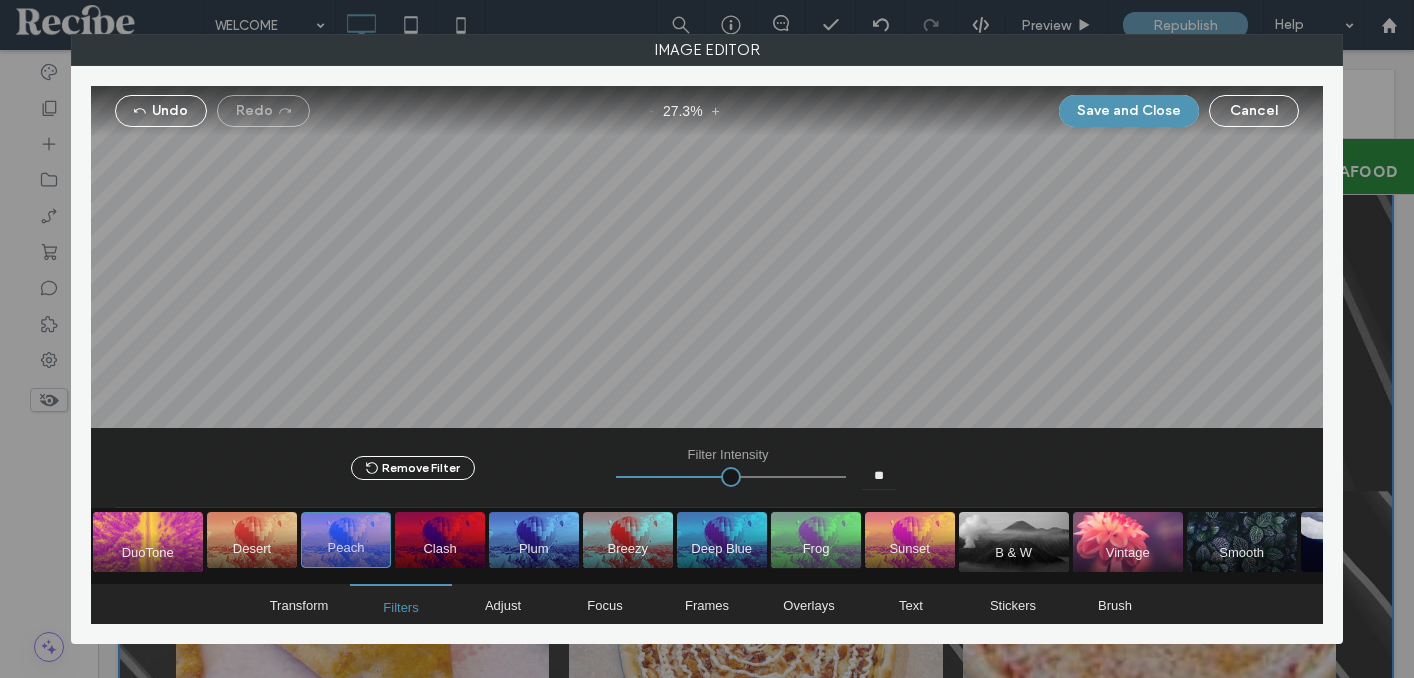 click at bounding box center [816, 540] 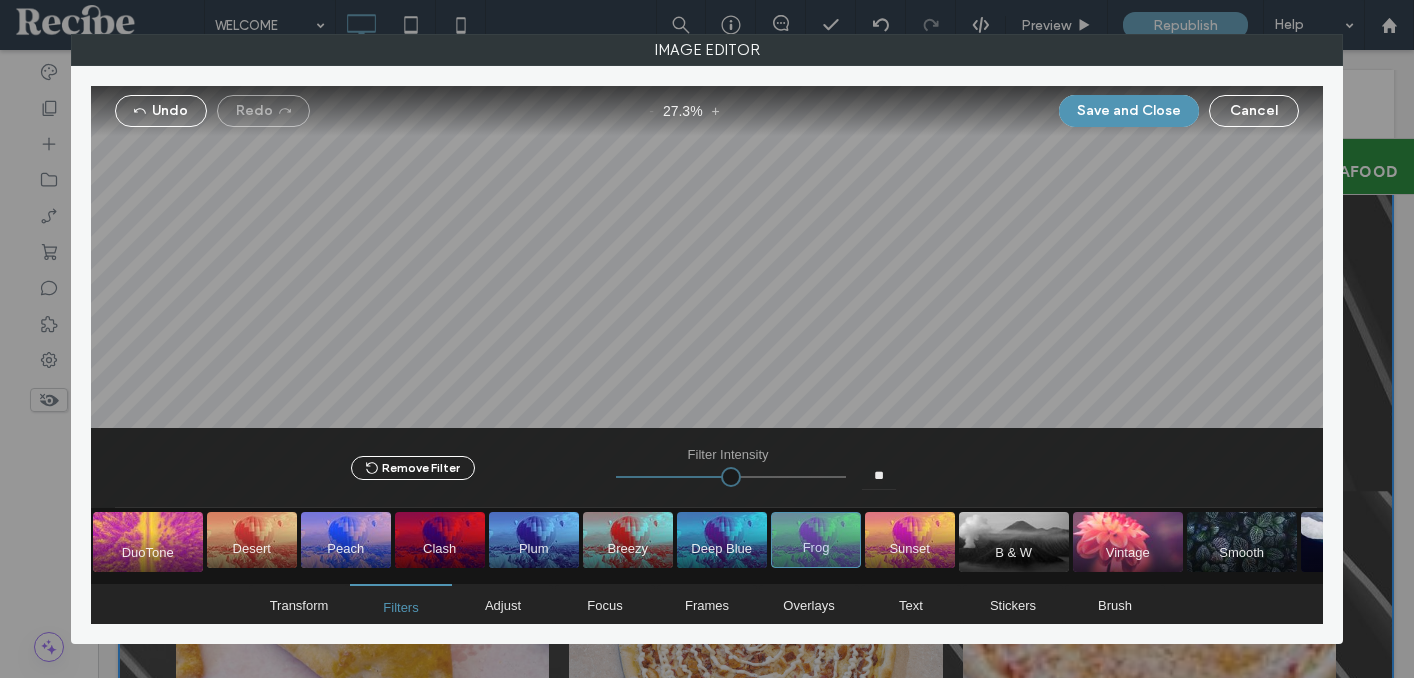 drag, startPoint x: 730, startPoint y: 462, endPoint x: 704, endPoint y: 485, distance: 34.713108 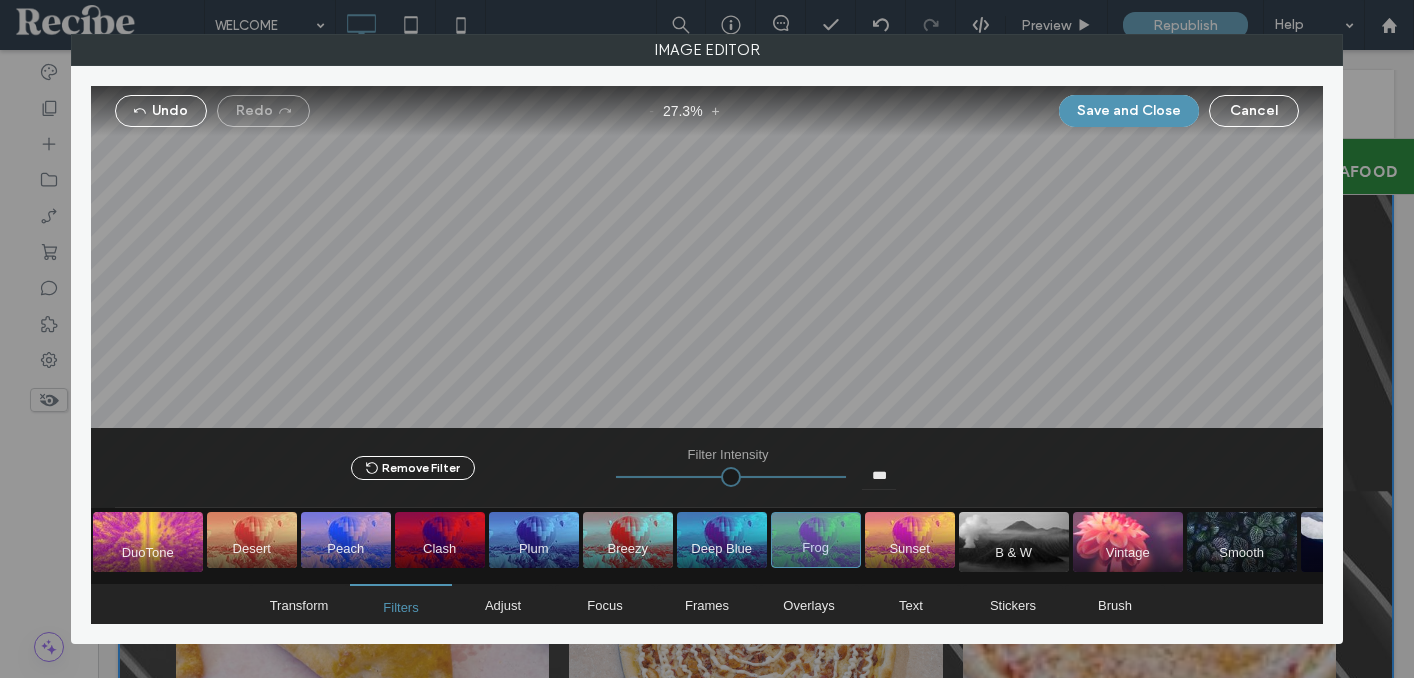 drag, startPoint x: 722, startPoint y: 476, endPoint x: 957, endPoint y: 505, distance: 236.78261 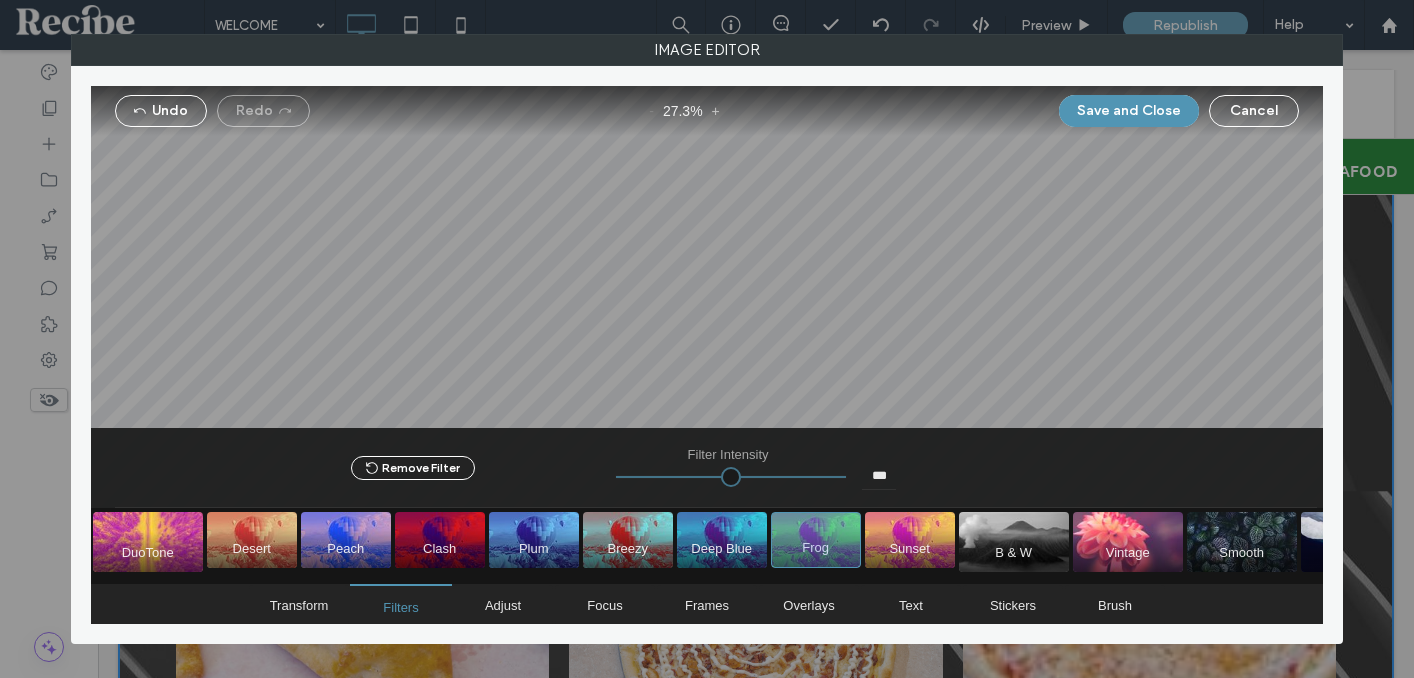 click at bounding box center [731, 477] 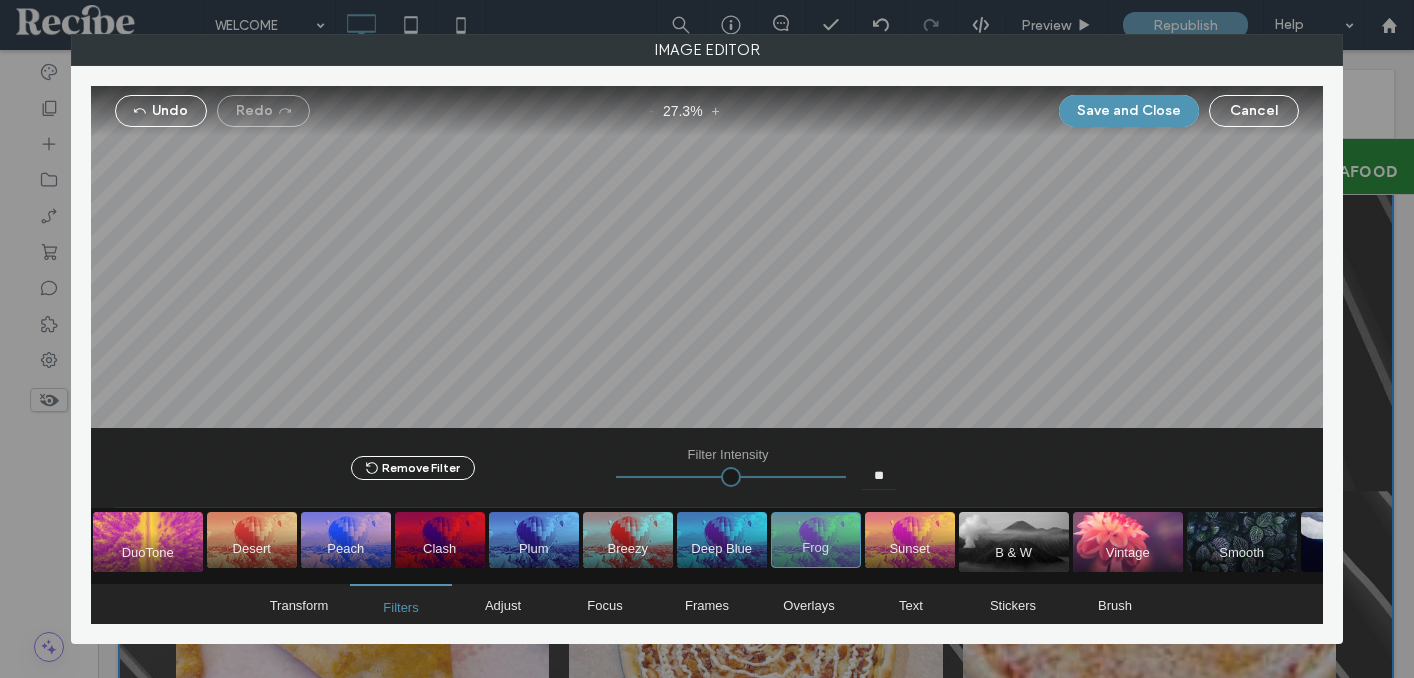 click at bounding box center [731, 477] 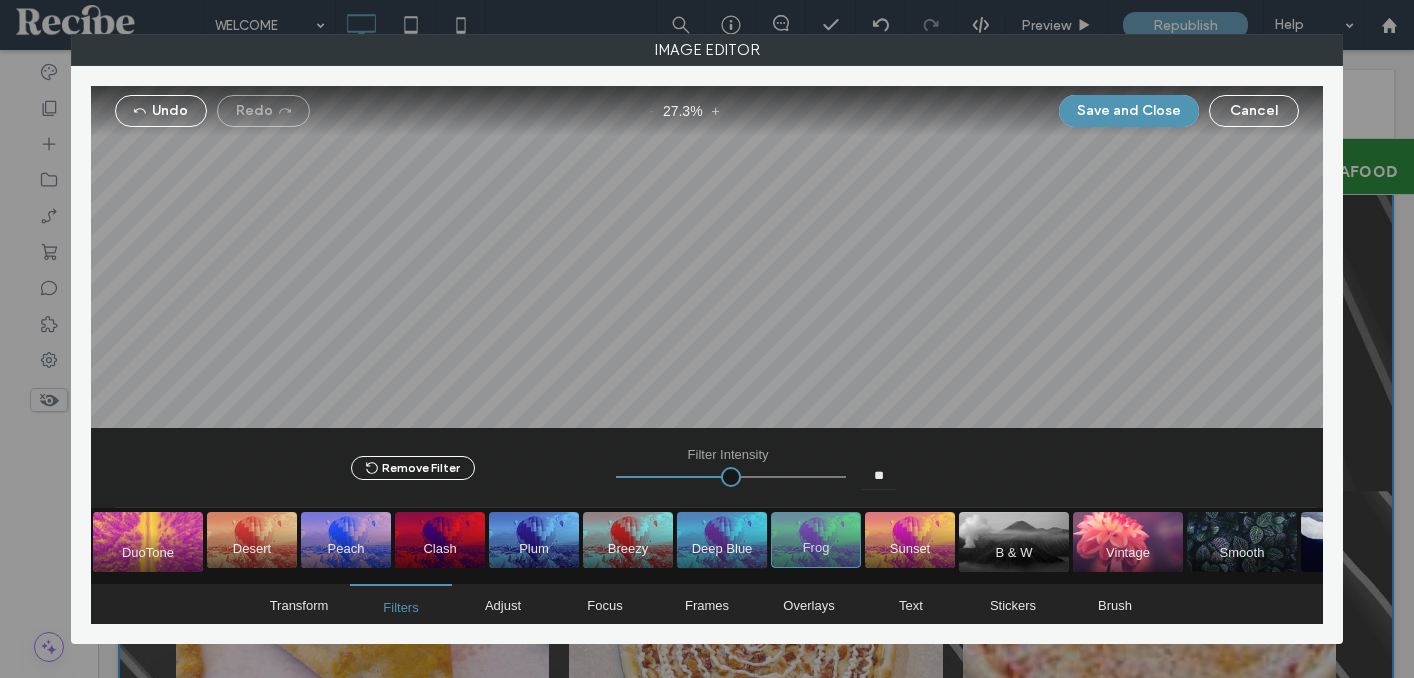 click at bounding box center [722, 540] 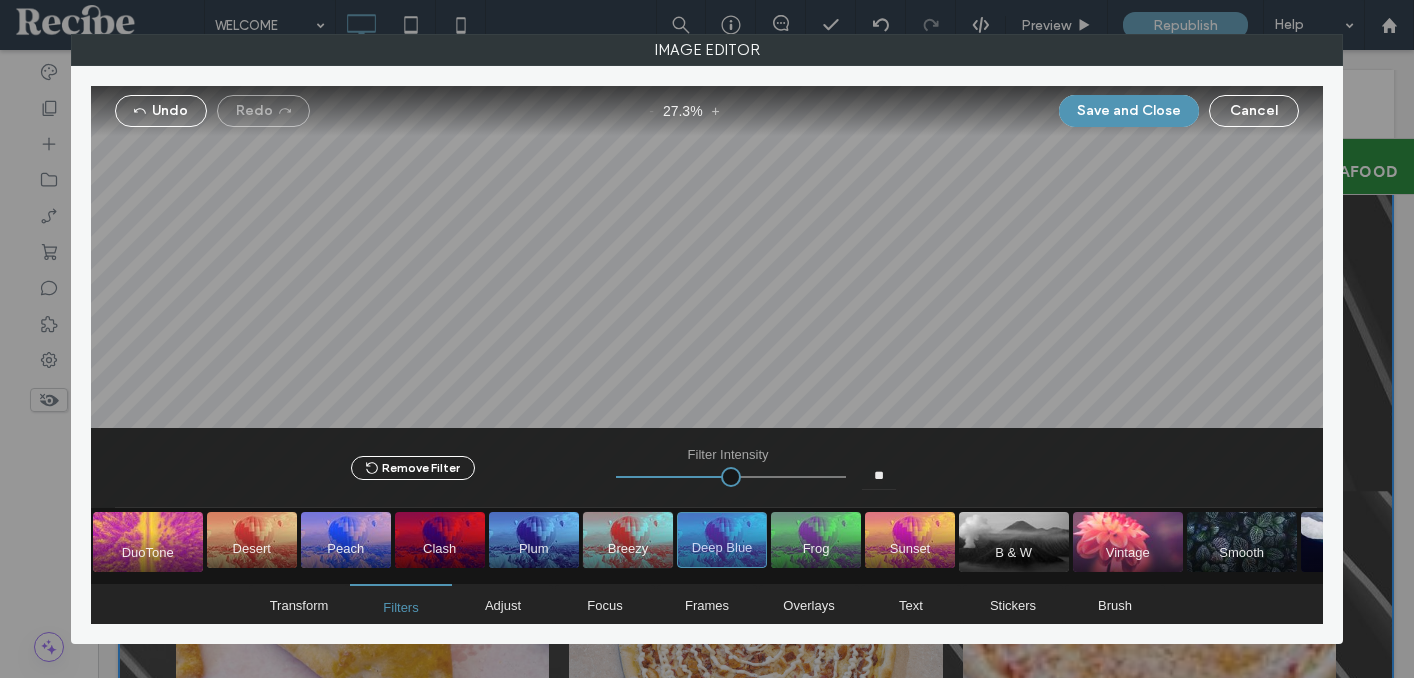 click at bounding box center (628, 540) 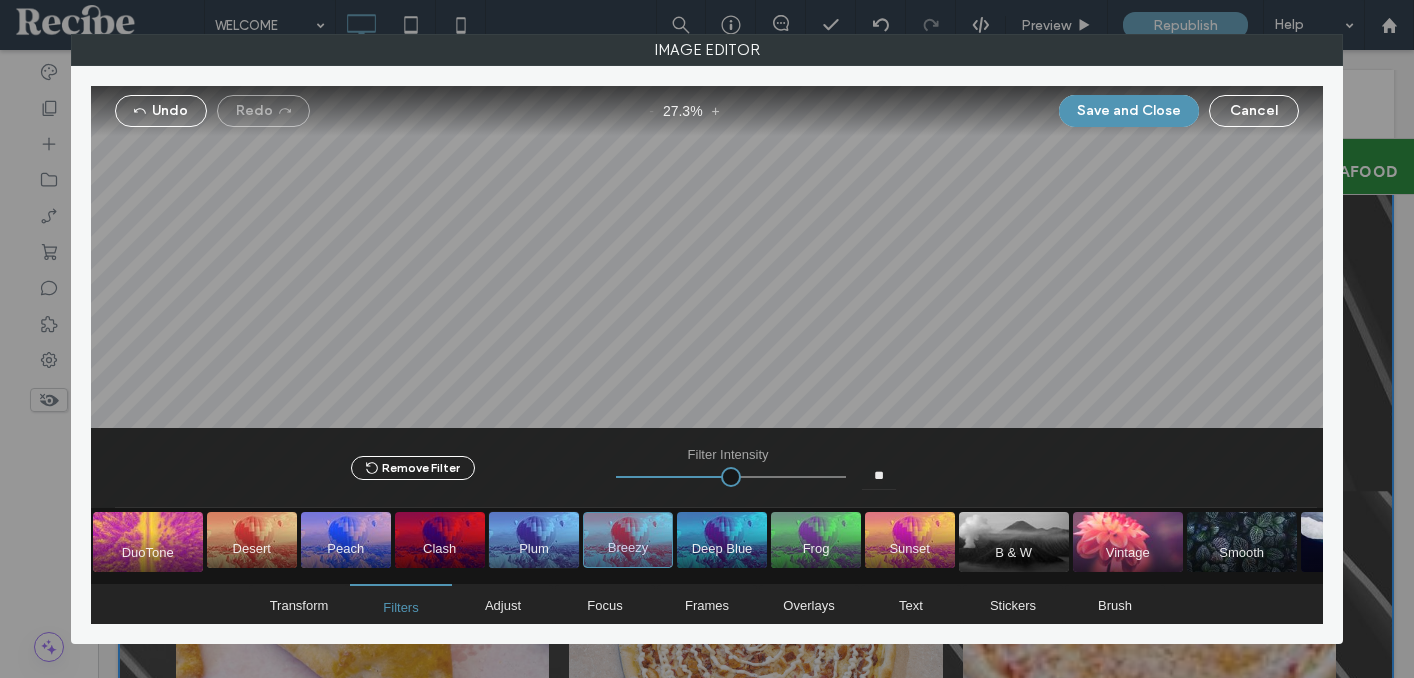 click at bounding box center [534, 540] 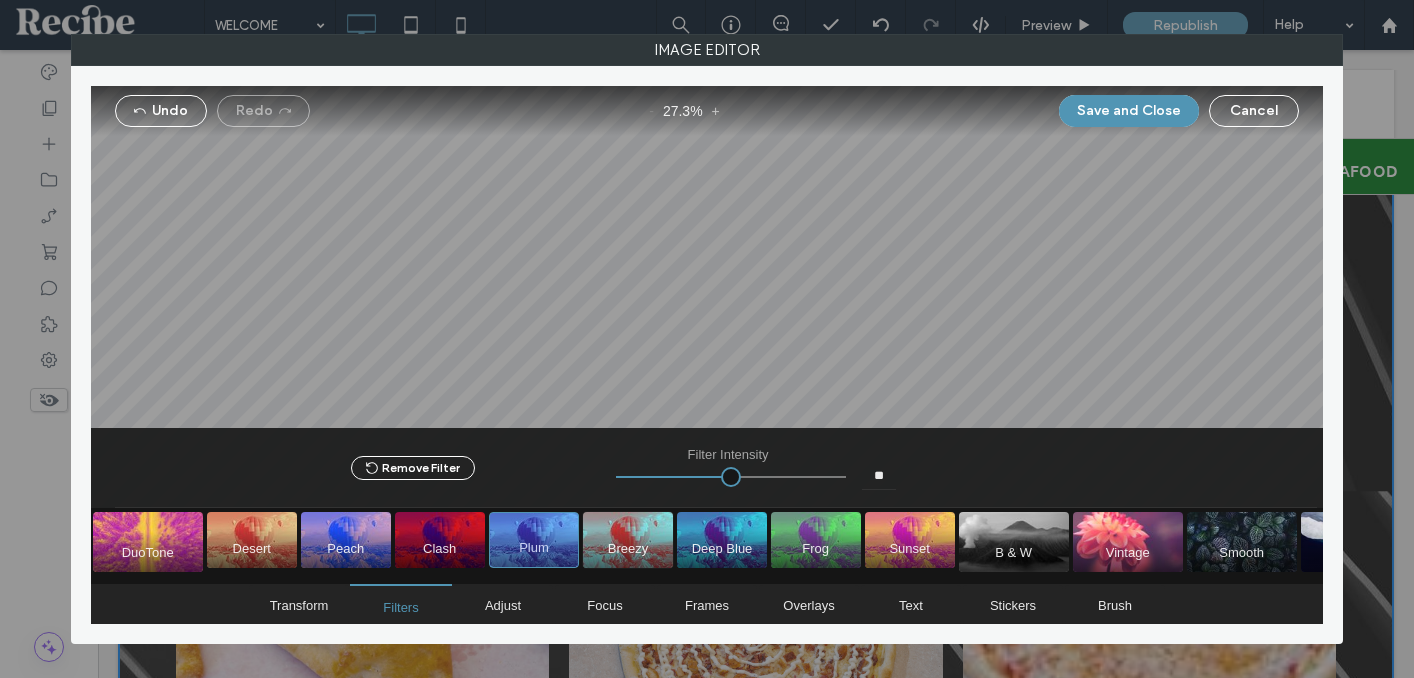 click at bounding box center (628, 540) 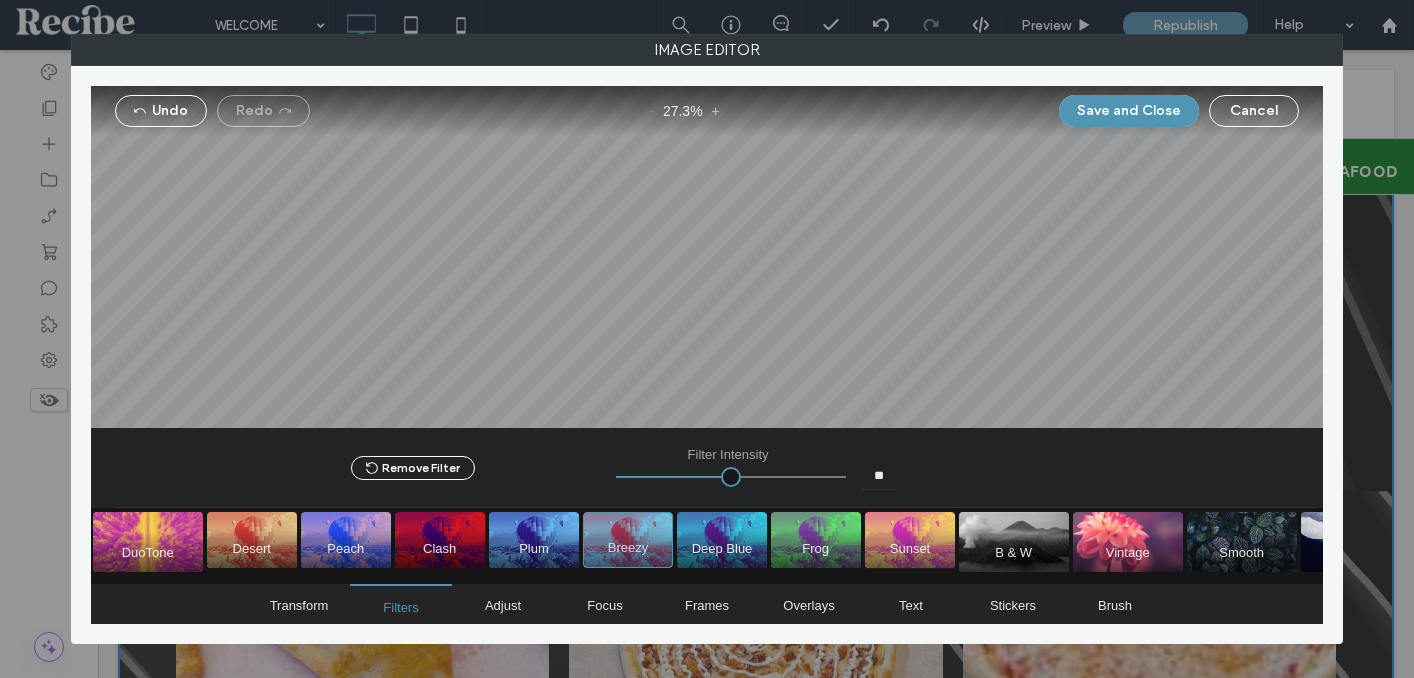 click at bounding box center [910, 540] 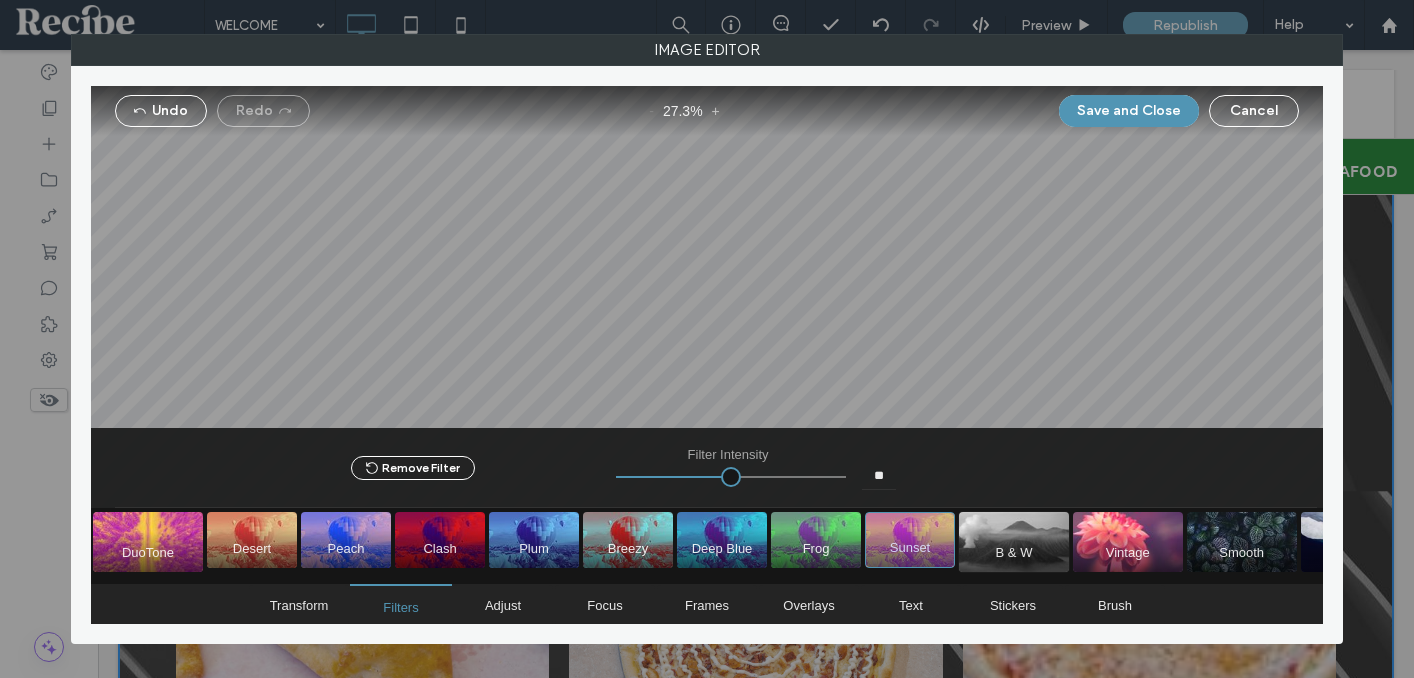 click at bounding box center (1014, 542) 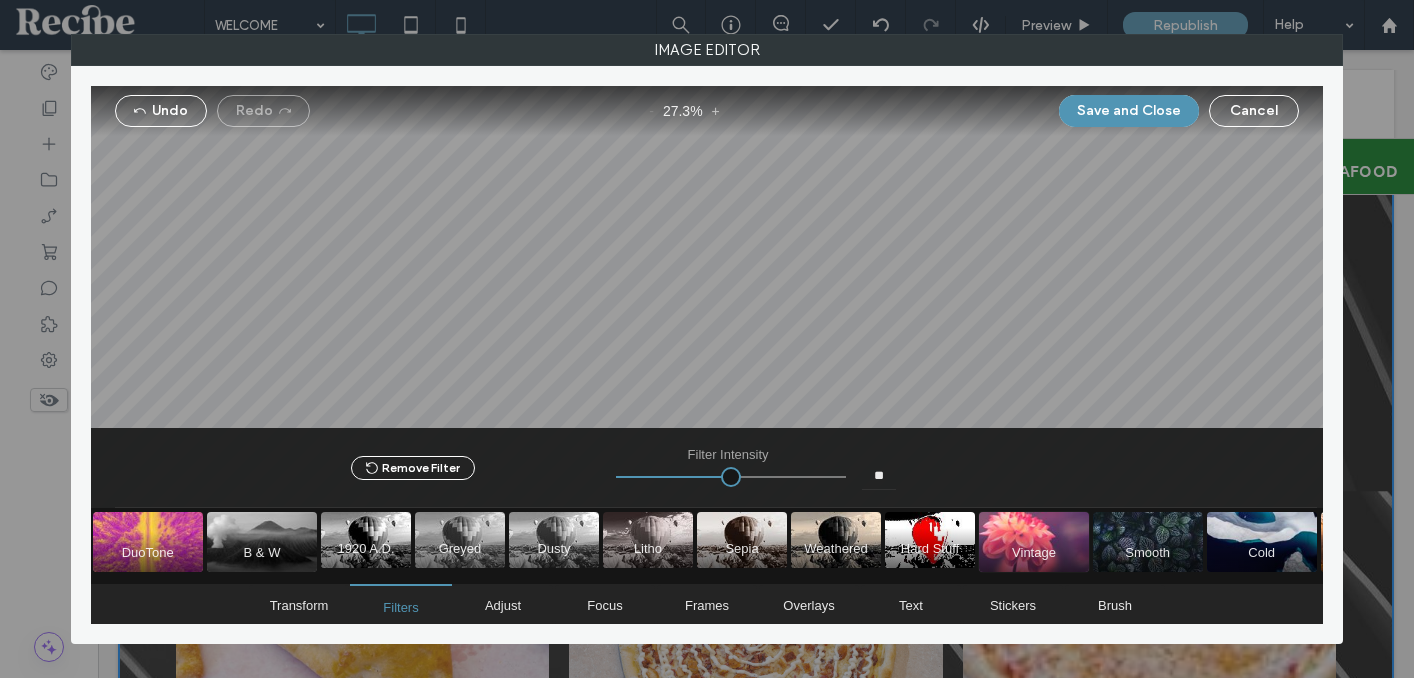 drag, startPoint x: 990, startPoint y: 554, endPoint x: 446, endPoint y: 520, distance: 545.06146 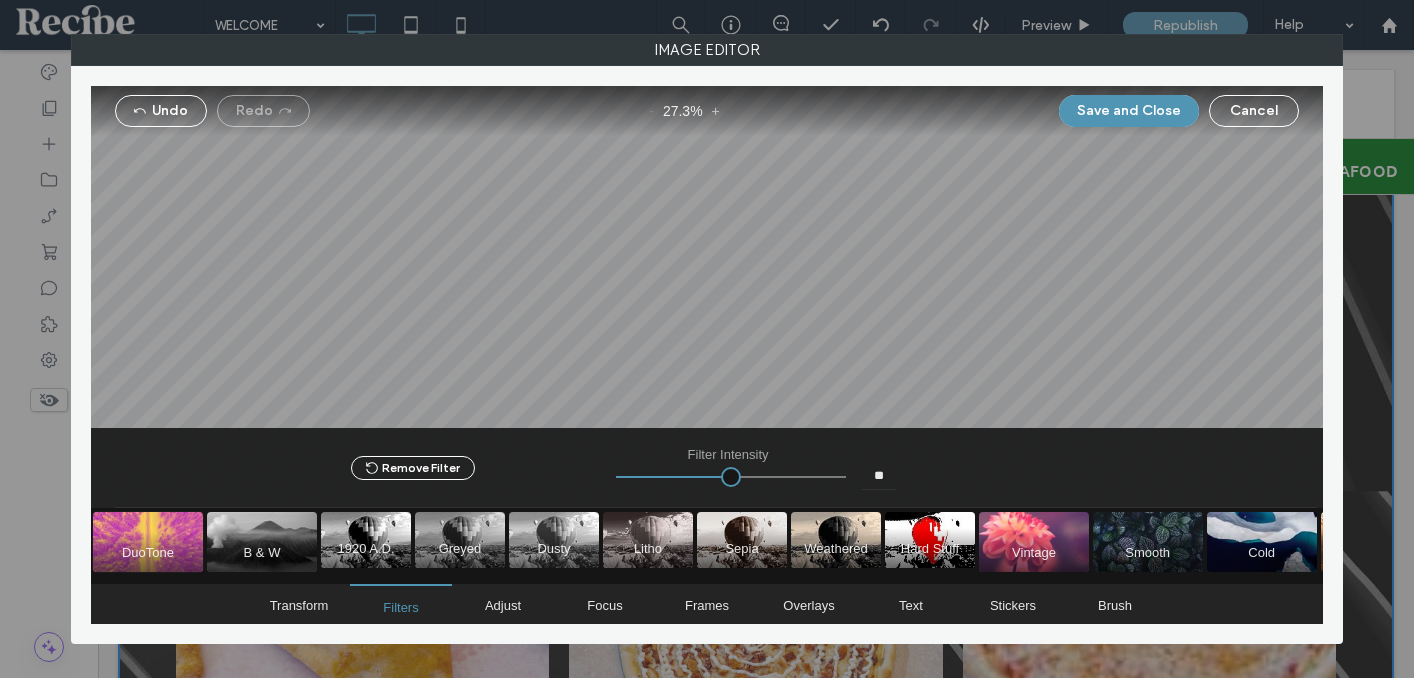 click at bounding box center (148, 542) 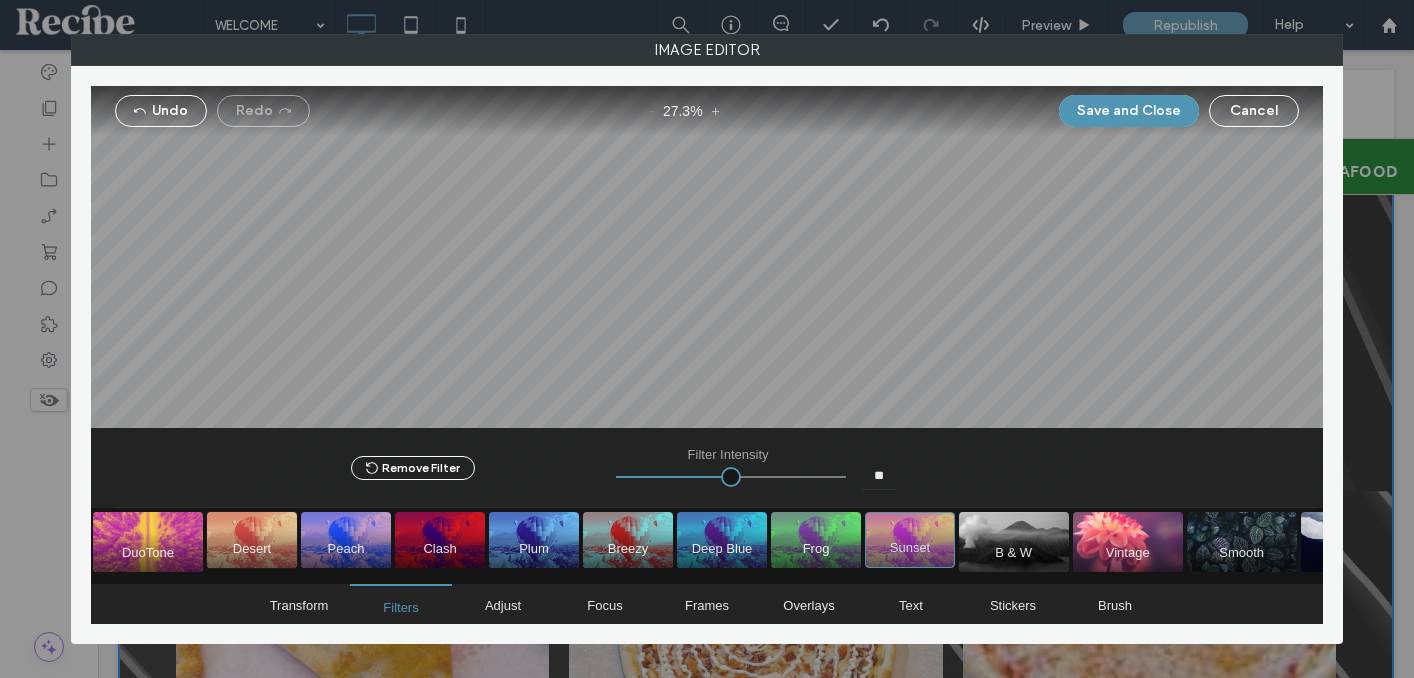 click at bounding box center (252, 540) 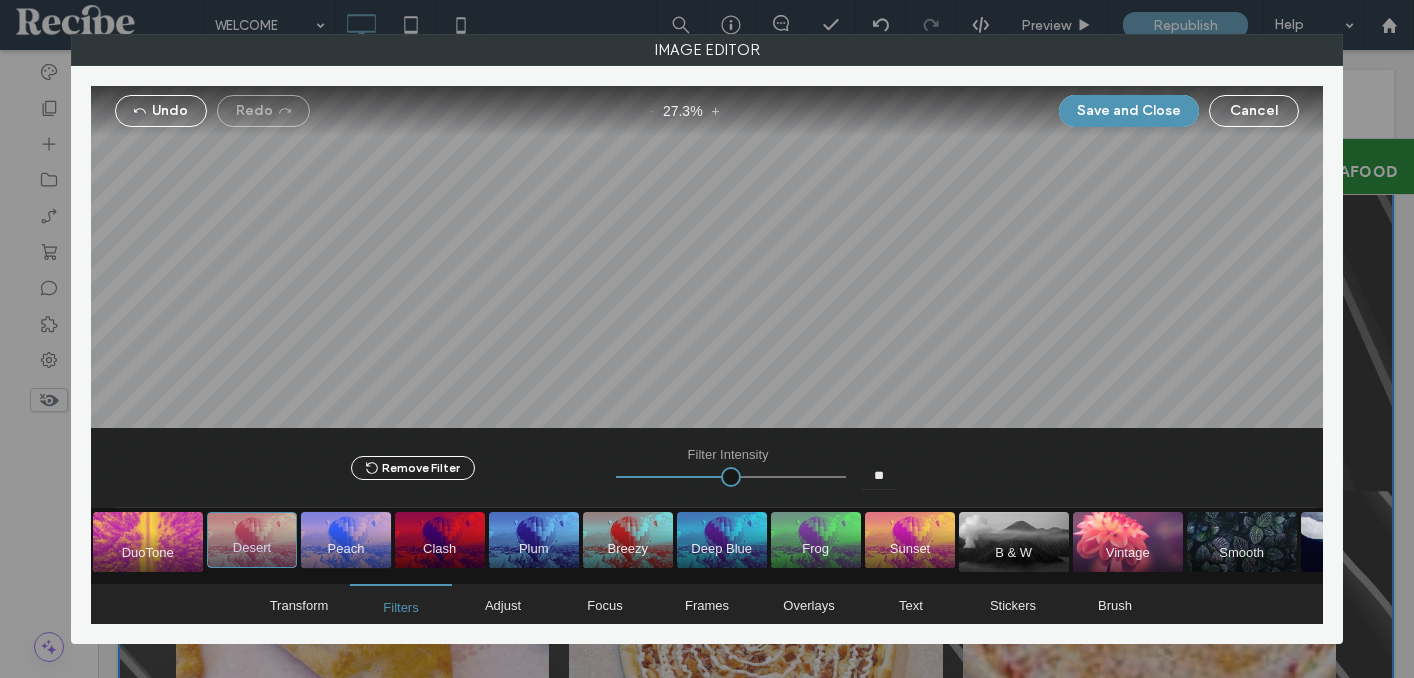 click at bounding box center [346, 540] 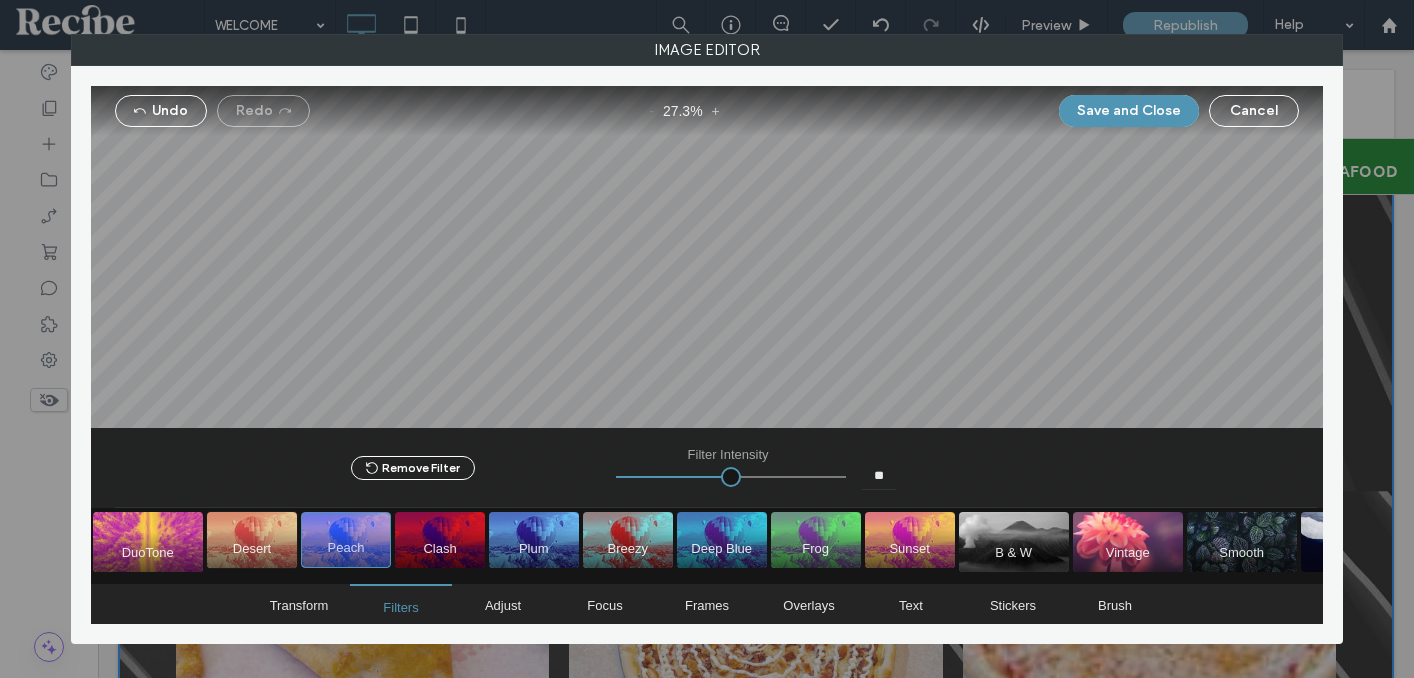 click at bounding box center (252, 540) 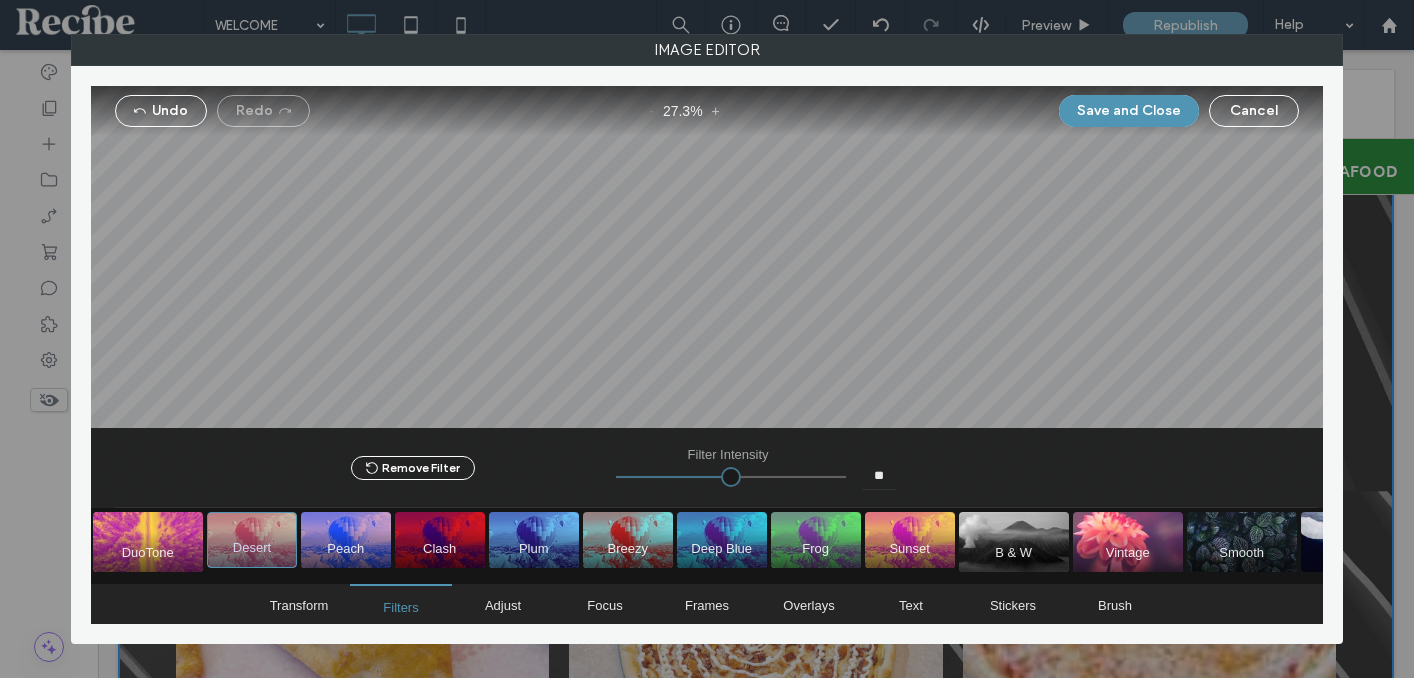 drag, startPoint x: 639, startPoint y: 475, endPoint x: 735, endPoint y: 468, distance: 96.25487 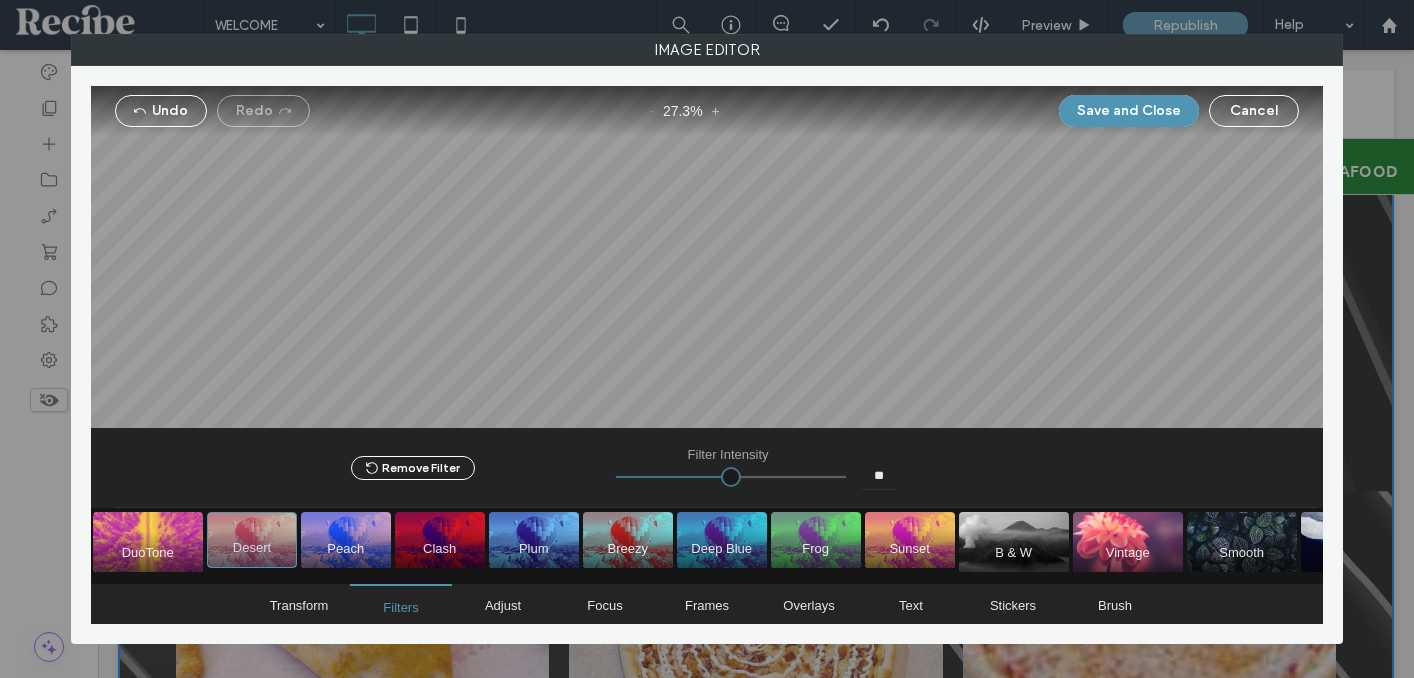 click at bounding box center (731, 477) 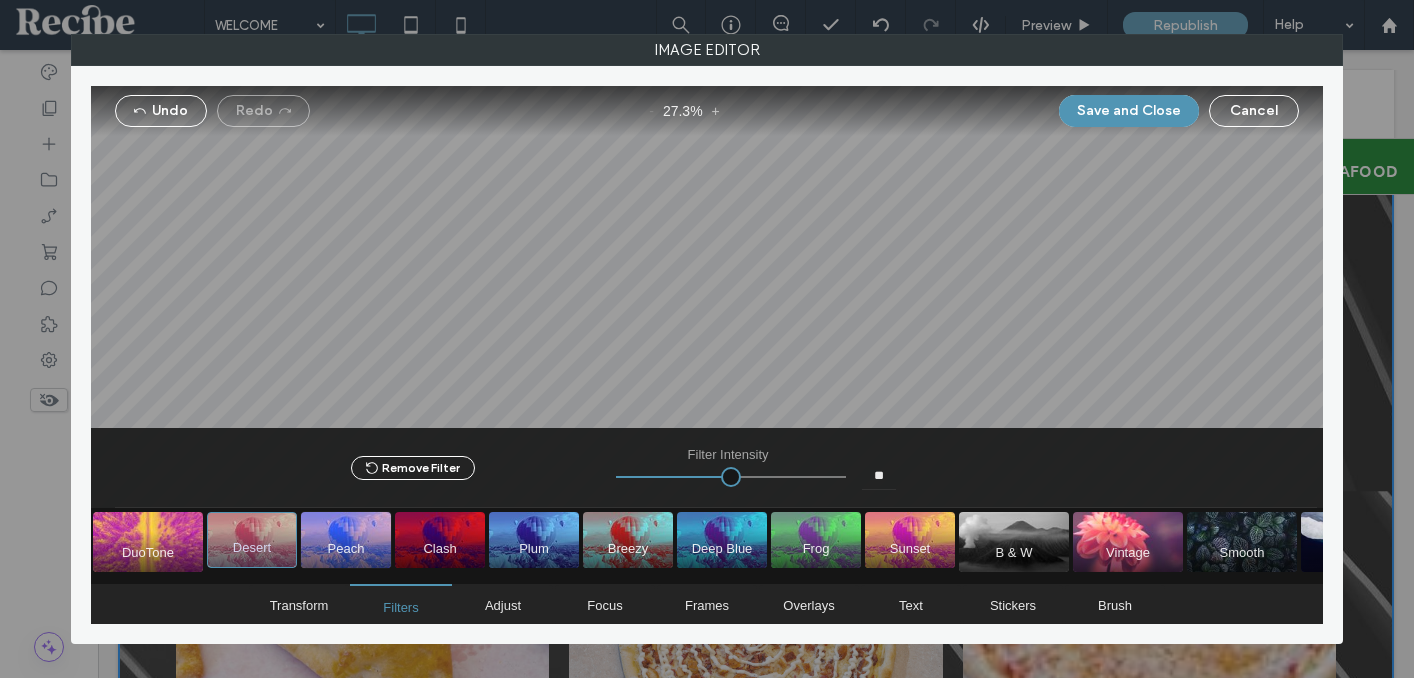 click at bounding box center [346, 540] 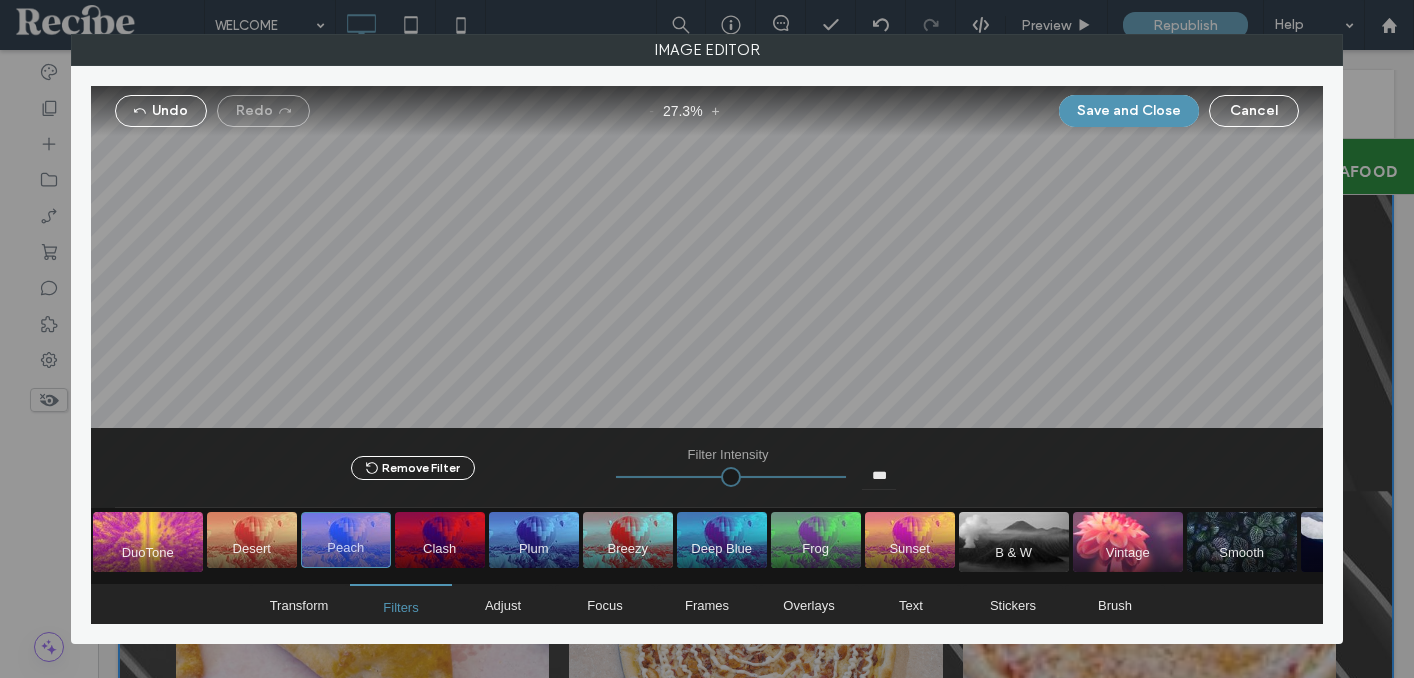 drag, startPoint x: 690, startPoint y: 479, endPoint x: 880, endPoint y: 443, distance: 193.38045 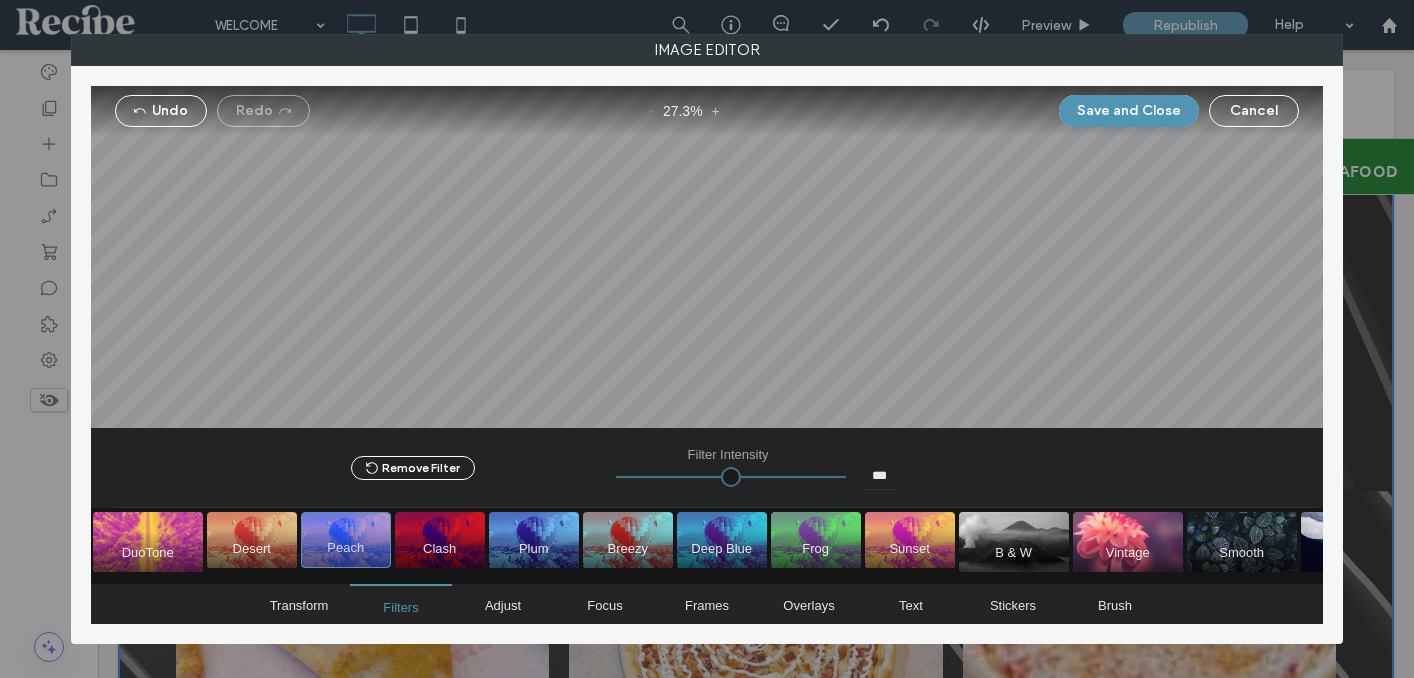 click at bounding box center (731, 477) 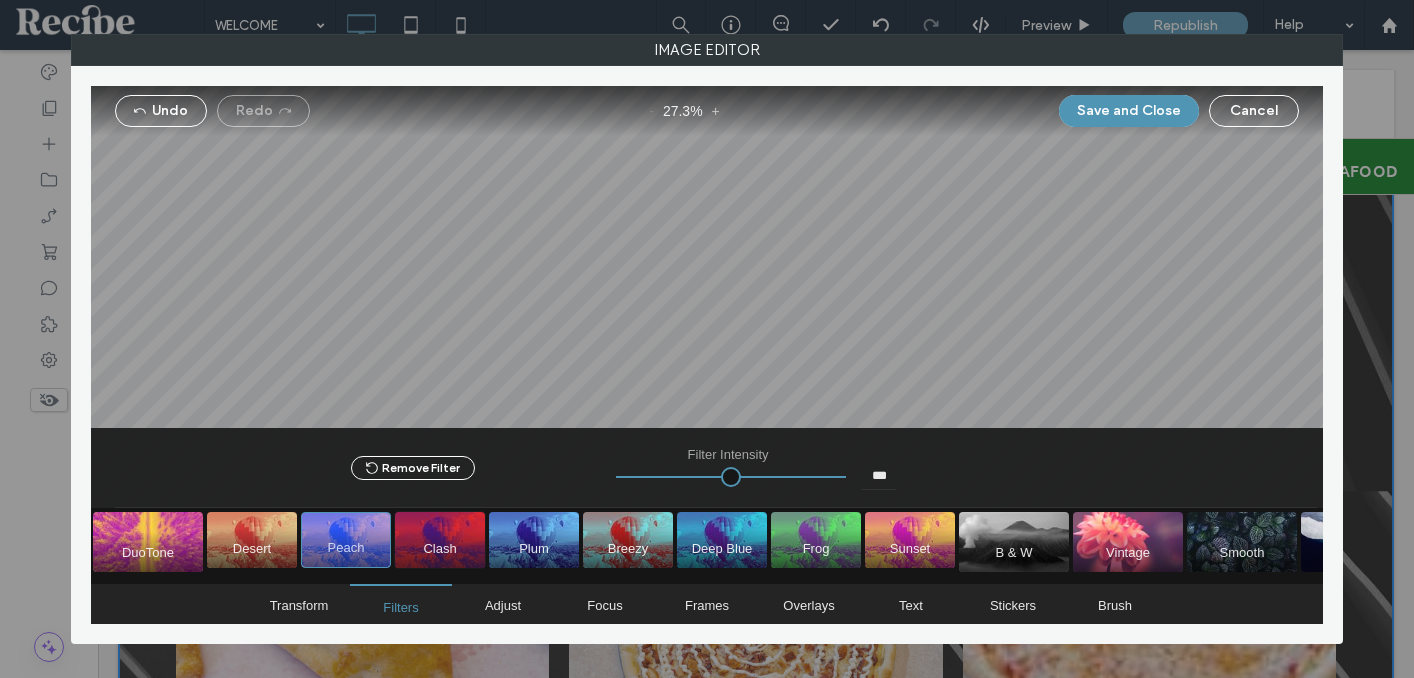 click at bounding box center [440, 540] 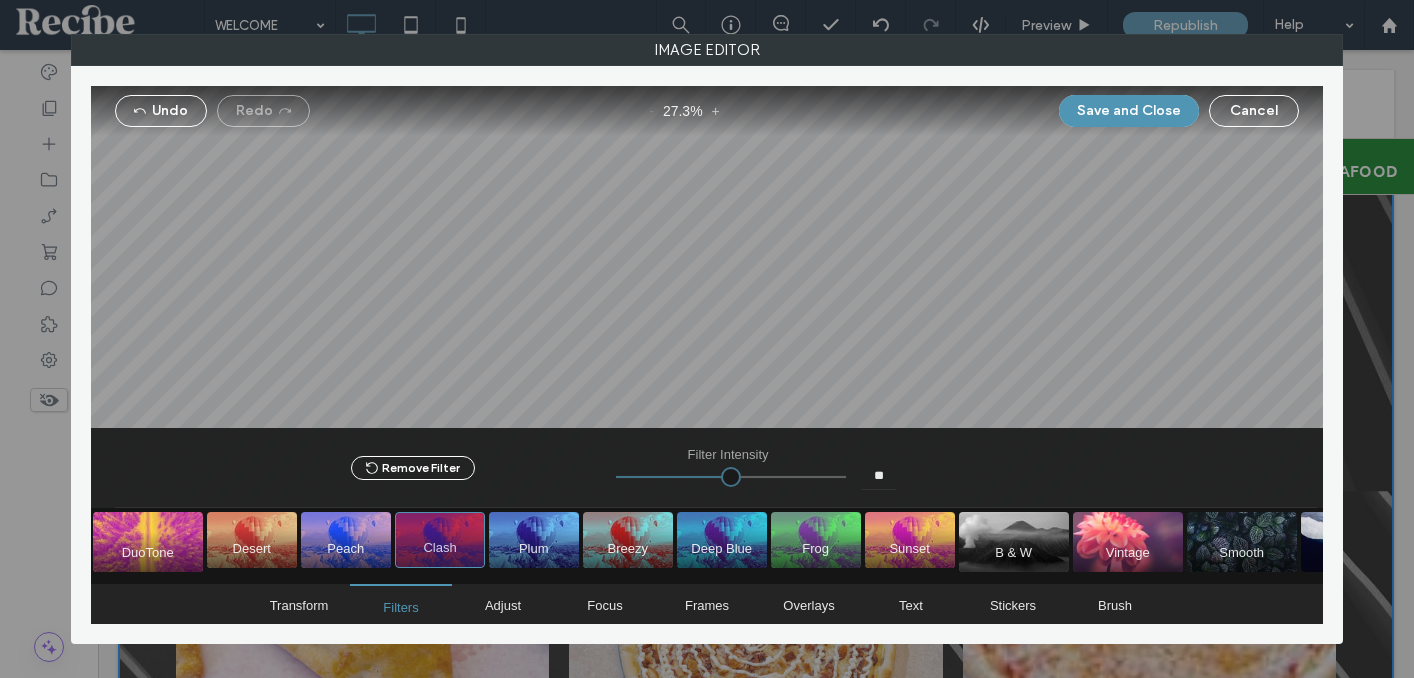 click at bounding box center [731, 477] 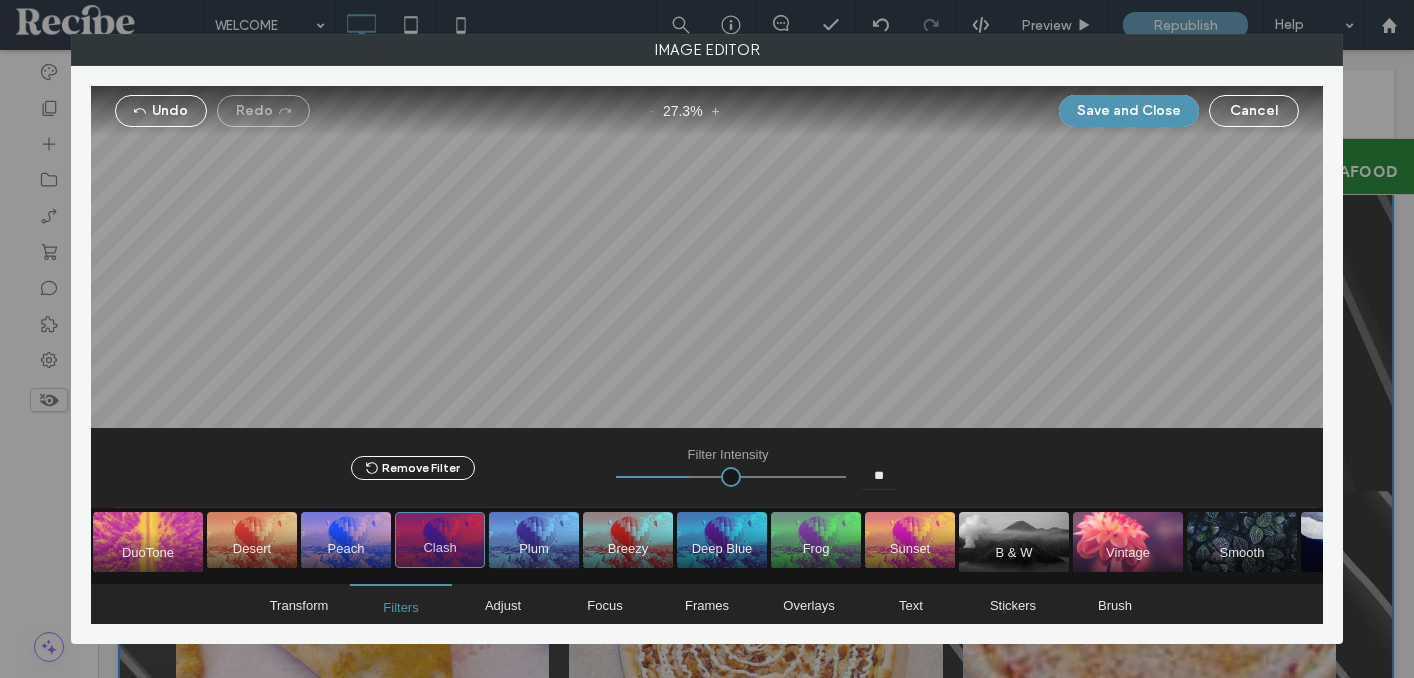 click at bounding box center [534, 540] 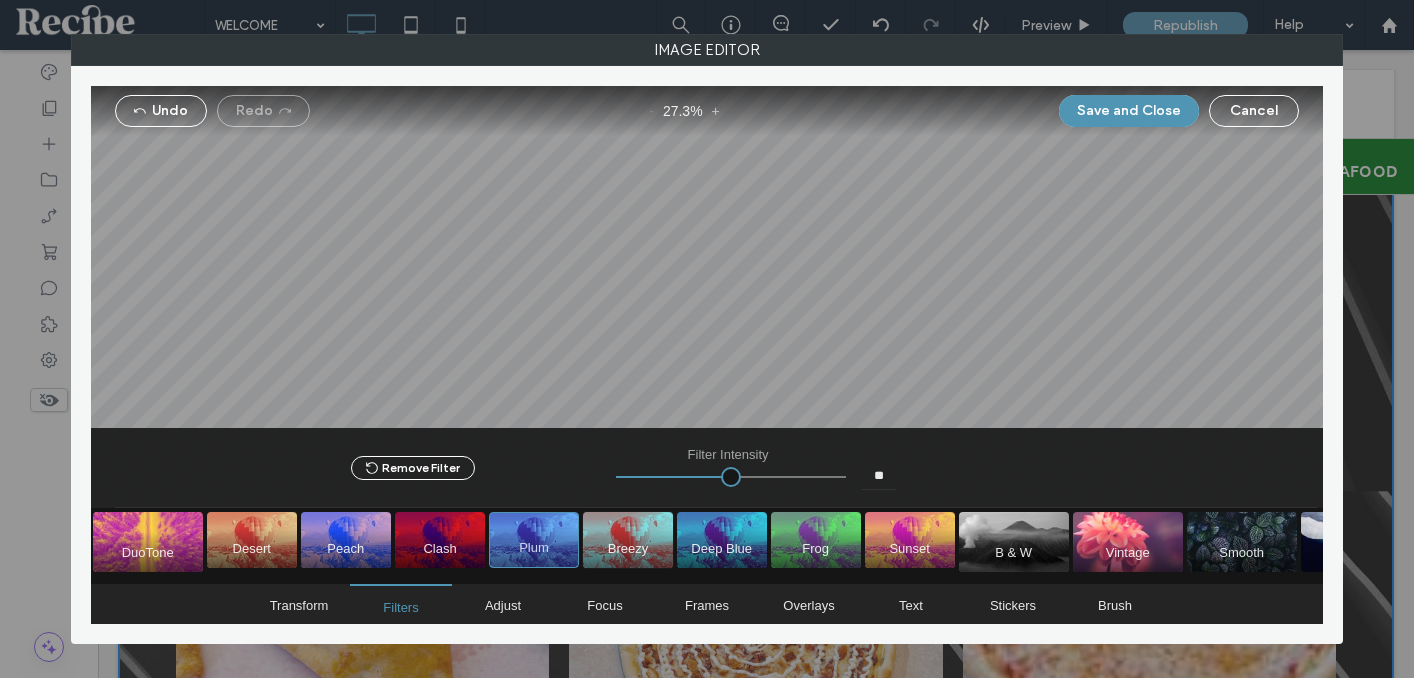 click at bounding box center (628, 540) 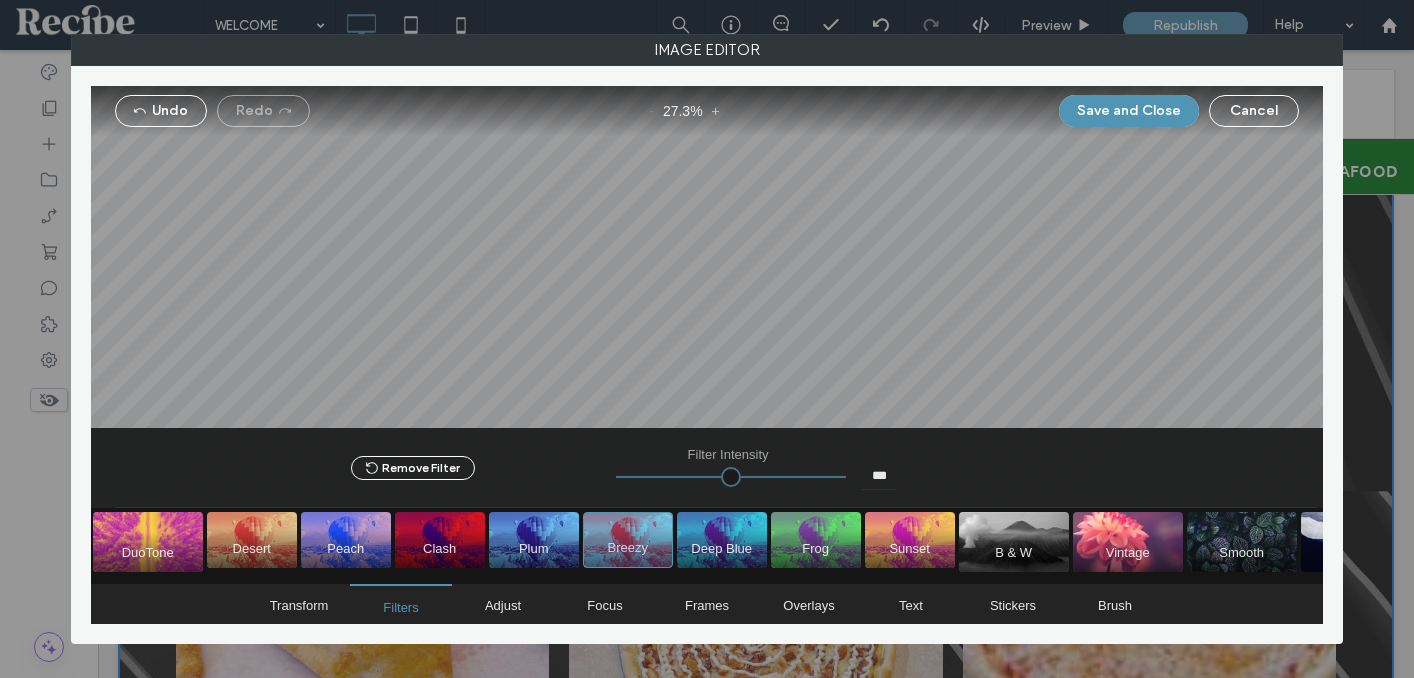 drag, startPoint x: 646, startPoint y: 477, endPoint x: 885, endPoint y: 490, distance: 239.3533 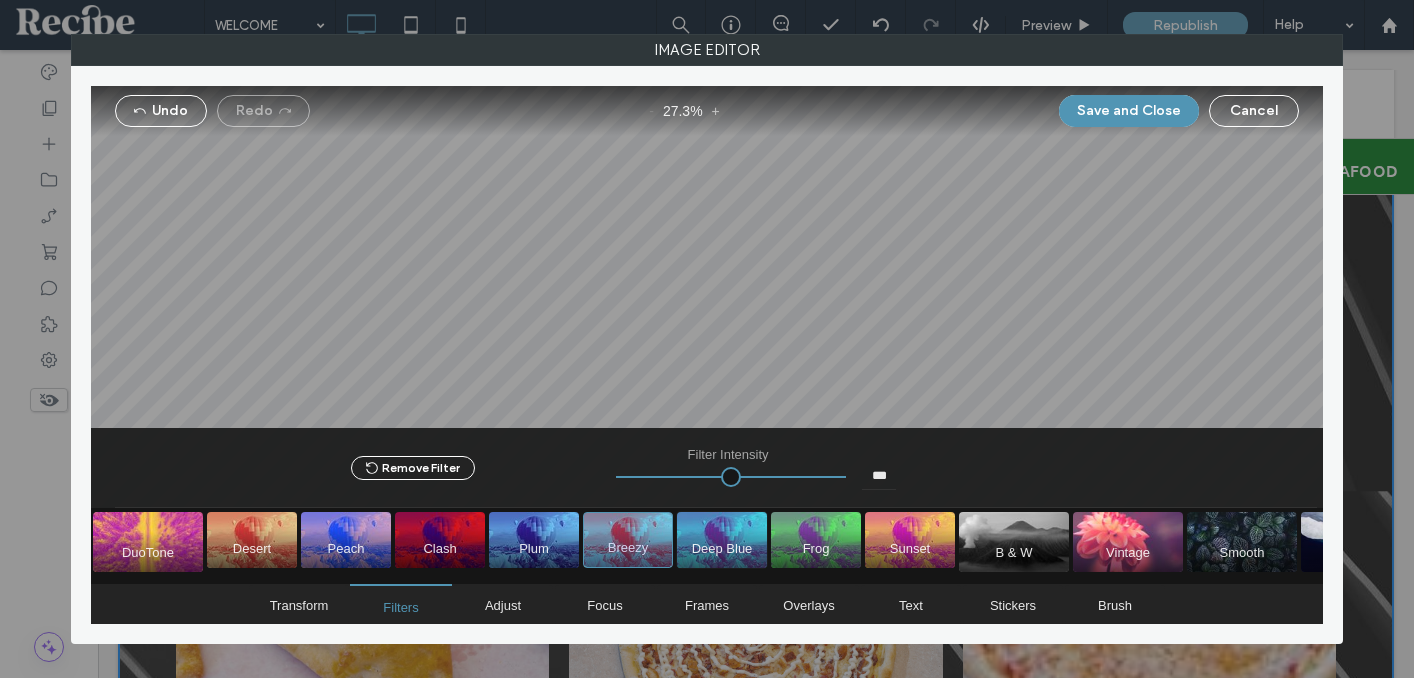 click at bounding box center [722, 540] 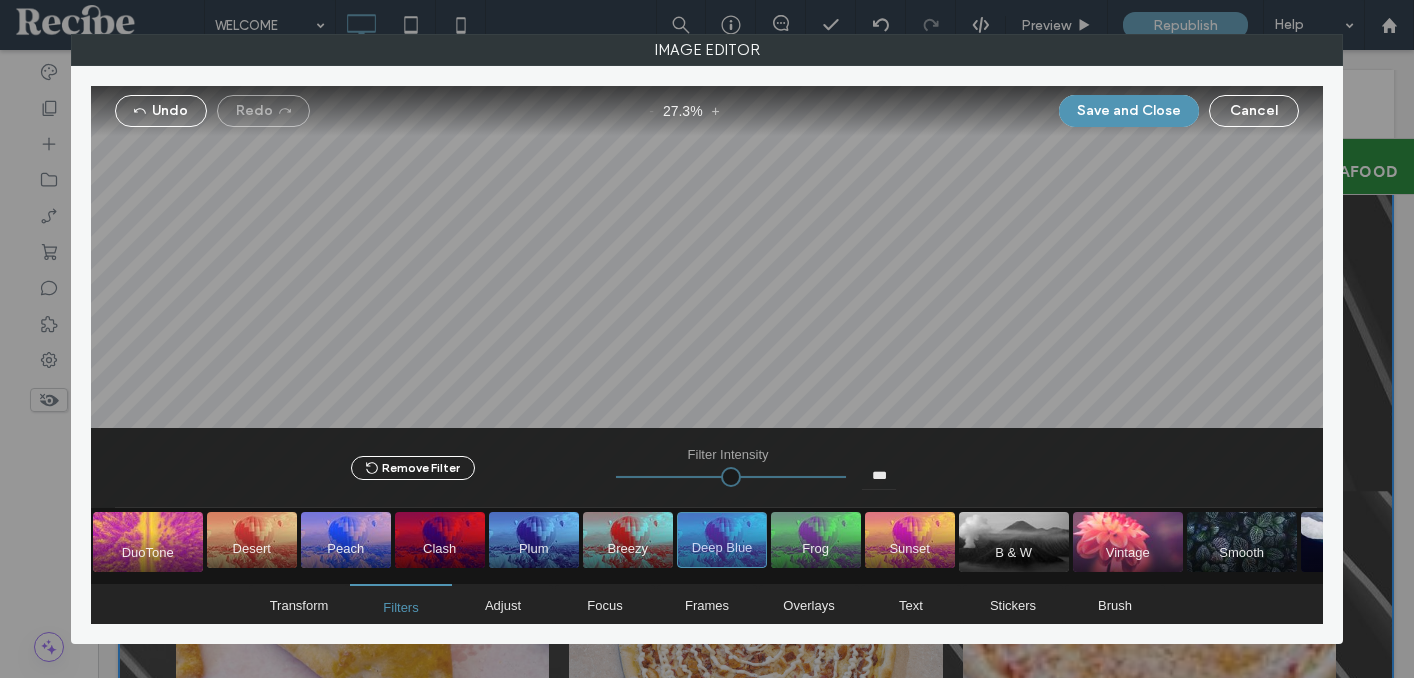 drag, startPoint x: 773, startPoint y: 483, endPoint x: 913, endPoint y: 493, distance: 140.35669 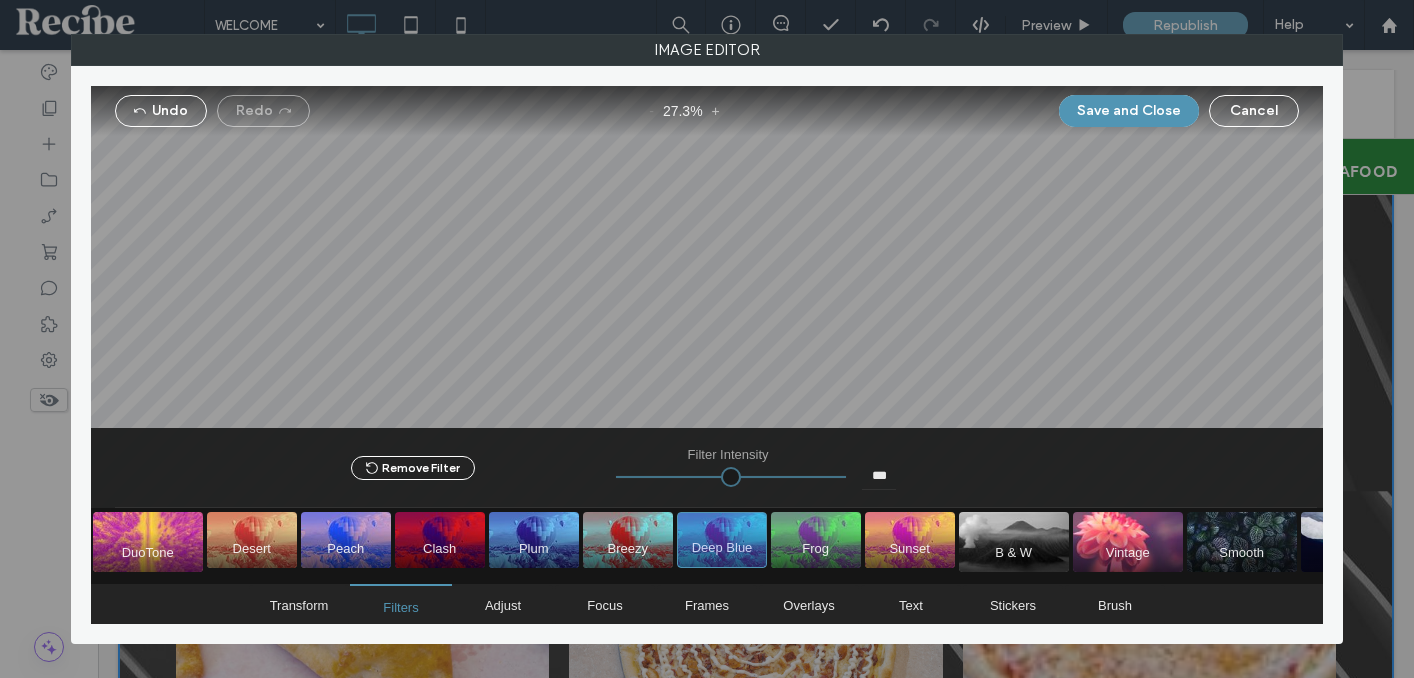 click on "Remove Filter Filter Intensity ***" at bounding box center (716, 468) 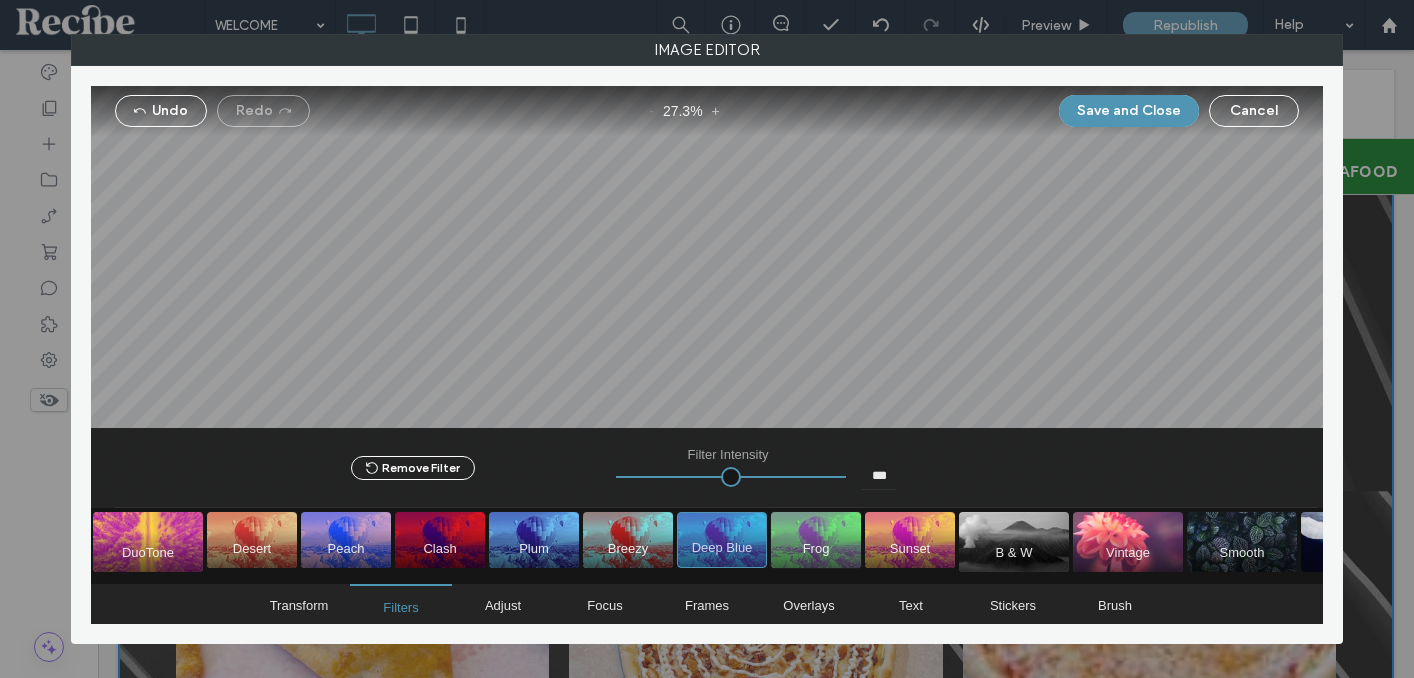 click at bounding box center (816, 540) 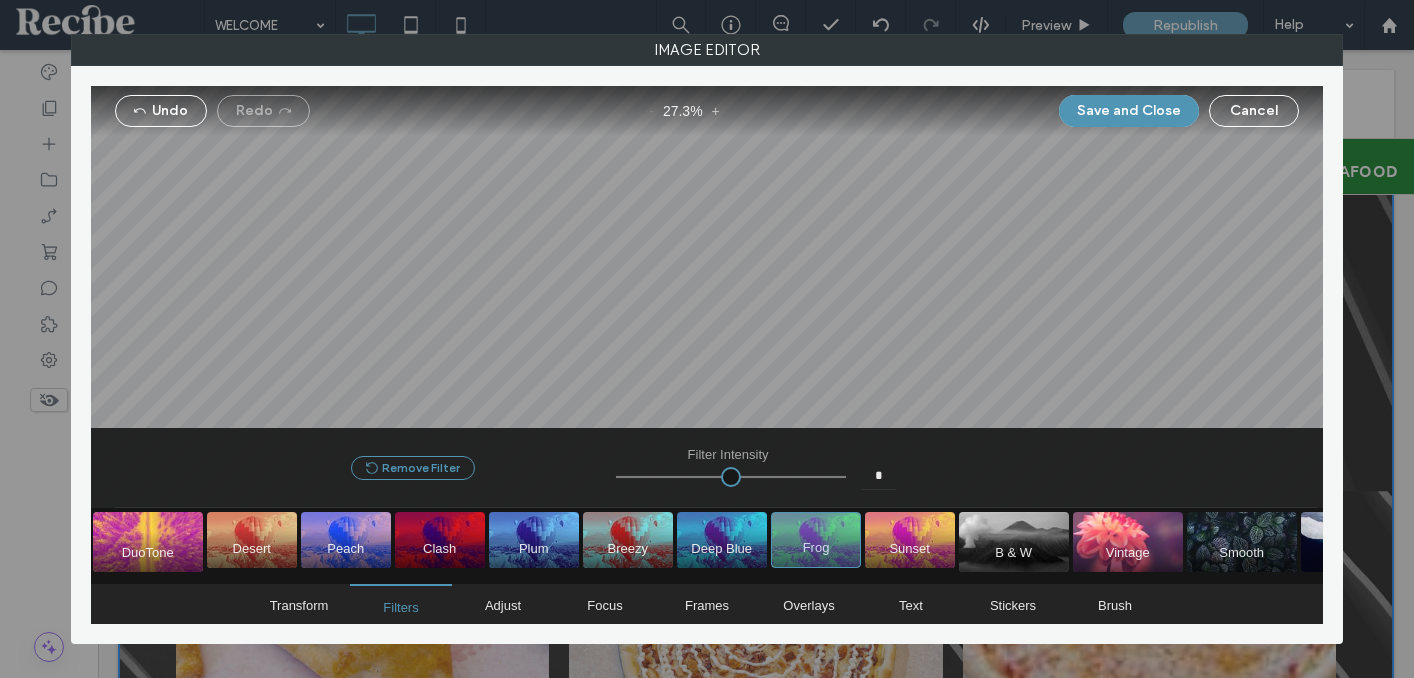 drag, startPoint x: 803, startPoint y: 480, endPoint x: 472, endPoint y: 470, distance: 331.15103 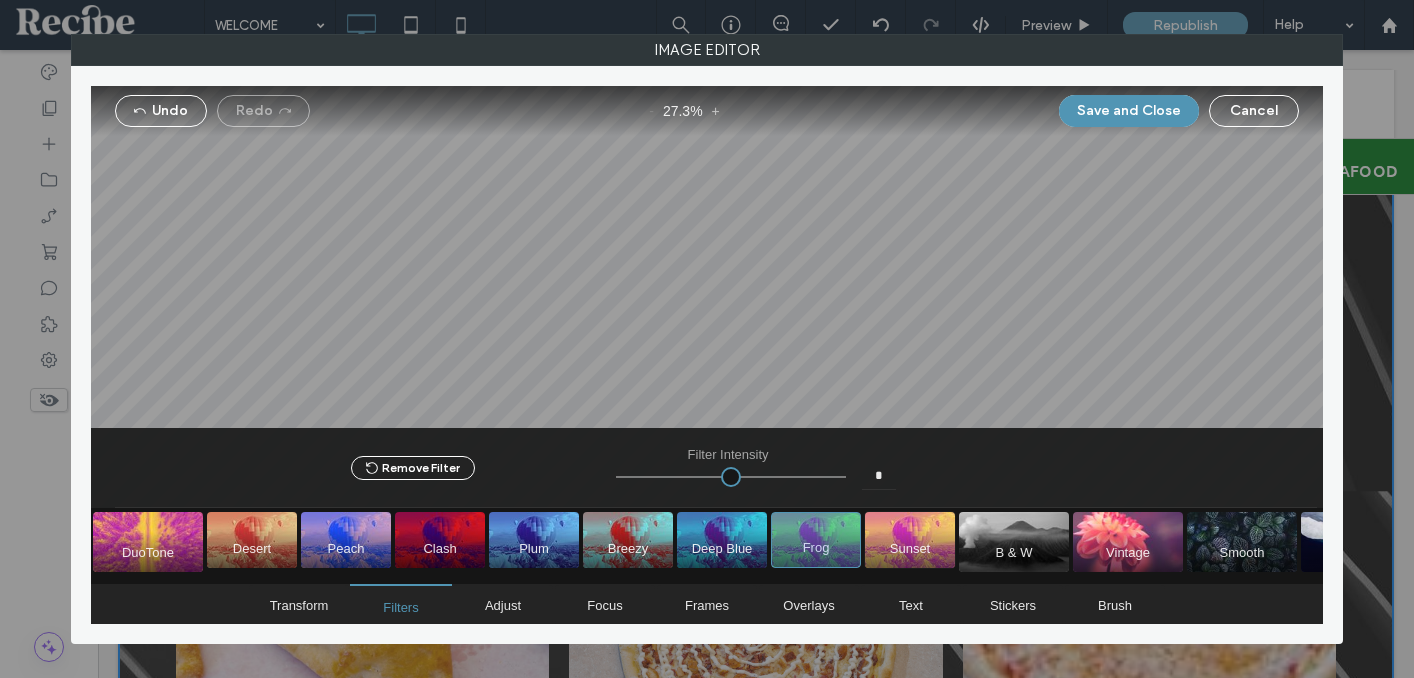 click at bounding box center (910, 540) 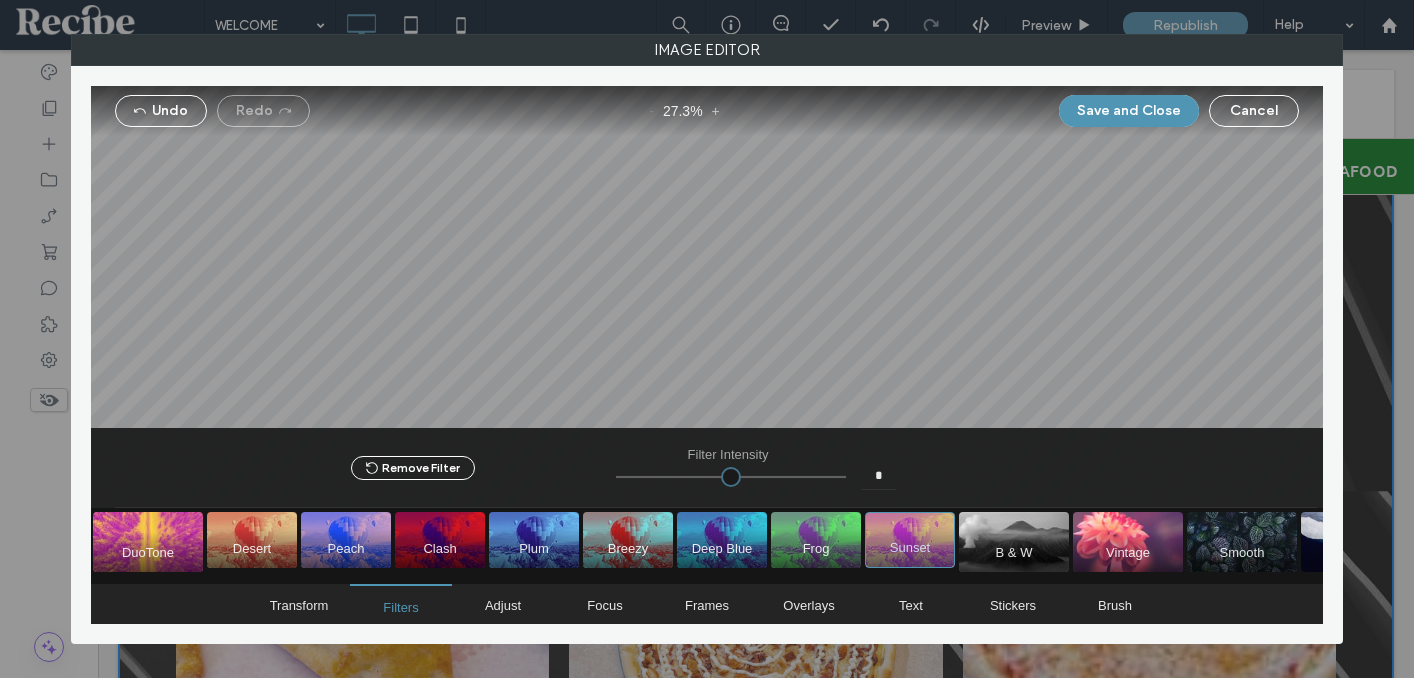 drag, startPoint x: 790, startPoint y: 469, endPoint x: 390, endPoint y: 421, distance: 402.86972 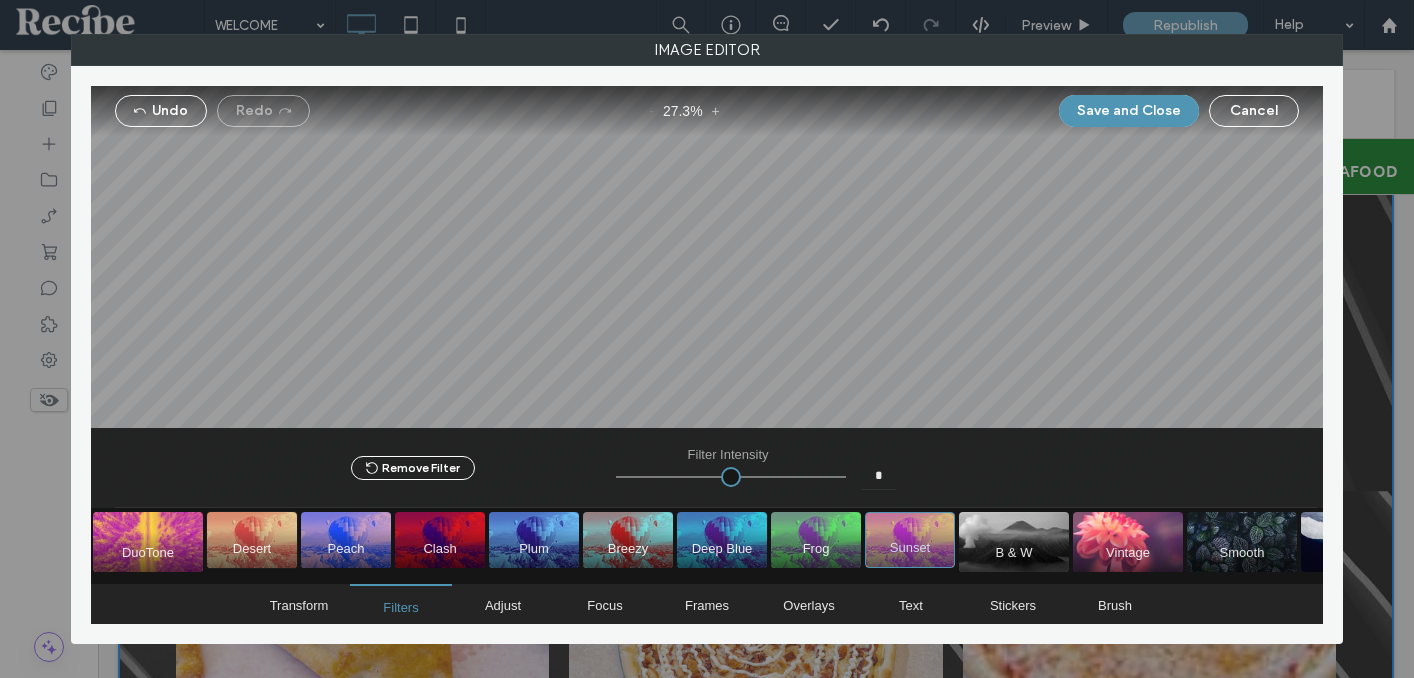 click at bounding box center [252, 540] 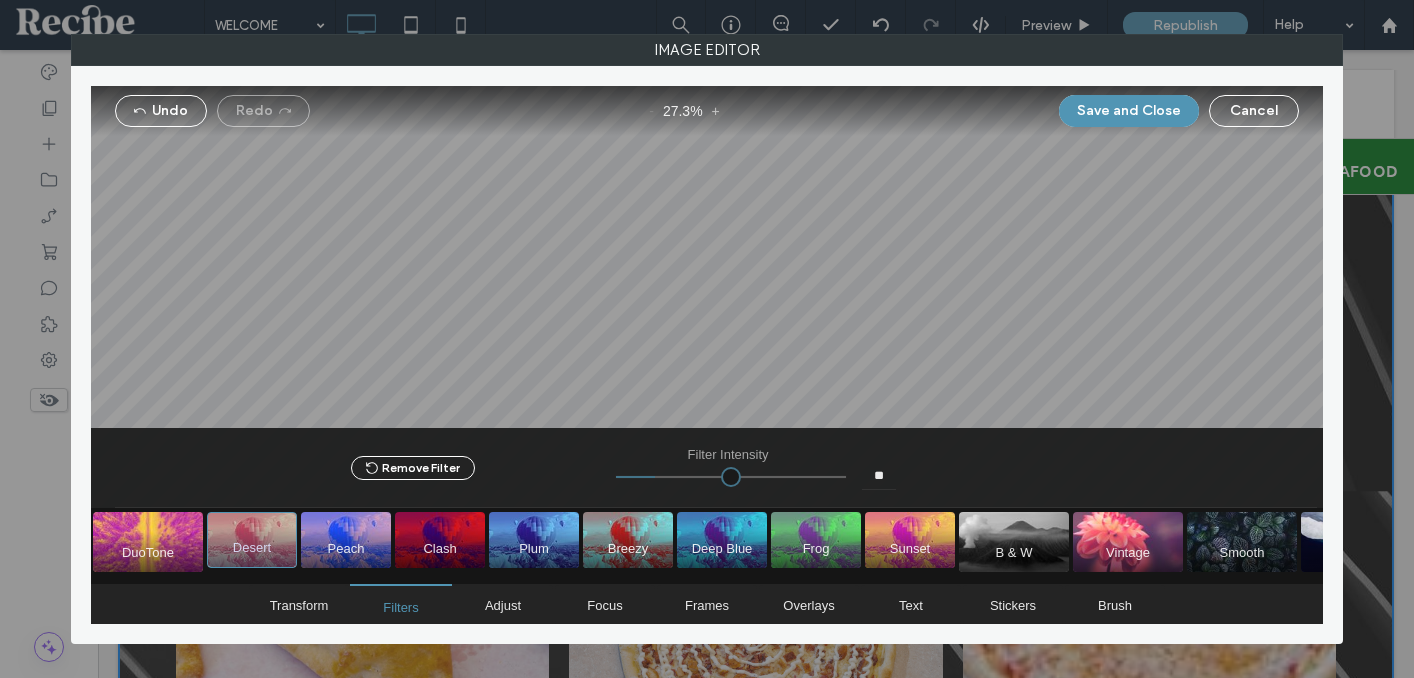 click at bounding box center (731, 477) 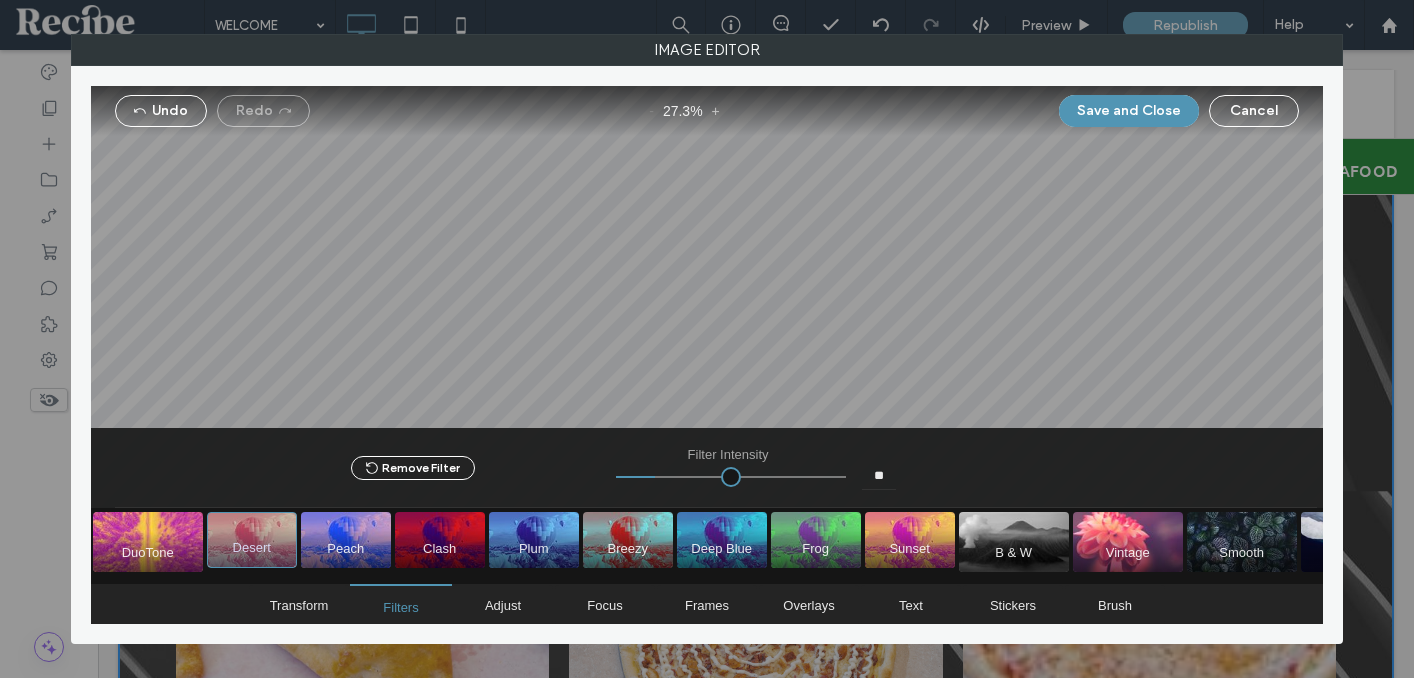 click on "Undo Redo - 27.3  % + Save and Close Cancel" at bounding box center [707, 111] 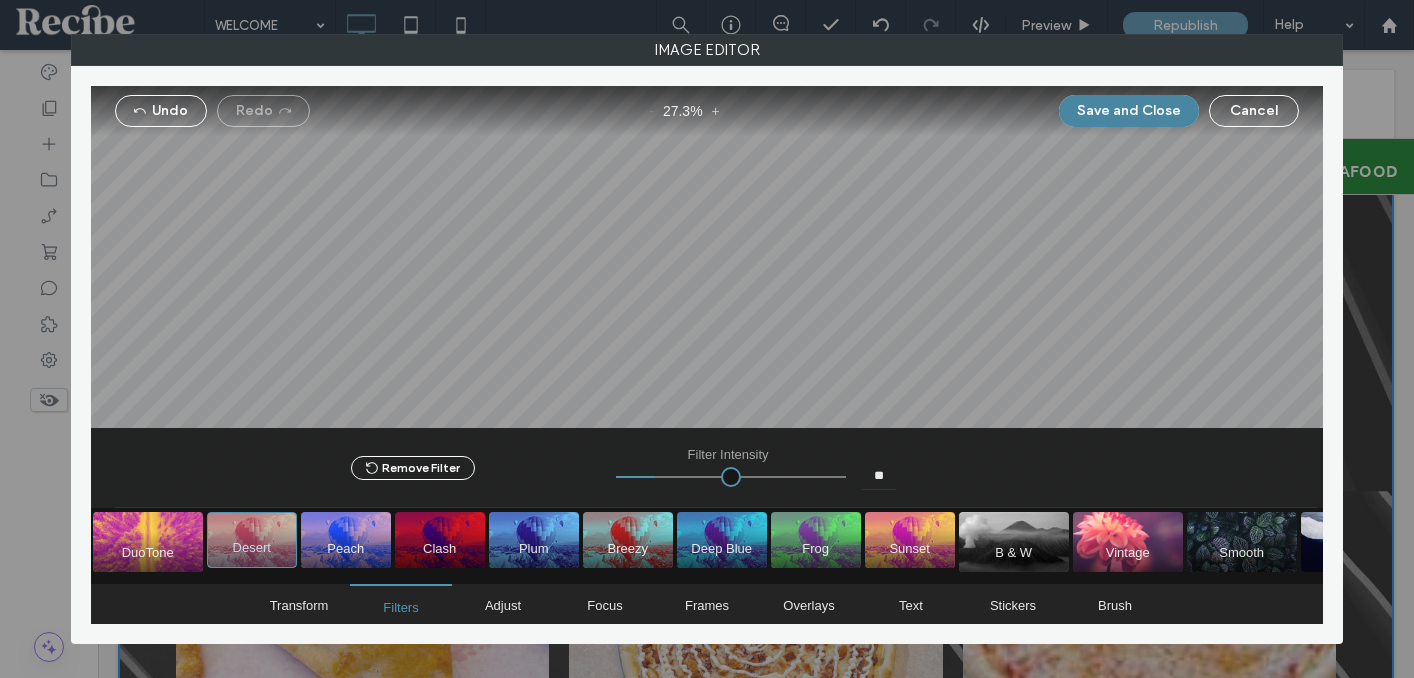 click on "Save and Close" at bounding box center [1129, 111] 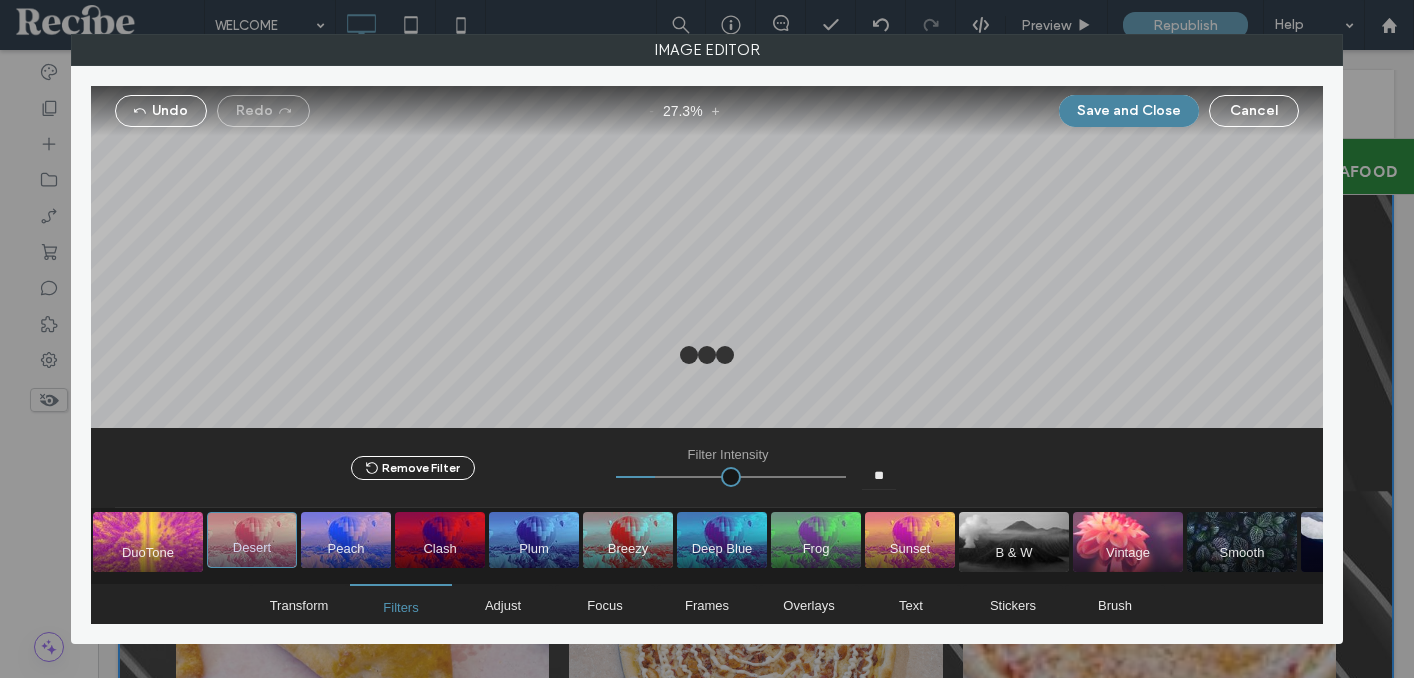 click on "Save and Close" at bounding box center (1129, 111) 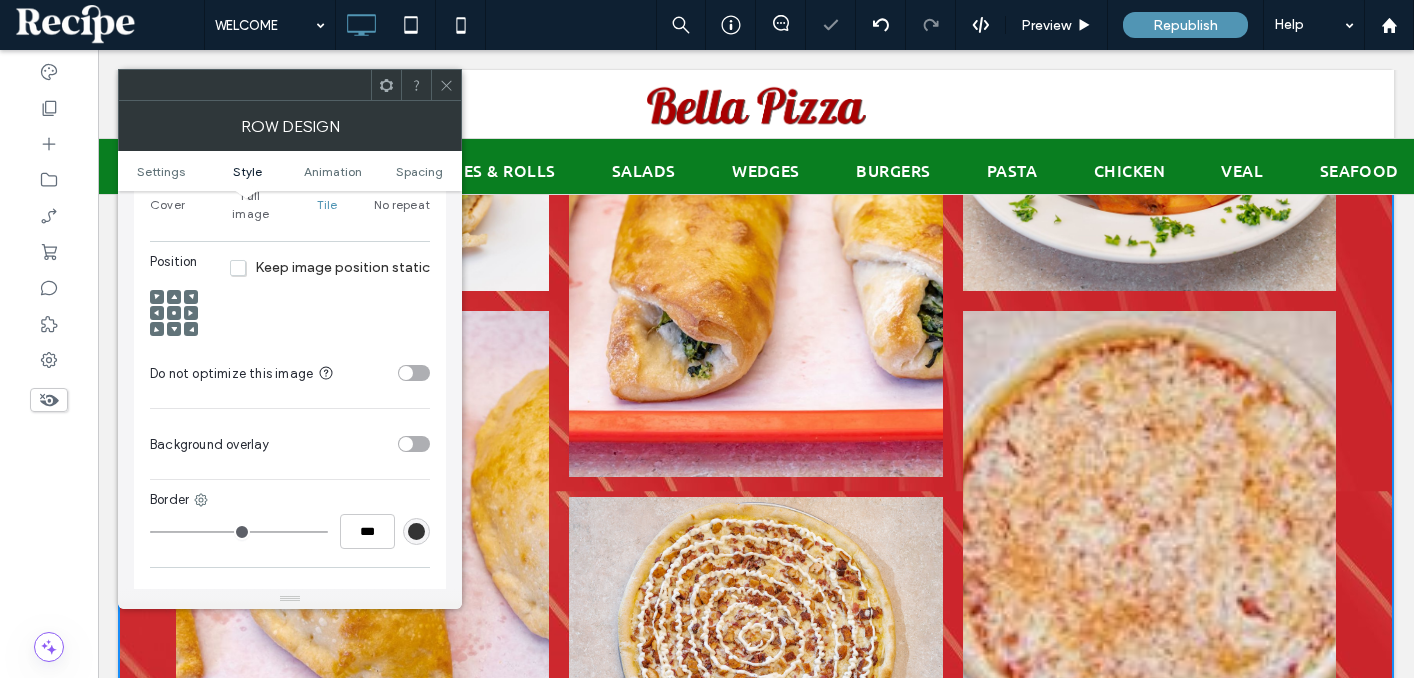 scroll, scrollTop: 639, scrollLeft: 0, axis: vertical 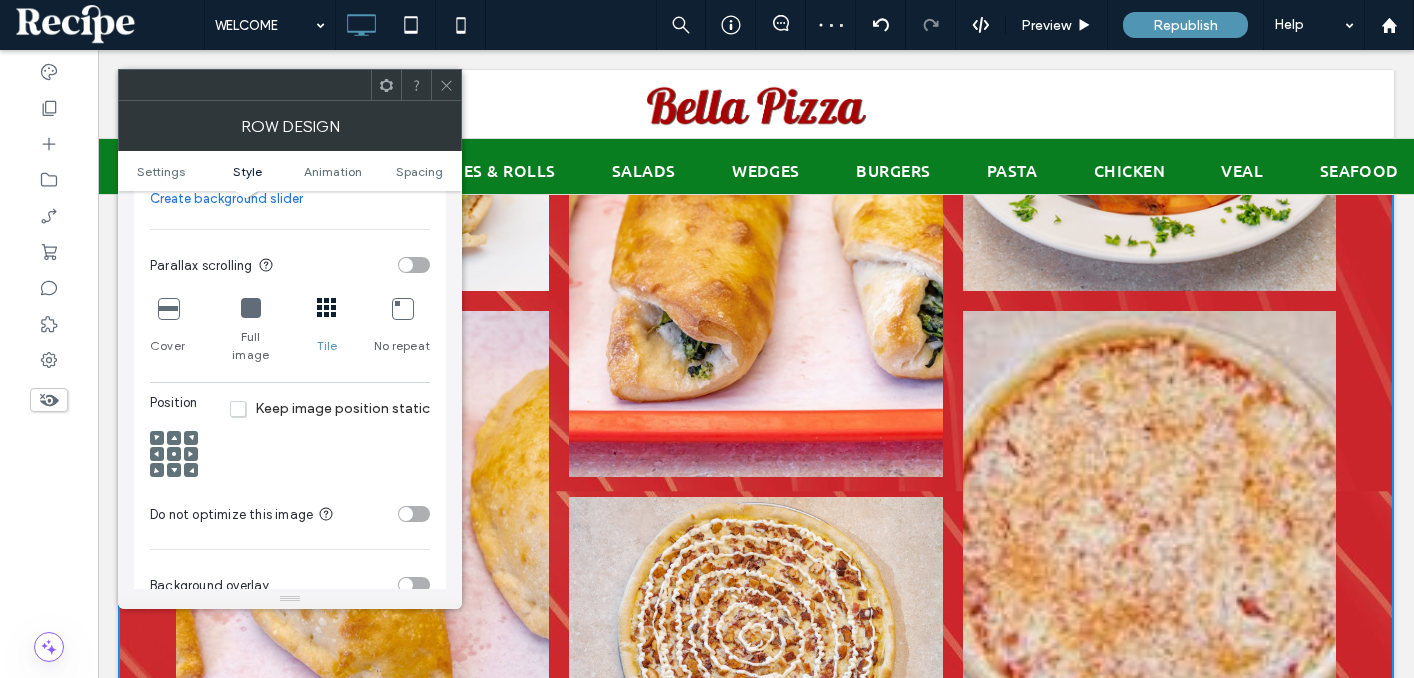 click at bounding box center [168, 308] 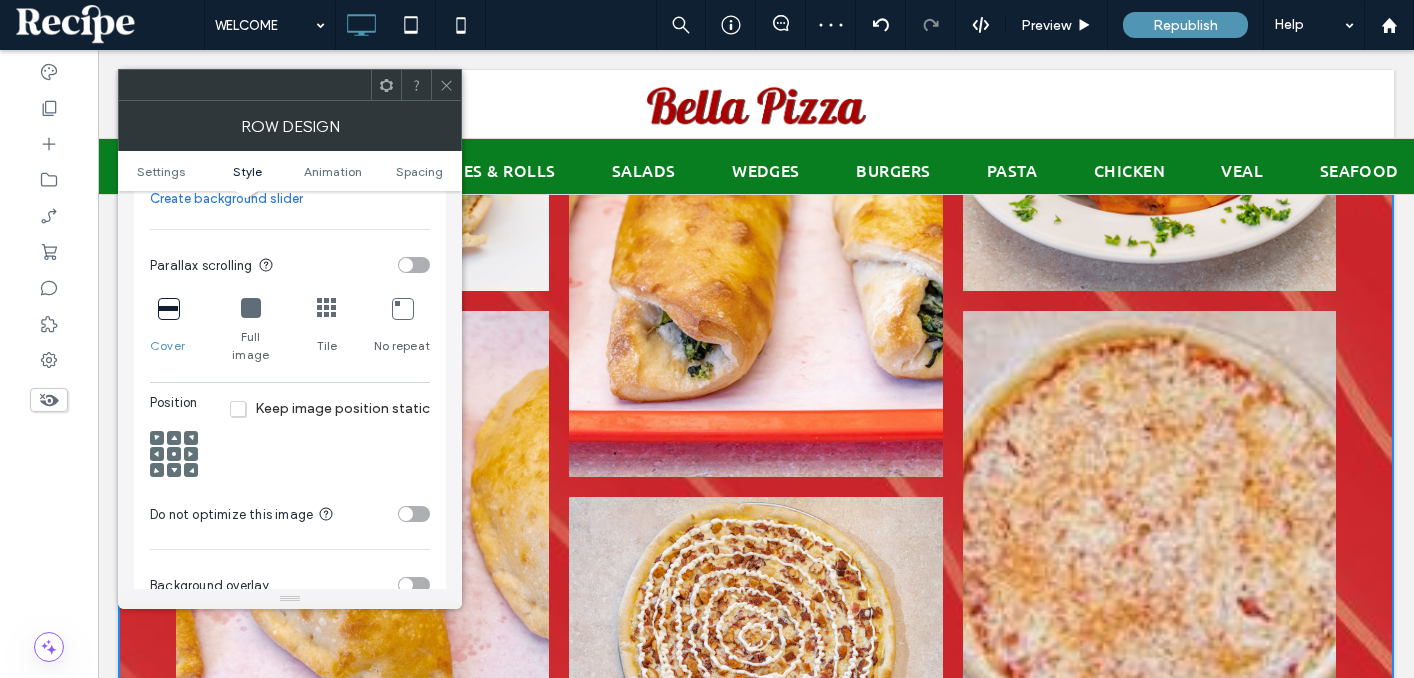 click at bounding box center (168, 308) 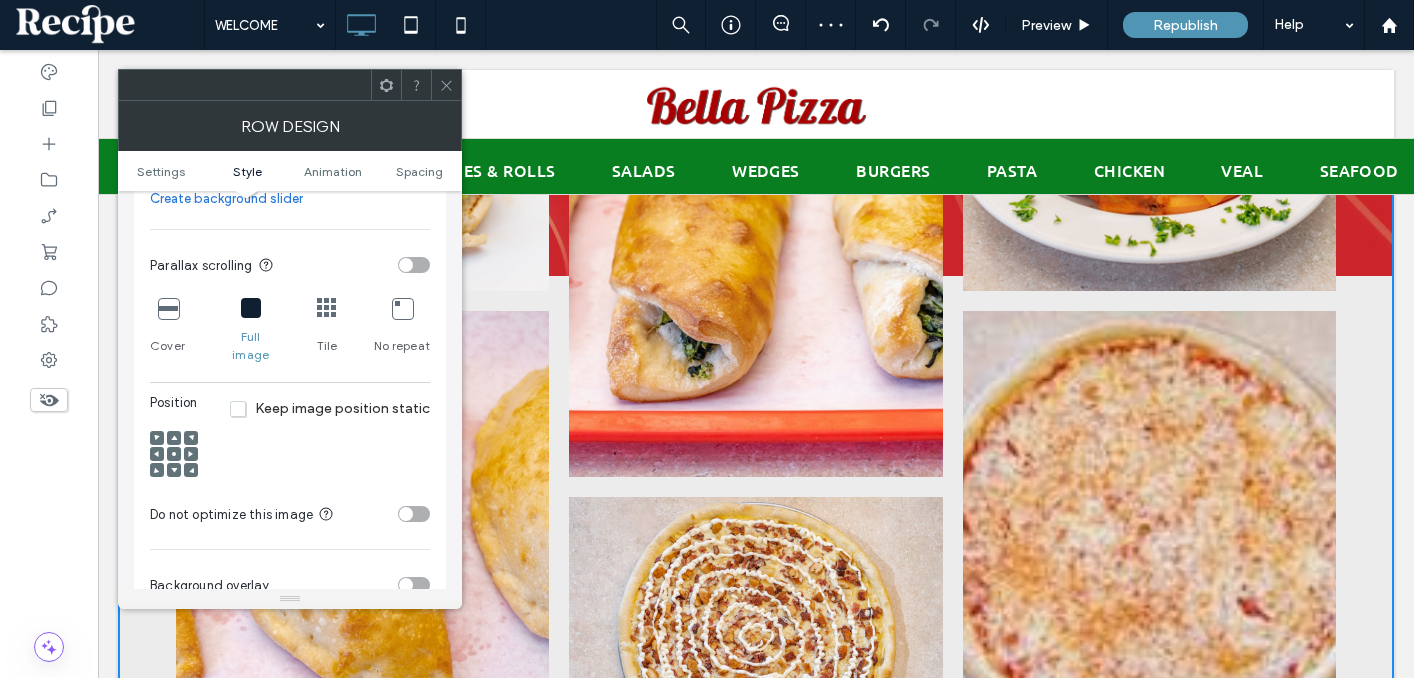 click on "No repeat" at bounding box center [402, 331] 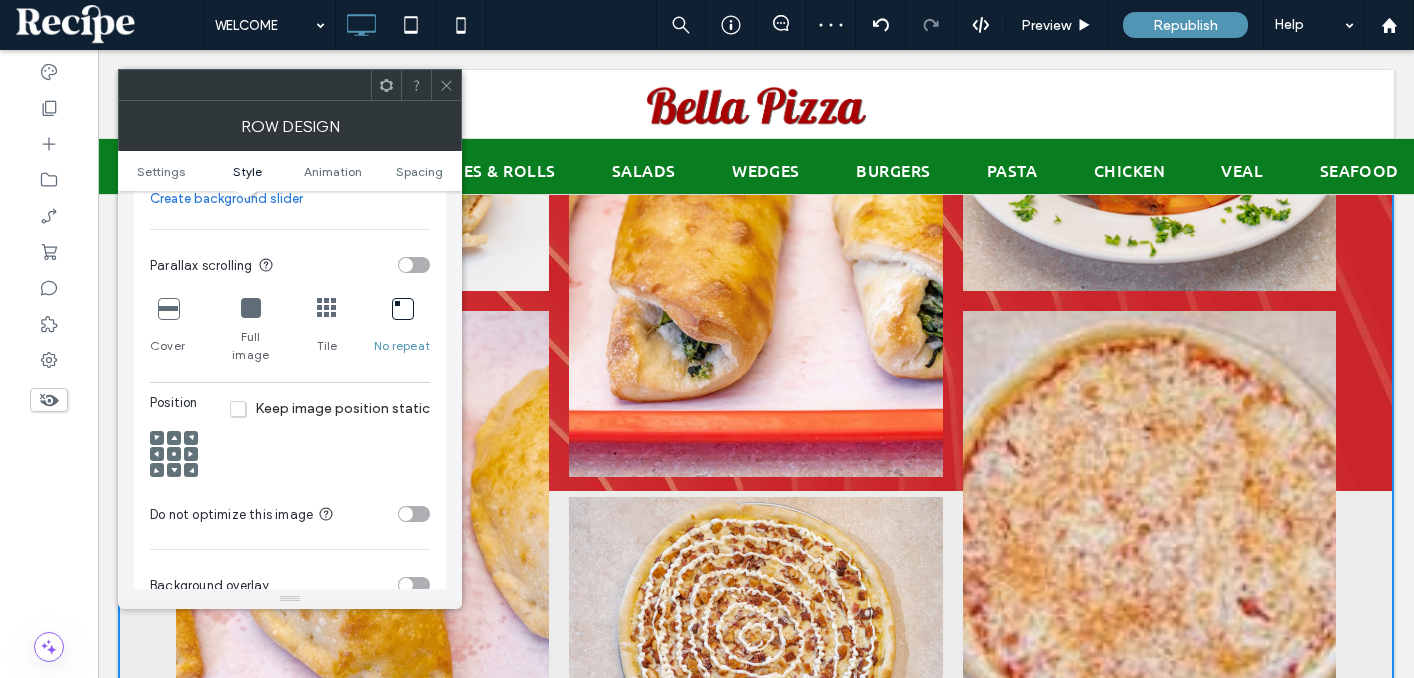 click at bounding box center [327, 308] 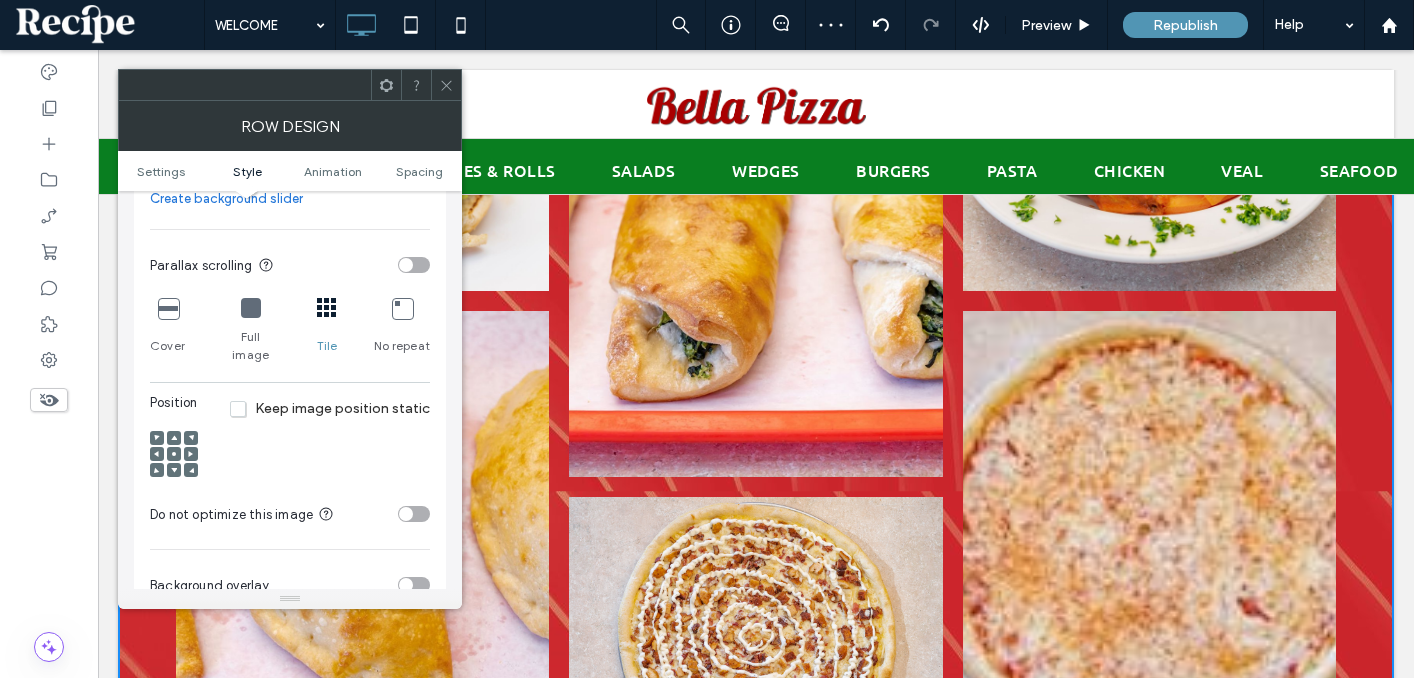 click on "Keep image position static" at bounding box center (330, 408) 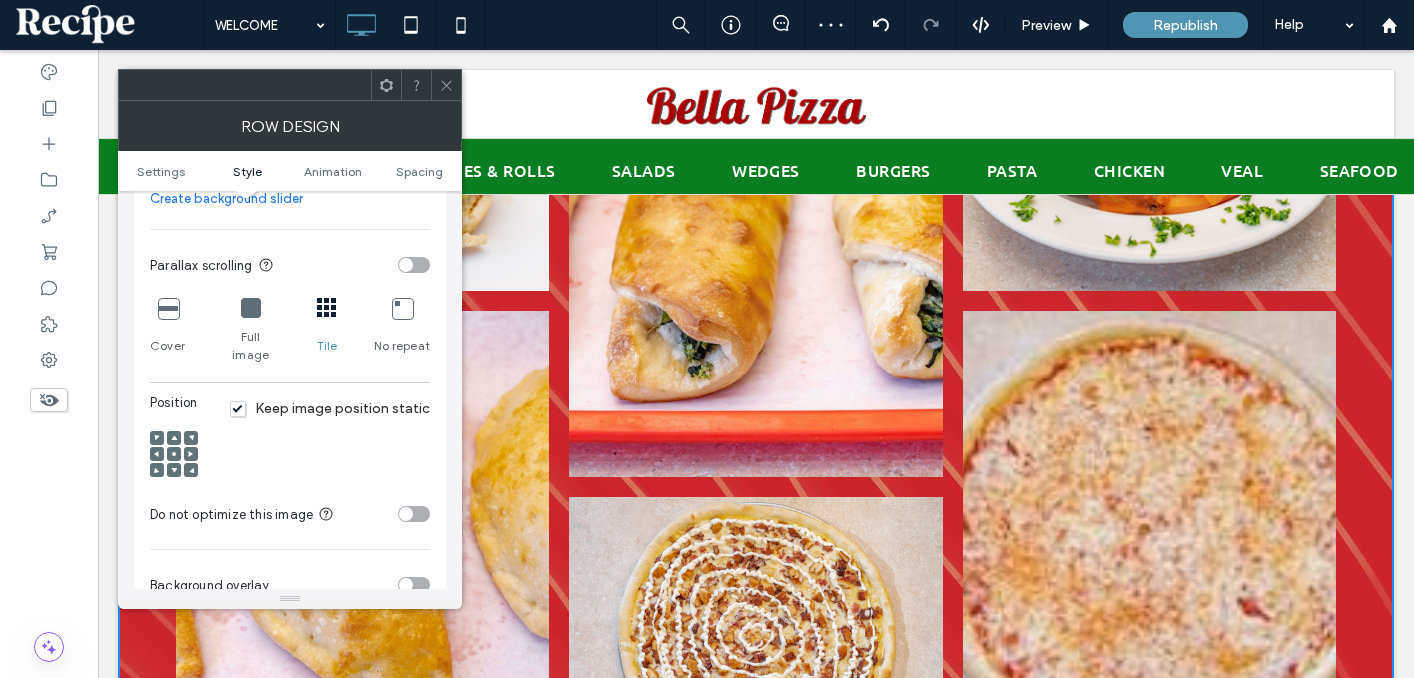 click on "Keep image position static" at bounding box center (330, 408) 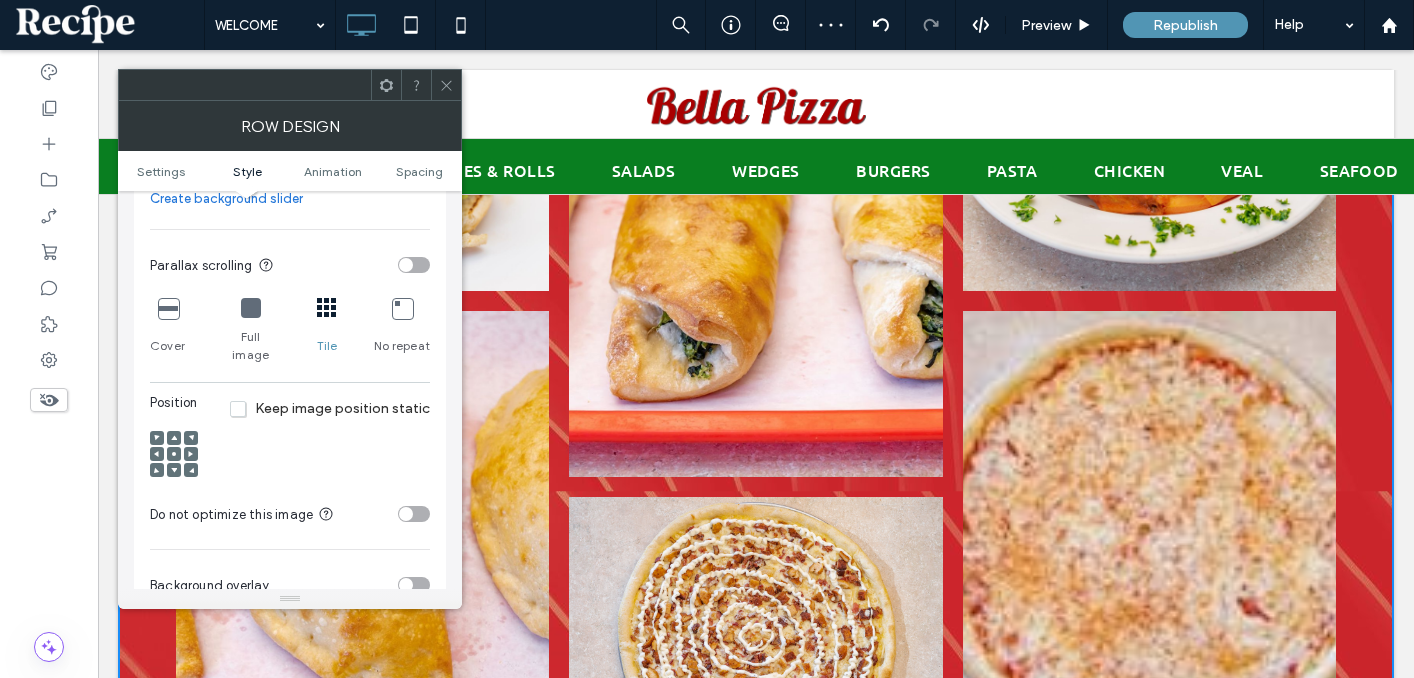 click on "Keep image position static" at bounding box center [330, 408] 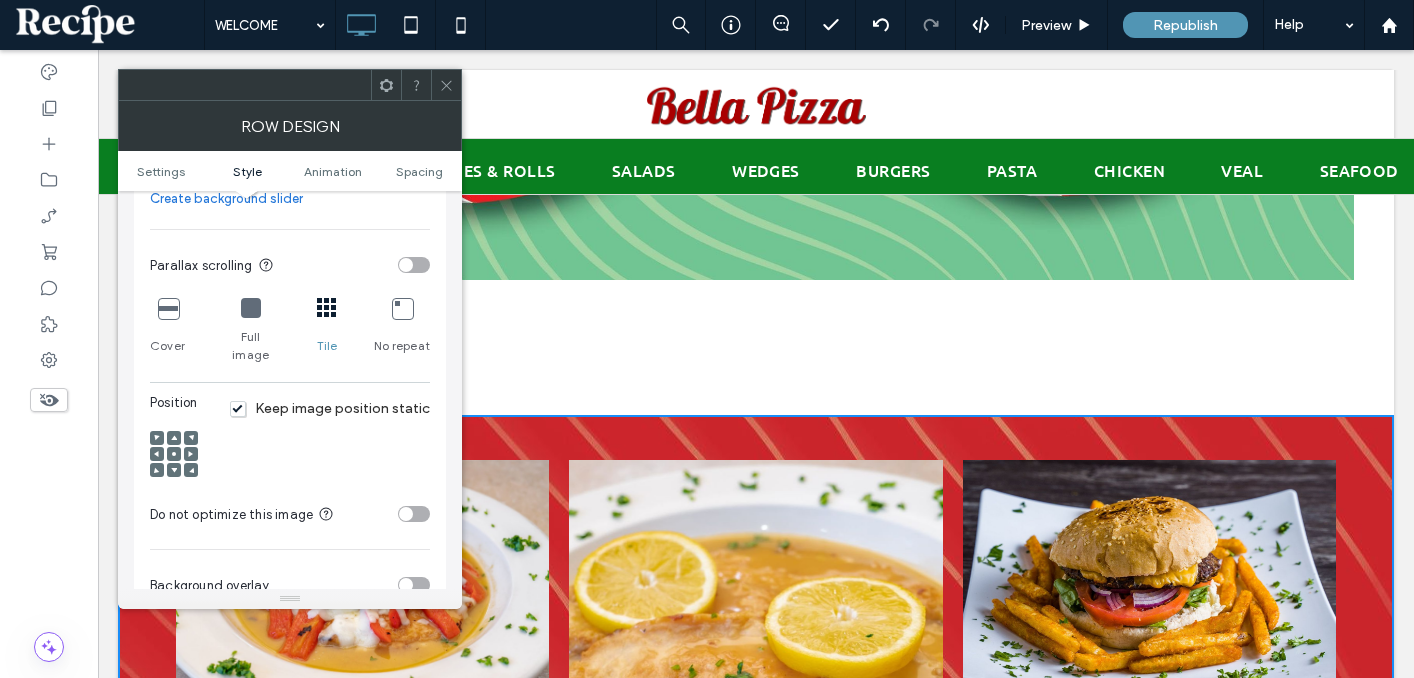 scroll, scrollTop: 1863, scrollLeft: 0, axis: vertical 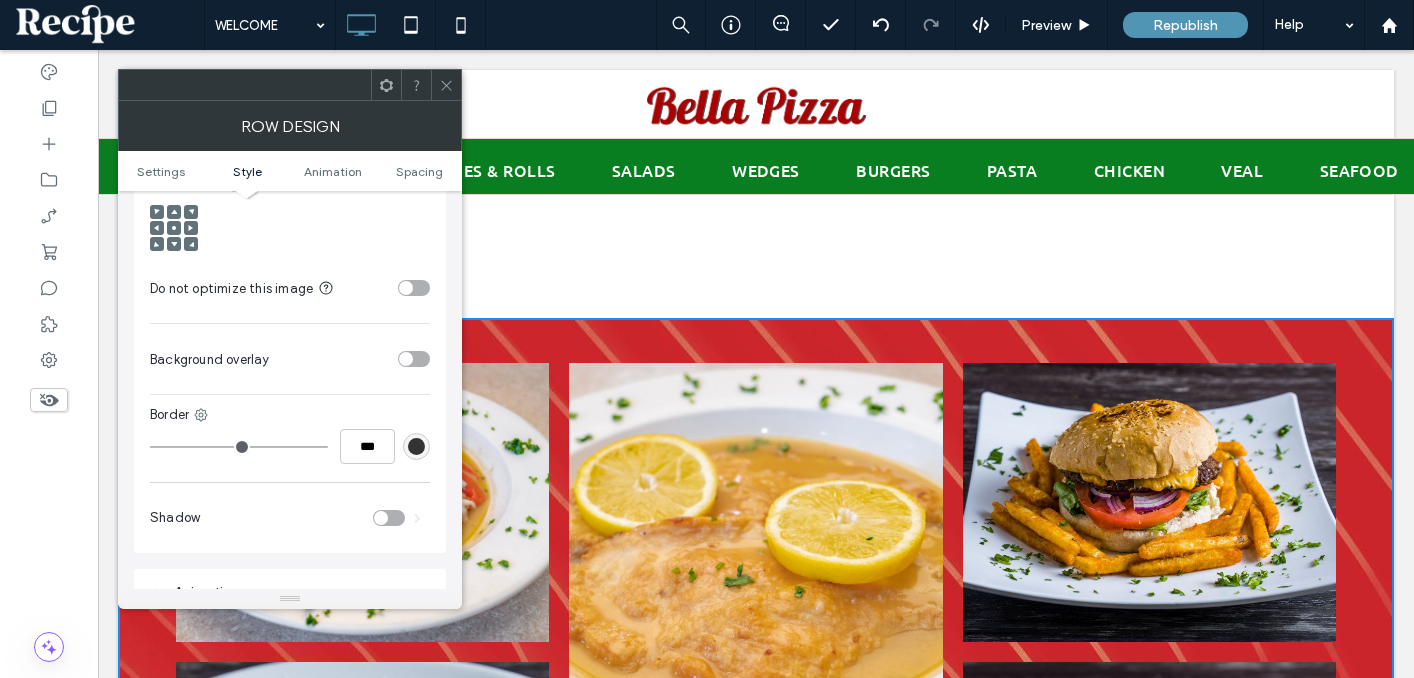 click at bounding box center [414, 359] 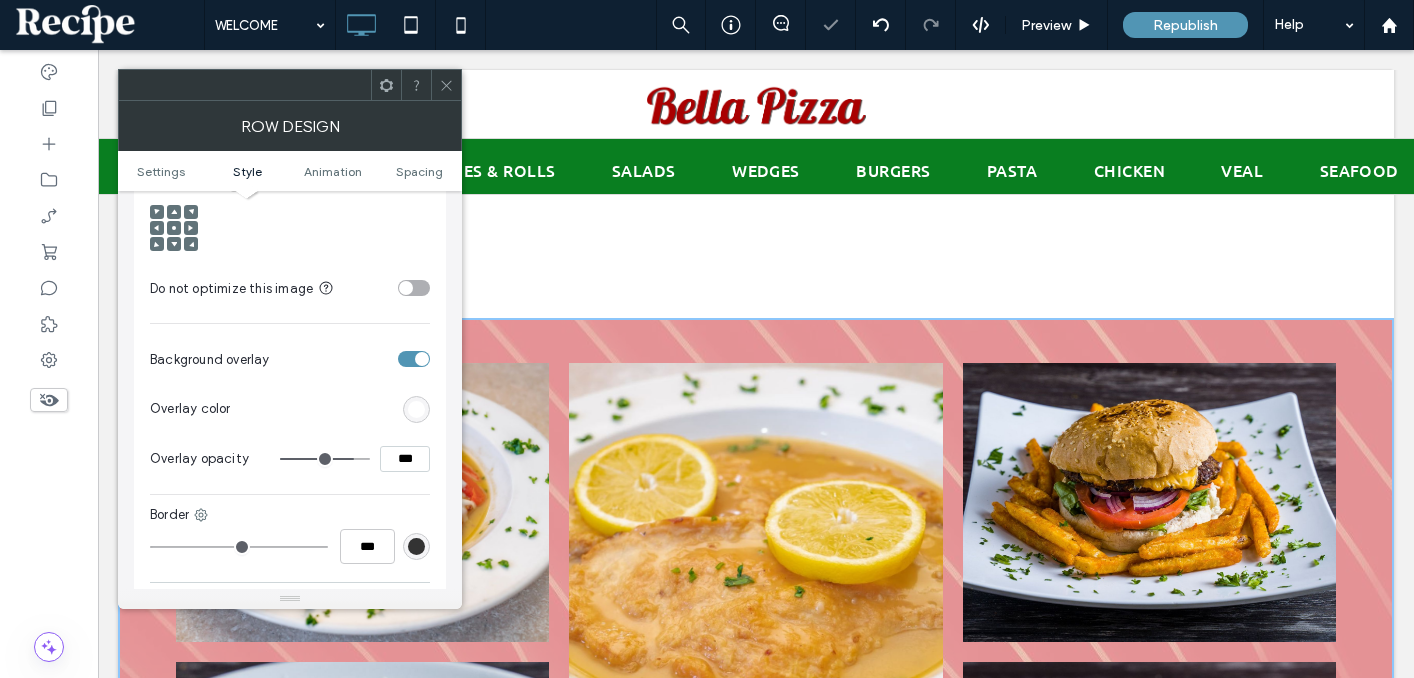 click at bounding box center [325, 459] 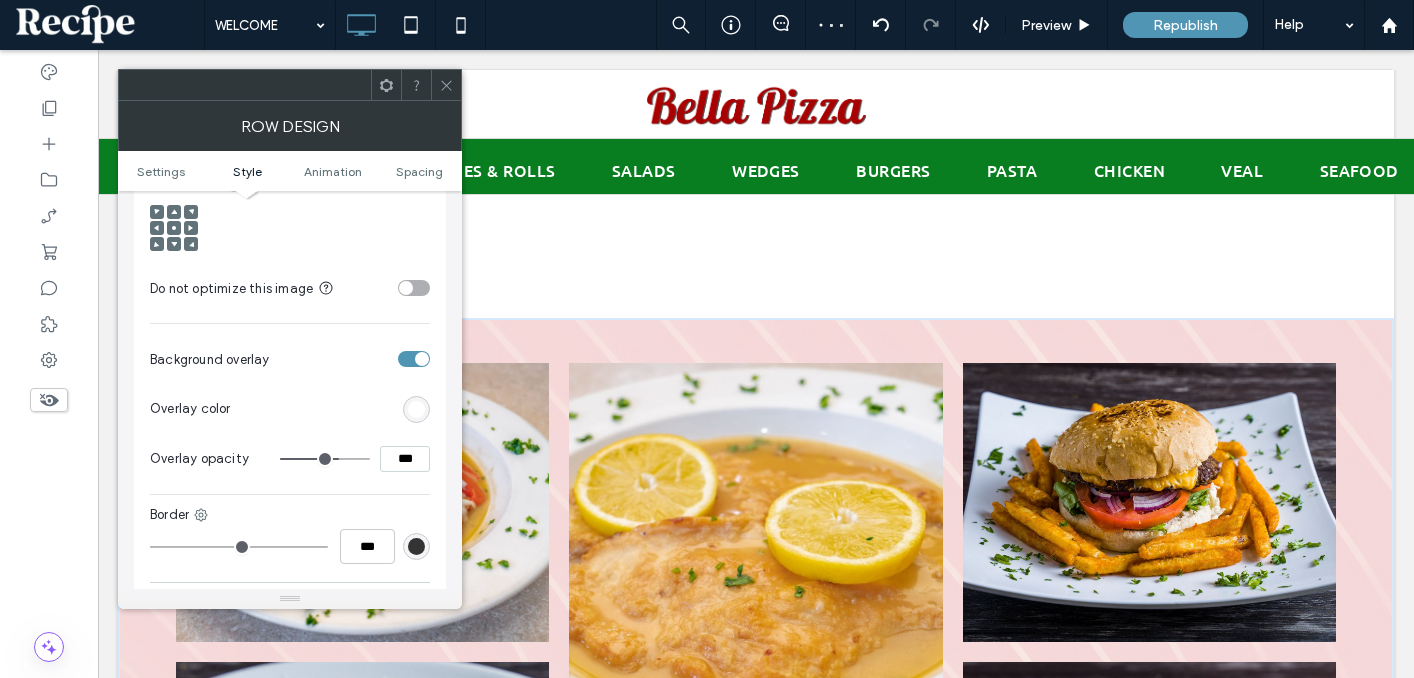 drag, startPoint x: 349, startPoint y: 441, endPoint x: 336, endPoint y: 440, distance: 13.038404 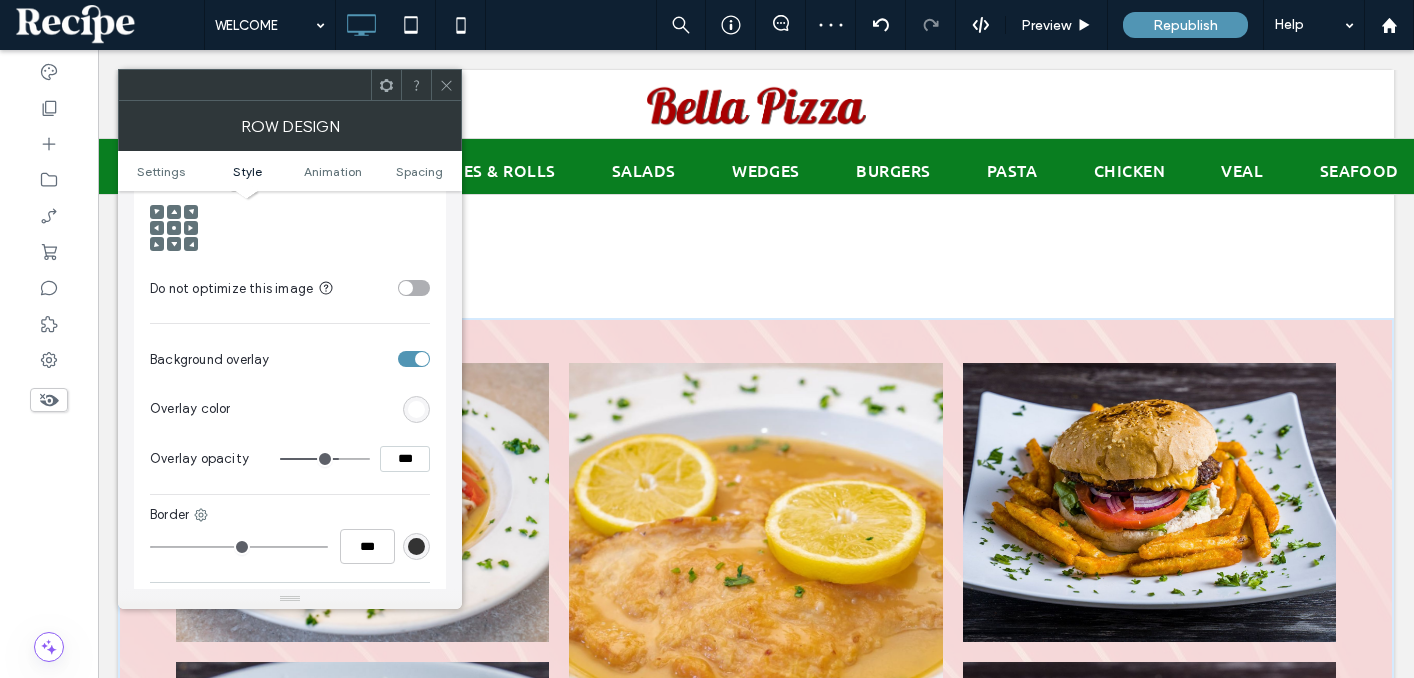 click at bounding box center [325, 459] 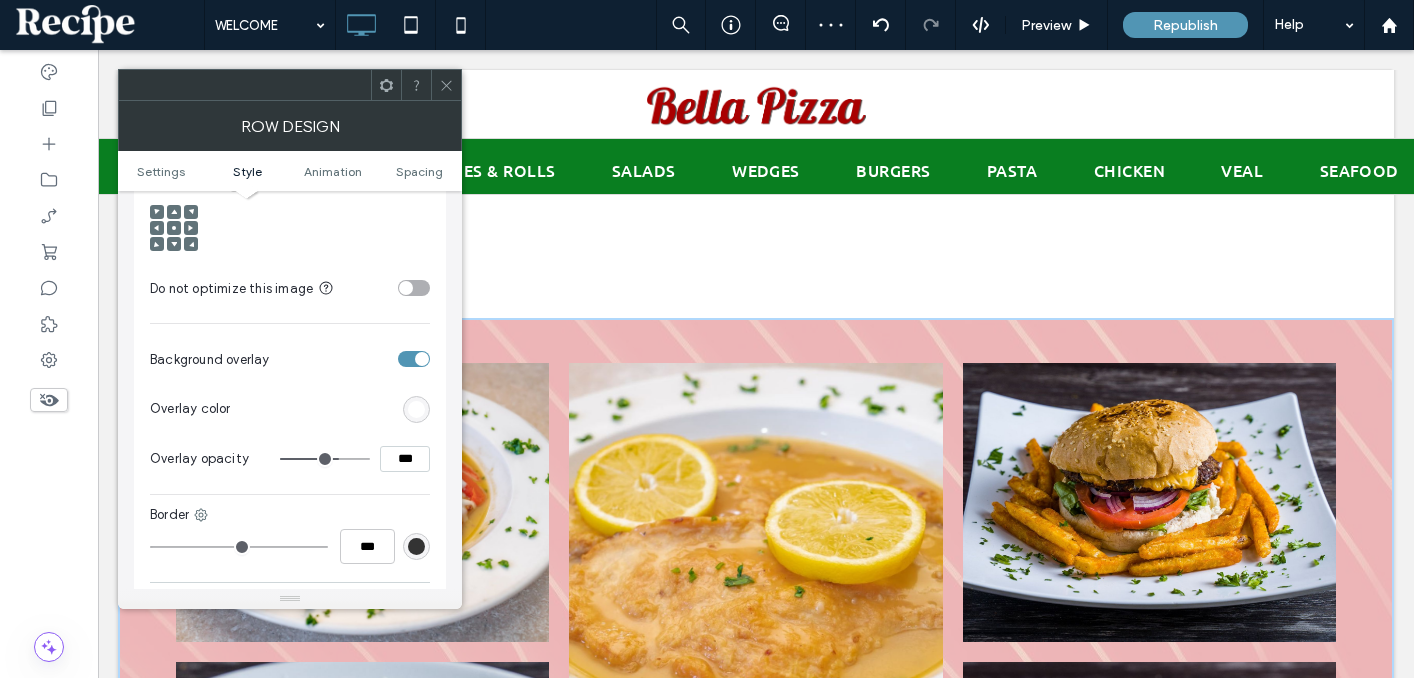 click at bounding box center (416, 409) 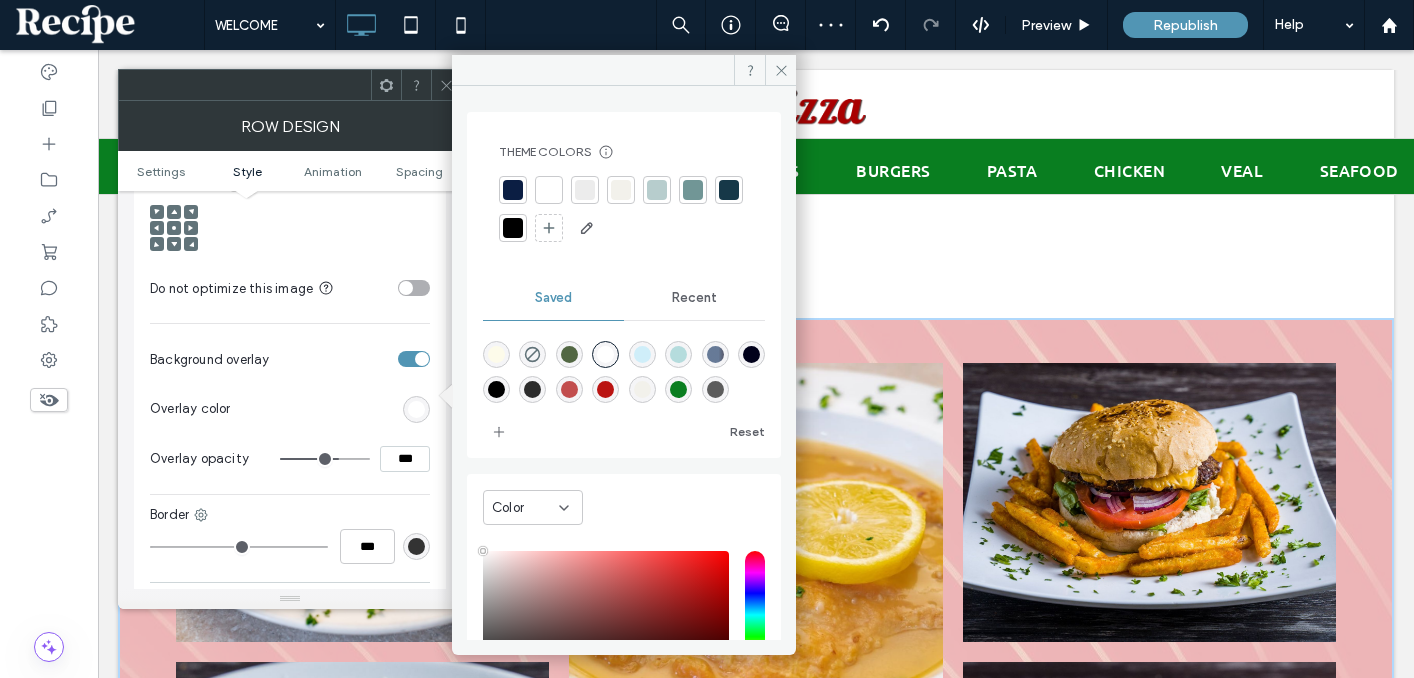 click at bounding box center (605, 354) 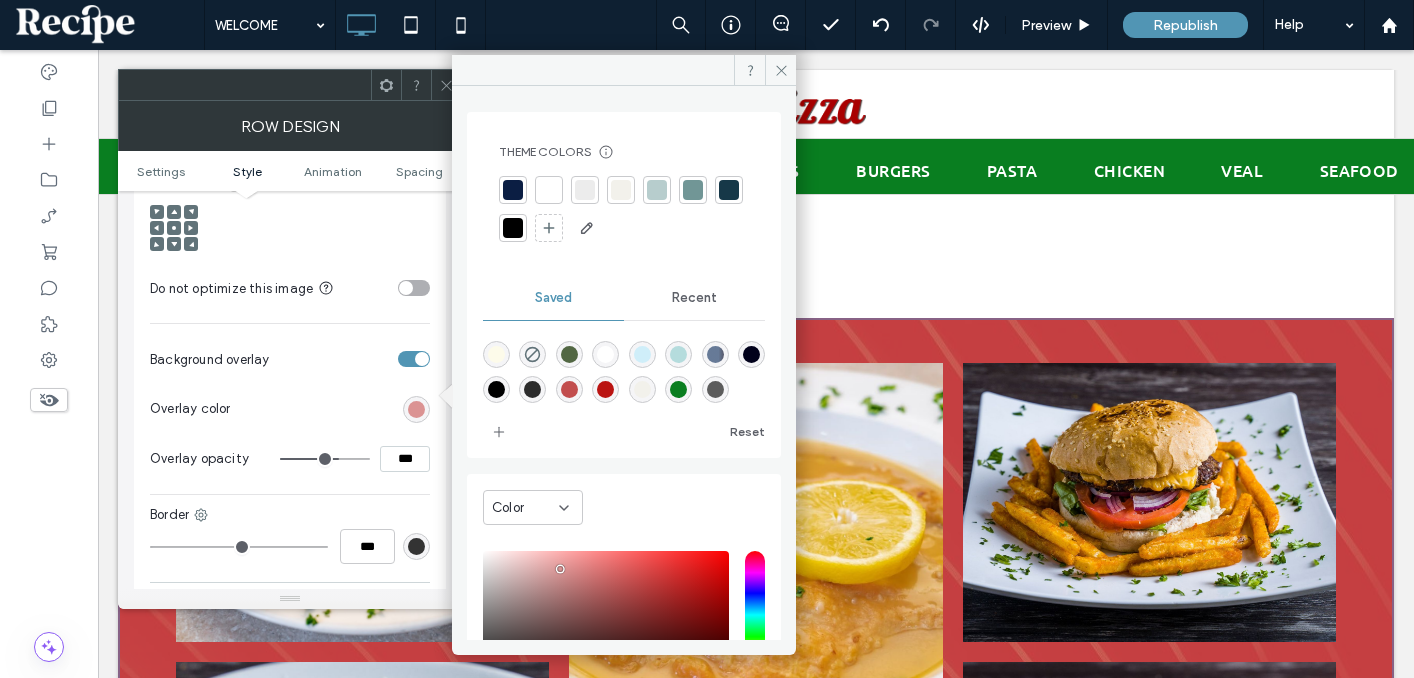 drag, startPoint x: 561, startPoint y: 569, endPoint x: 515, endPoint y: 548, distance: 50.566788 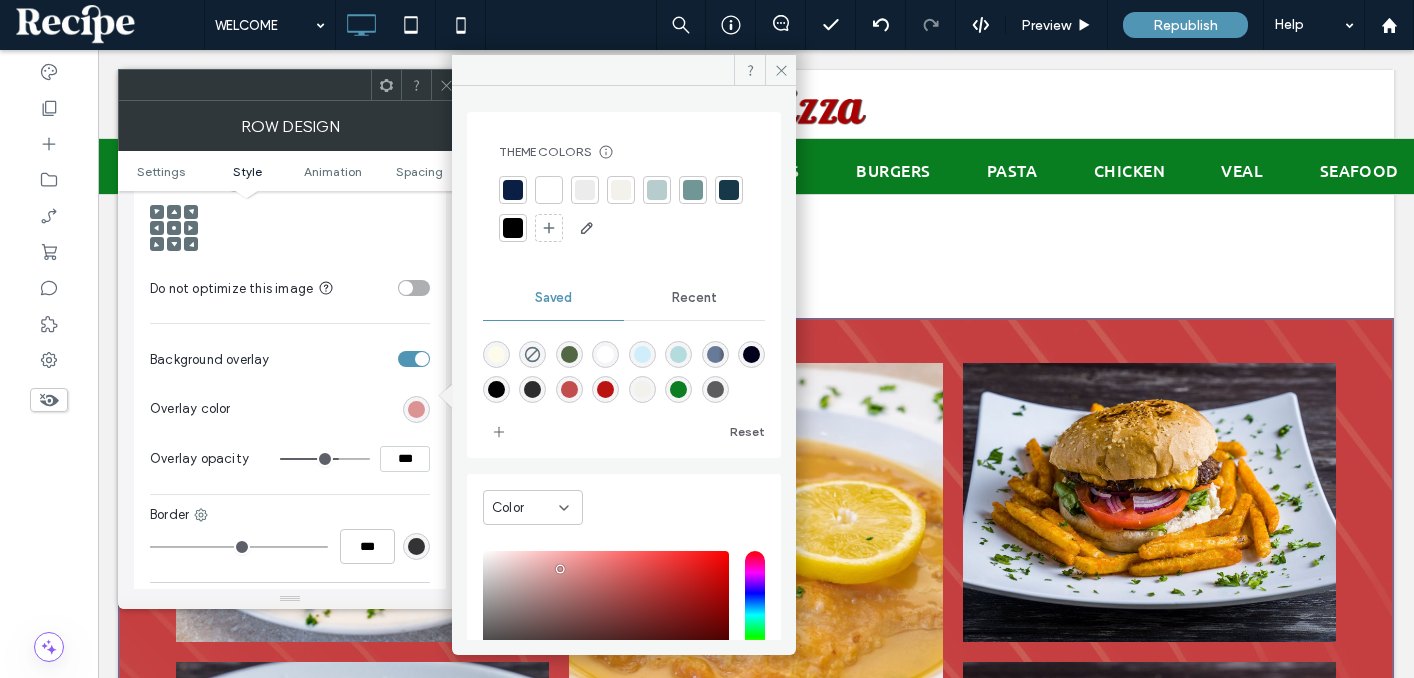click at bounding box center (606, 615) 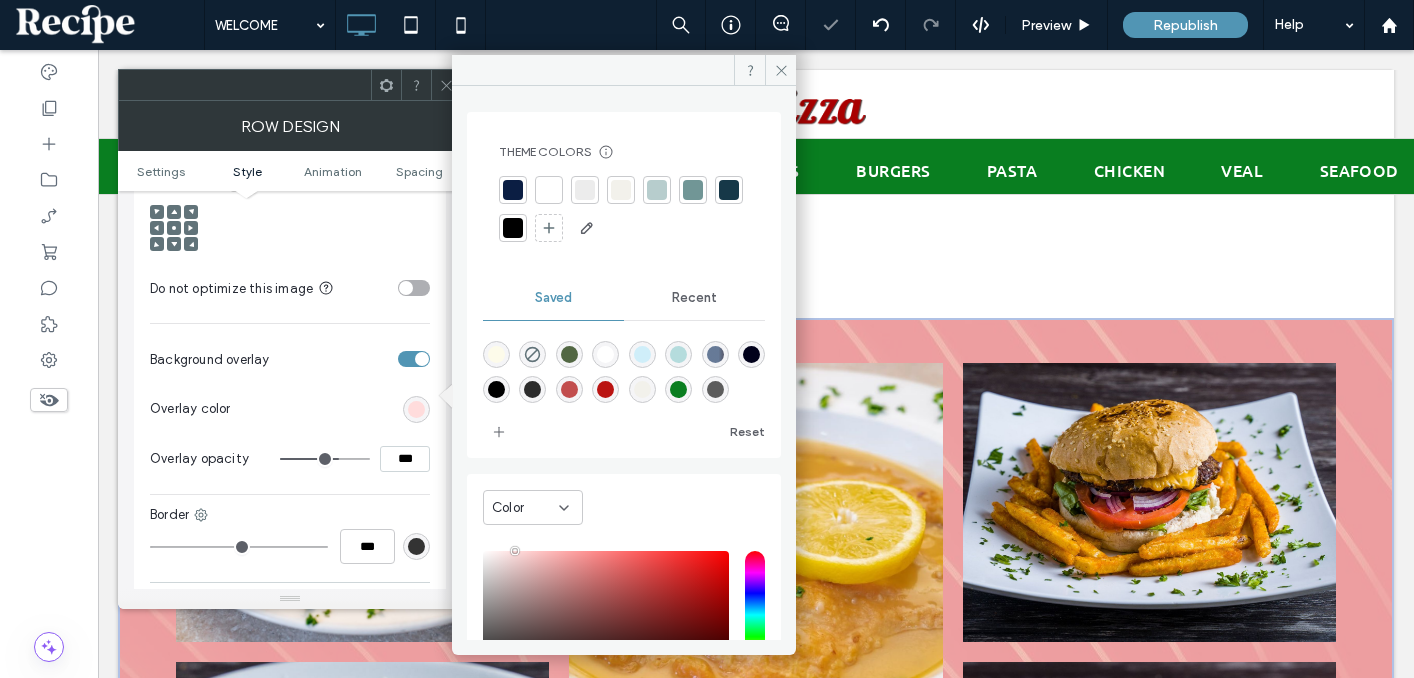 click at bounding box center [606, 615] 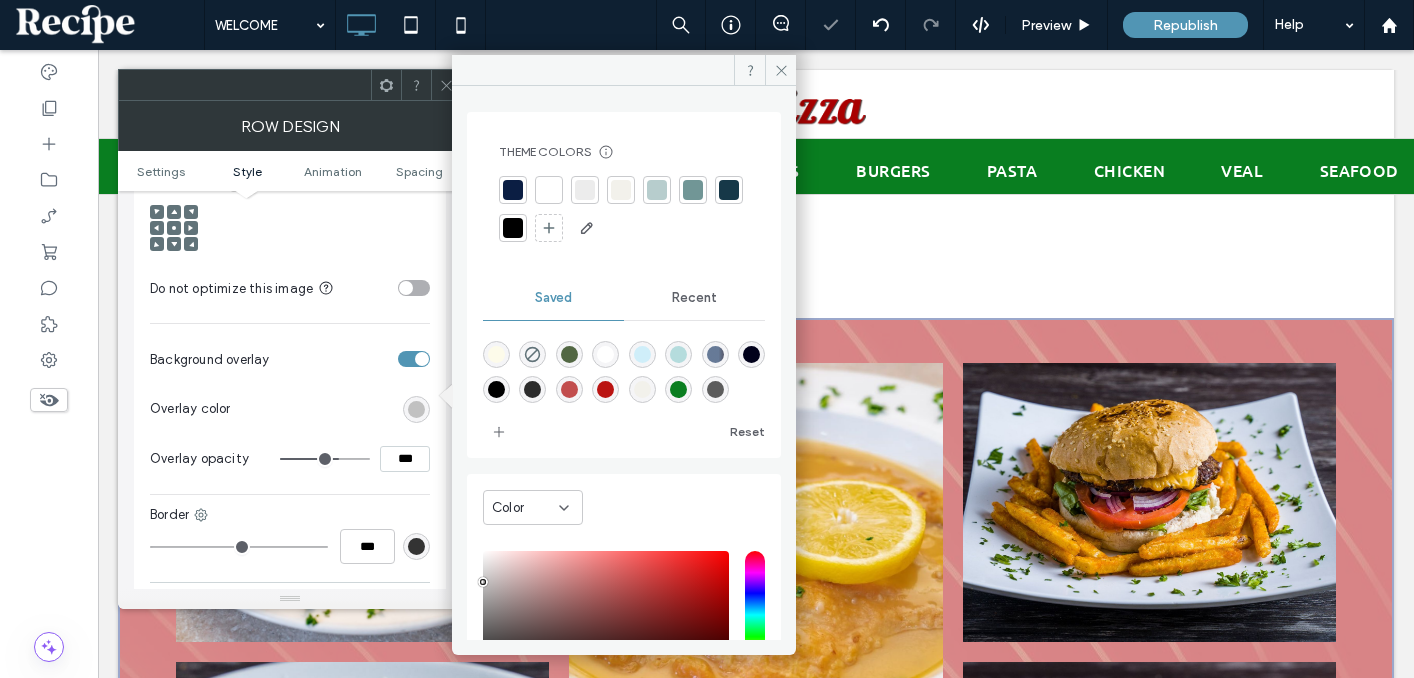 drag, startPoint x: 527, startPoint y: 567, endPoint x: 448, endPoint y: 575, distance: 79.40403 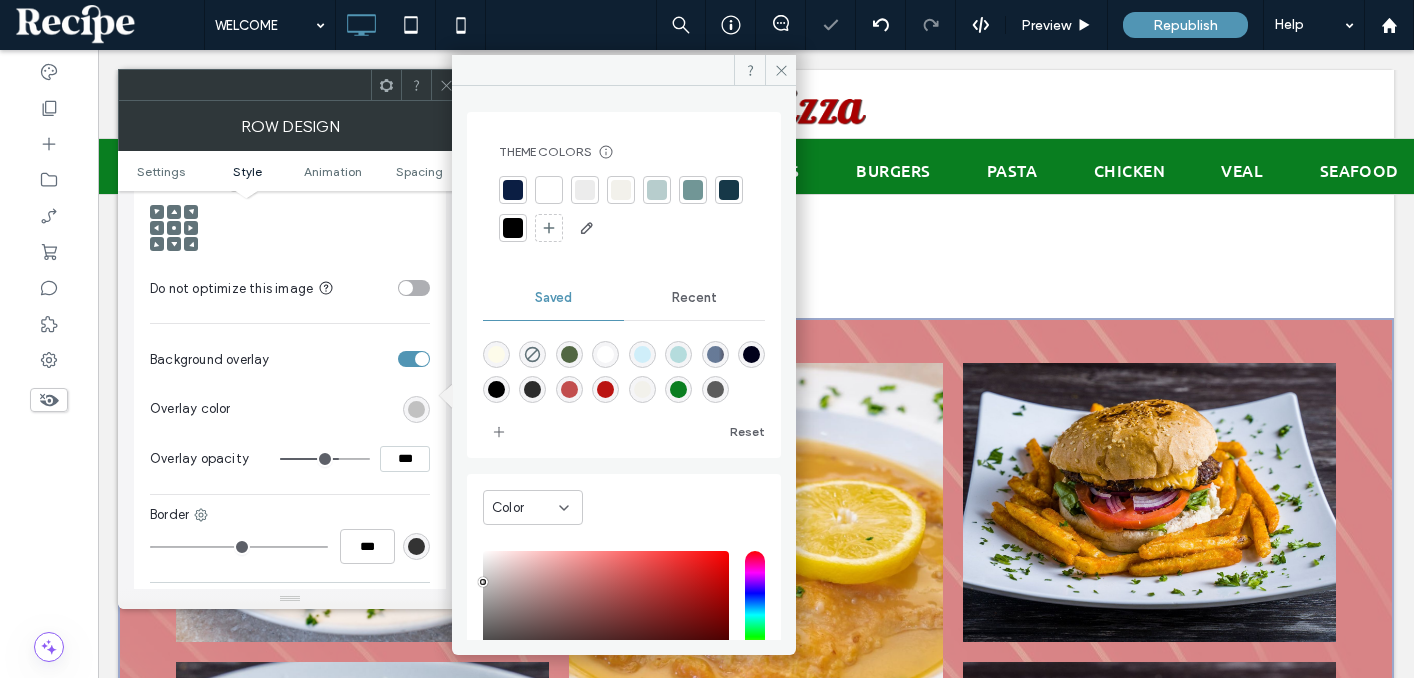 click on "Theme Colors Save time with Theme Colors Create a color palette to instantly add or change colors of connected site elements.    Learn more Saved Recent Reset Color HEX ******* Row Design Settings Style Animation Spacing Settings Change affects desktop and tablet Full bleed row Full Screen Height Style Background Color Image Video Name: pexels-photo-2387532-3cc4c8c6.jpeg Size: 1920x1280 Replace Edit Delete Create background slider Parallax scrolling Cover Full image Tile No repeat Position Keep image position static Do not optimize this image Background overlay Overlay color Overlay opacity *** Border *** Shadow Animation Spacing" at bounding box center [290, 355] 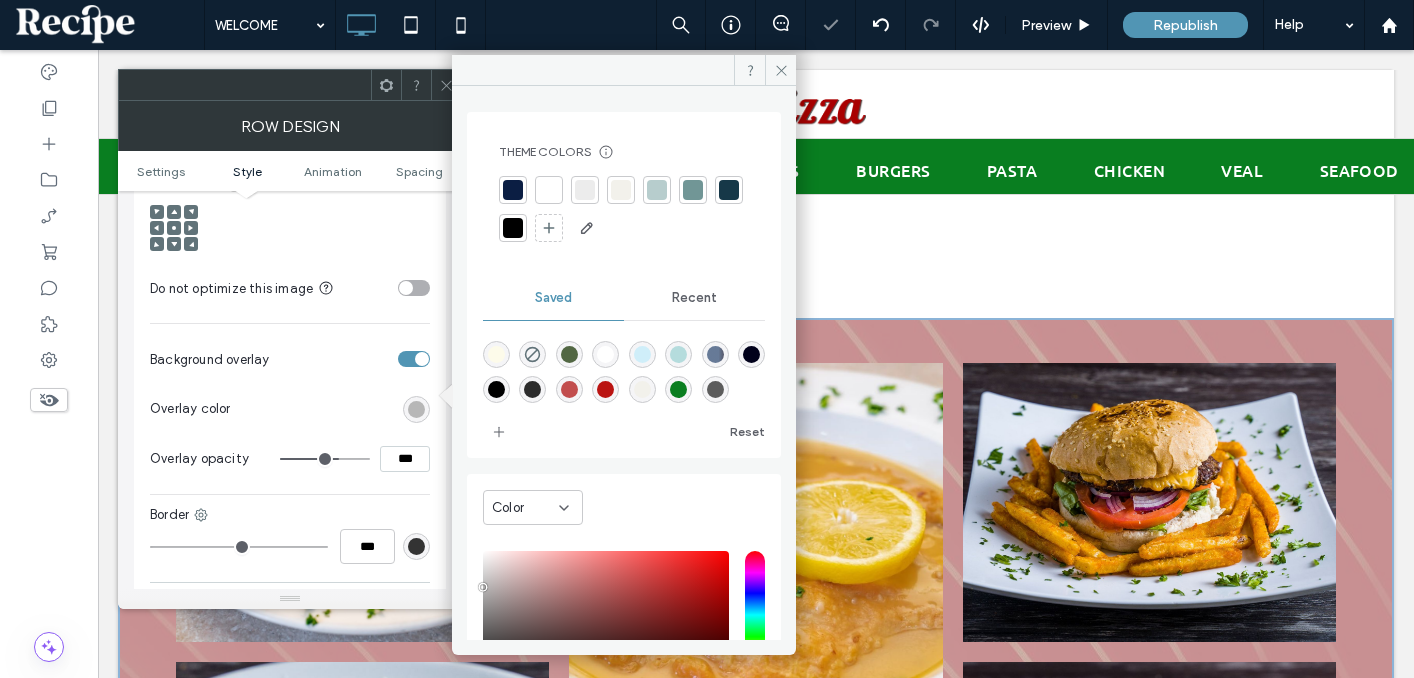 drag, startPoint x: 490, startPoint y: 588, endPoint x: 418, endPoint y: 476, distance: 133.14653 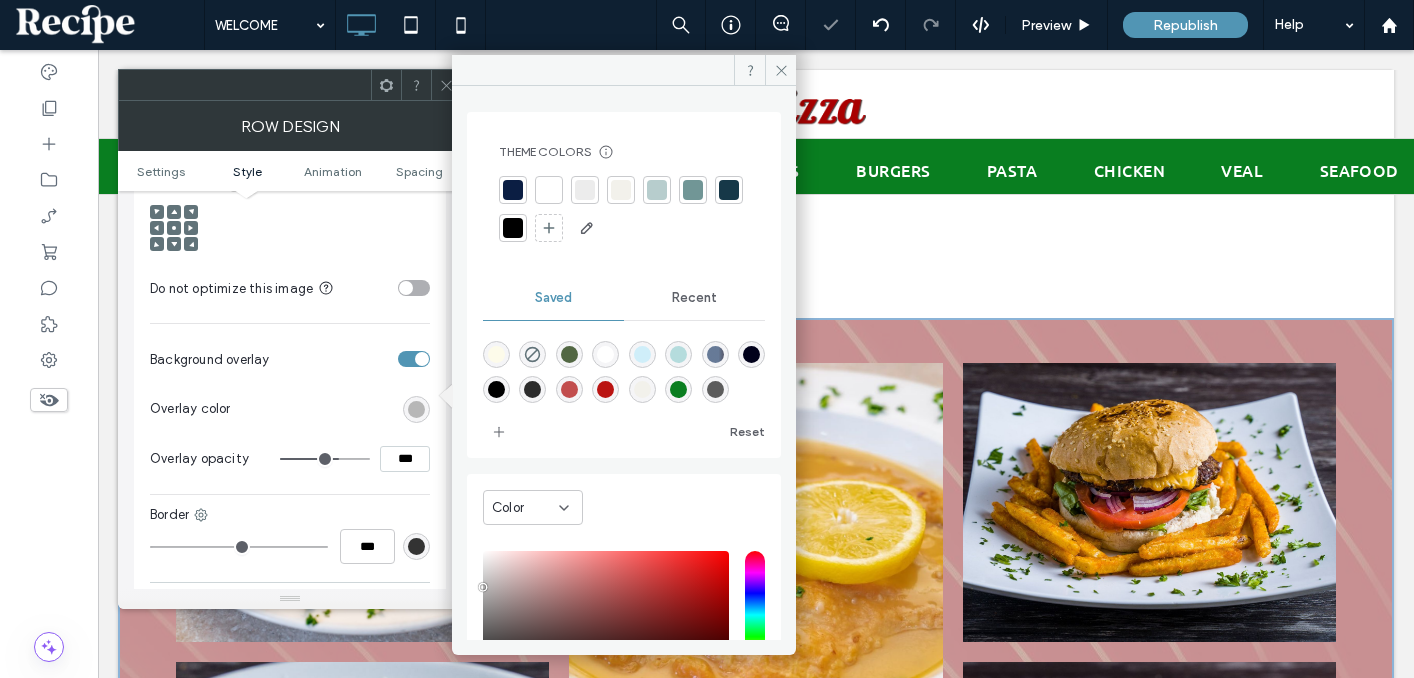 click on "Theme Colors Save time with Theme Colors Create a color palette to instantly add or change colors of connected site elements.    Learn more Saved Recent Reset Color HEX ******* Row Design Settings Style Animation Spacing Settings Change affects desktop and tablet Full bleed row Full Screen Height Style Background Color Image Video Name: pexels-photo-2387532-3cc4c8c6.jpeg Size: 1920x1280 Replace Edit Delete Create background slider Parallax scrolling Cover Full image Tile No repeat Position Keep image position static Do not optimize this image Background overlay Overlay color Overlay opacity *** Border *** Shadow Animation Spacing" at bounding box center (290, 355) 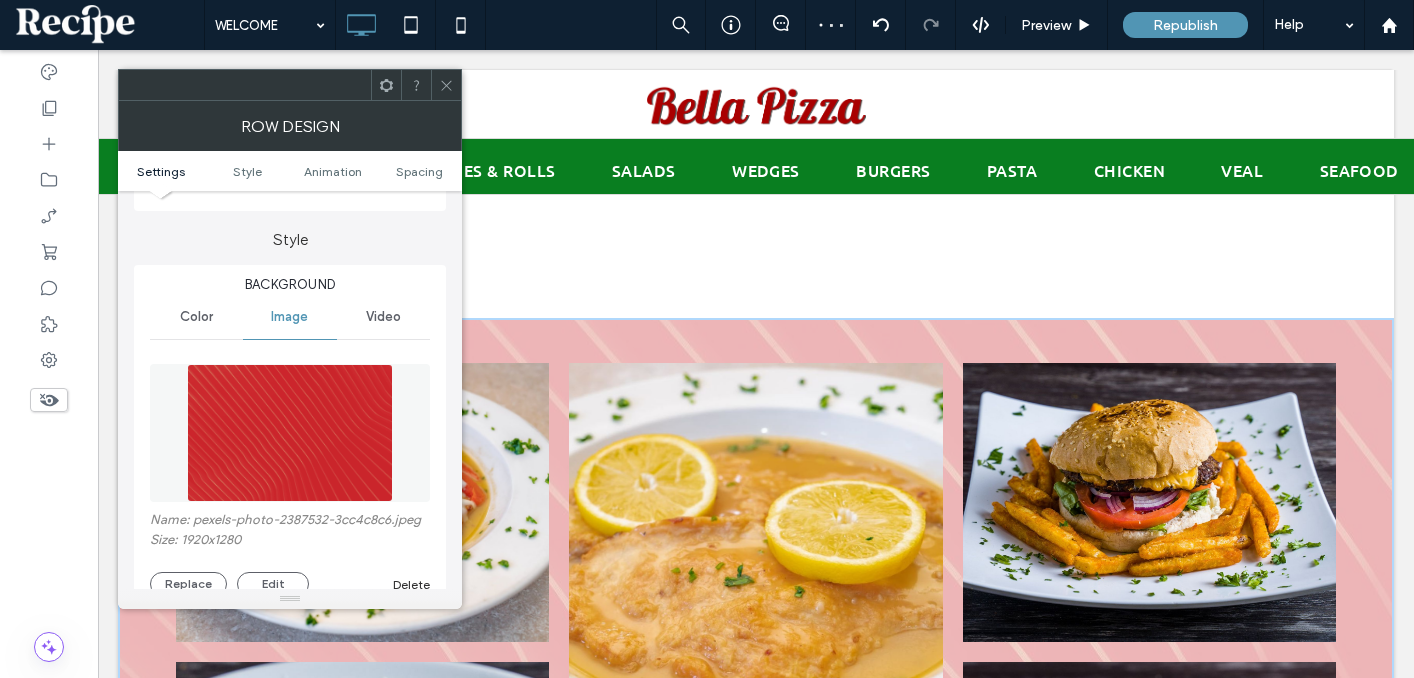 scroll, scrollTop: 264, scrollLeft: 0, axis: vertical 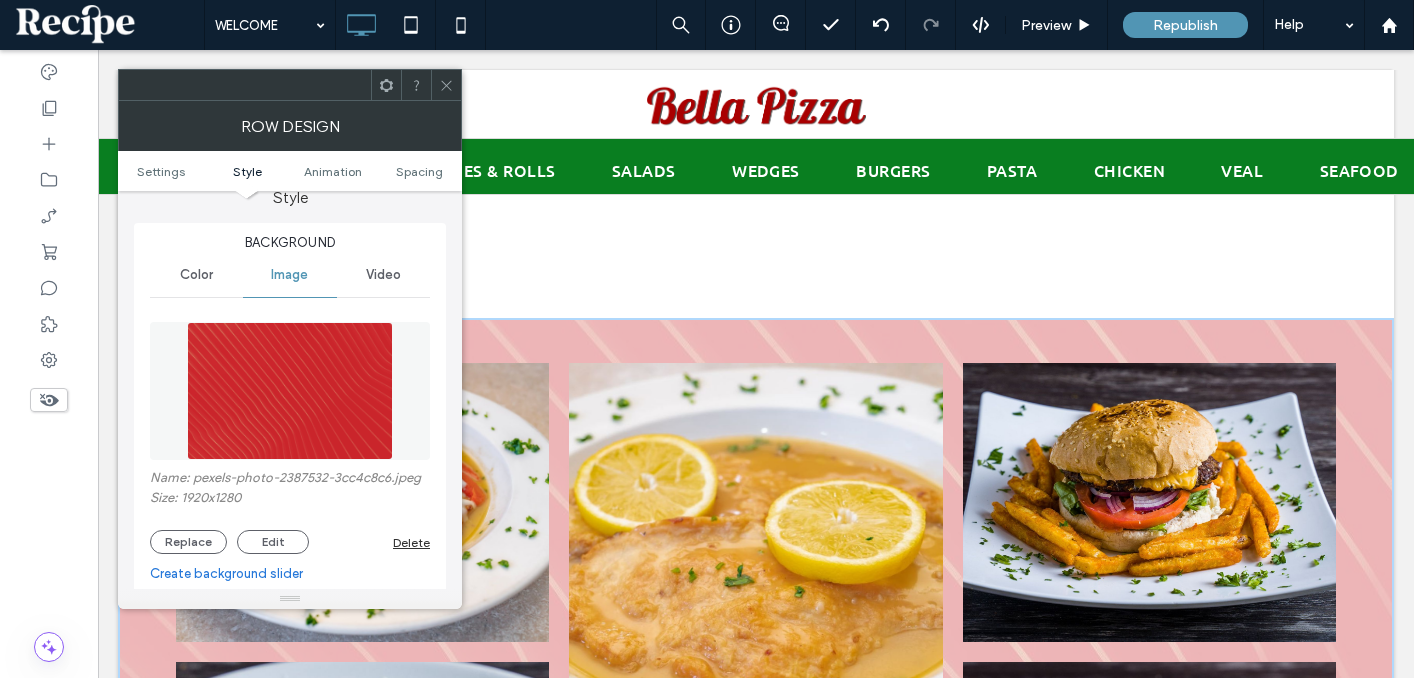 click at bounding box center [290, 391] 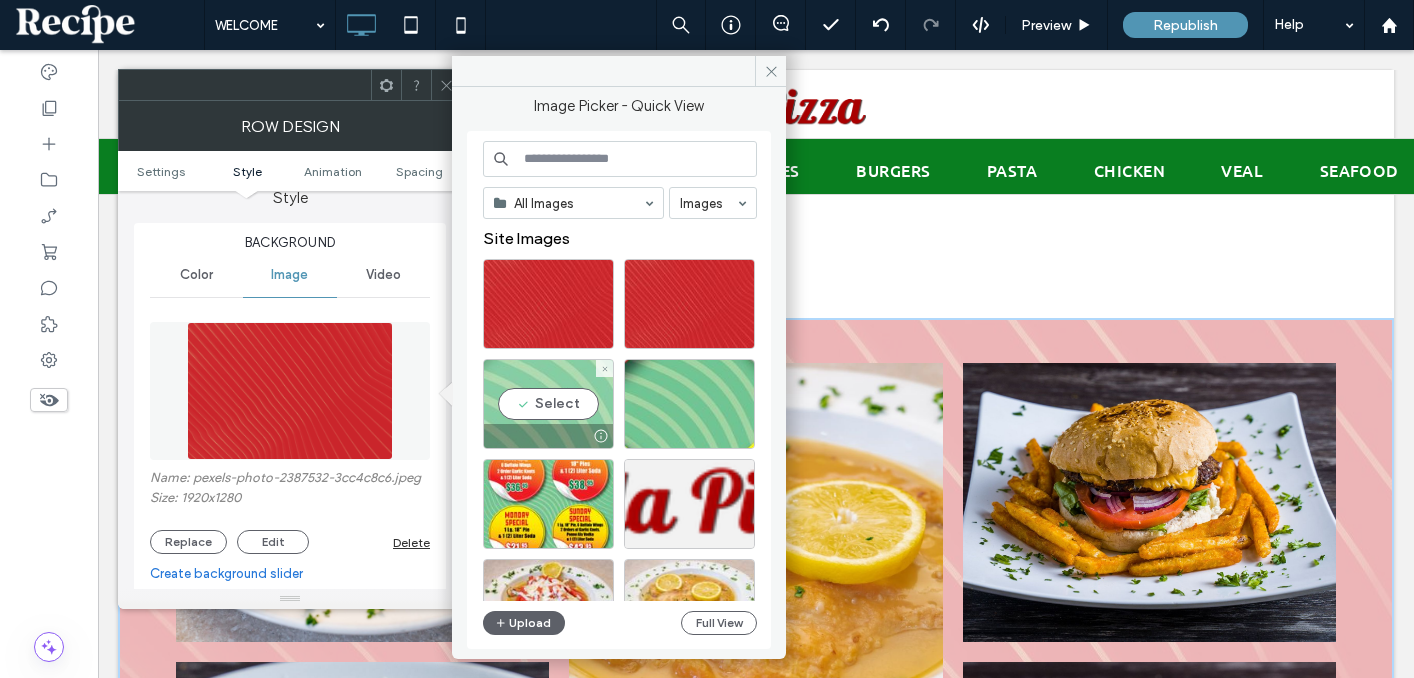 scroll, scrollTop: 10, scrollLeft: 0, axis: vertical 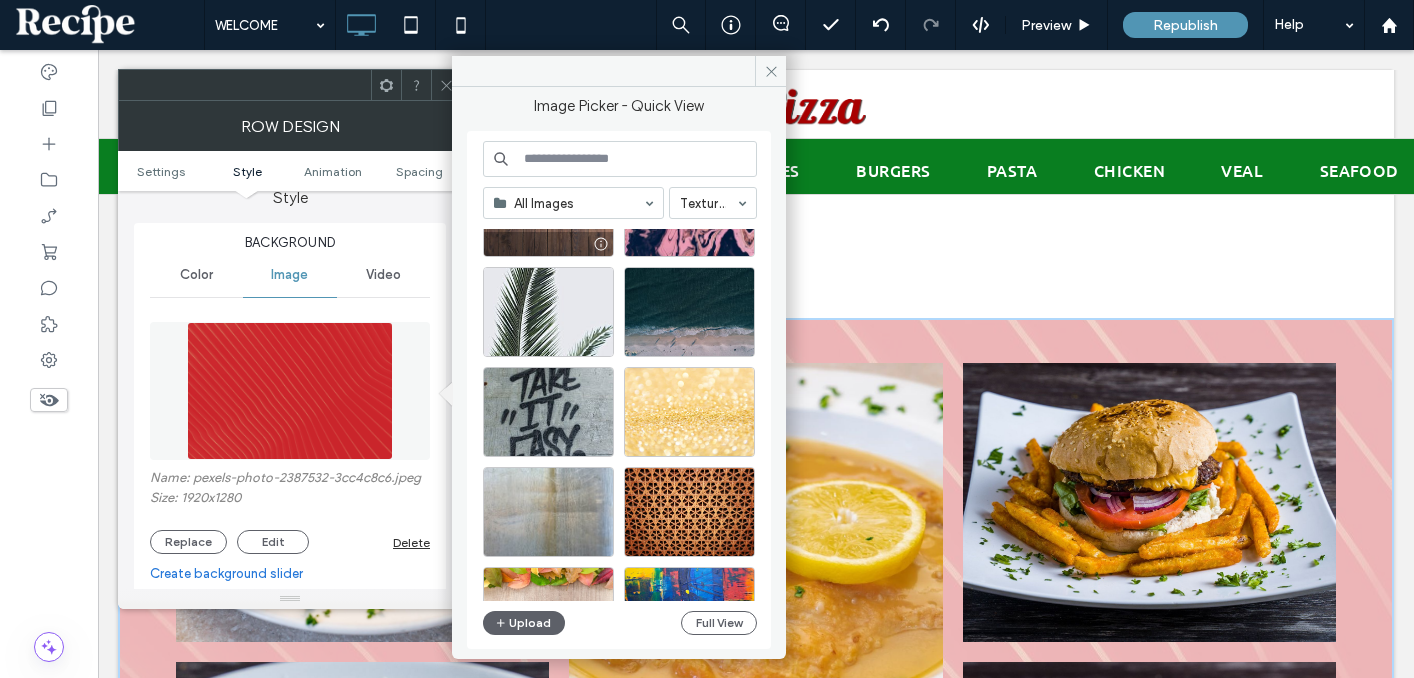 drag, startPoint x: 692, startPoint y: 252, endPoint x: 590, endPoint y: 256, distance: 102.0784 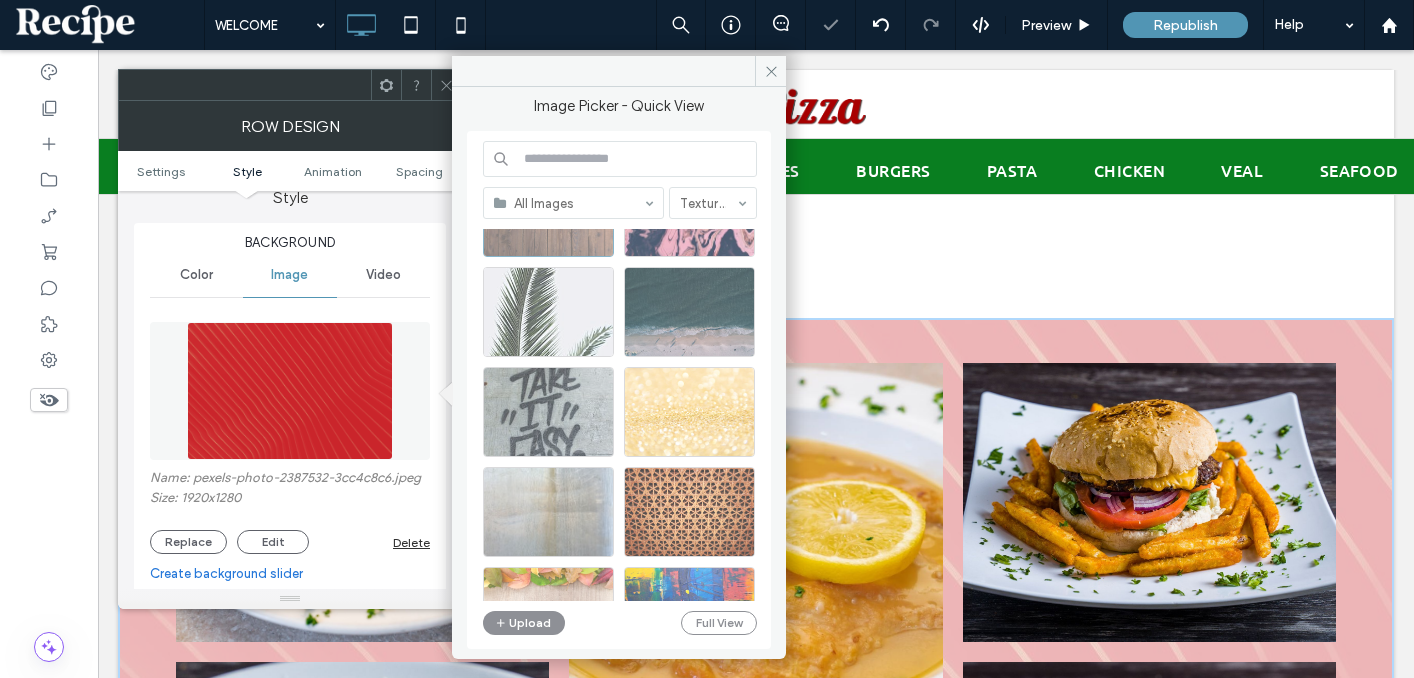 click at bounding box center [620, 390] 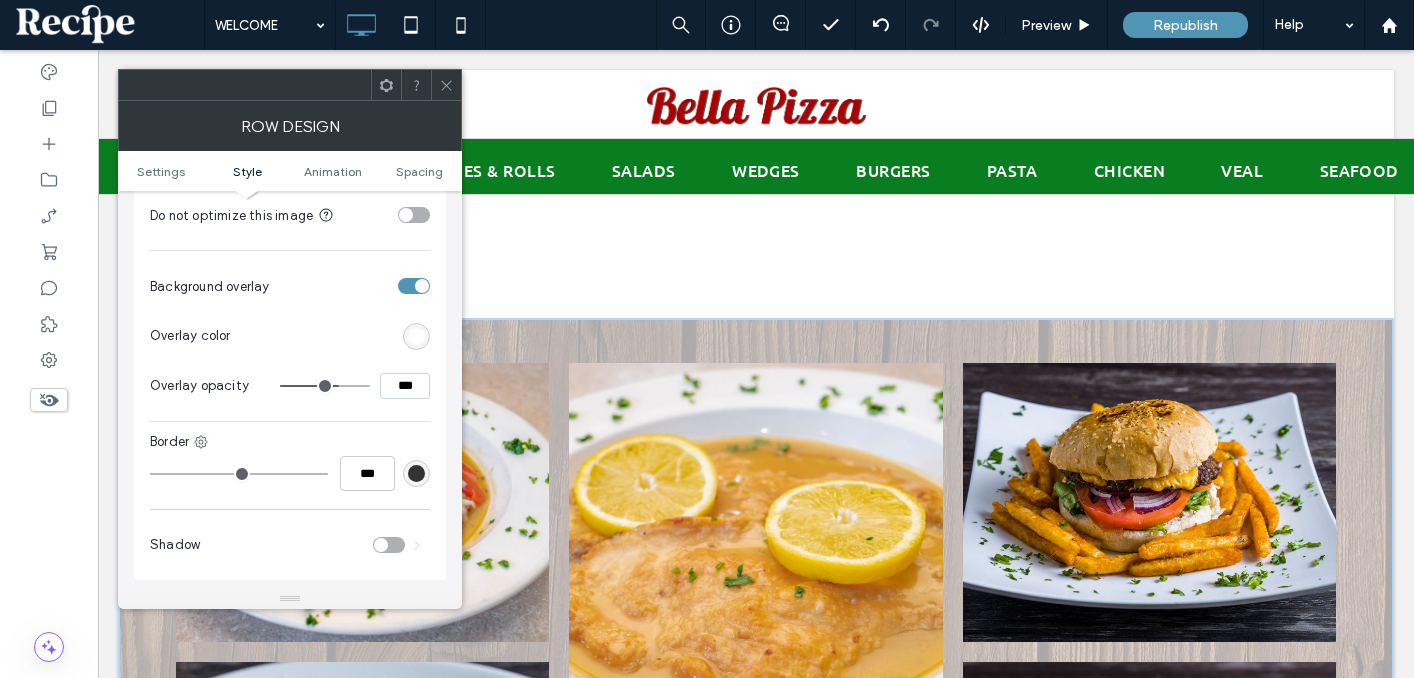 scroll, scrollTop: 973, scrollLeft: 0, axis: vertical 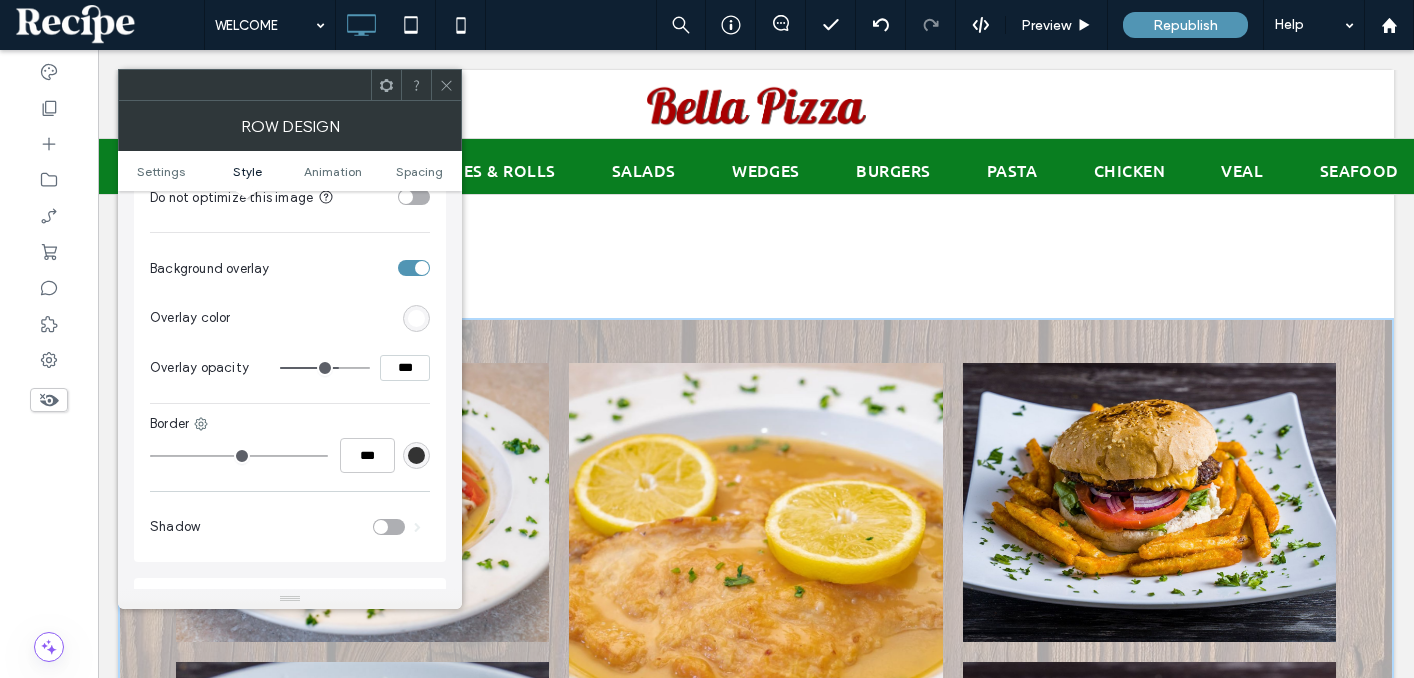 click at bounding box center [325, 368] 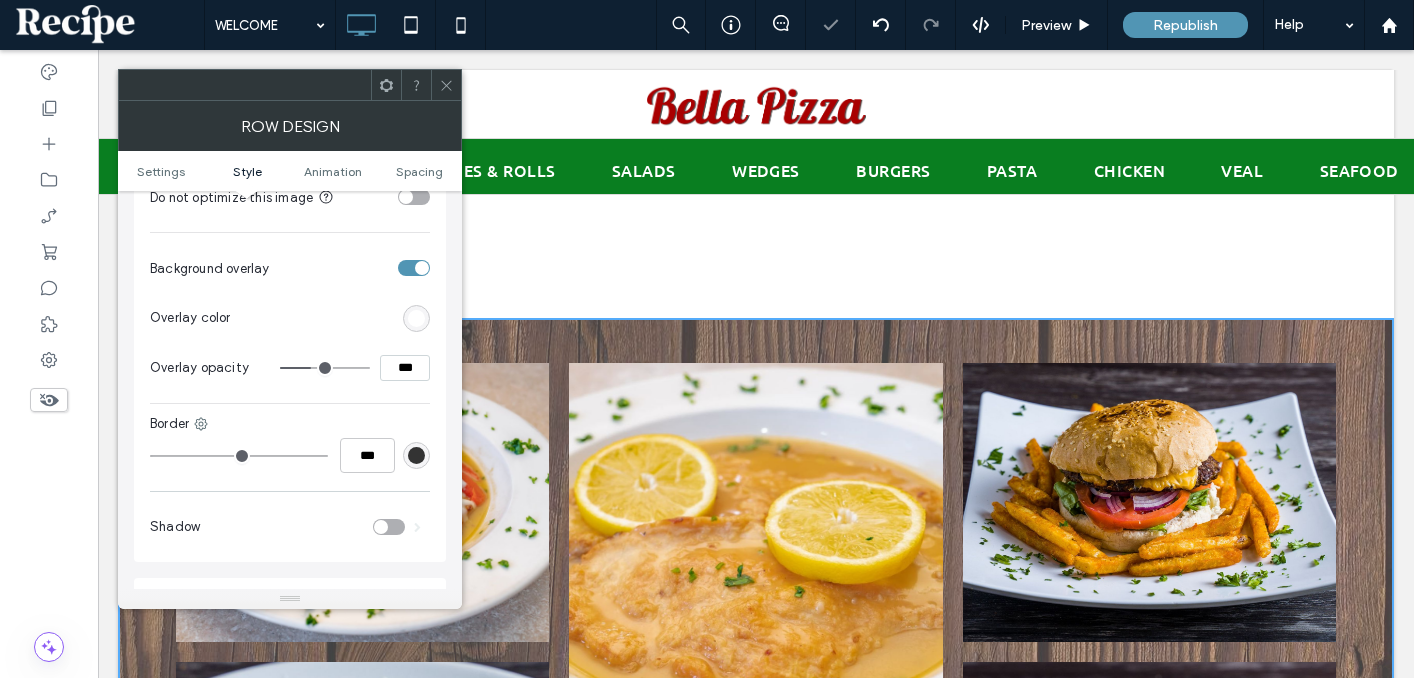 drag, startPoint x: 305, startPoint y: 354, endPoint x: 317, endPoint y: 358, distance: 12.649111 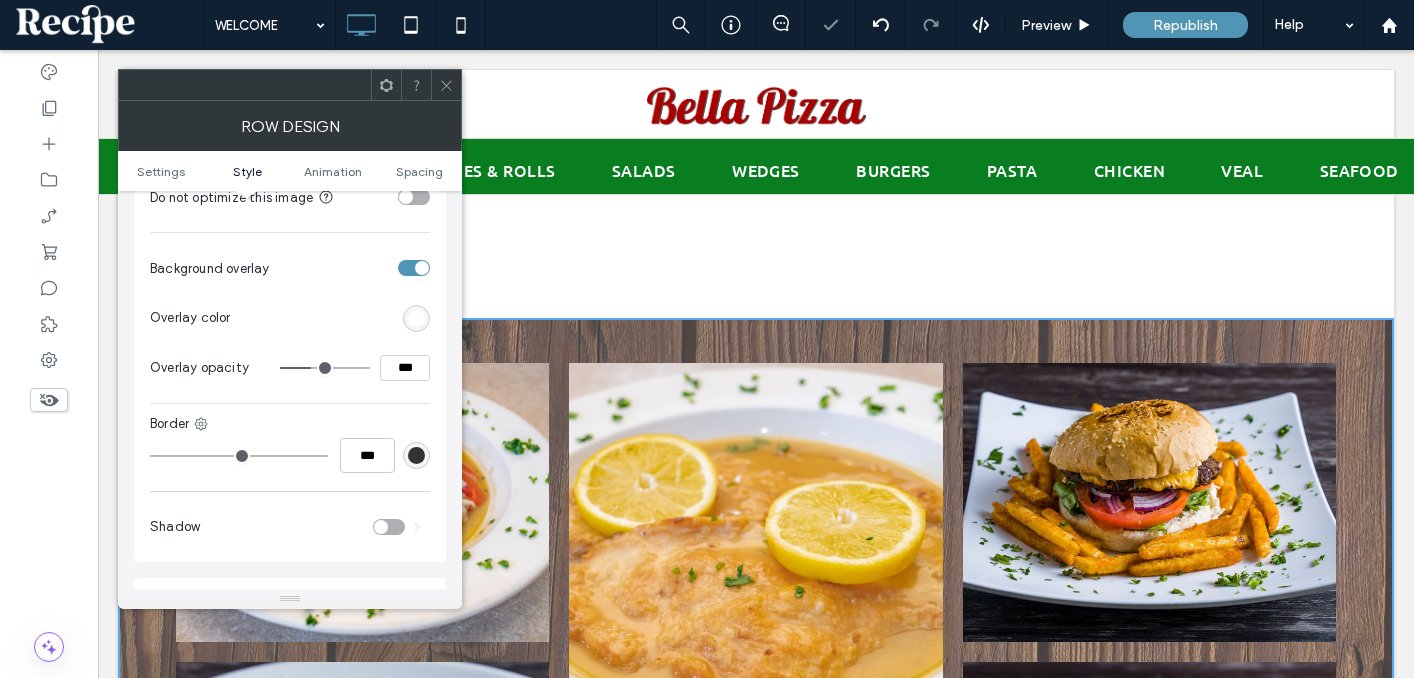 click at bounding box center (325, 368) 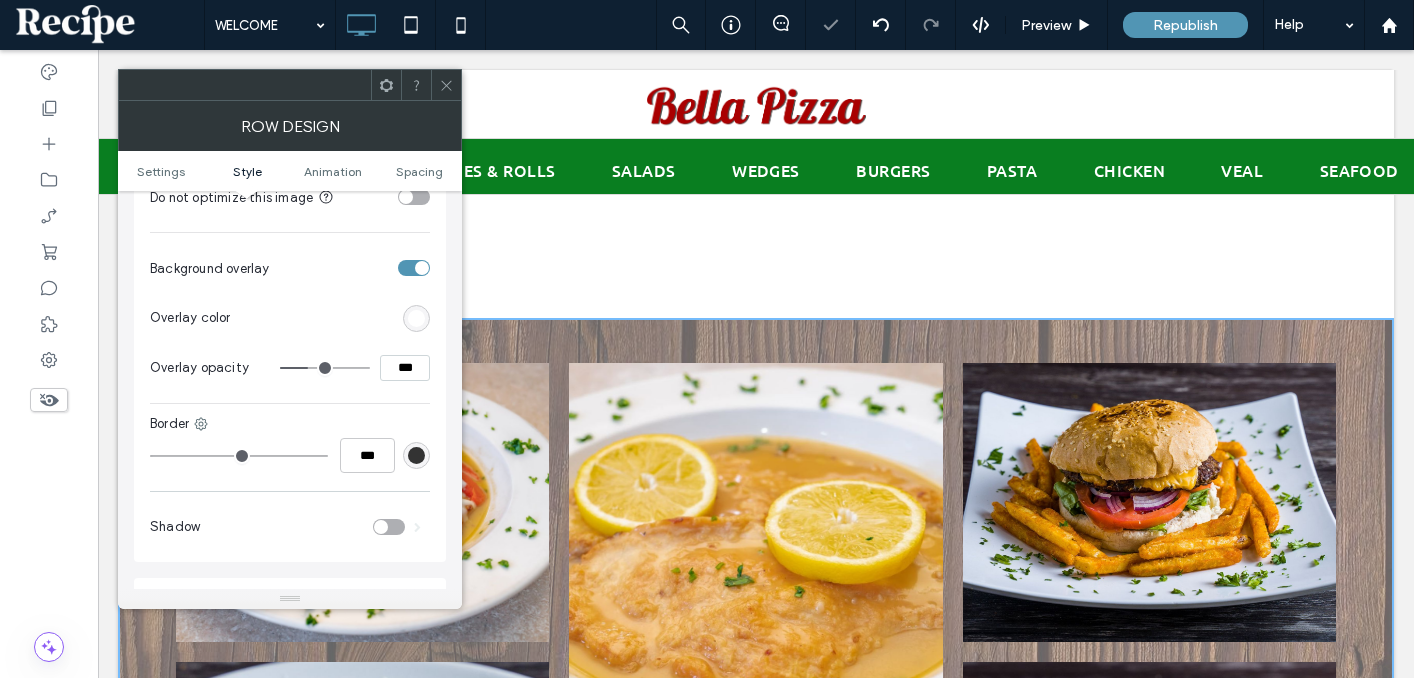 click at bounding box center [325, 368] 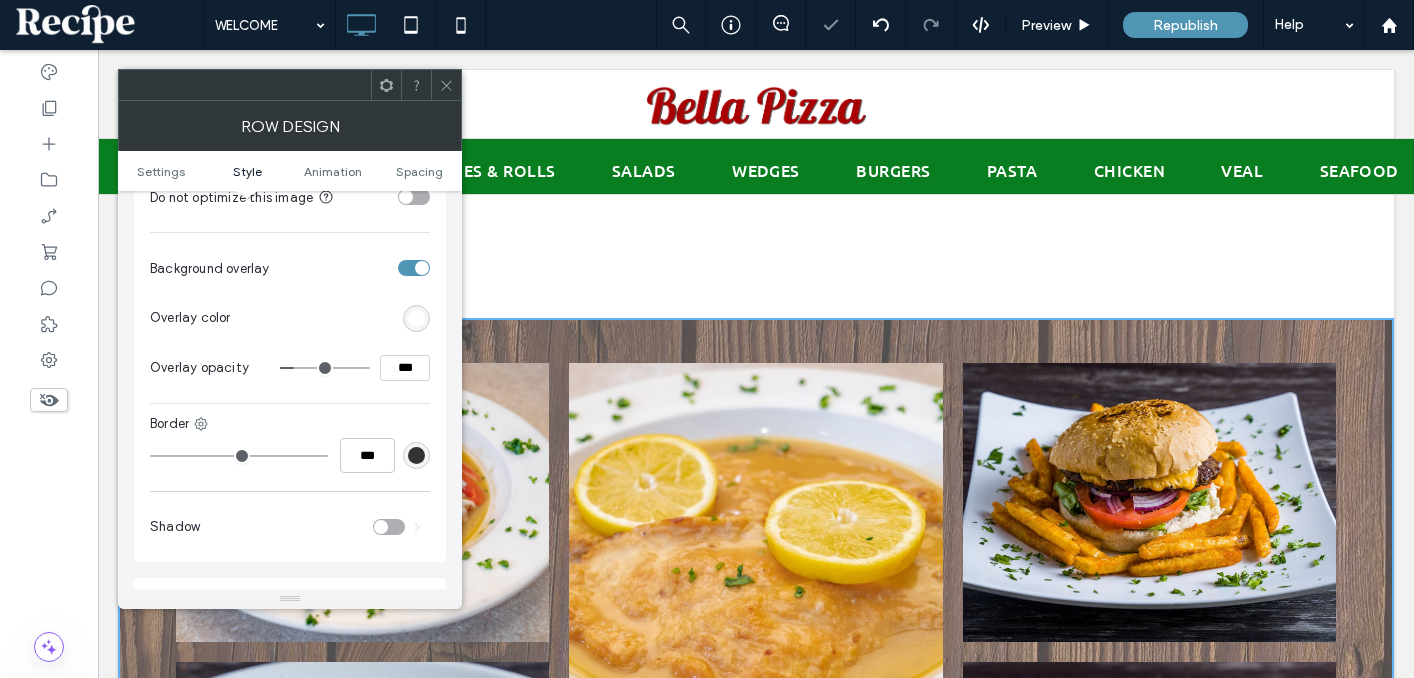 drag, startPoint x: 310, startPoint y: 351, endPoint x: 298, endPoint y: 351, distance: 12 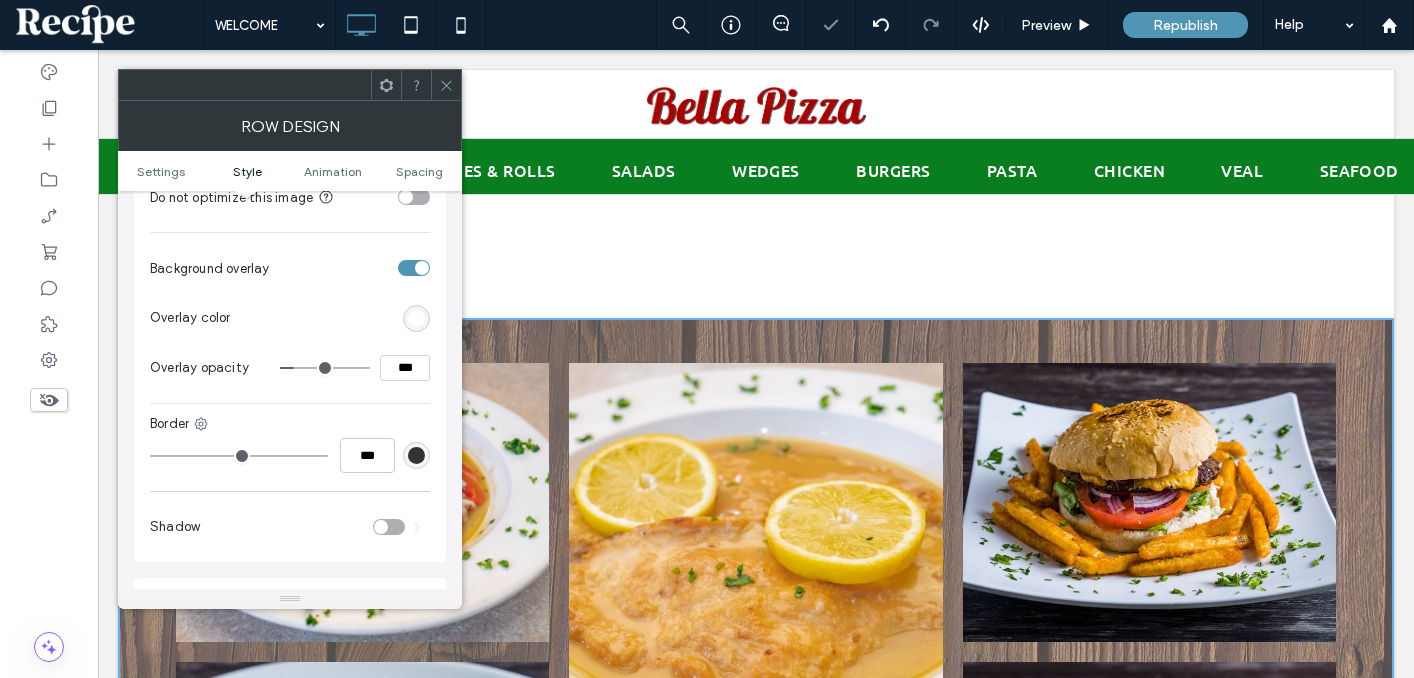 click at bounding box center (325, 368) 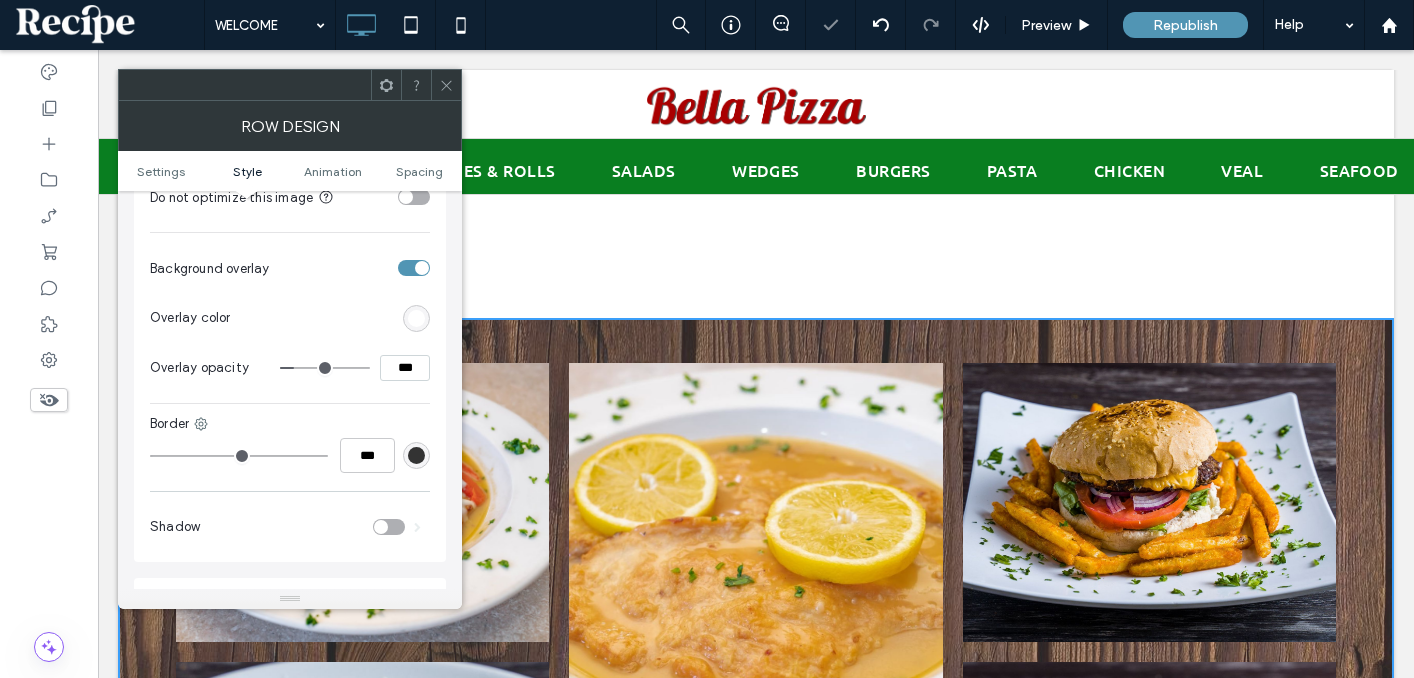 click at bounding box center [422, 268] 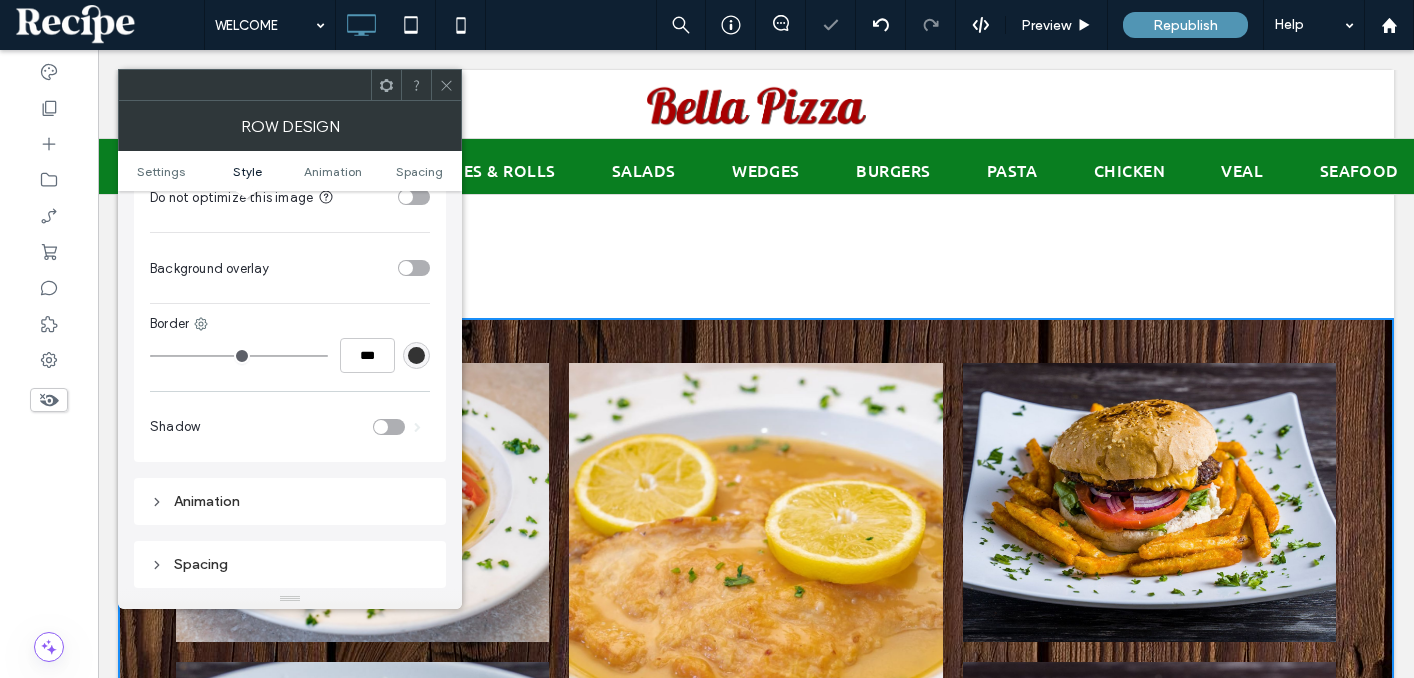 click at bounding box center (414, 268) 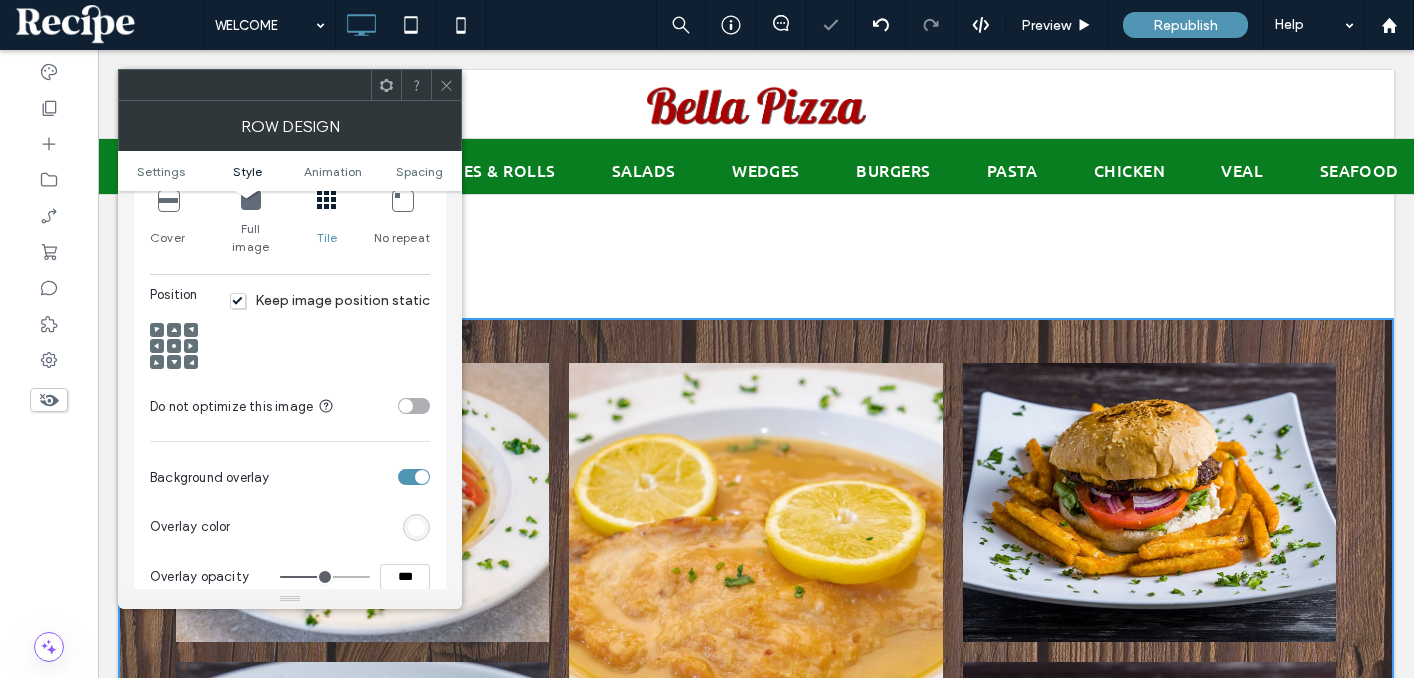 scroll, scrollTop: 725, scrollLeft: 0, axis: vertical 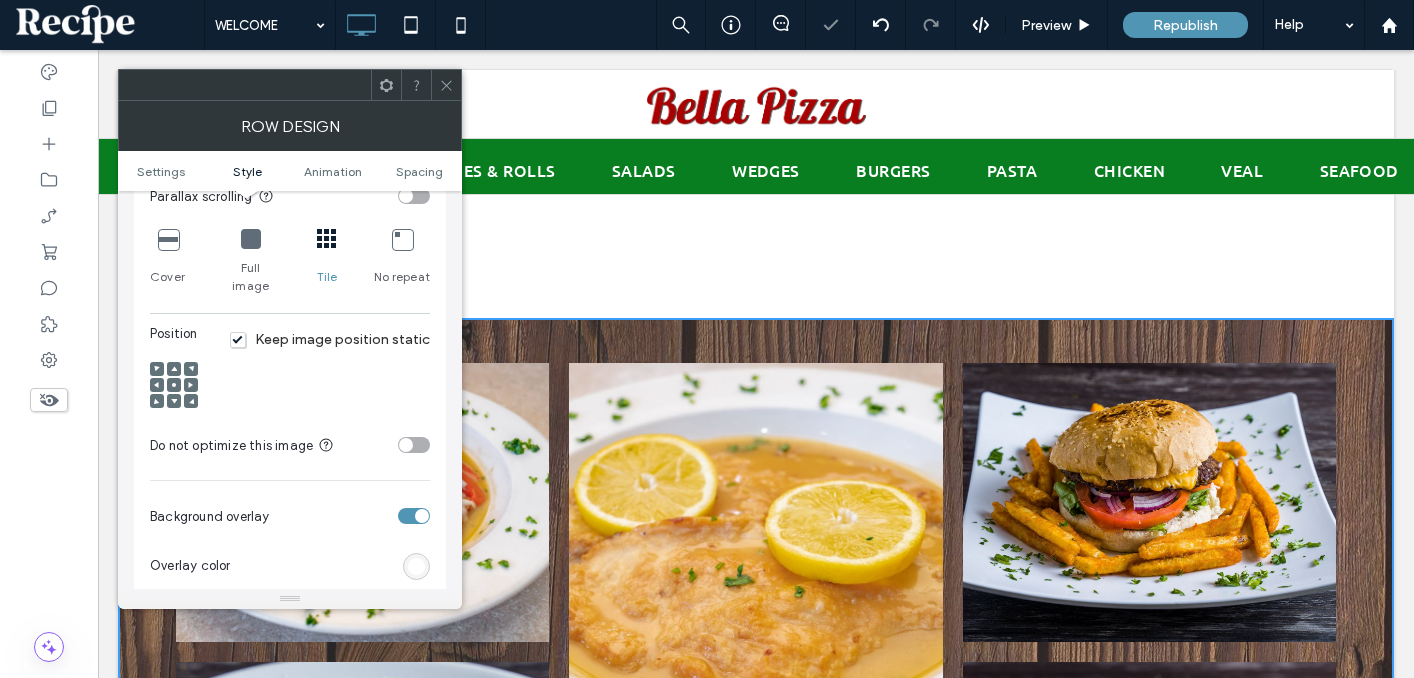 click on "Keep image position static" at bounding box center [330, 339] 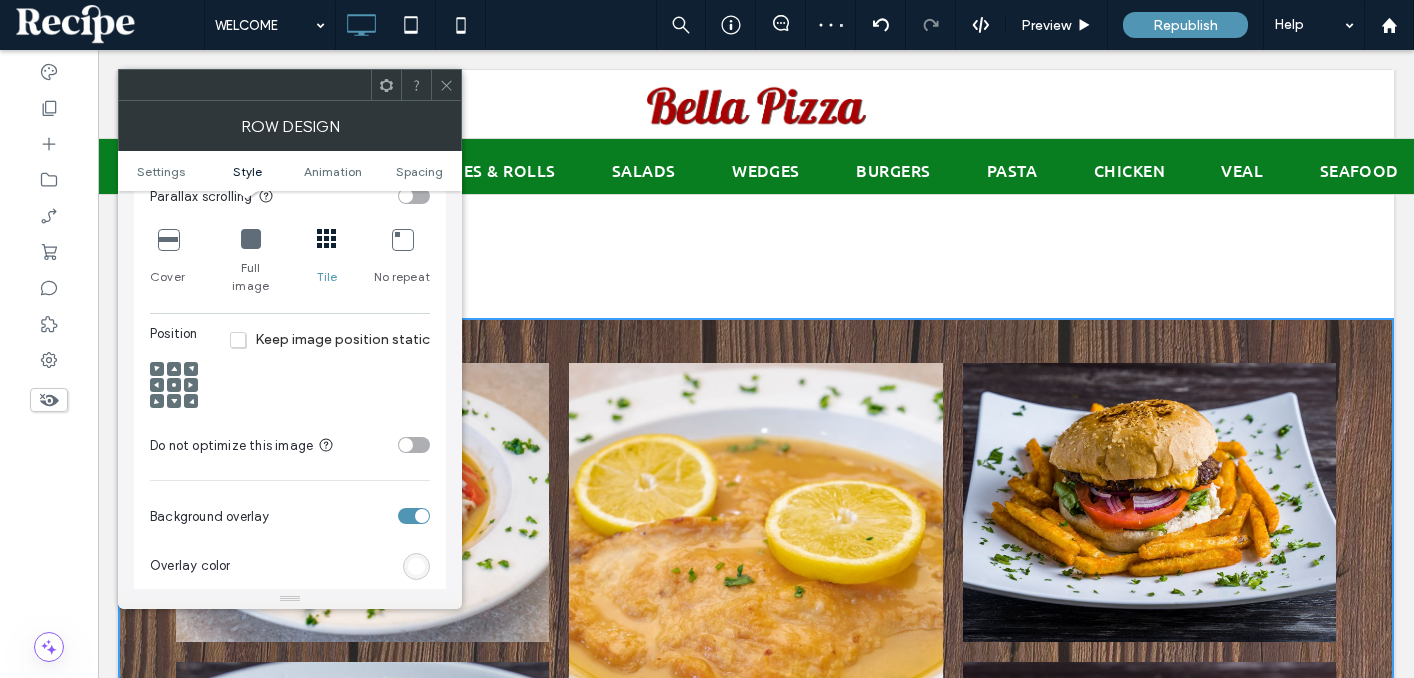 click at bounding box center [251, 239] 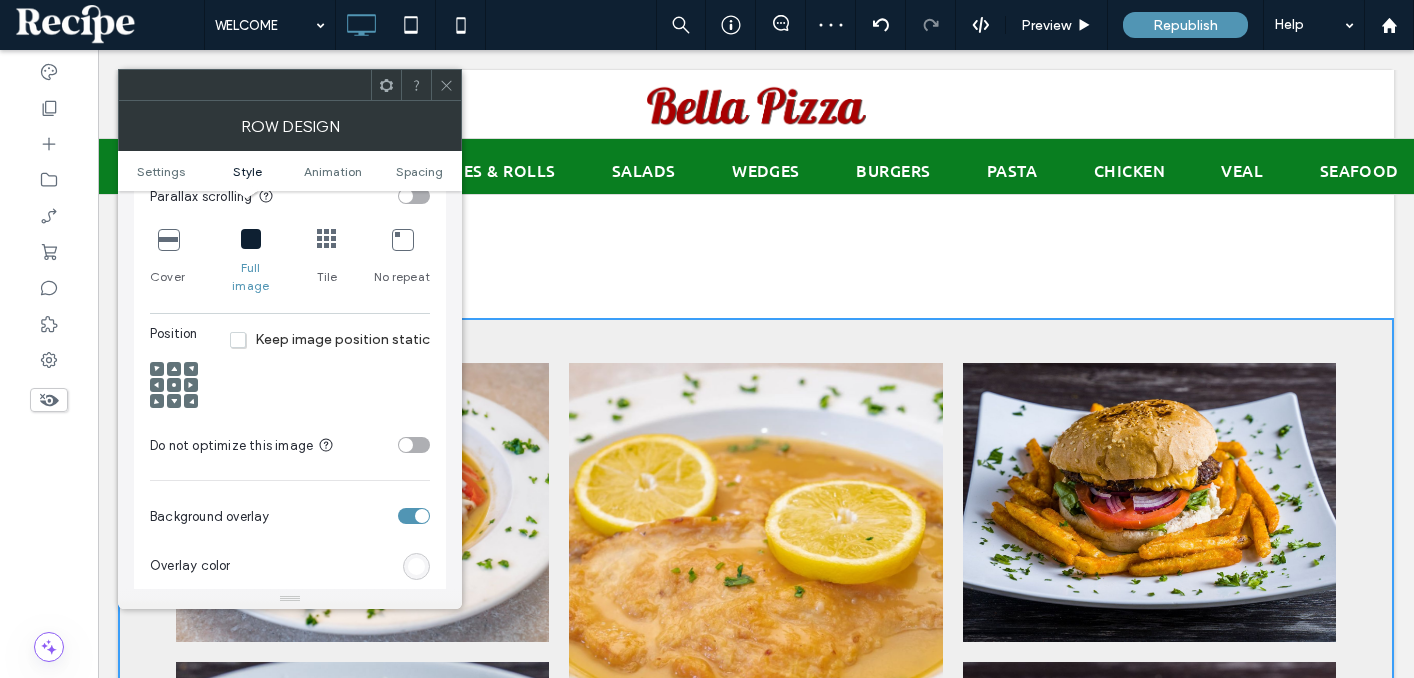 click at bounding box center (168, 239) 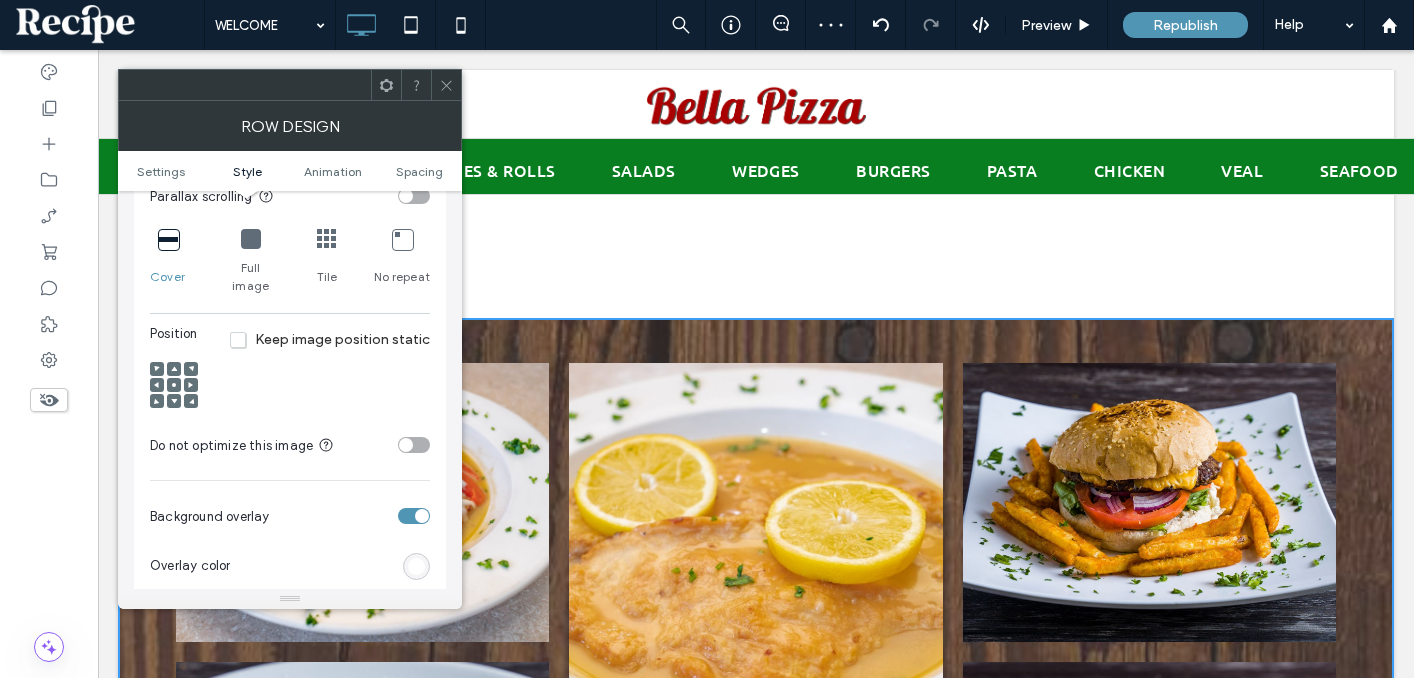 click at bounding box center (327, 239) 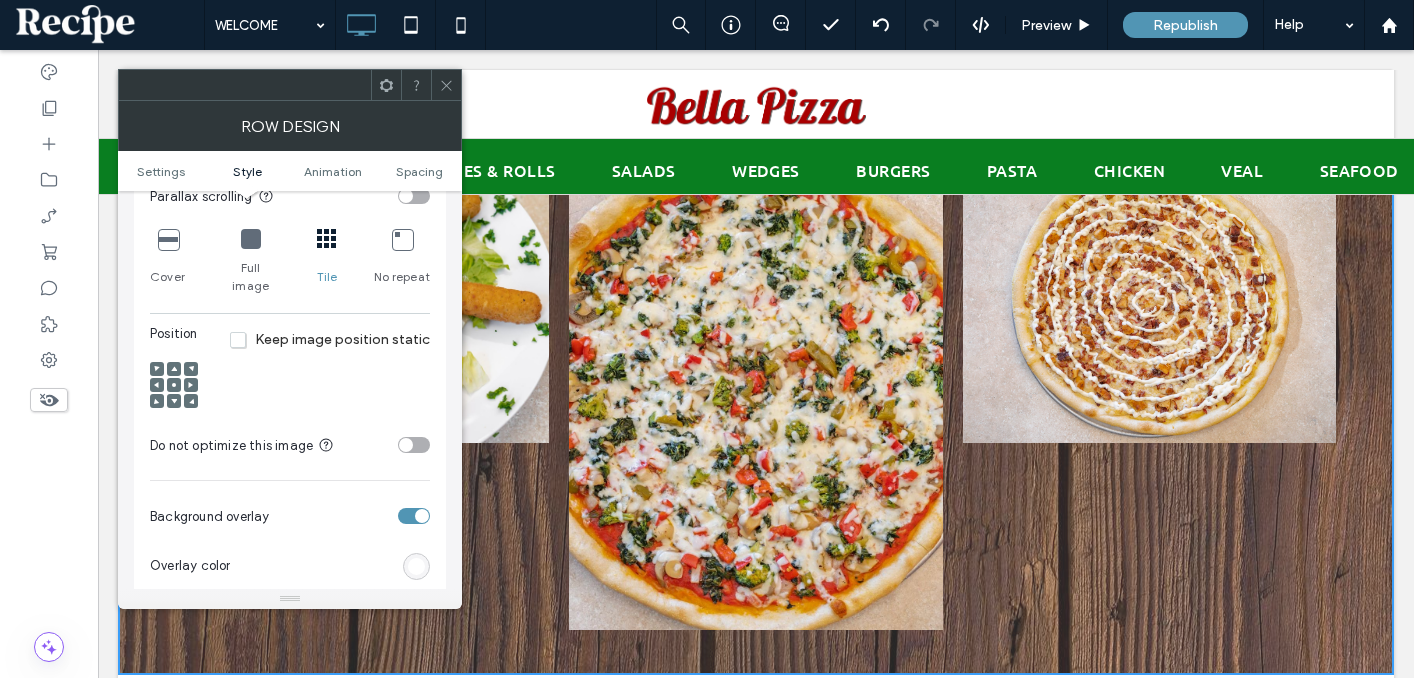 scroll, scrollTop: 4659, scrollLeft: 0, axis: vertical 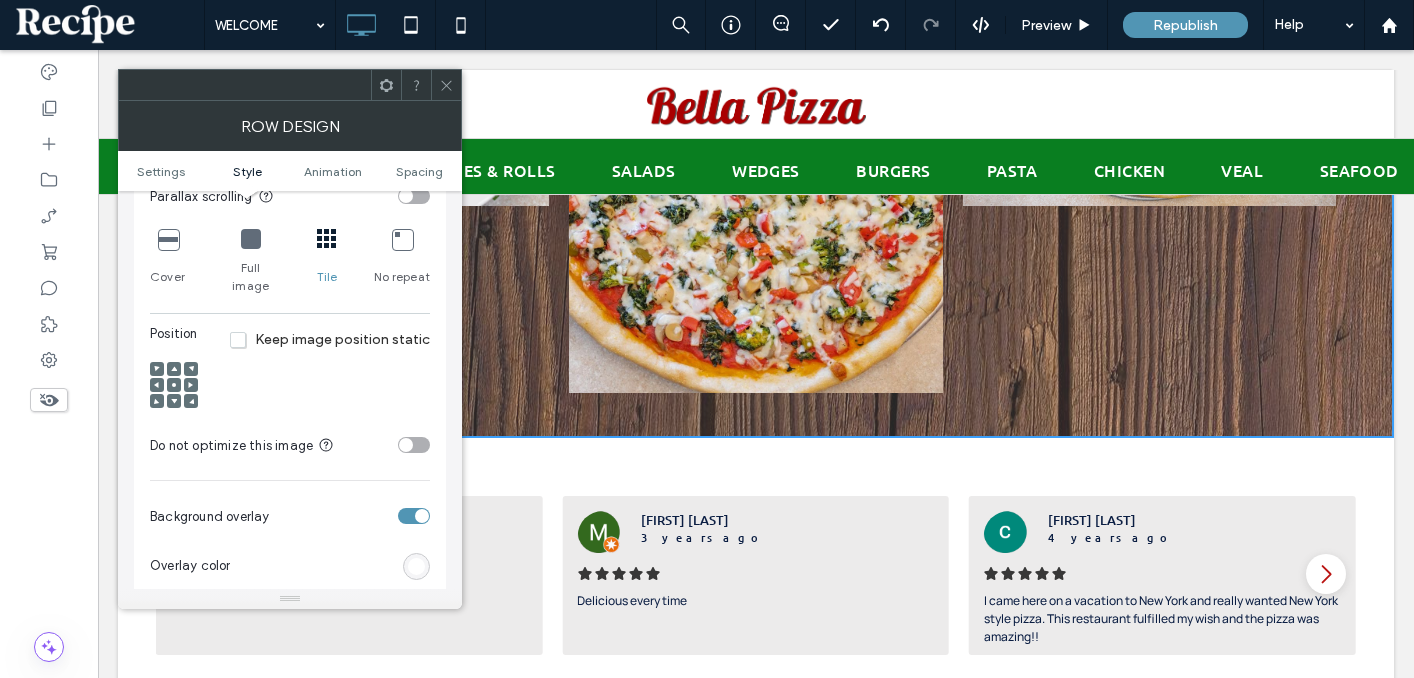 click 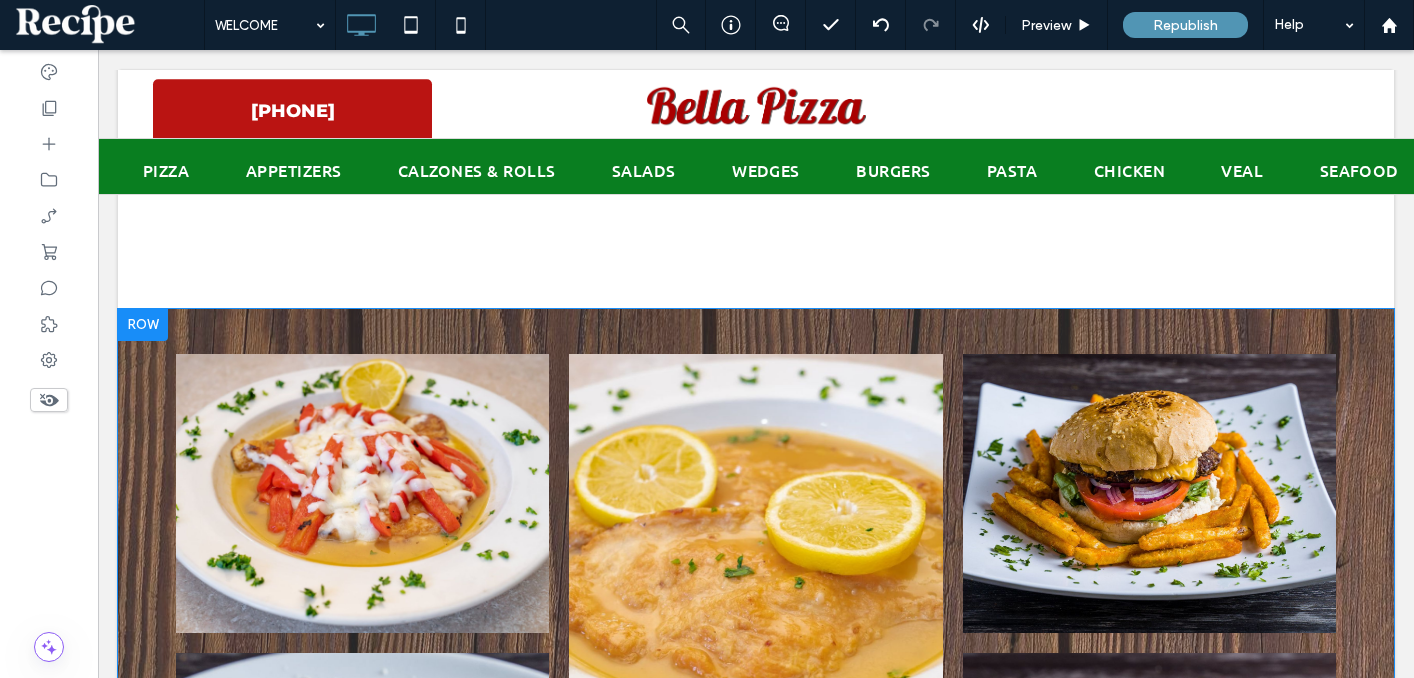 scroll, scrollTop: 1874, scrollLeft: 0, axis: vertical 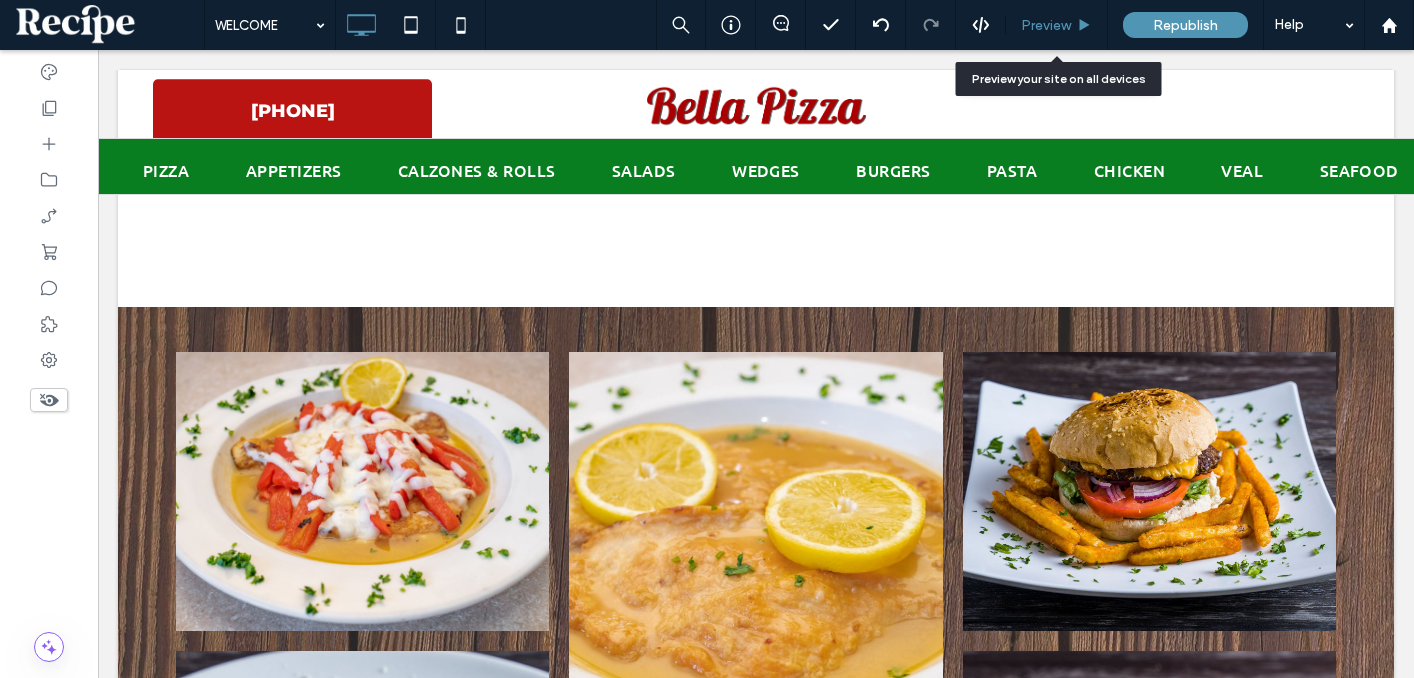 click on "Preview" at bounding box center [1057, 25] 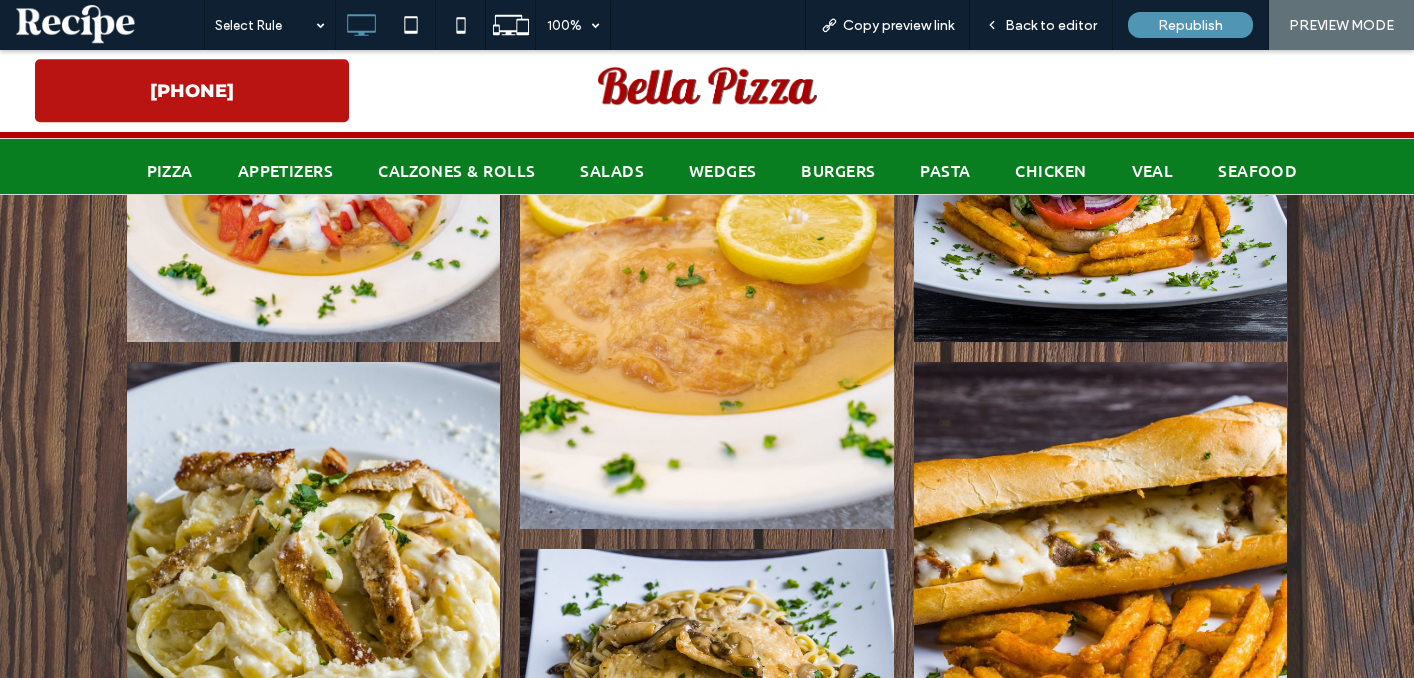 scroll, scrollTop: 2148, scrollLeft: 0, axis: vertical 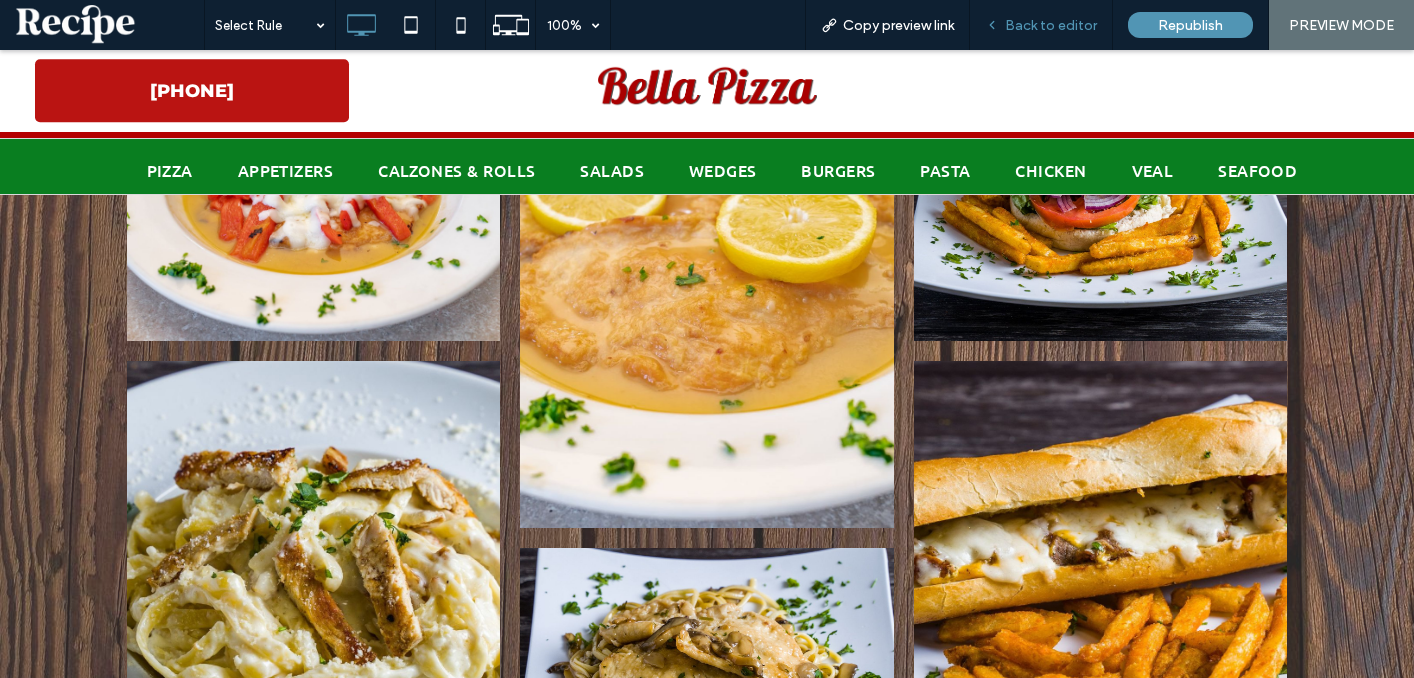 click on "Back to editor" at bounding box center (1051, 25) 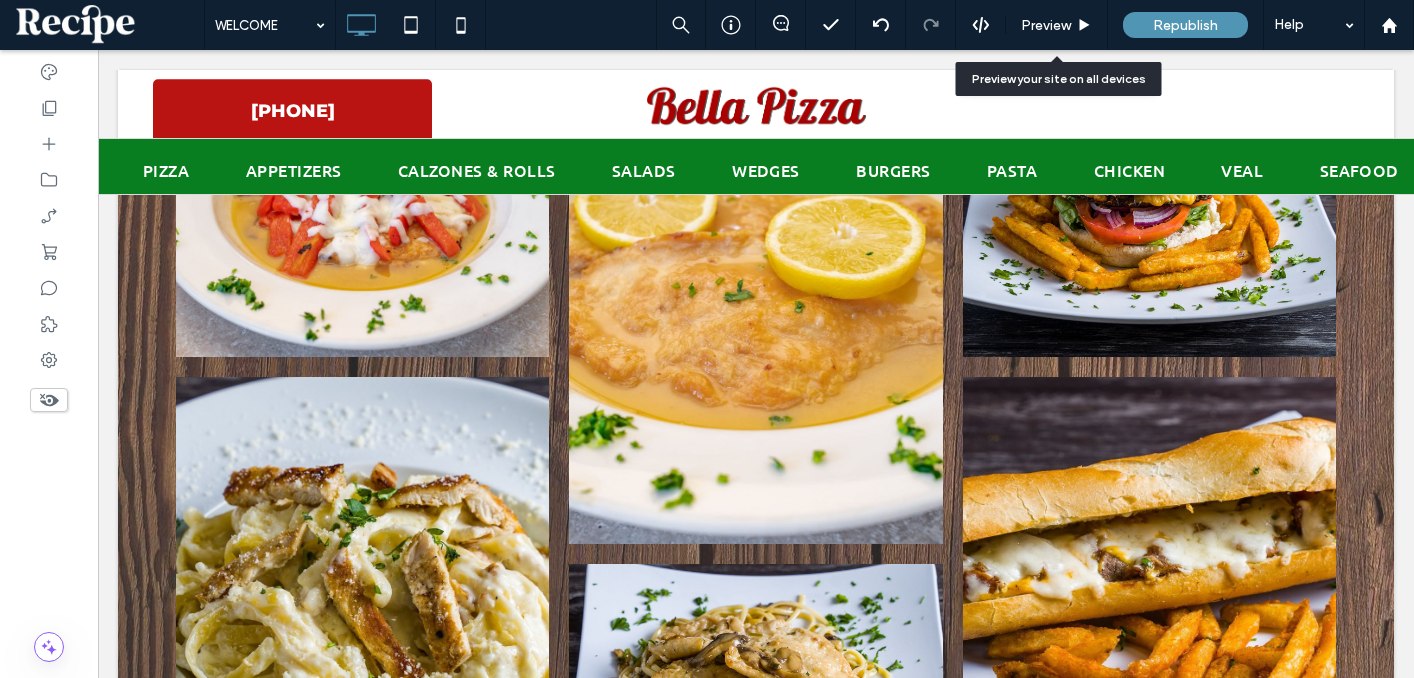 scroll, scrollTop: 2144, scrollLeft: 0, axis: vertical 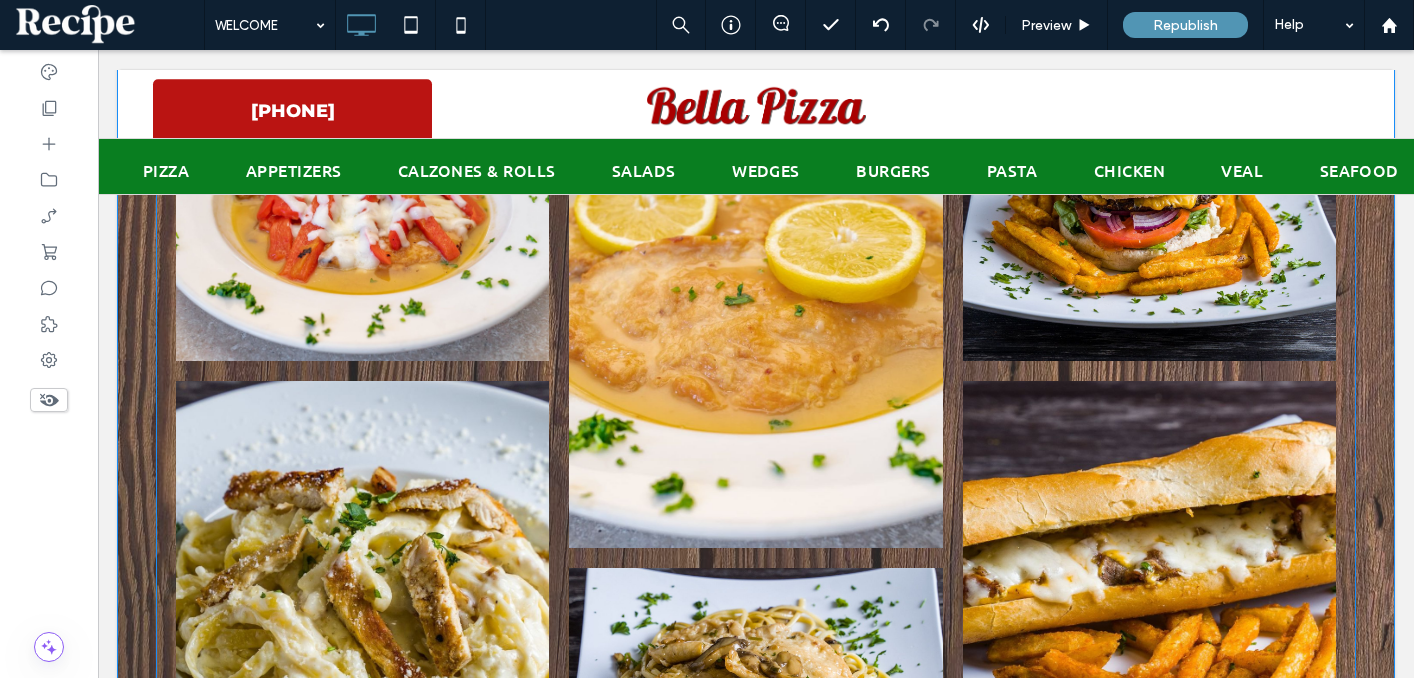 click at bounding box center [1149, 222] 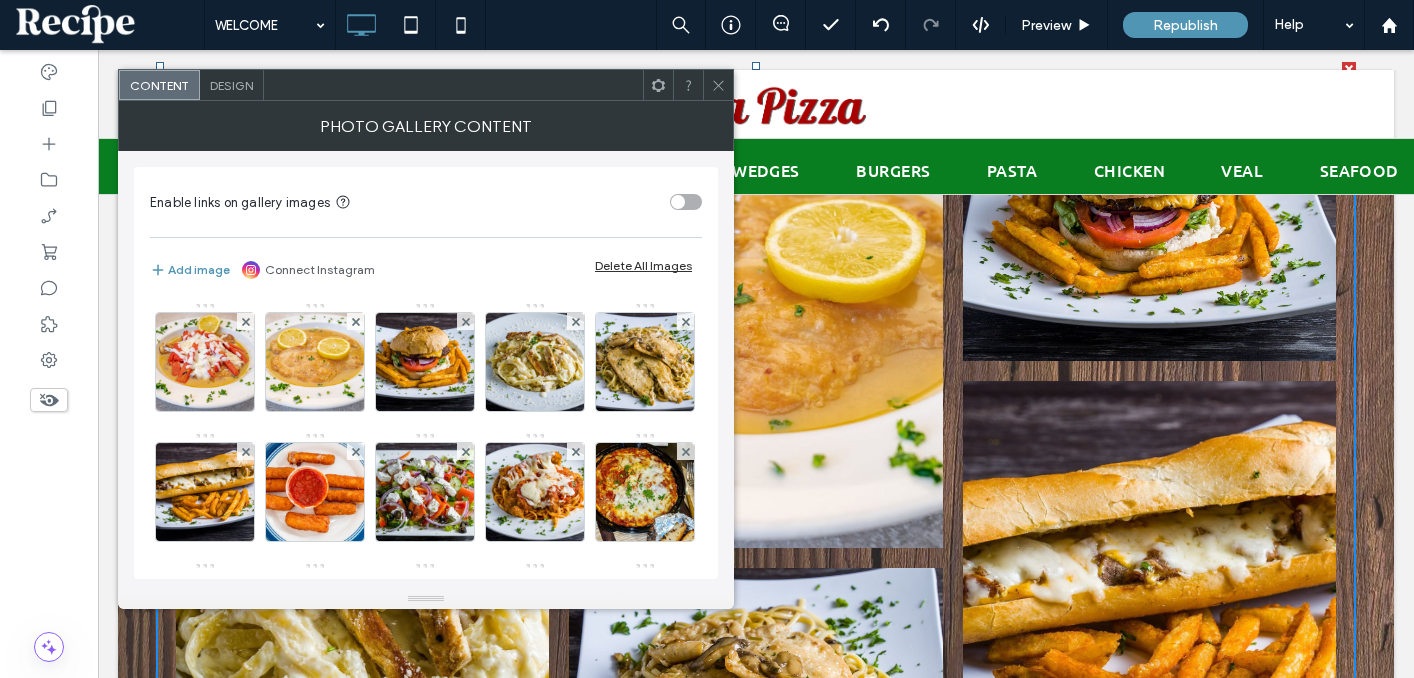 click on "Design" at bounding box center (231, 85) 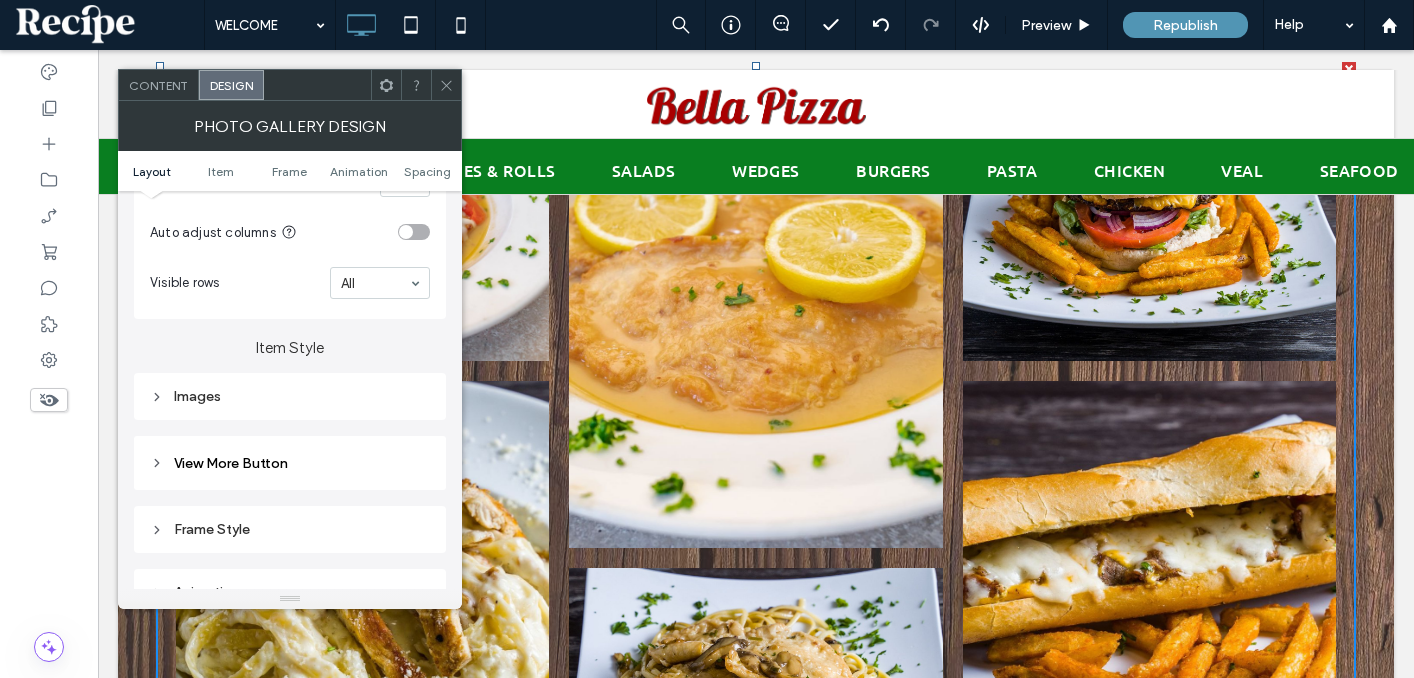 scroll, scrollTop: 753, scrollLeft: 0, axis: vertical 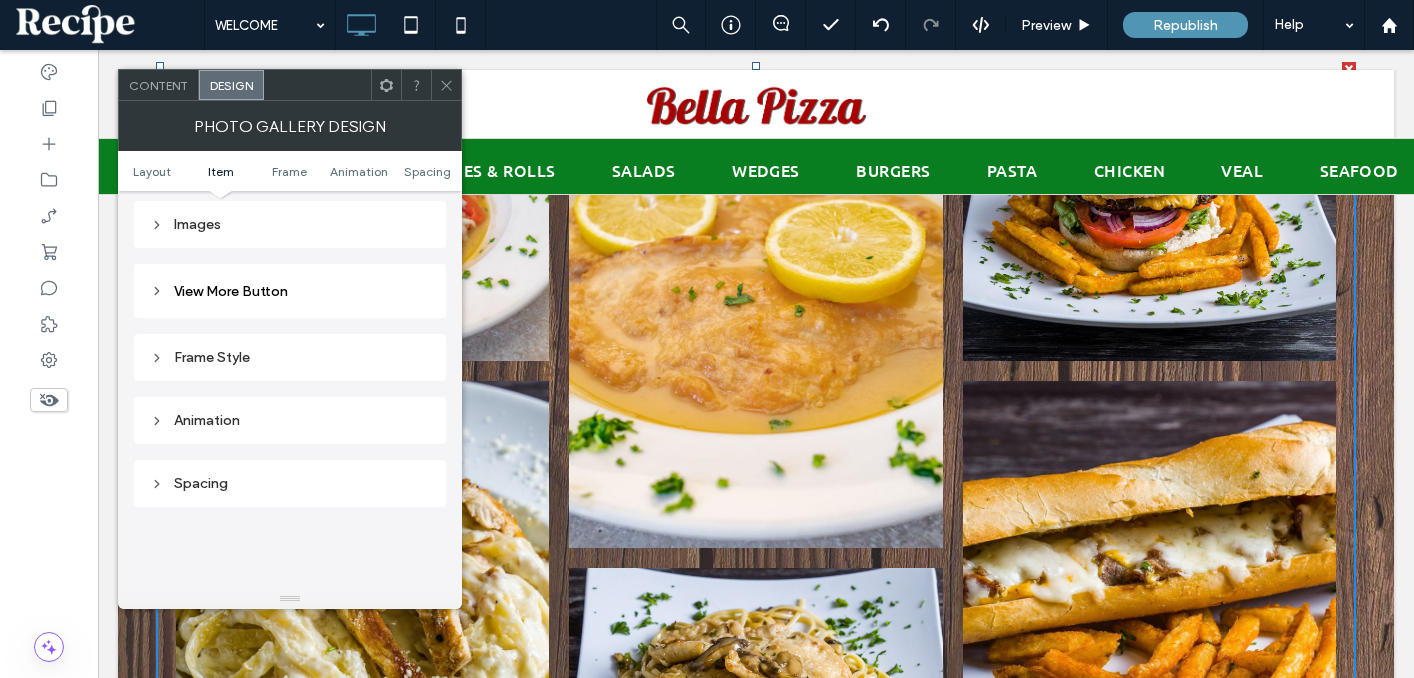 click on "Images" at bounding box center [290, 224] 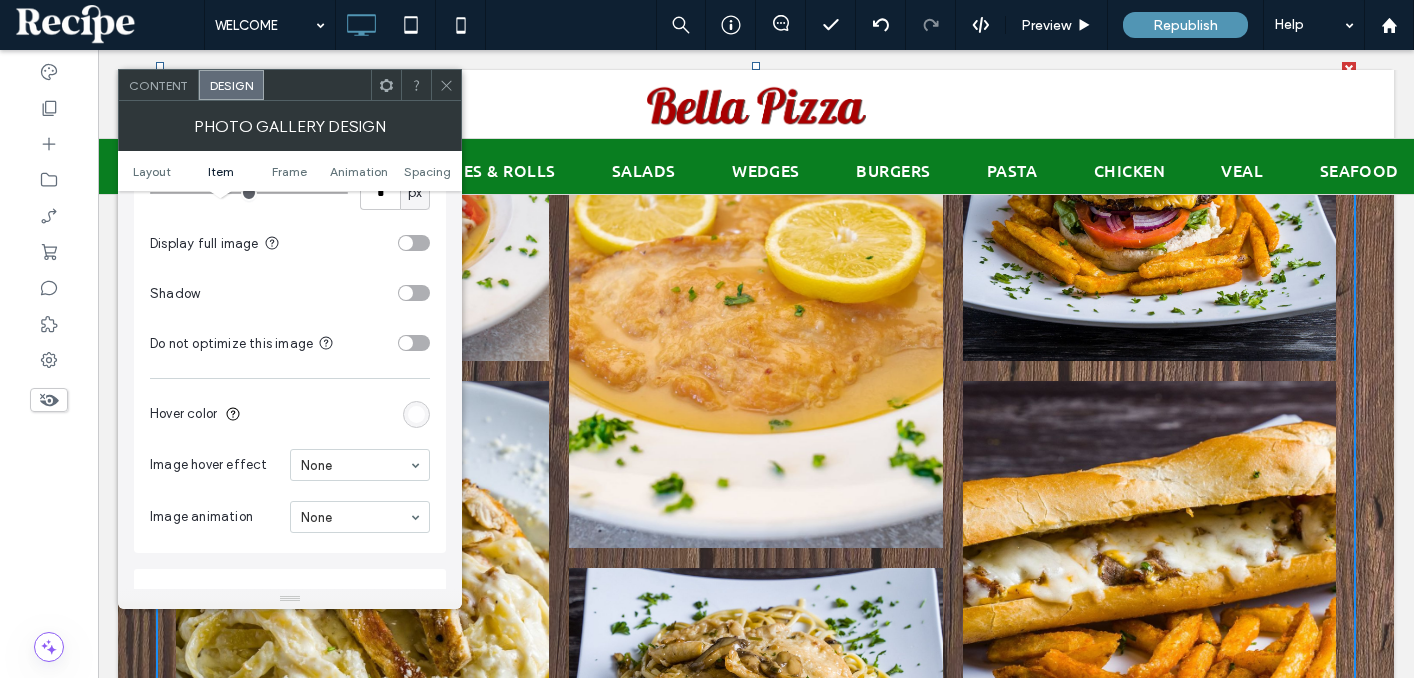 scroll, scrollTop: 914, scrollLeft: 0, axis: vertical 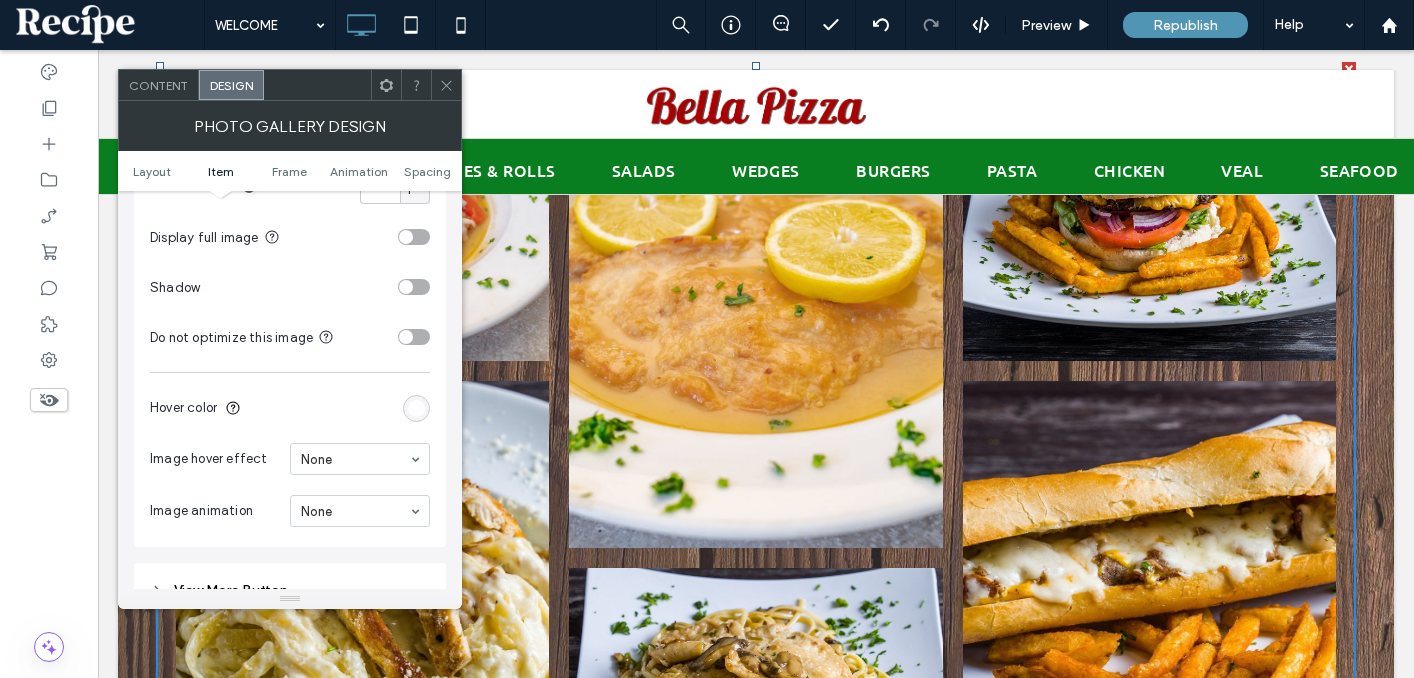 click at bounding box center (414, 287) 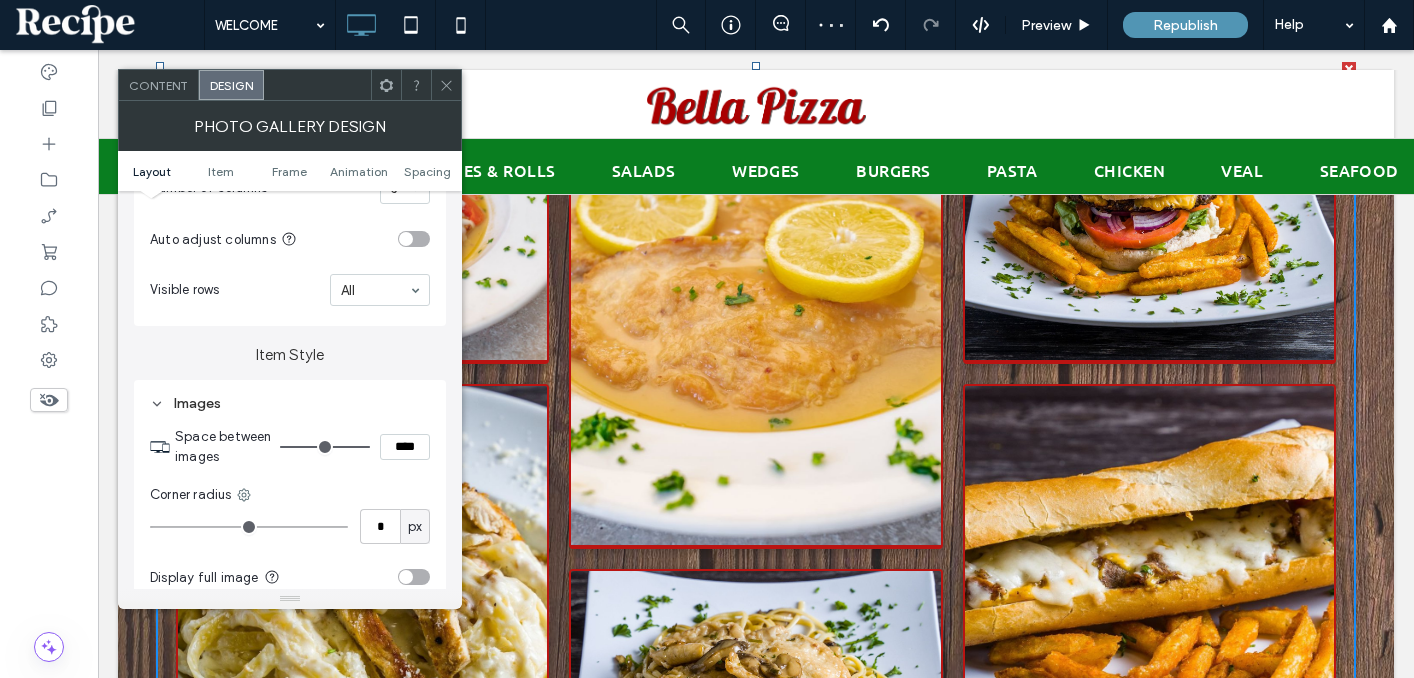 scroll, scrollTop: 583, scrollLeft: 0, axis: vertical 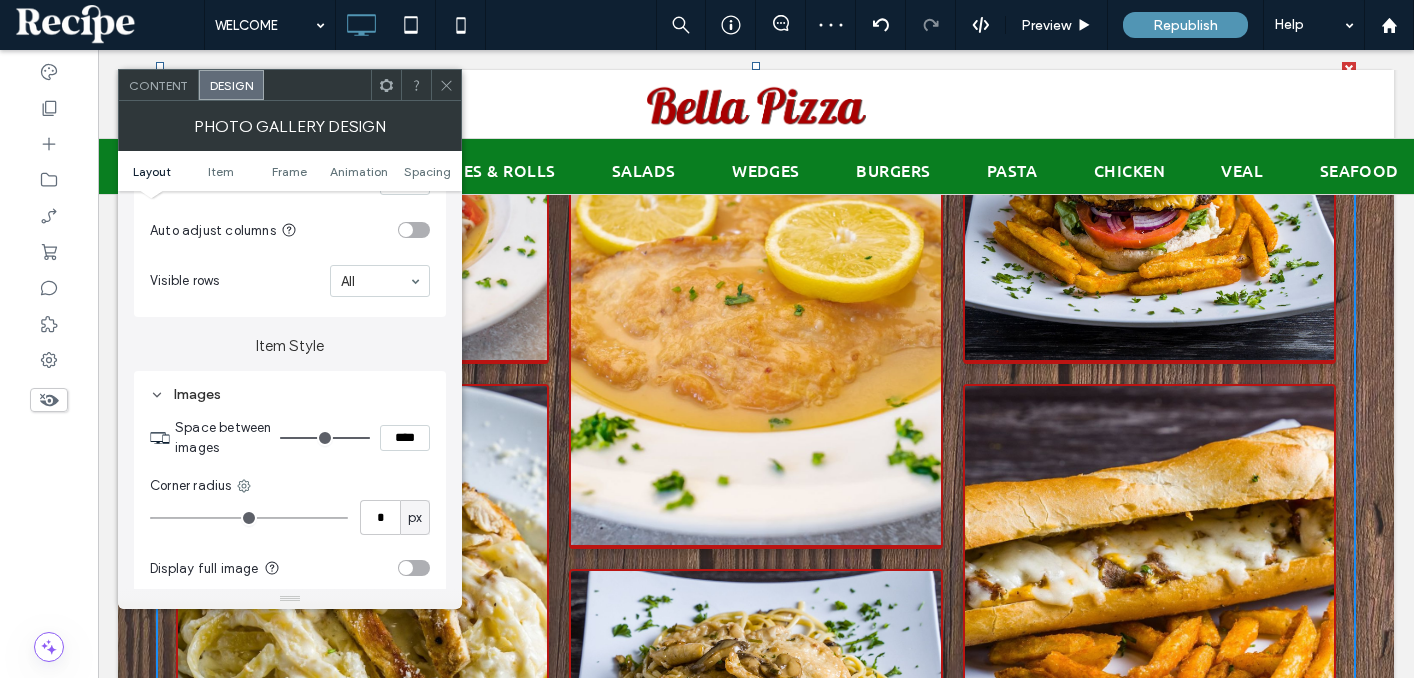 click 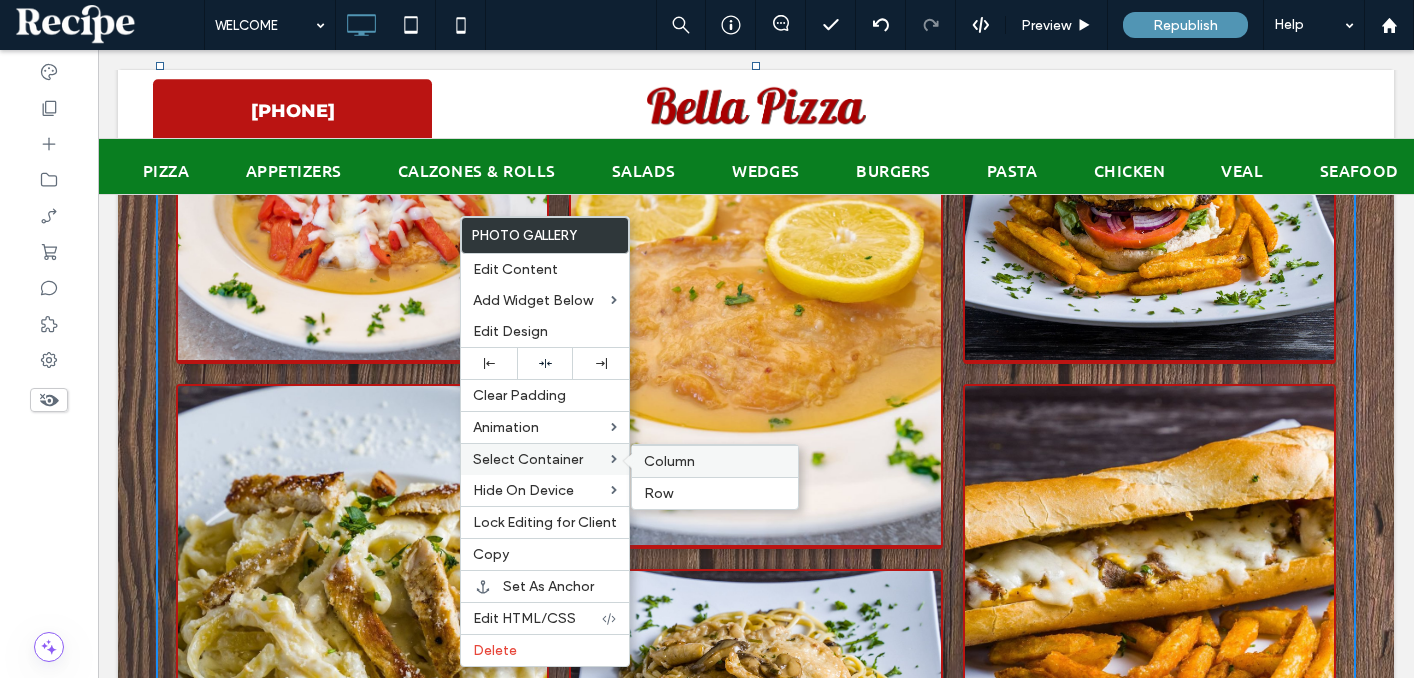 click on "Column" at bounding box center [715, 461] 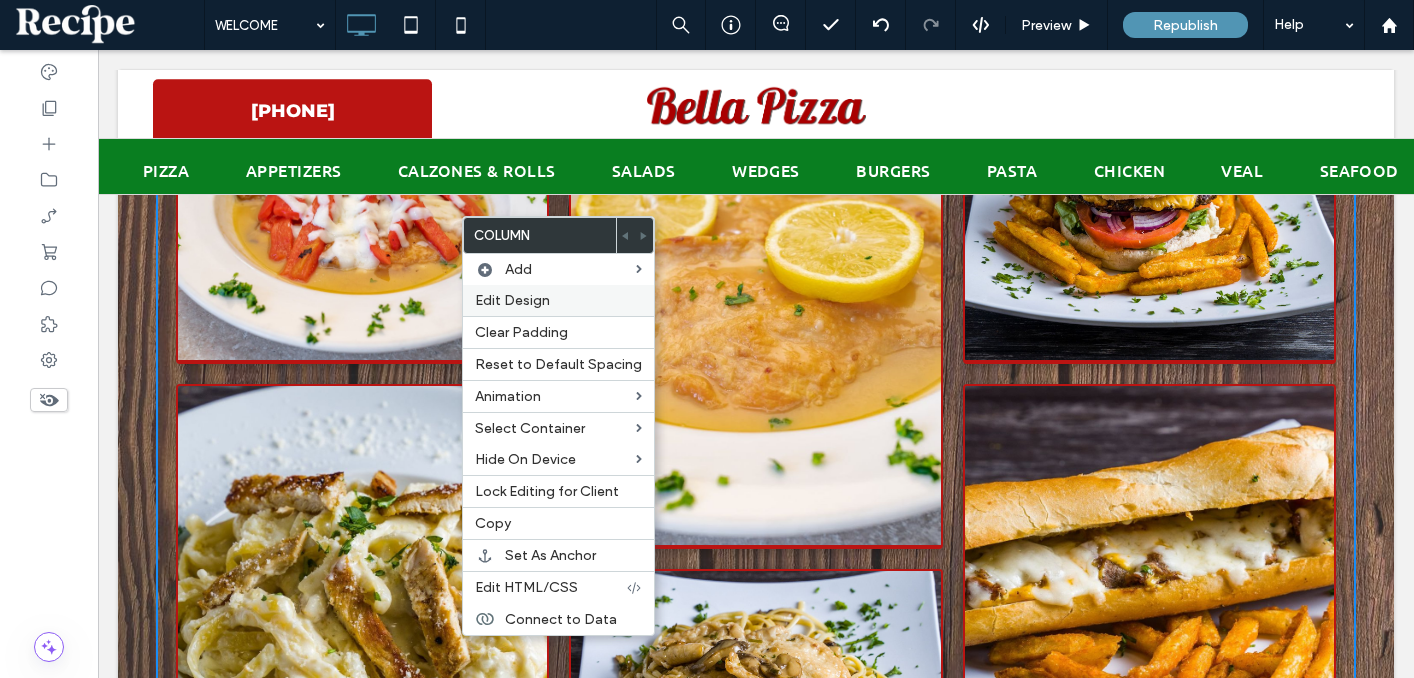 click on "Edit Design" at bounding box center [558, 300] 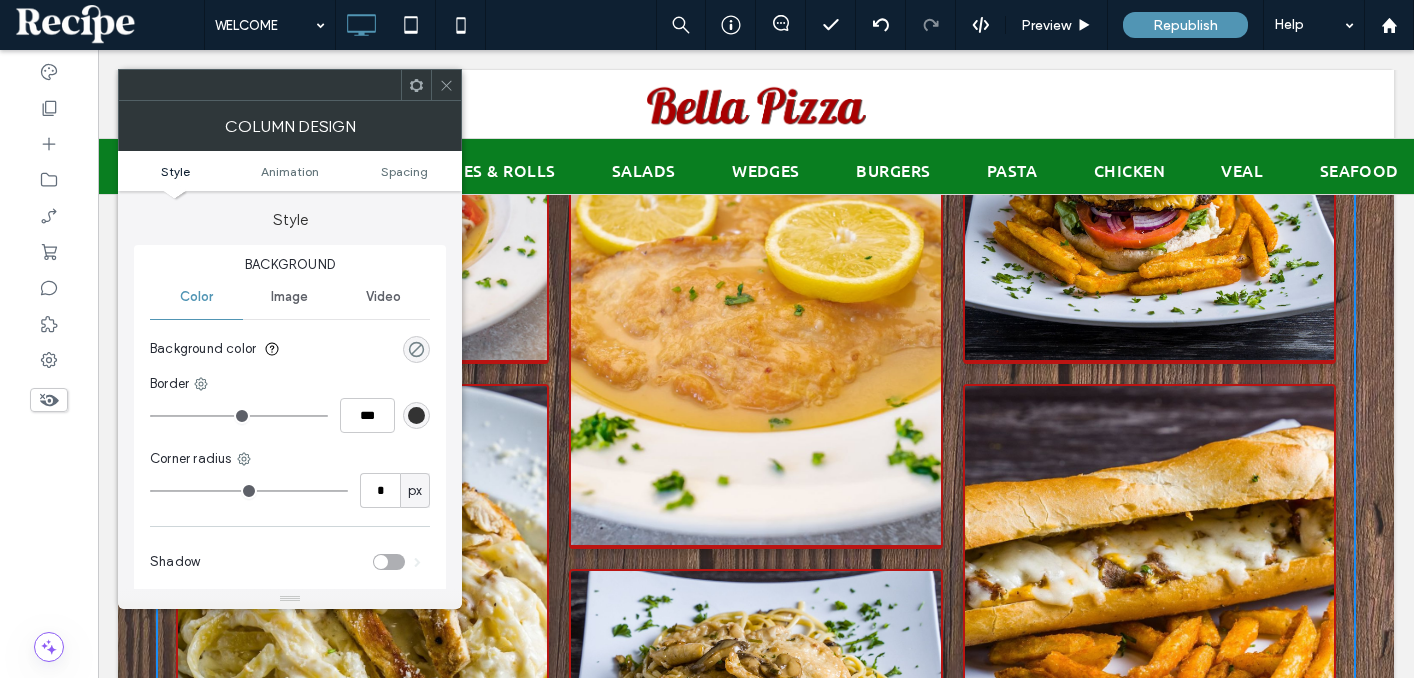 click at bounding box center (416, 349) 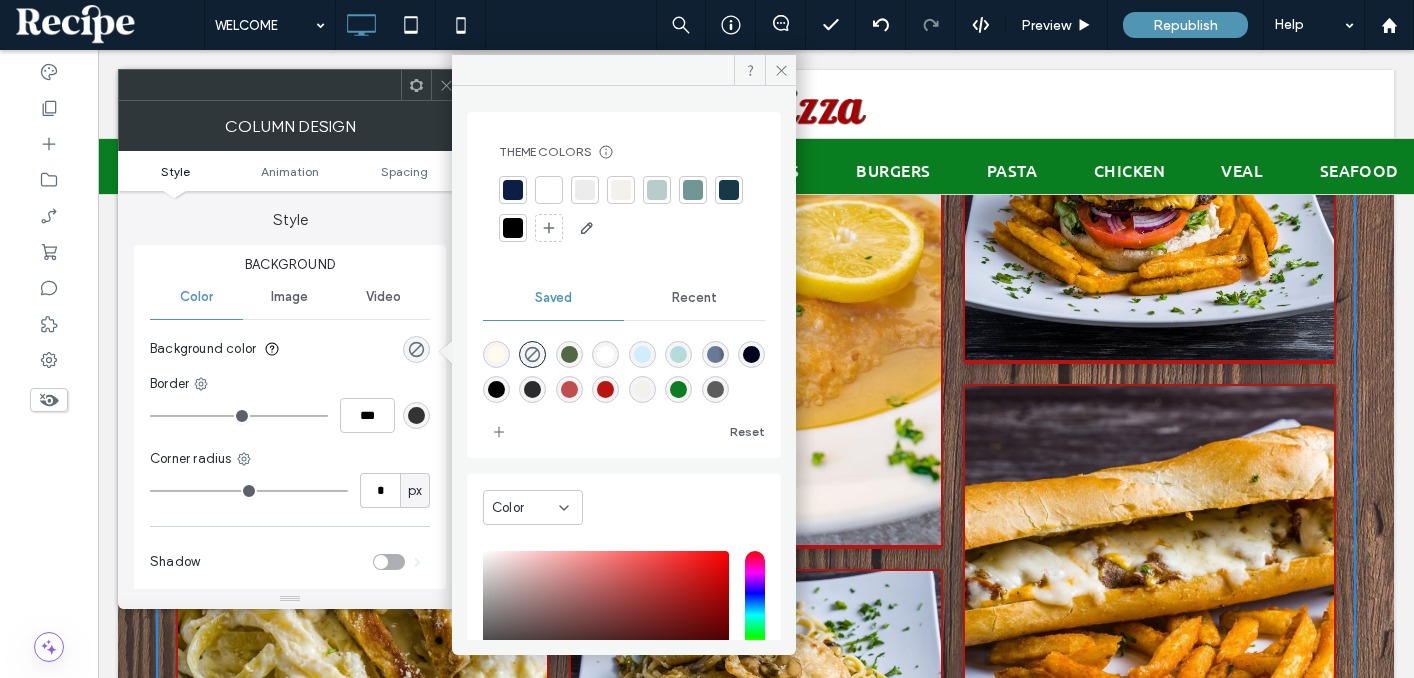 click at bounding box center [605, 354] 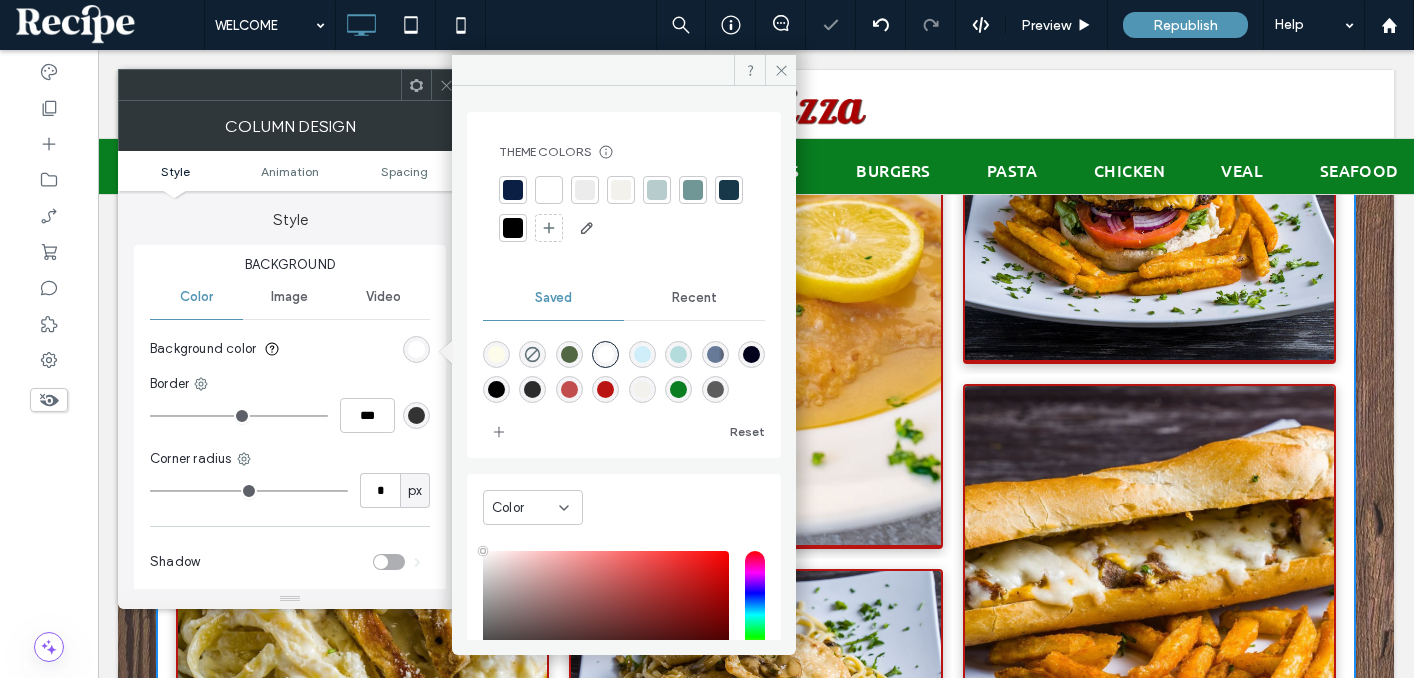 click at bounding box center (446, 85) 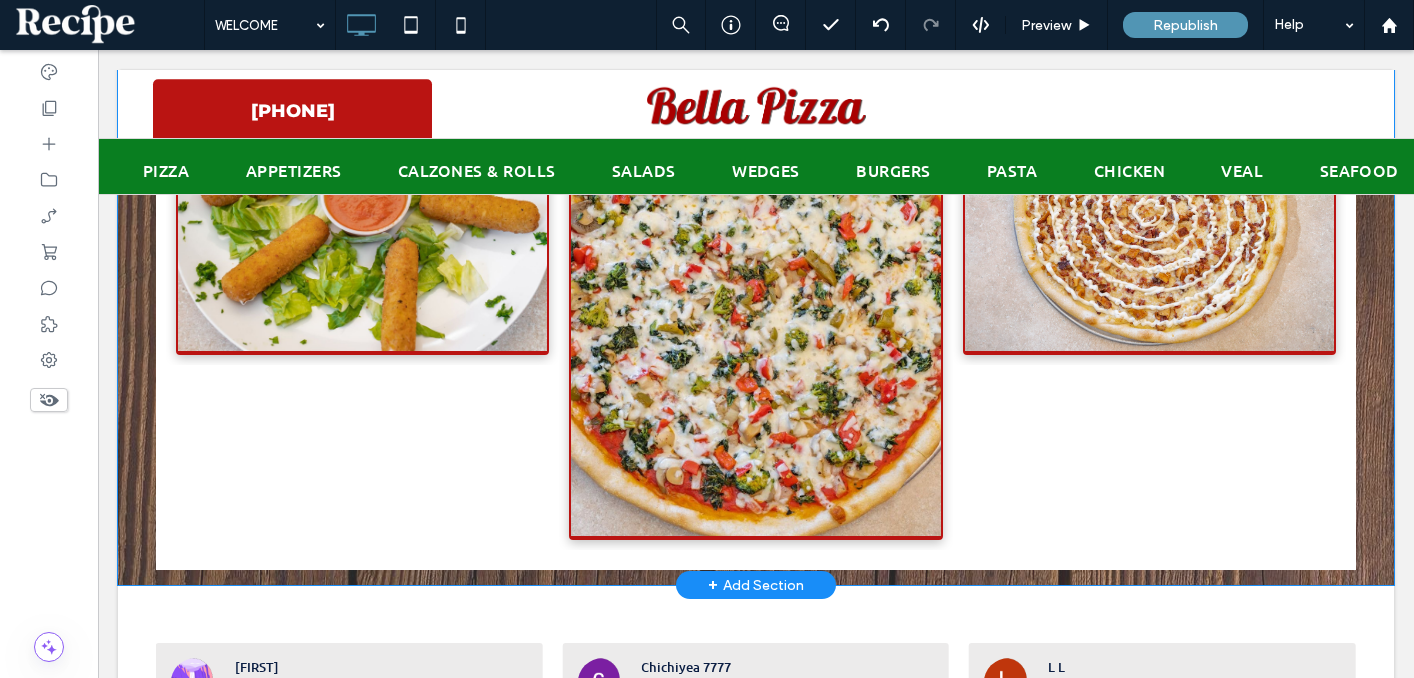 scroll, scrollTop: 4489, scrollLeft: 0, axis: vertical 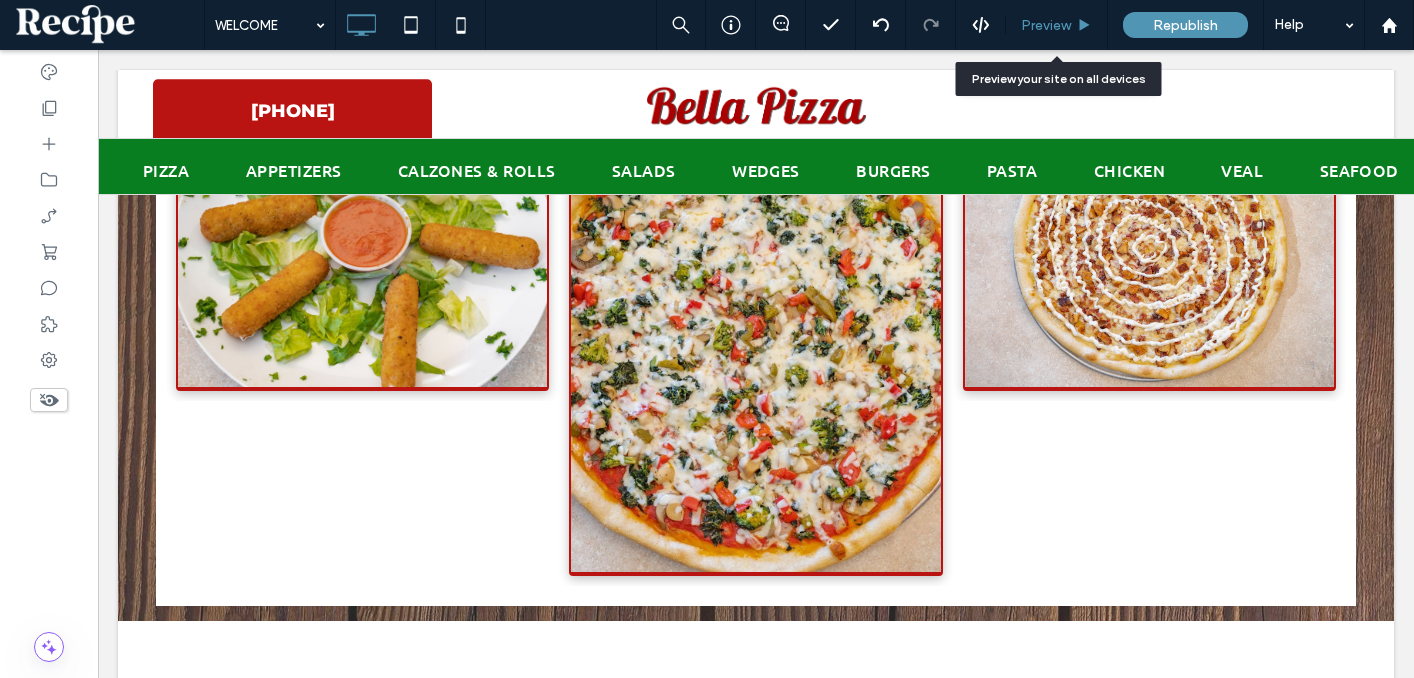 click on "Preview" at bounding box center (1046, 25) 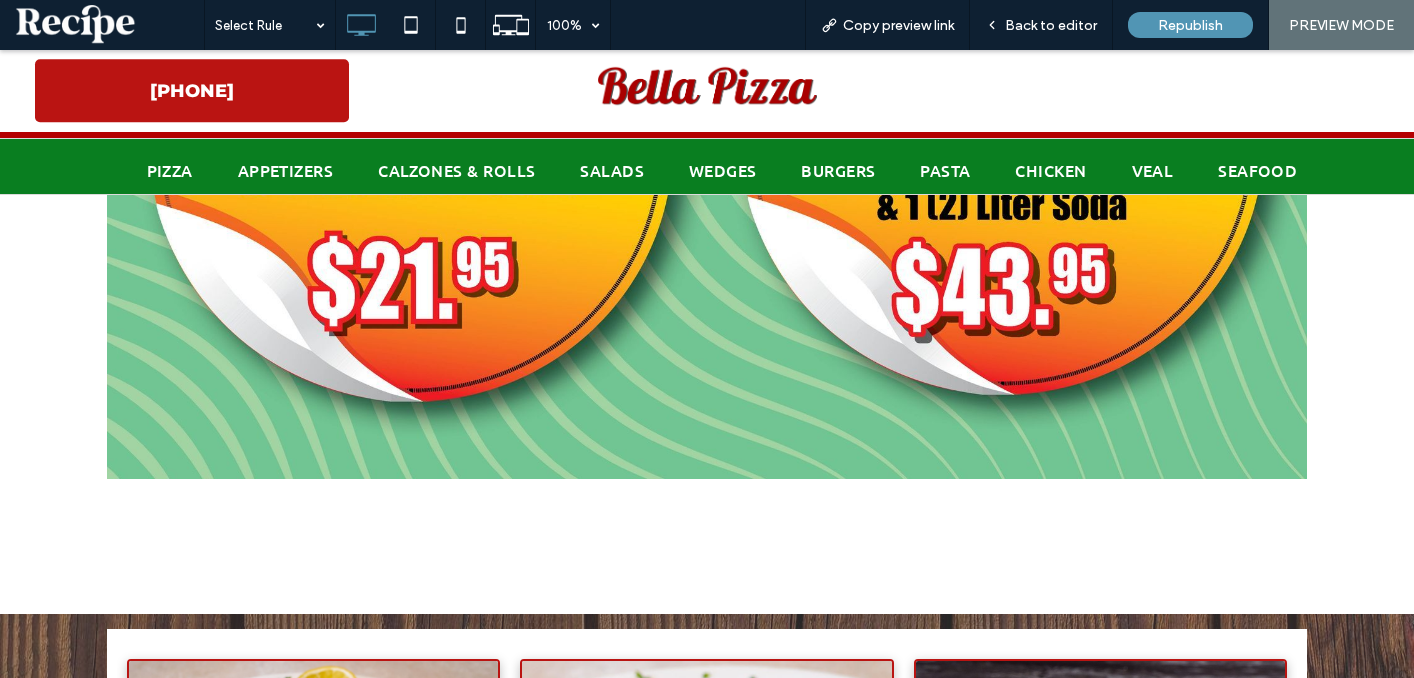scroll, scrollTop: 1687, scrollLeft: 0, axis: vertical 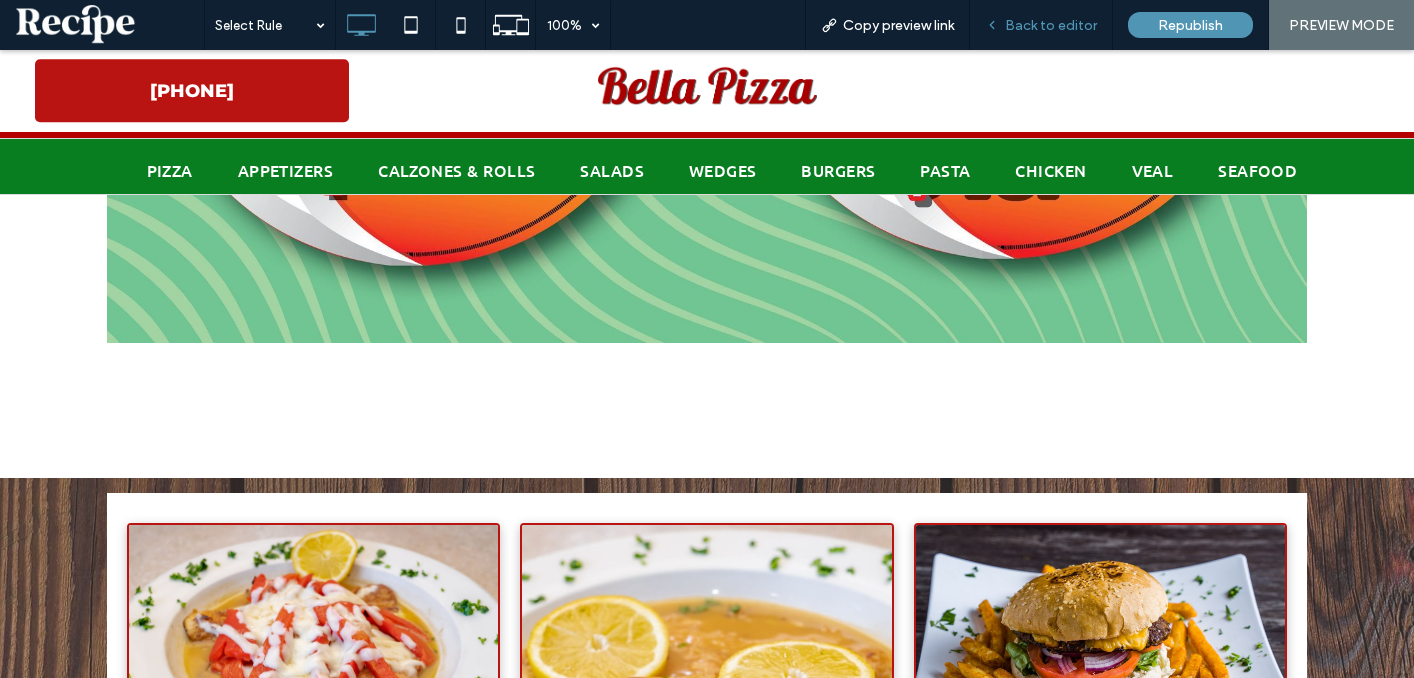 click on "Back to editor" at bounding box center [1051, 25] 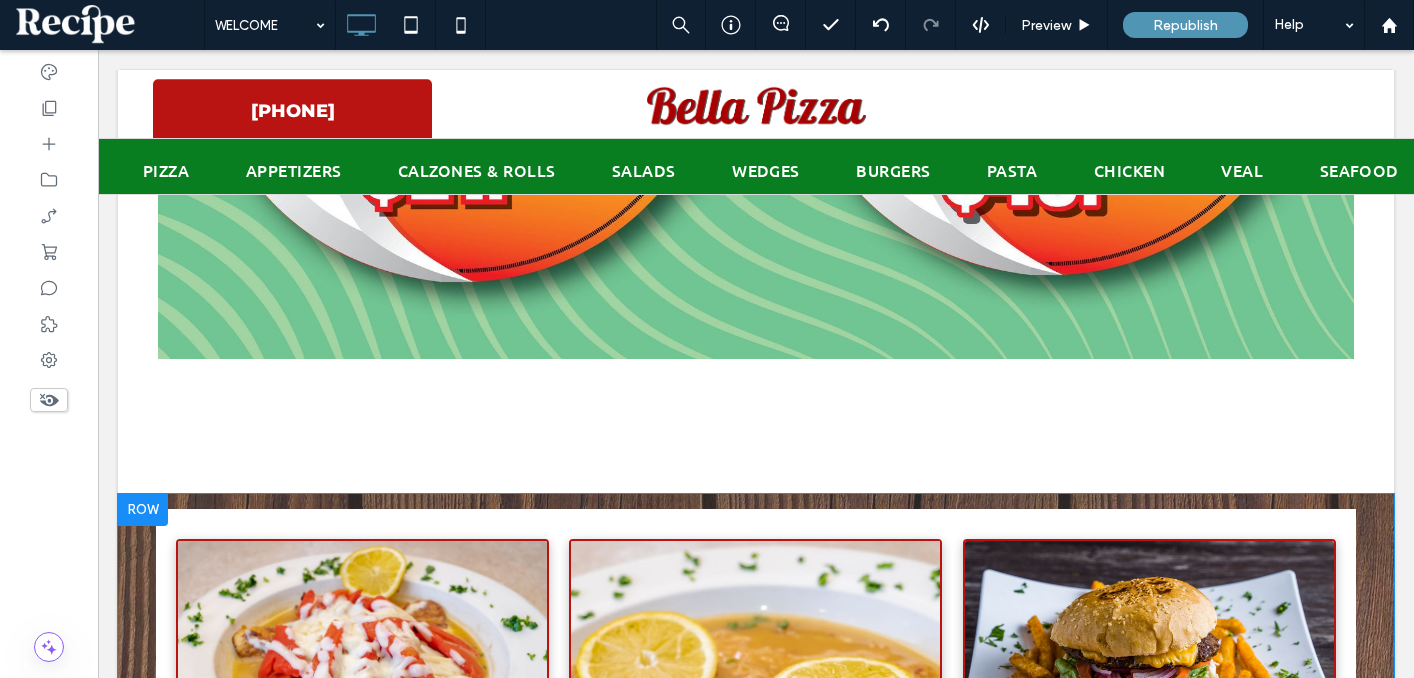 click on "Click To Paste     Click To Paste
Button
Button
Button
Button
Button
Button
Button
Button
Button
Button
Button
Button
Button
Button
Button
Button
Button
Button" at bounding box center (756, 1959) 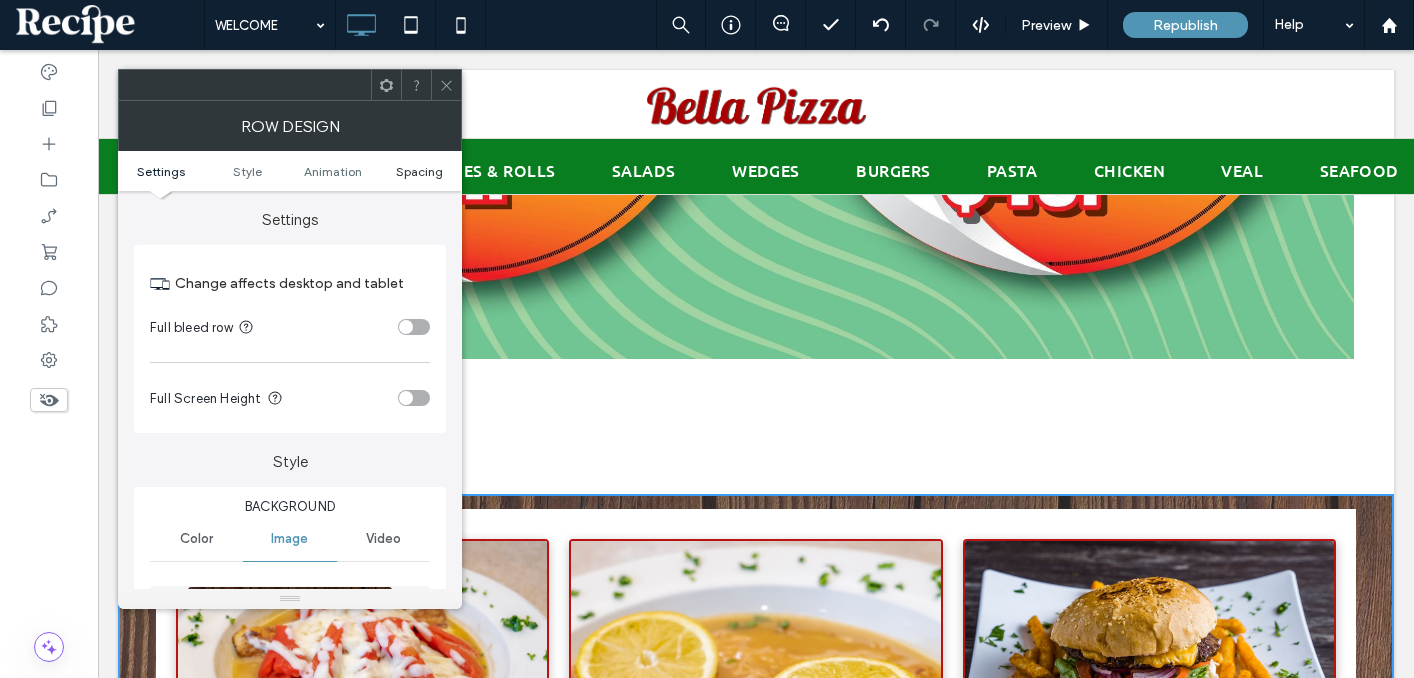 click on "Spacing" at bounding box center [419, 171] 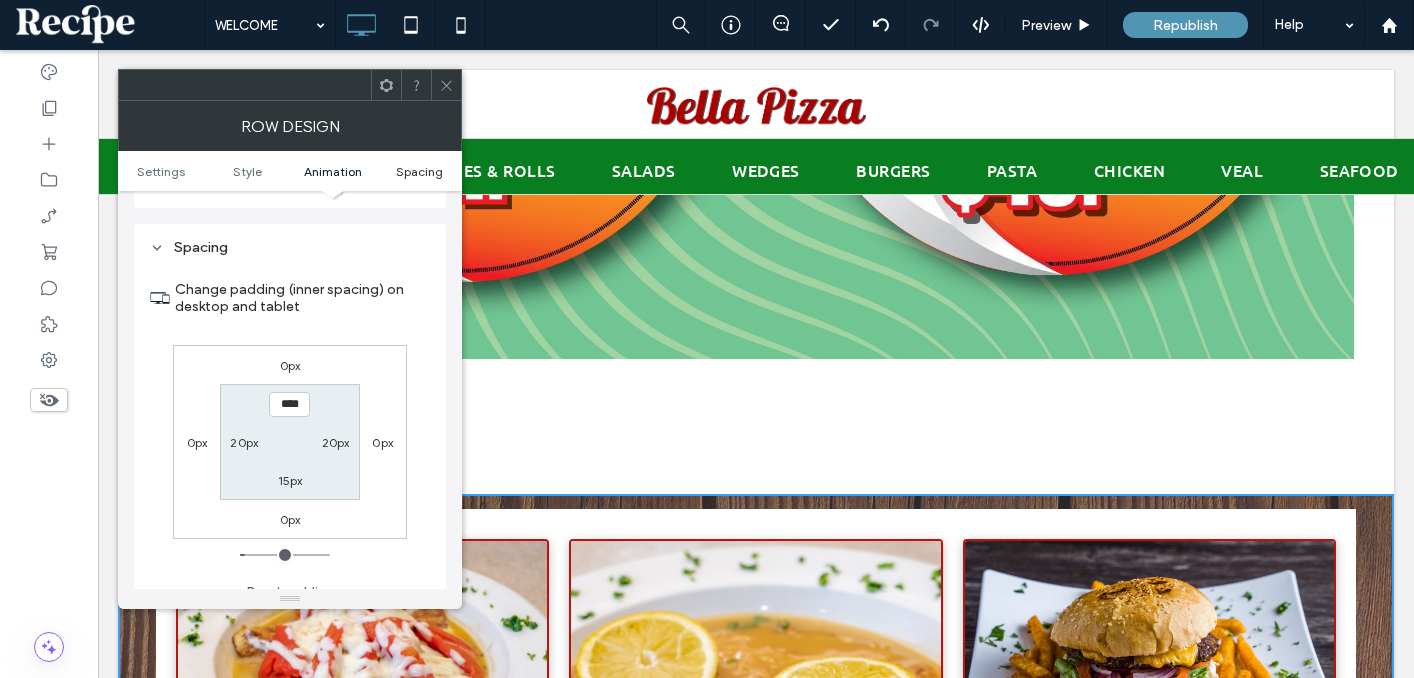 scroll, scrollTop: 1393, scrollLeft: 0, axis: vertical 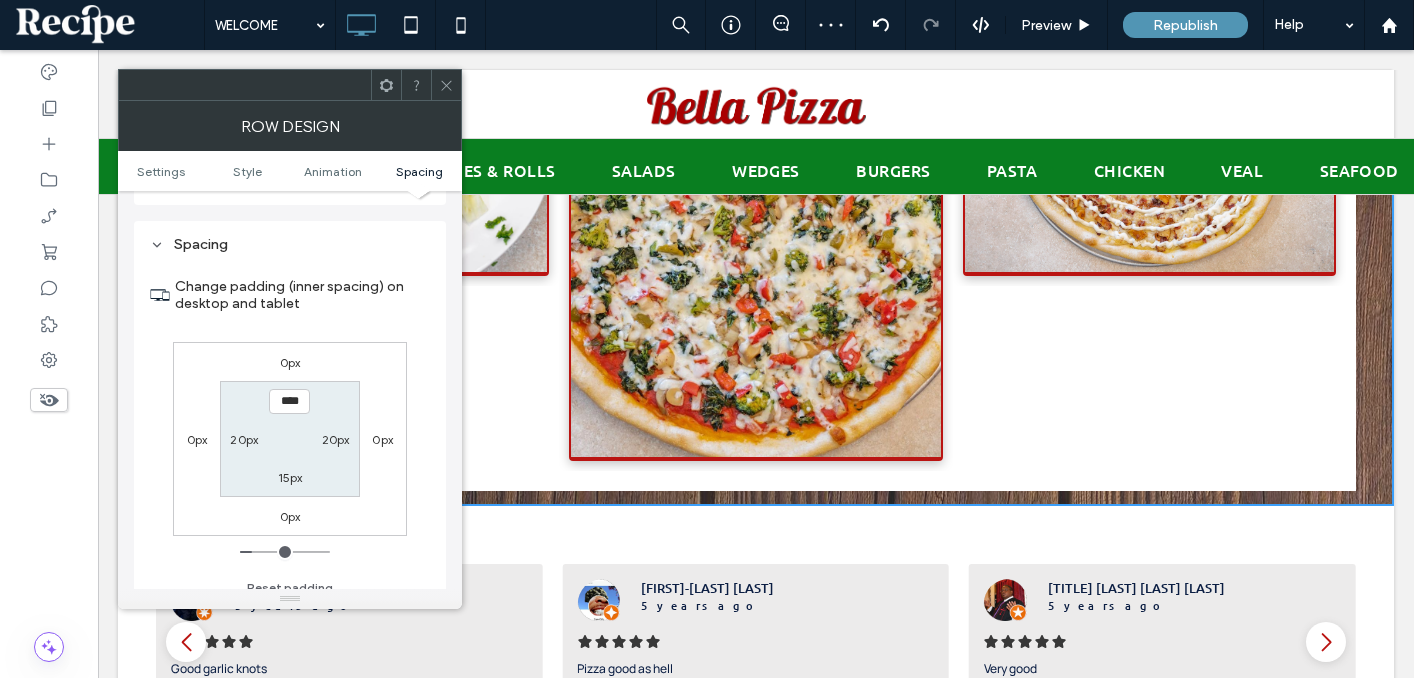 click on "15px" at bounding box center [290, 477] 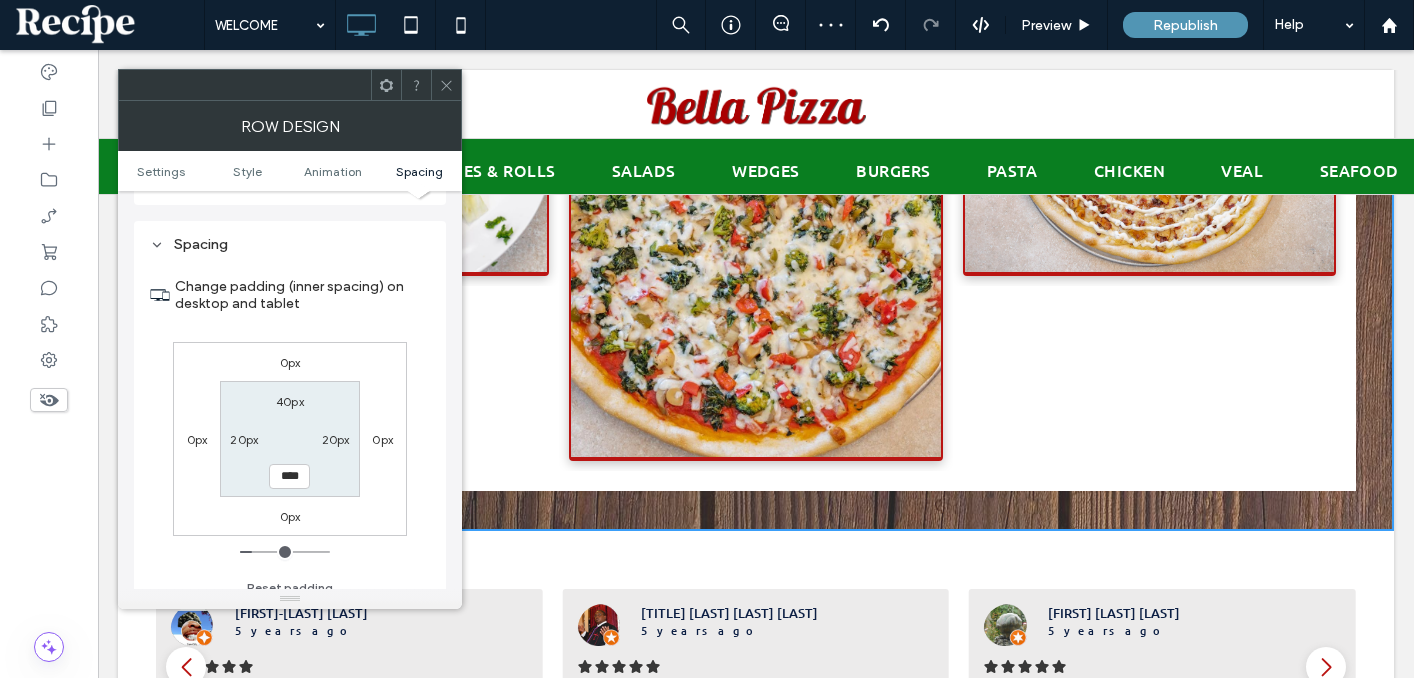 click at bounding box center [446, 85] 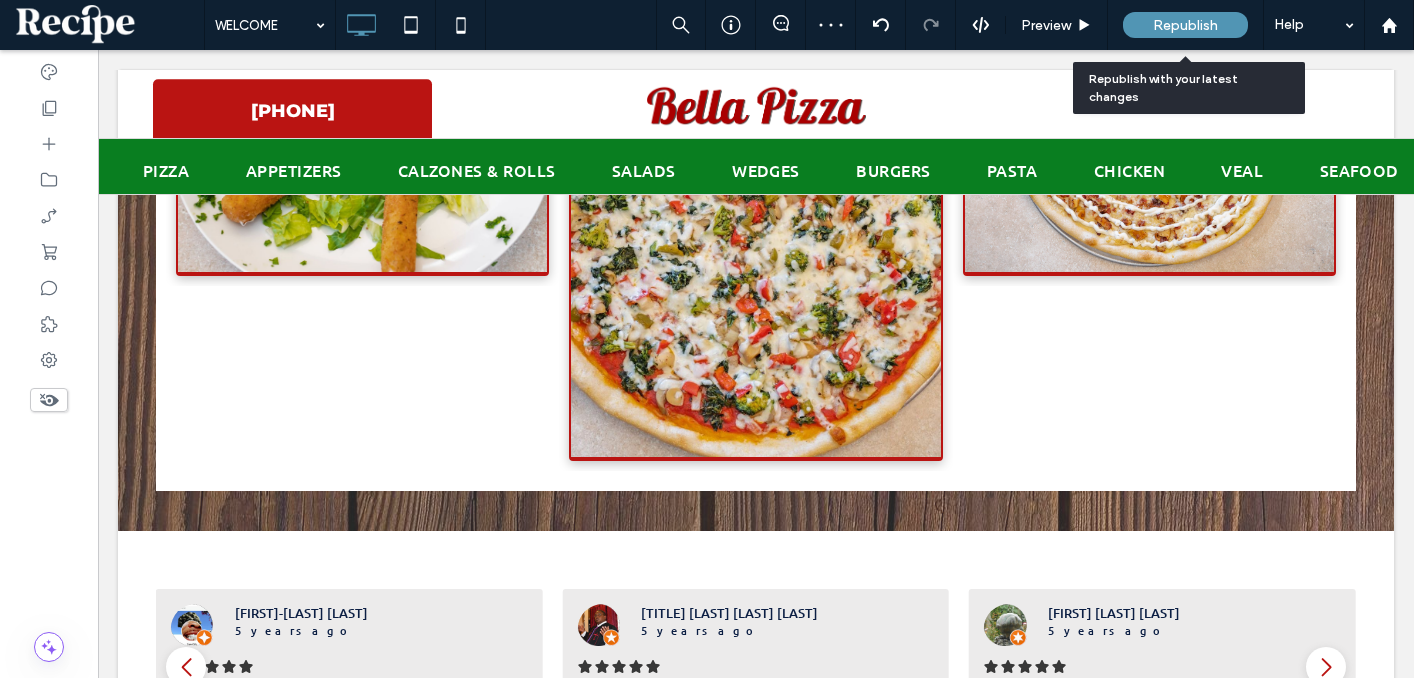 click on "Republish" at bounding box center [1185, 25] 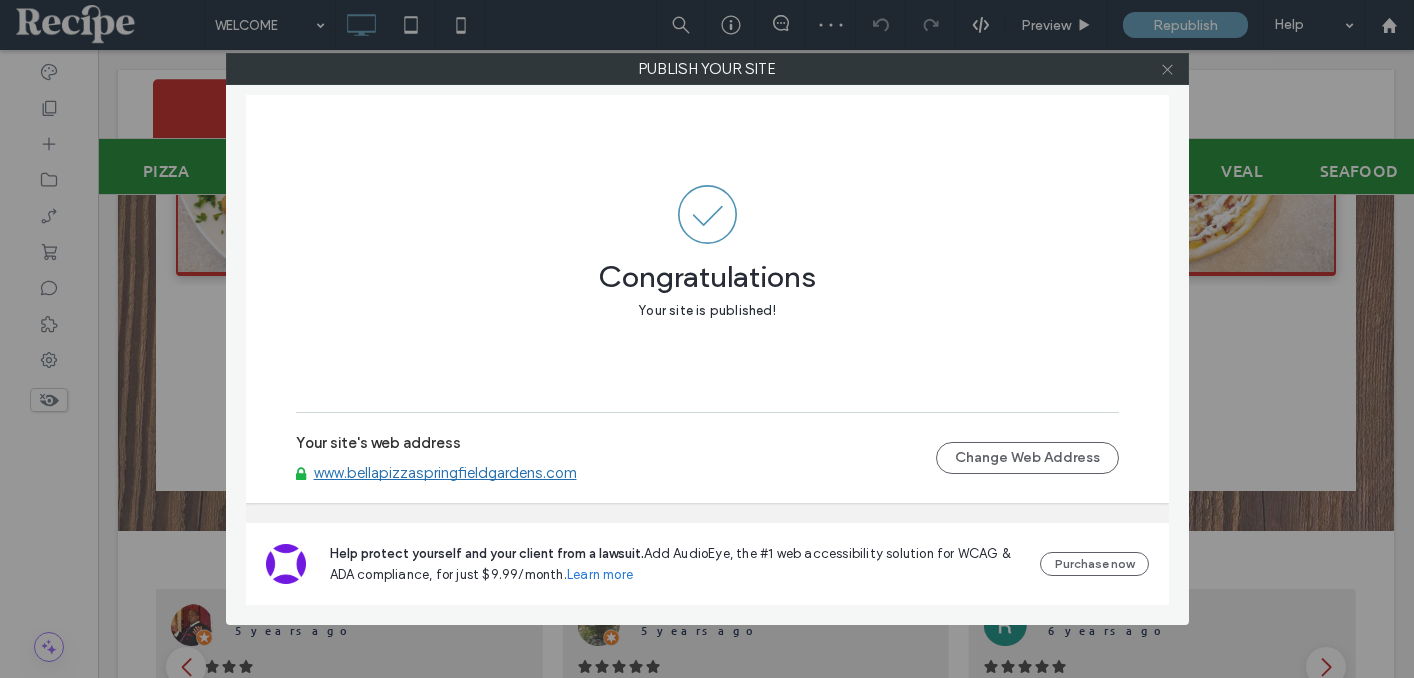 click at bounding box center [1167, 69] 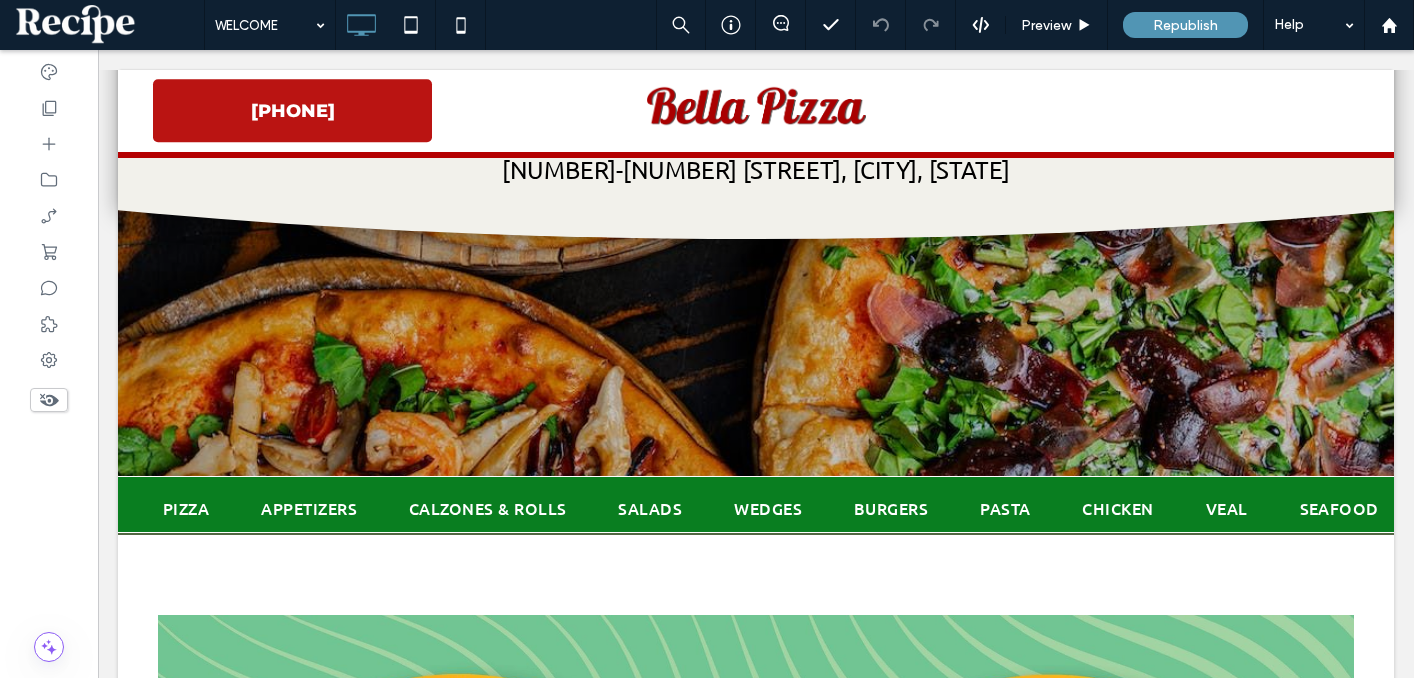 scroll, scrollTop: 0, scrollLeft: 0, axis: both 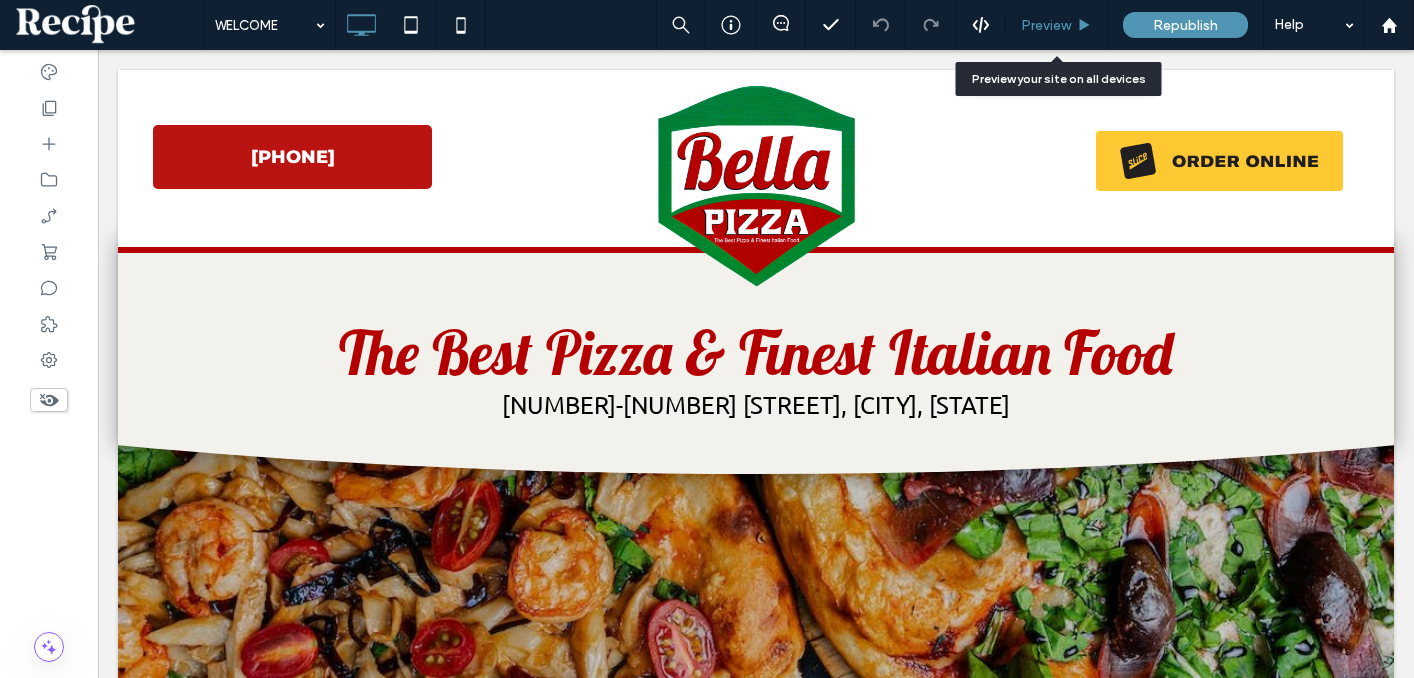 click on "Preview" at bounding box center [1057, 25] 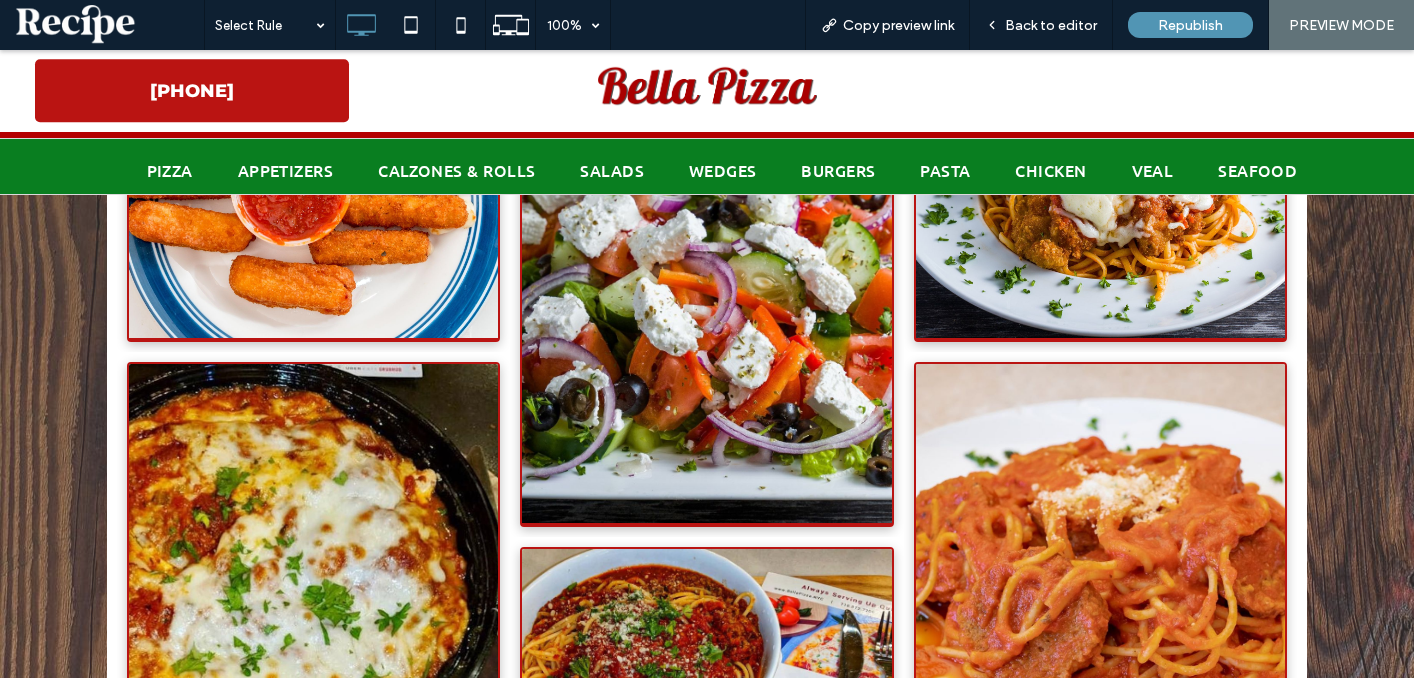 scroll, scrollTop: 3150, scrollLeft: 0, axis: vertical 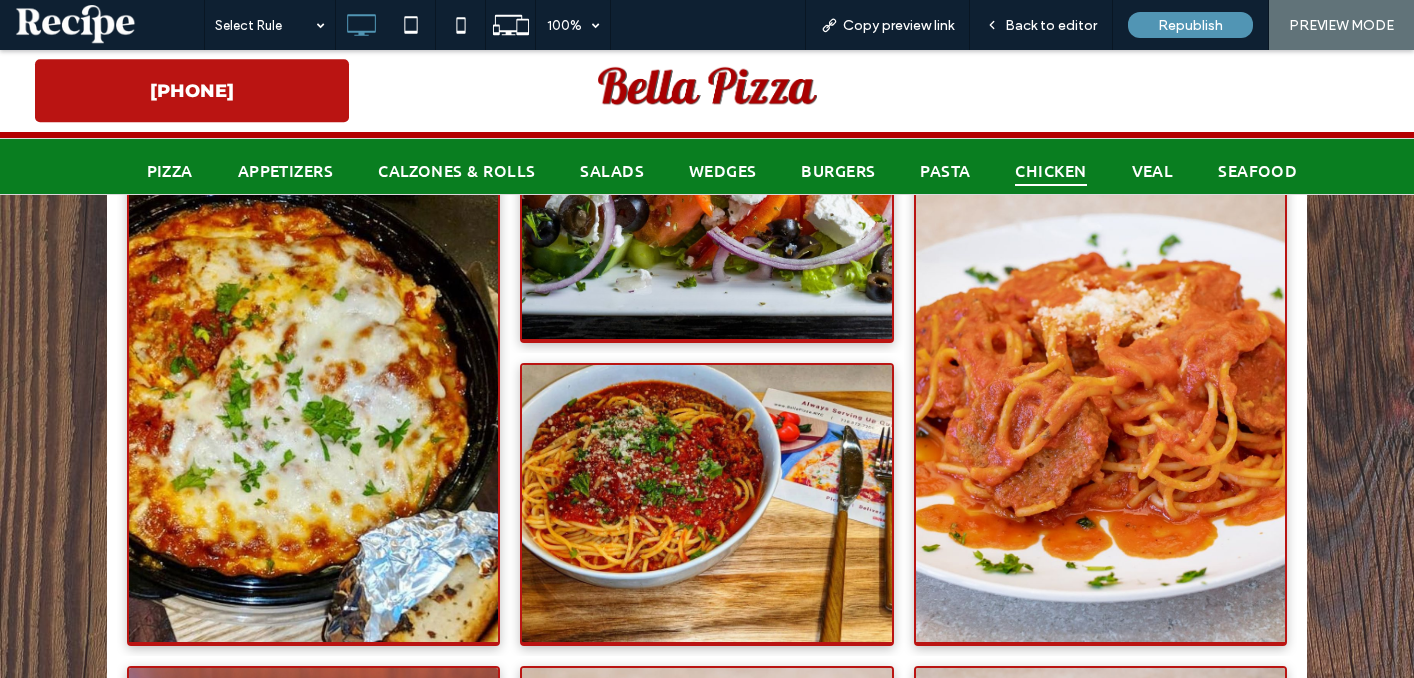 click on "Chicken" at bounding box center [1050, 170] 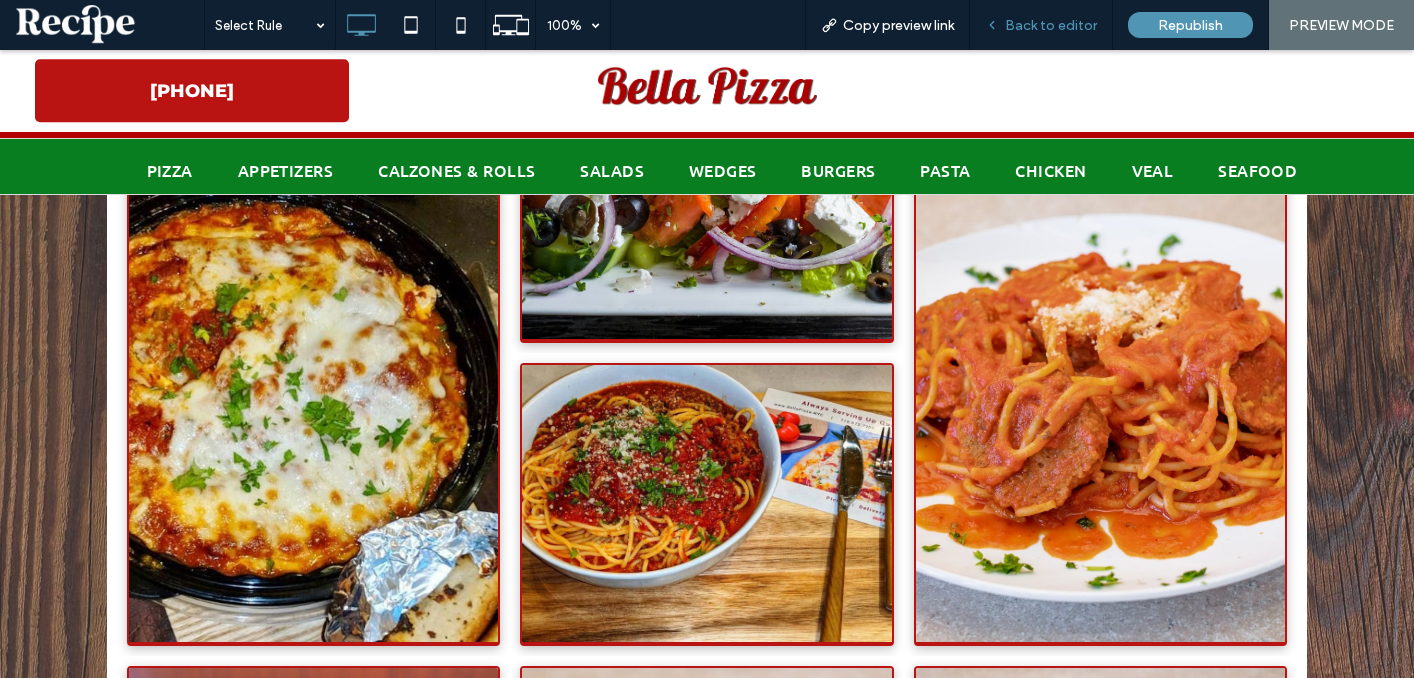 click on "Back to editor" at bounding box center (1051, 25) 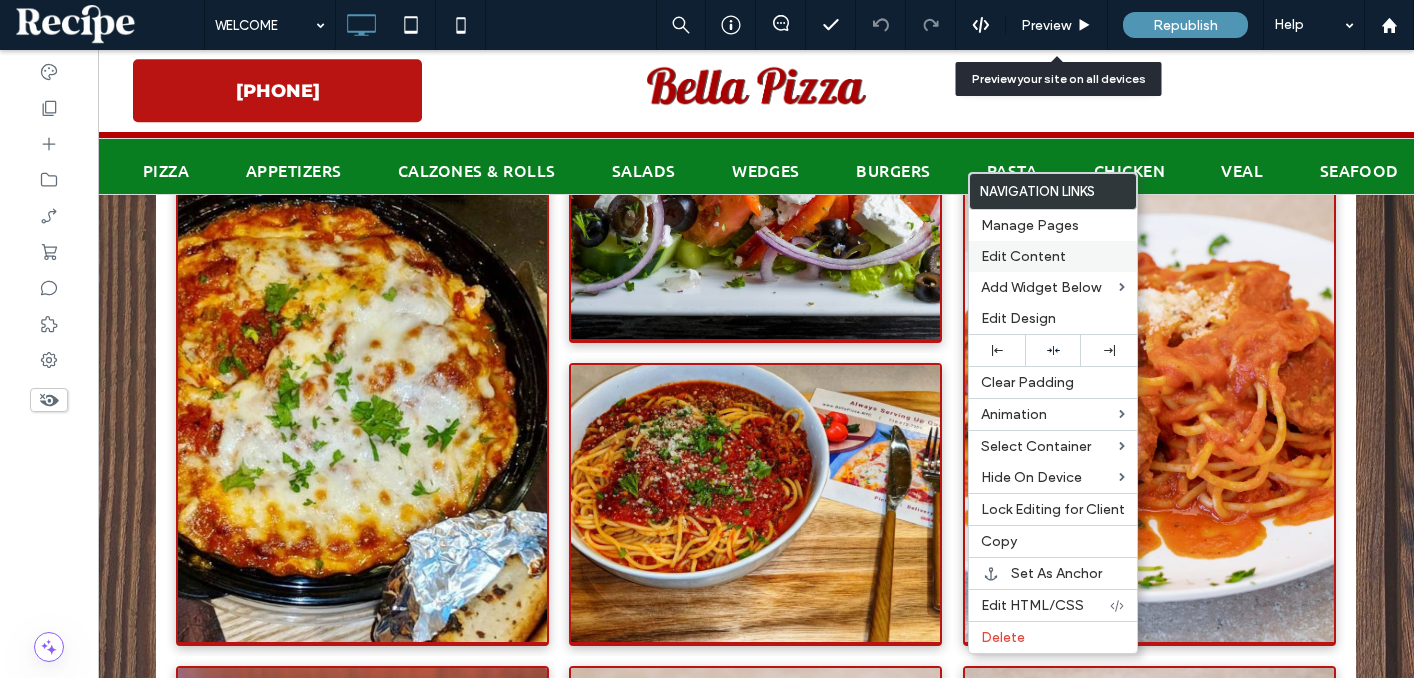 click on "Edit Content" at bounding box center (1023, 256) 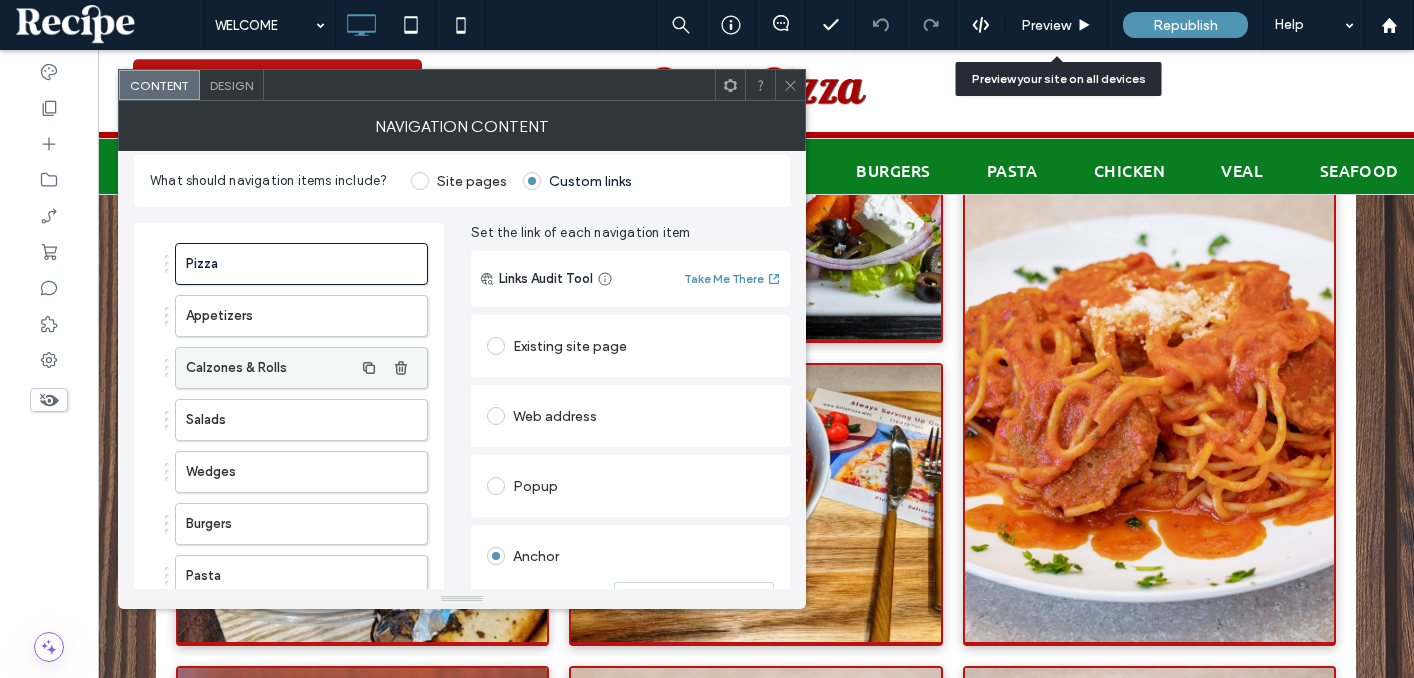 scroll, scrollTop: 0, scrollLeft: 0, axis: both 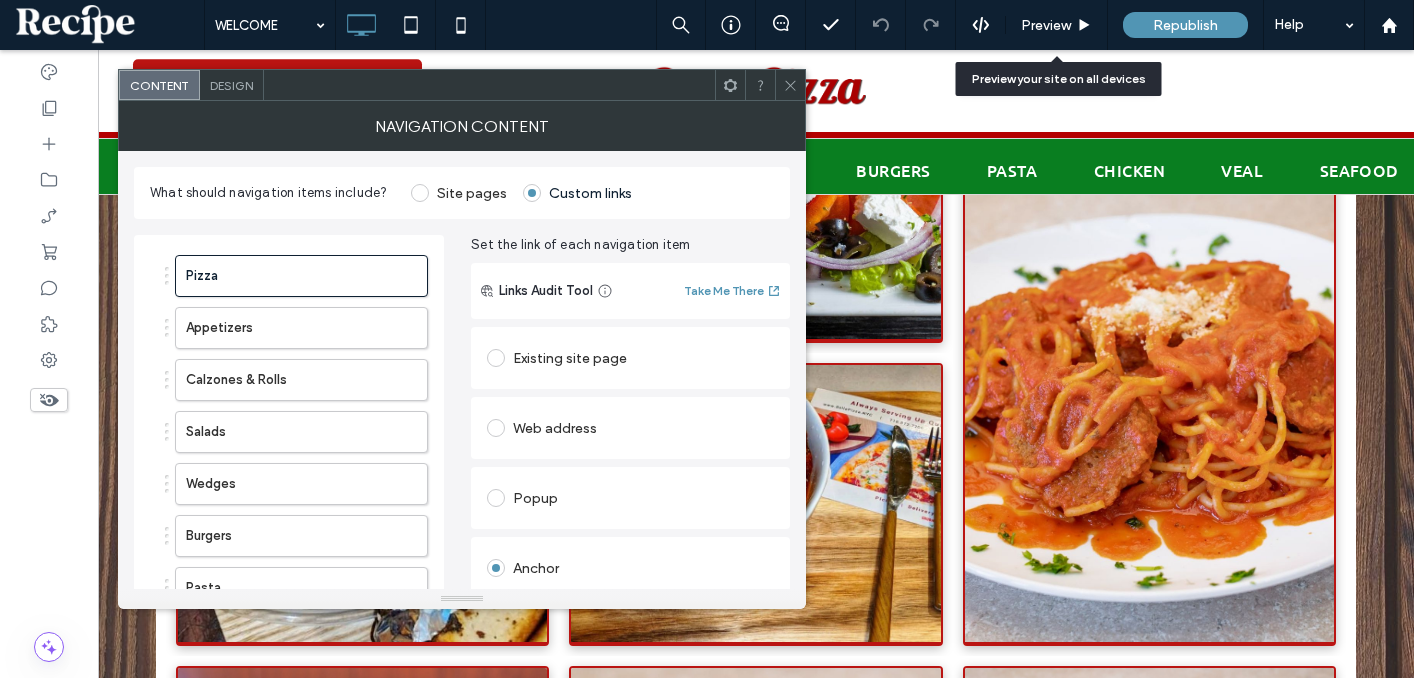 click on "Web address" at bounding box center [630, 428] 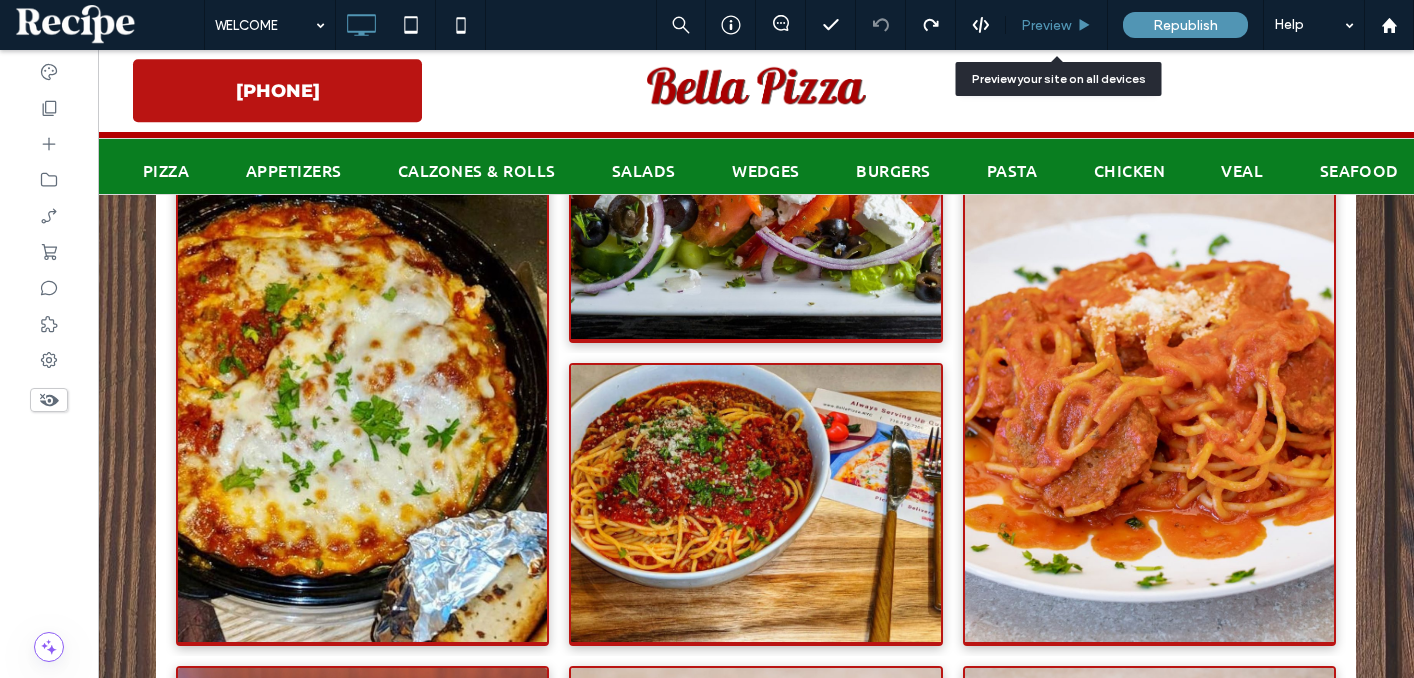 click on "Preview" at bounding box center [1057, 25] 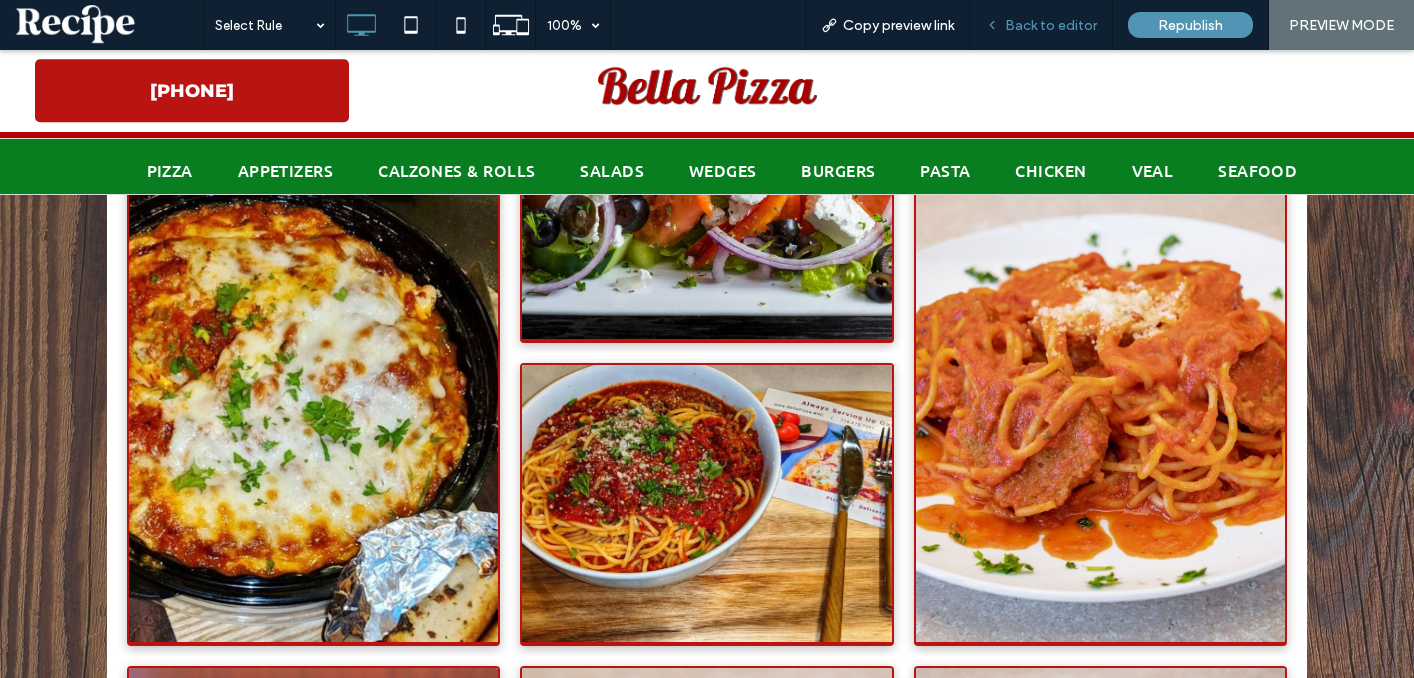 click on "Back to editor" at bounding box center (1051, 25) 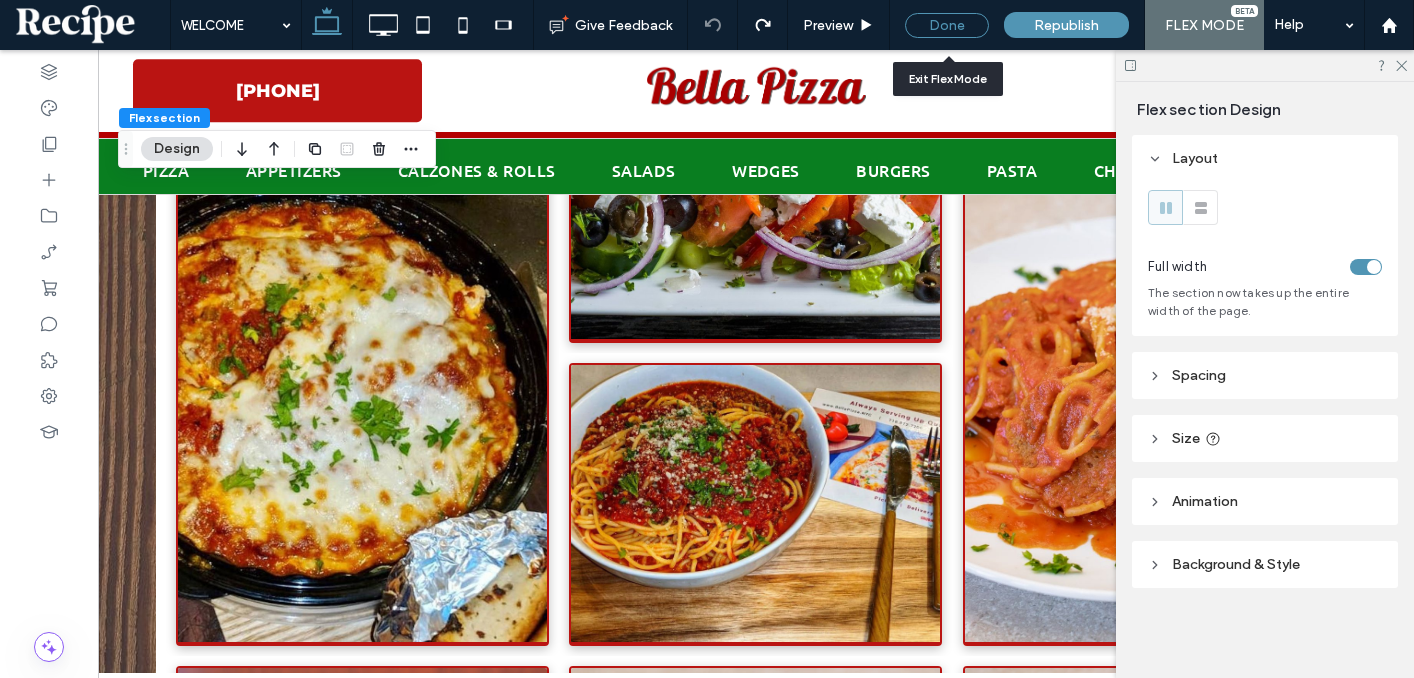click on "Done" at bounding box center (947, 25) 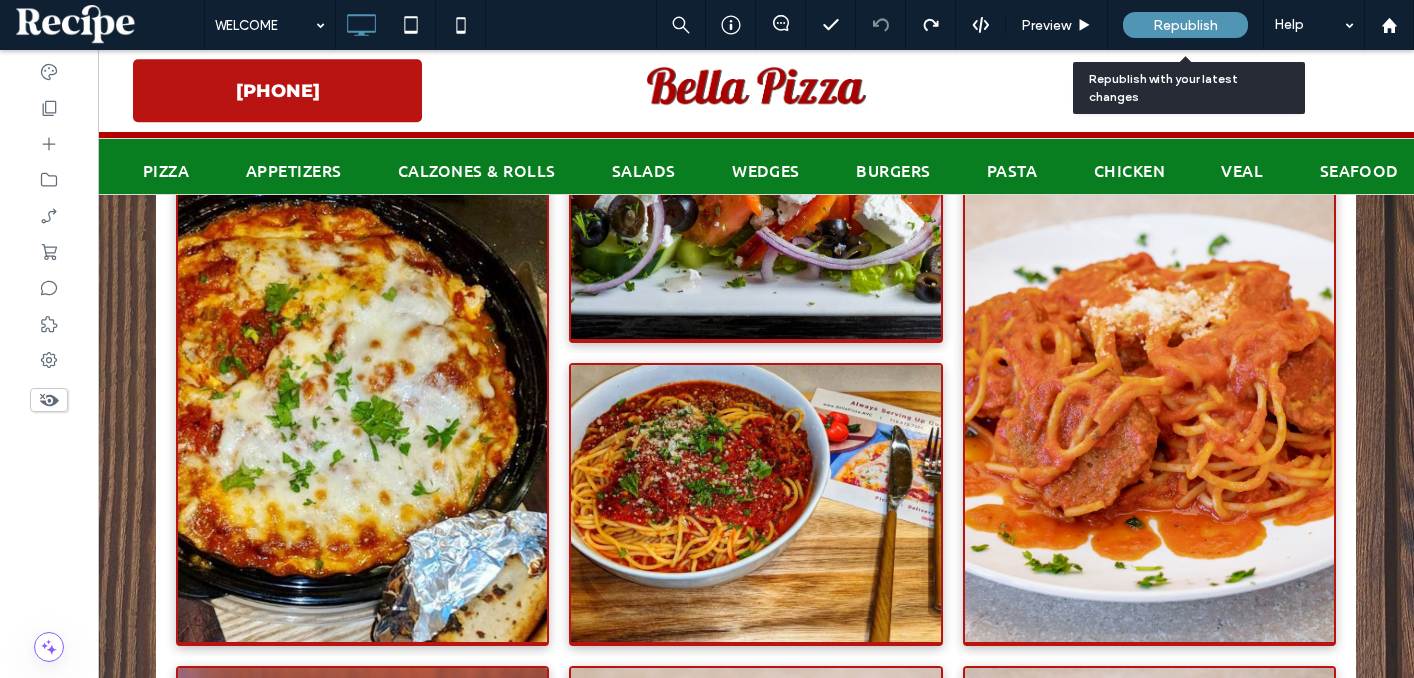 click on "Republish" at bounding box center [1185, 25] 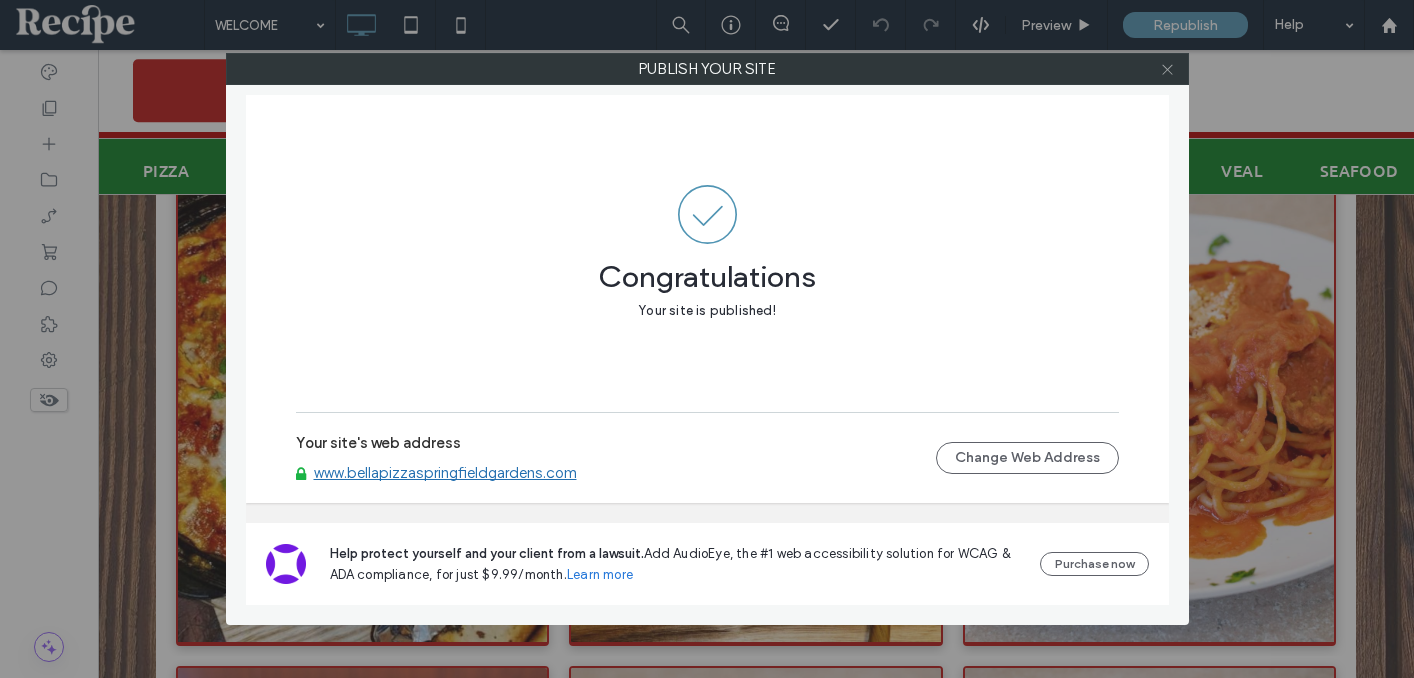 click at bounding box center [1167, 69] 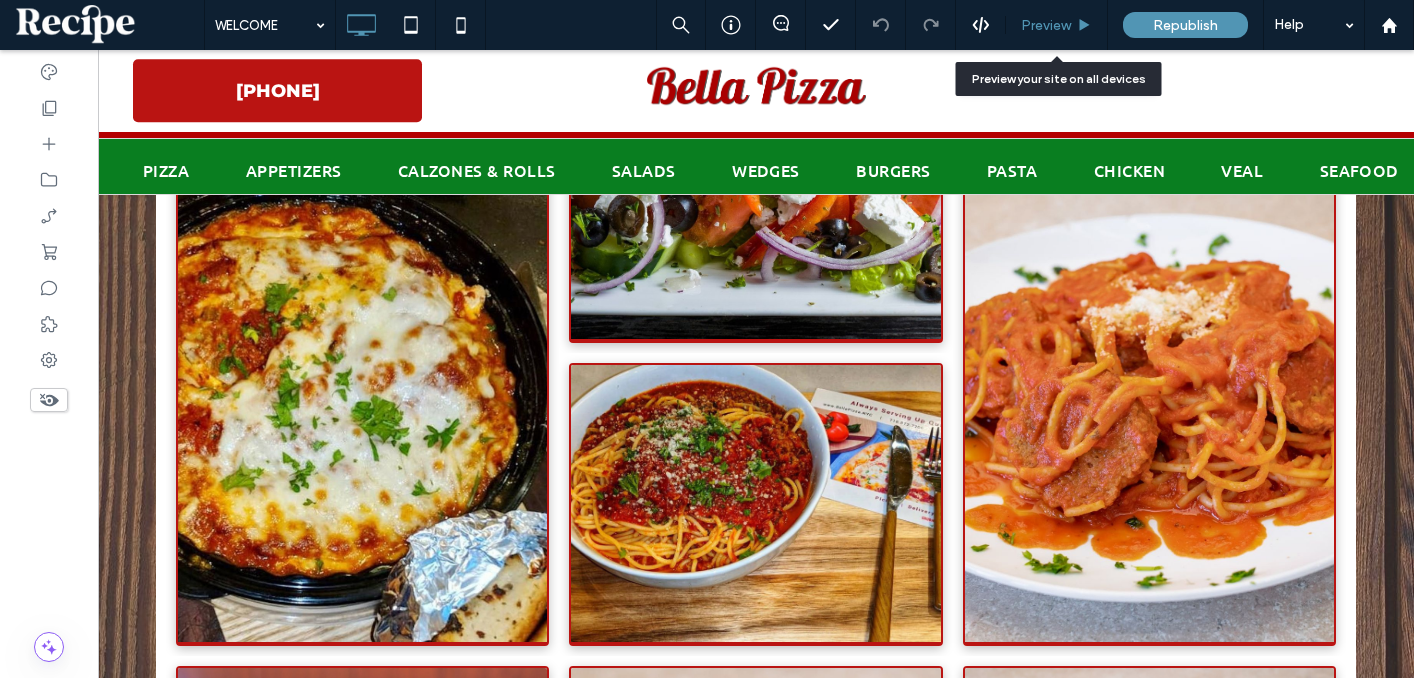 click on "Preview" at bounding box center (1046, 25) 